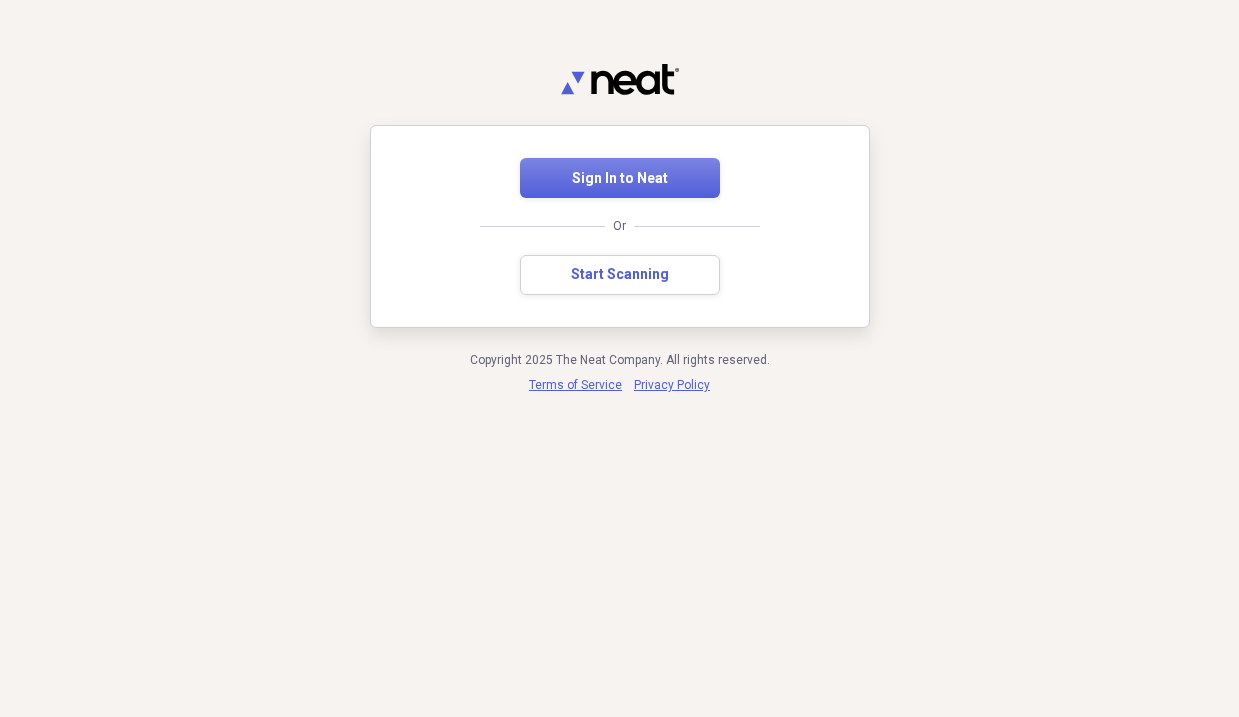 scroll, scrollTop: 0, scrollLeft: 0, axis: both 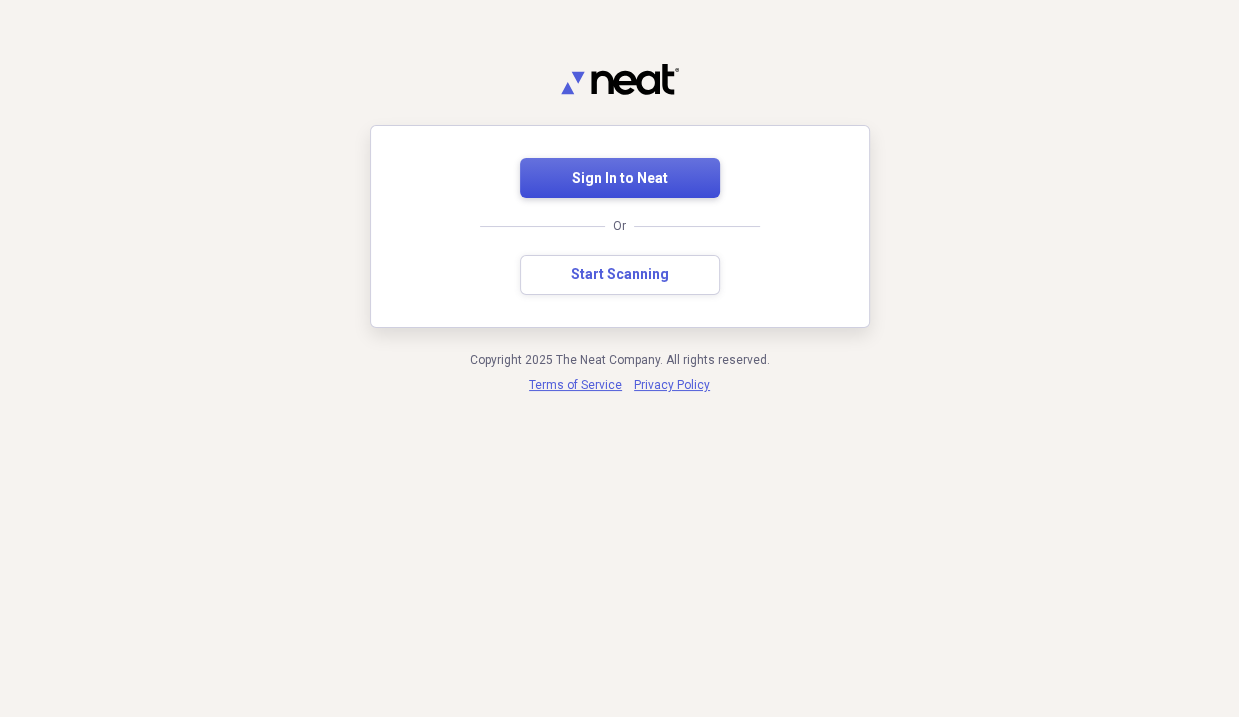 click on "Sign In to Neat" at bounding box center [620, 178] 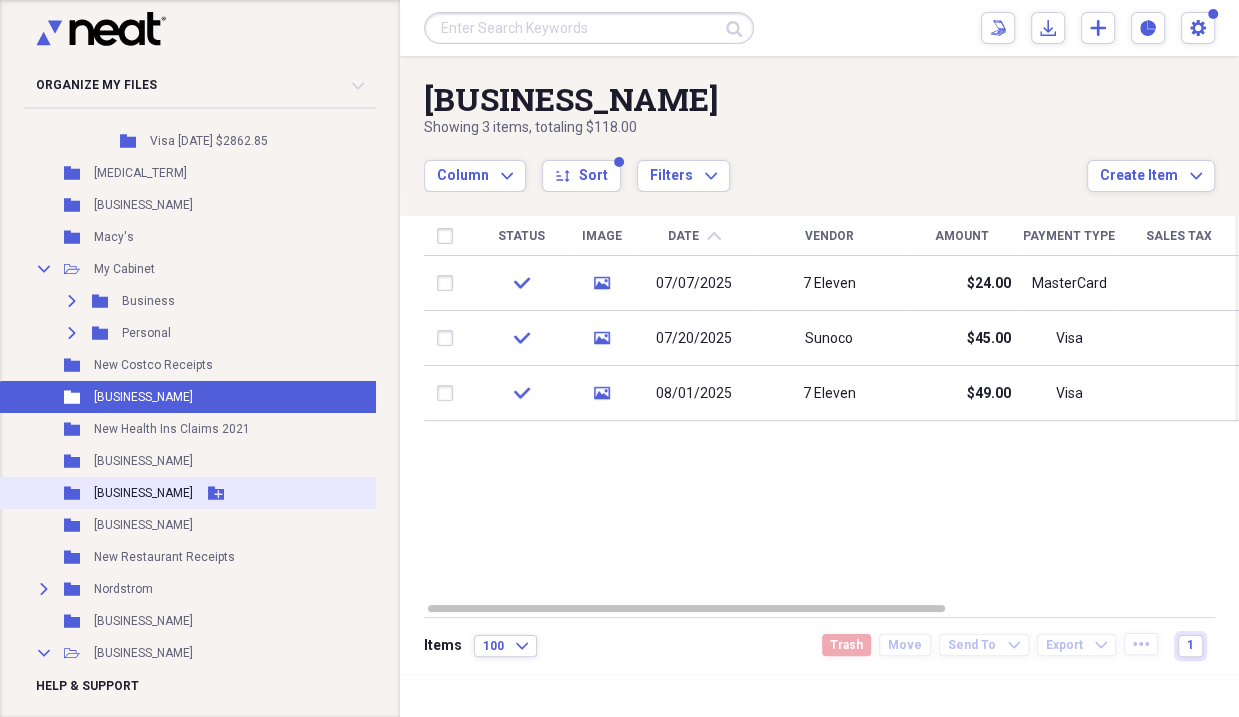 scroll, scrollTop: 700, scrollLeft: 0, axis: vertical 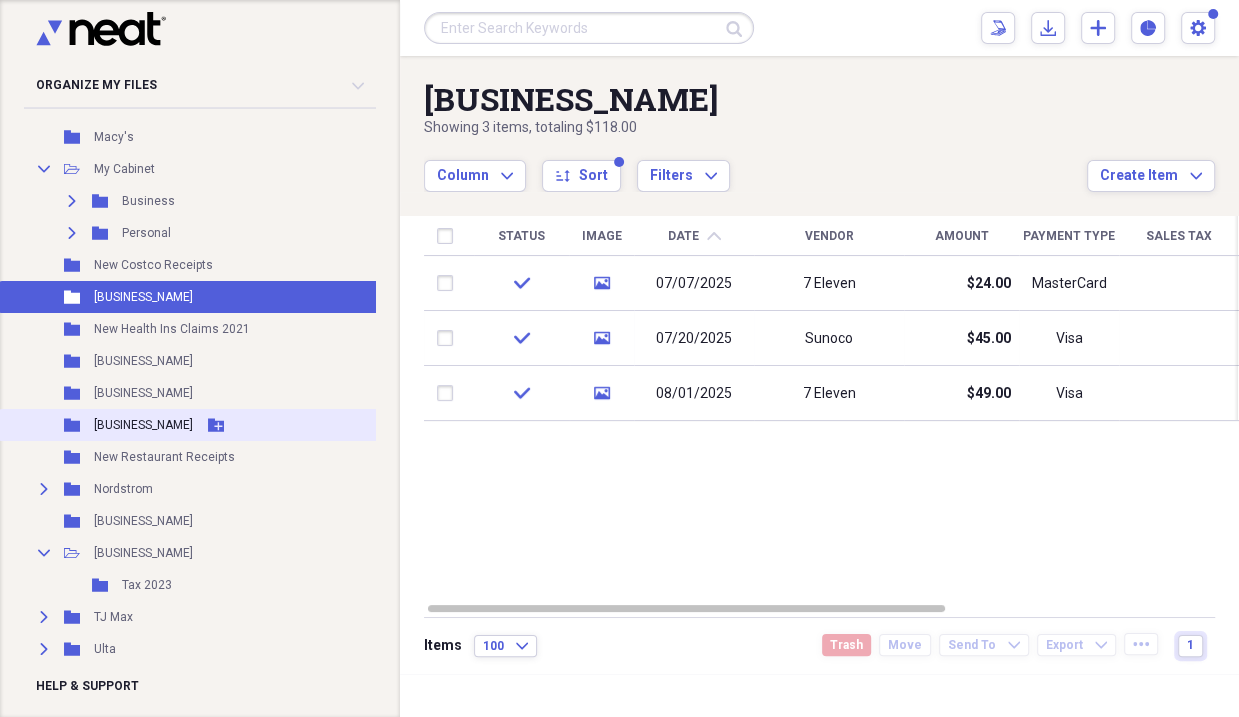 click on "[BUSINESS_NAME]" at bounding box center [143, 425] 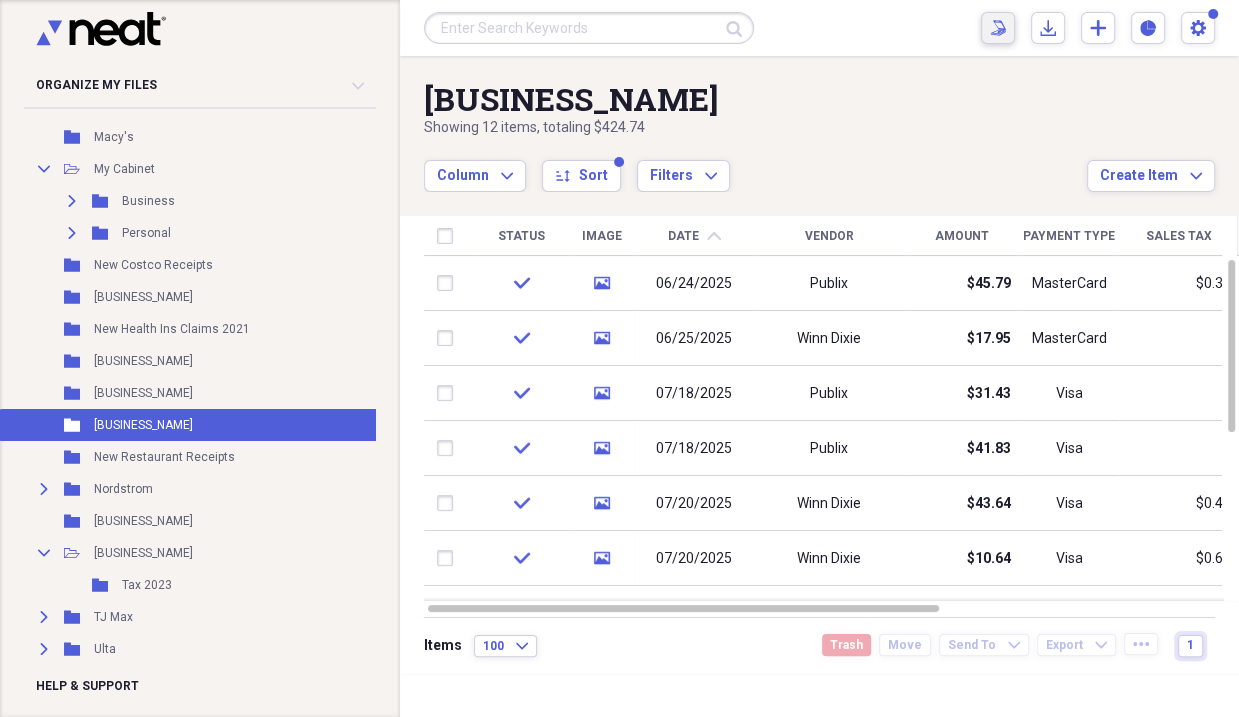 click on "Scan Scan" at bounding box center [998, 28] 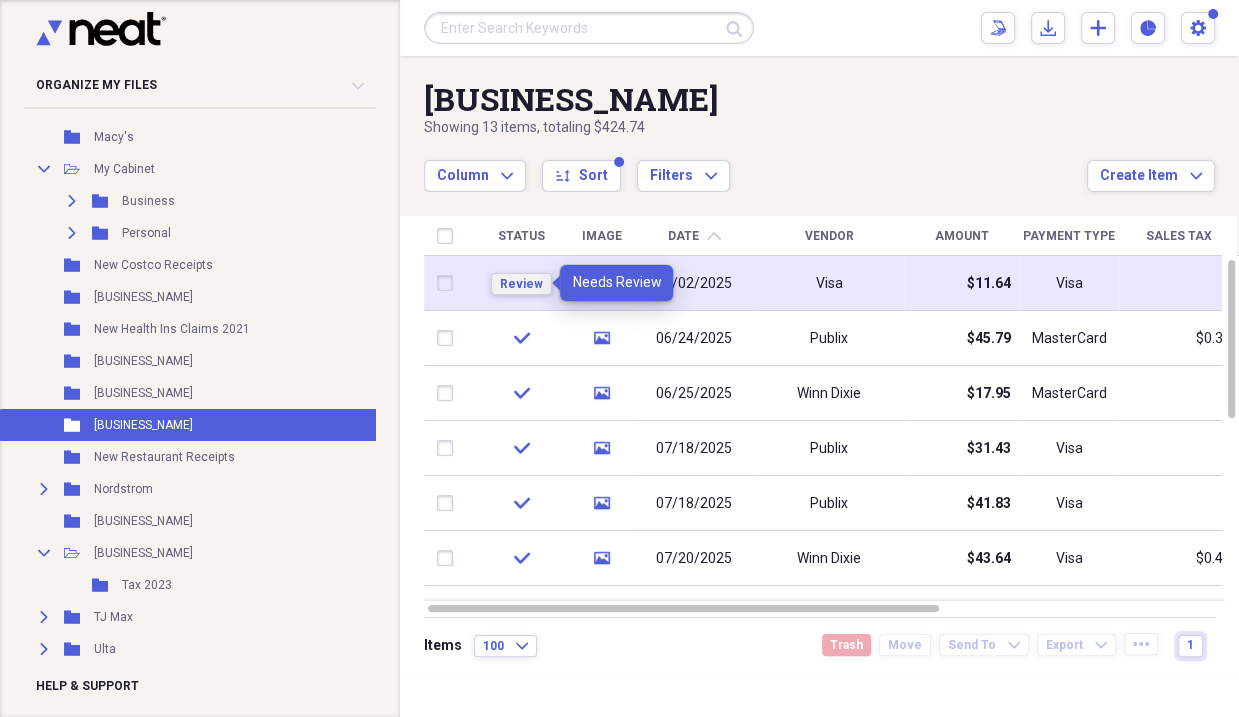 click on "Review" at bounding box center (521, 284) 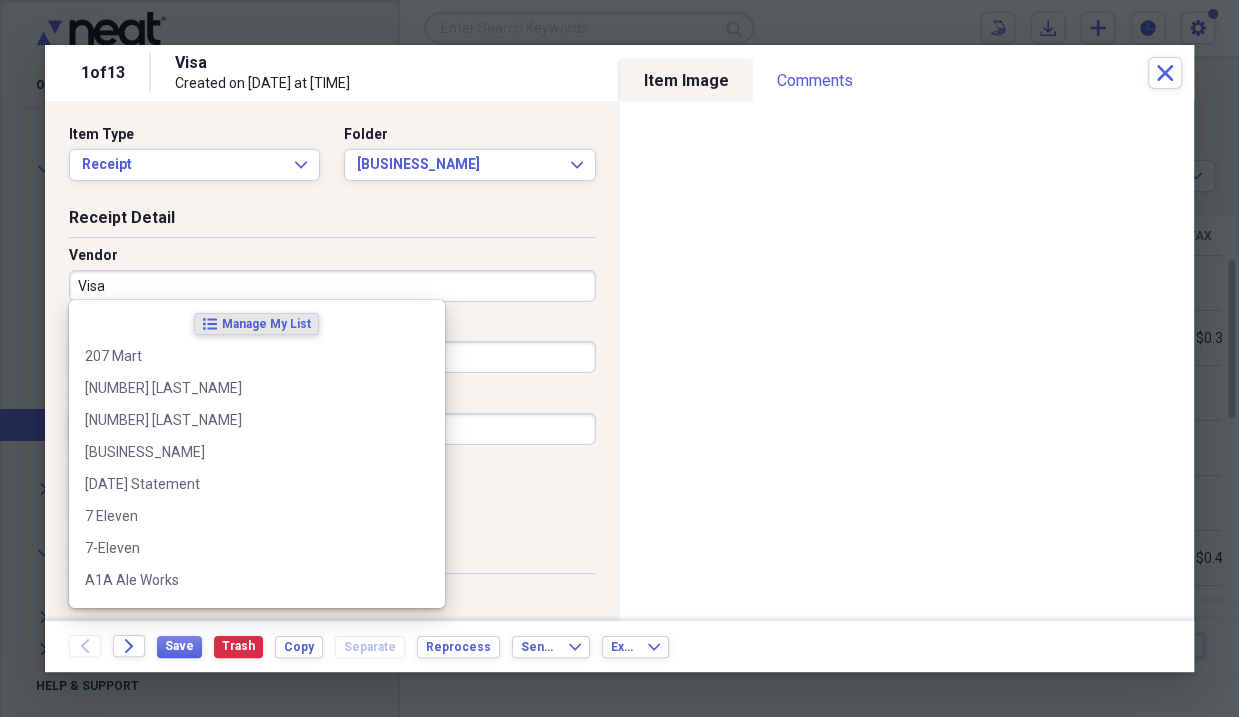 click on "Visa" at bounding box center [332, 286] 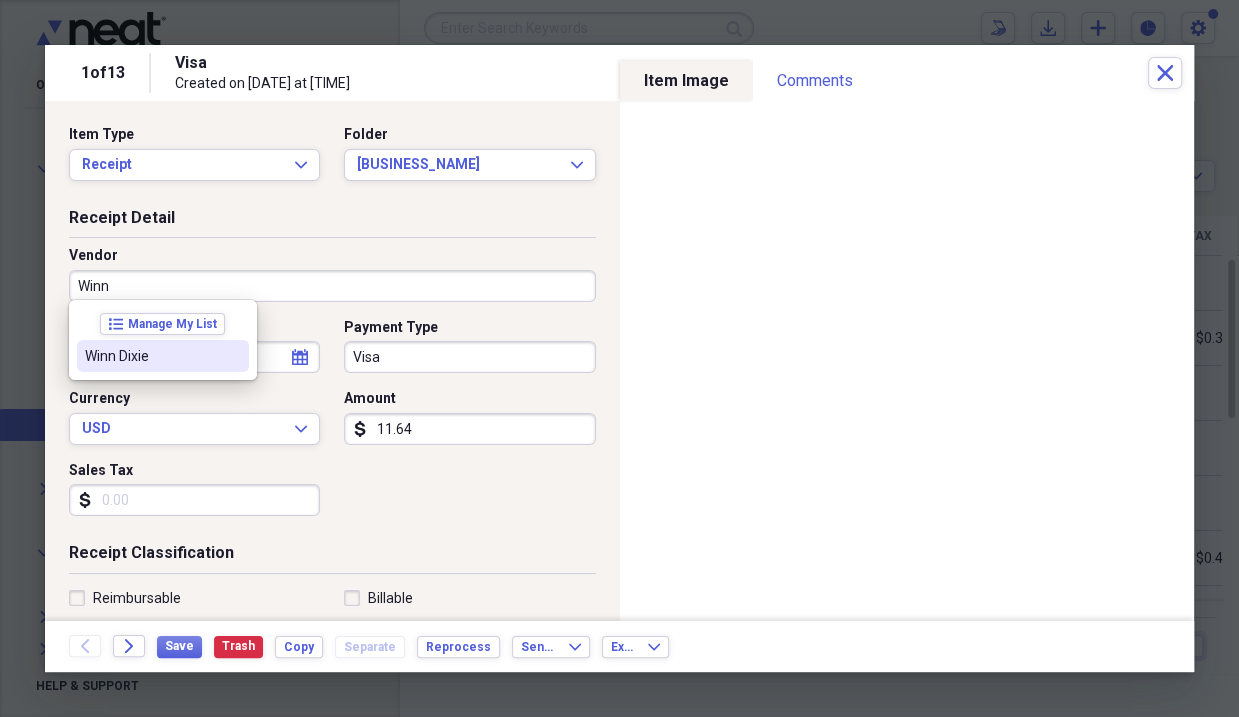 click on "Winn Dixie" at bounding box center [151, 356] 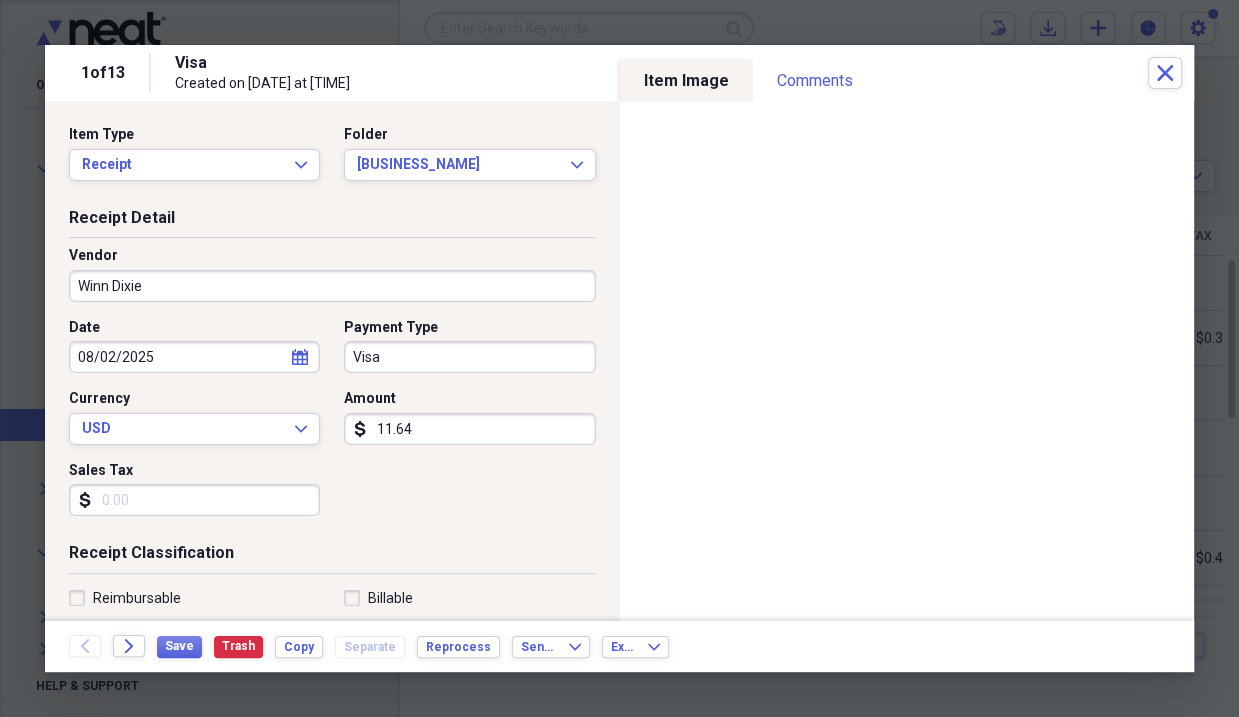 type on "Grocery Store" 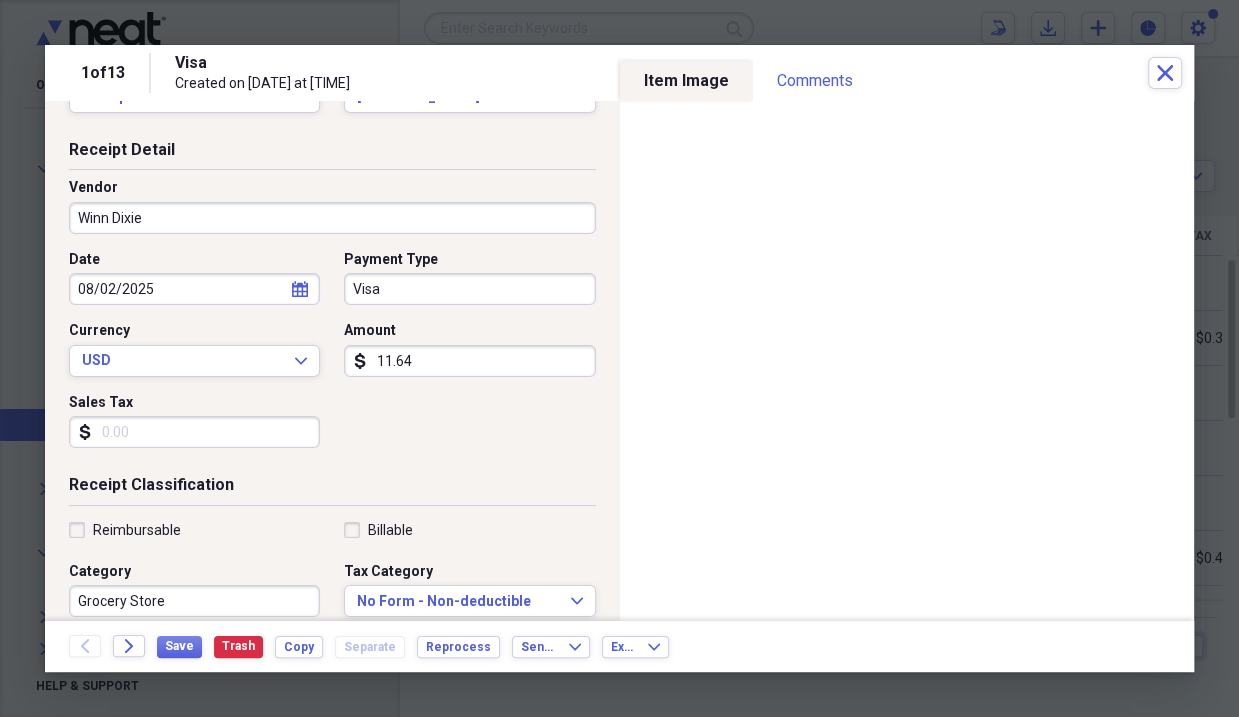 scroll, scrollTop: 200, scrollLeft: 0, axis: vertical 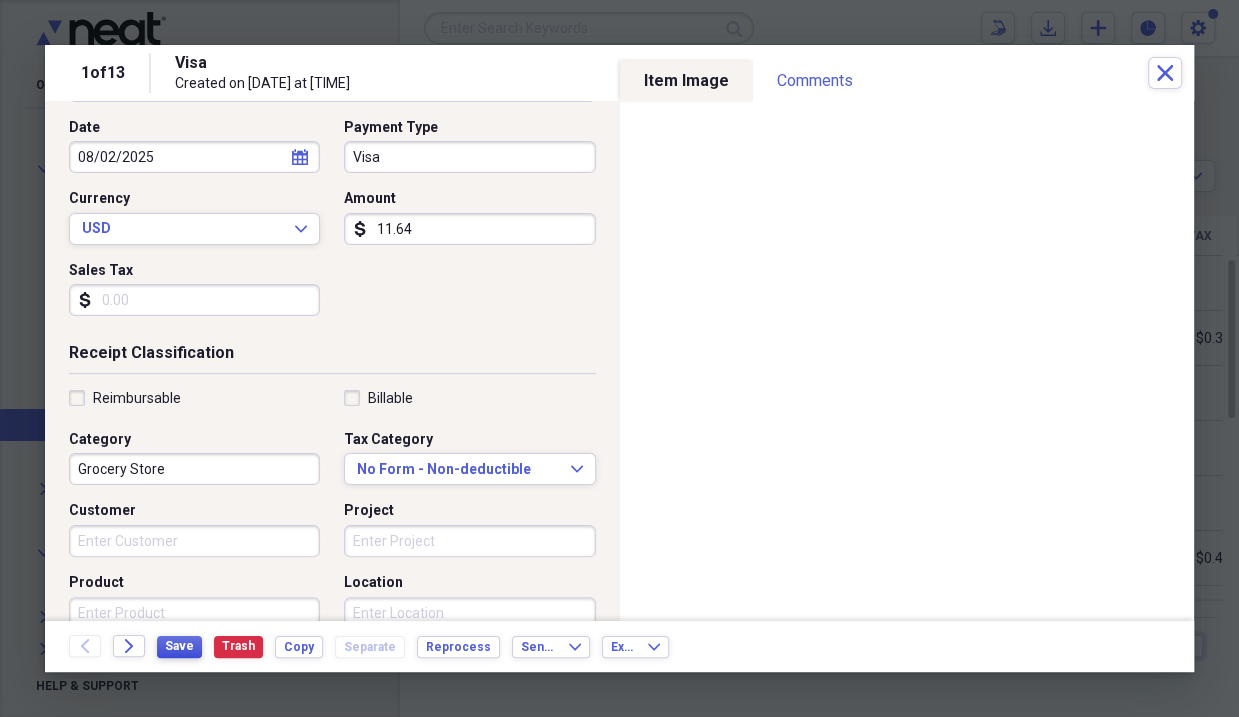 click on "Save" at bounding box center [179, 646] 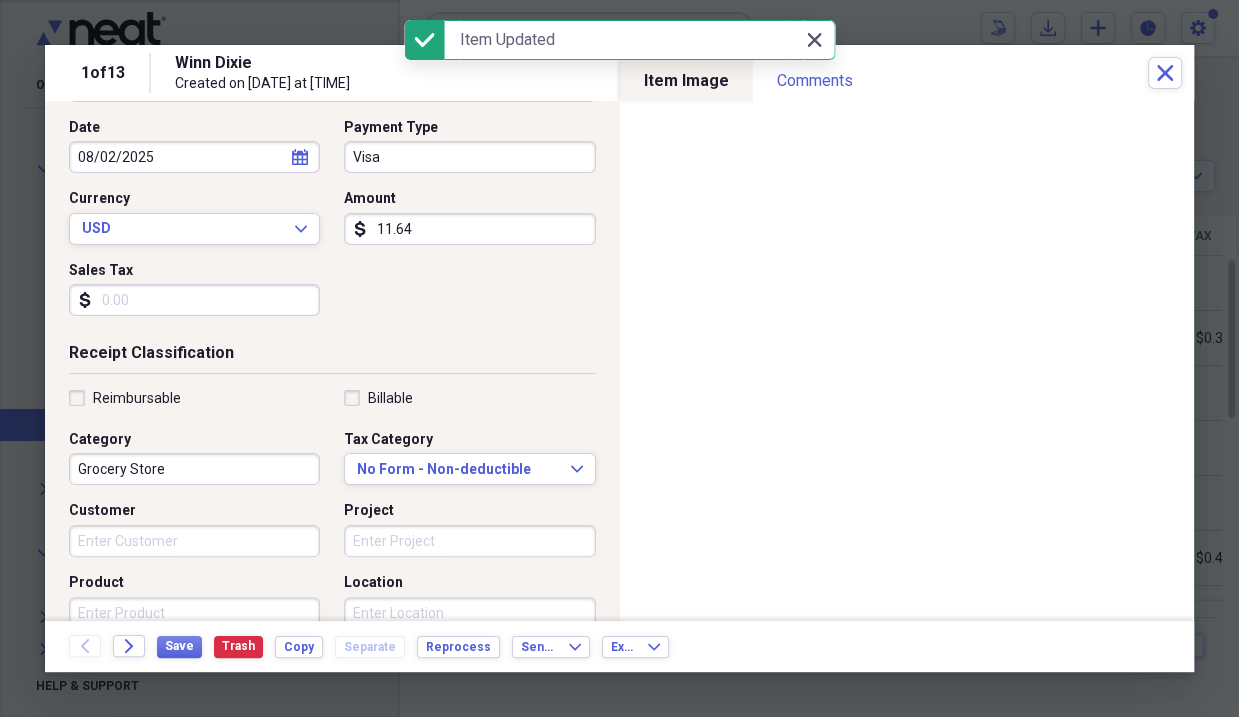 click on "Close" 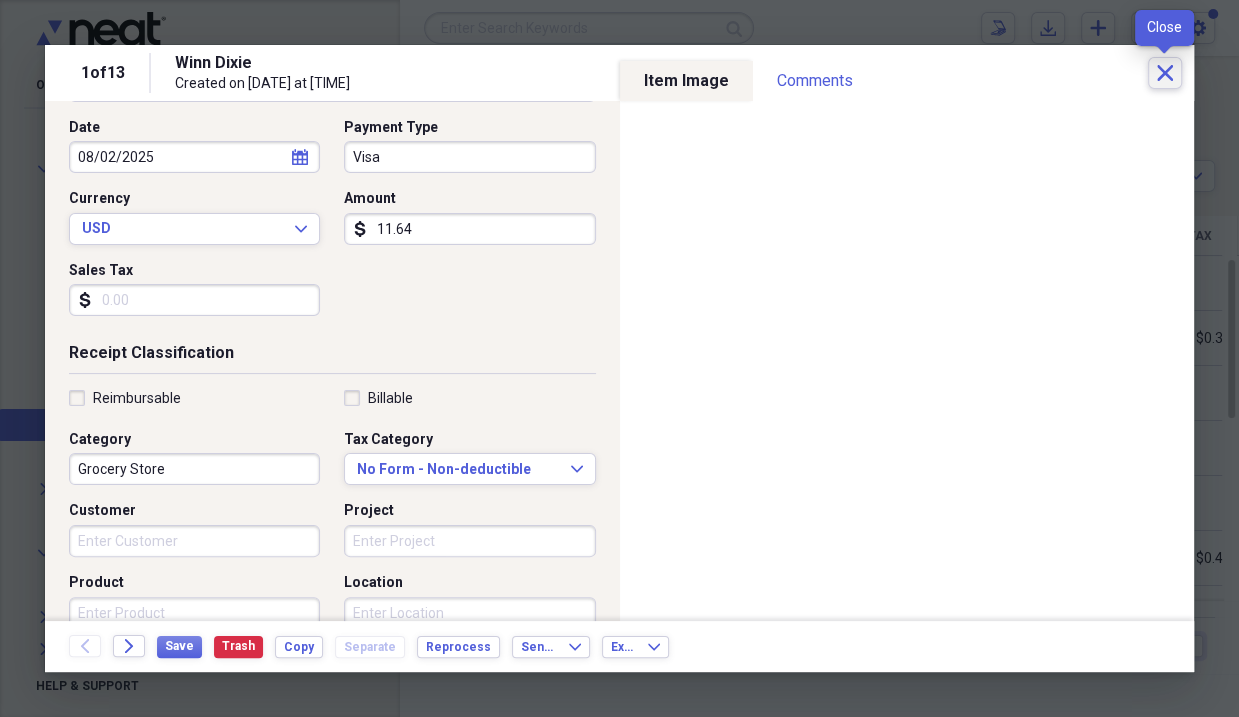 click on "Close" 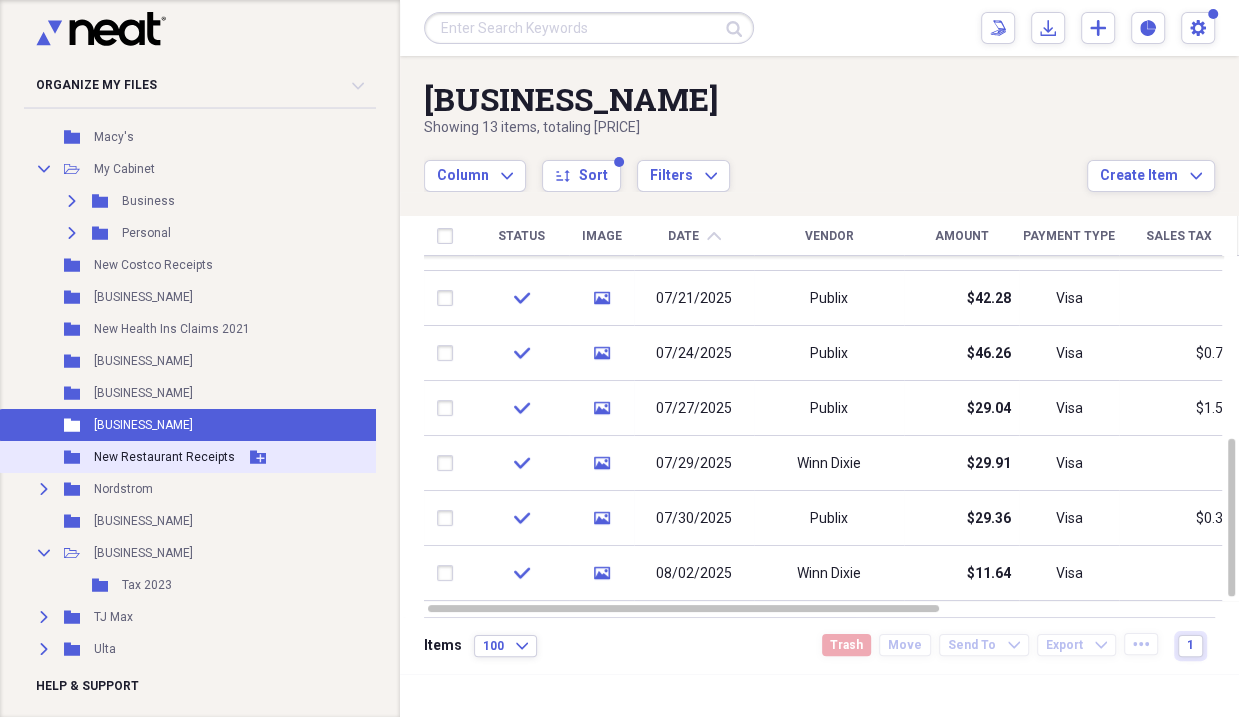 click on "New Restaurant Receipts" at bounding box center (164, 457) 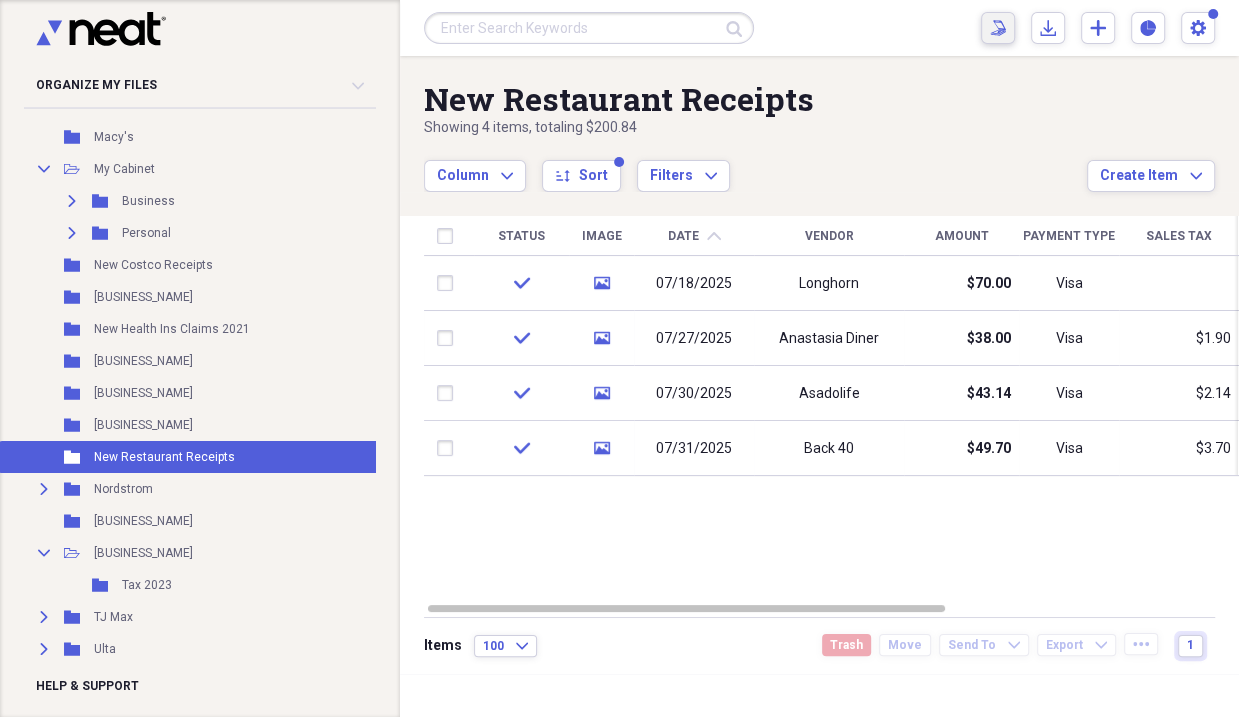 click on "Scan" 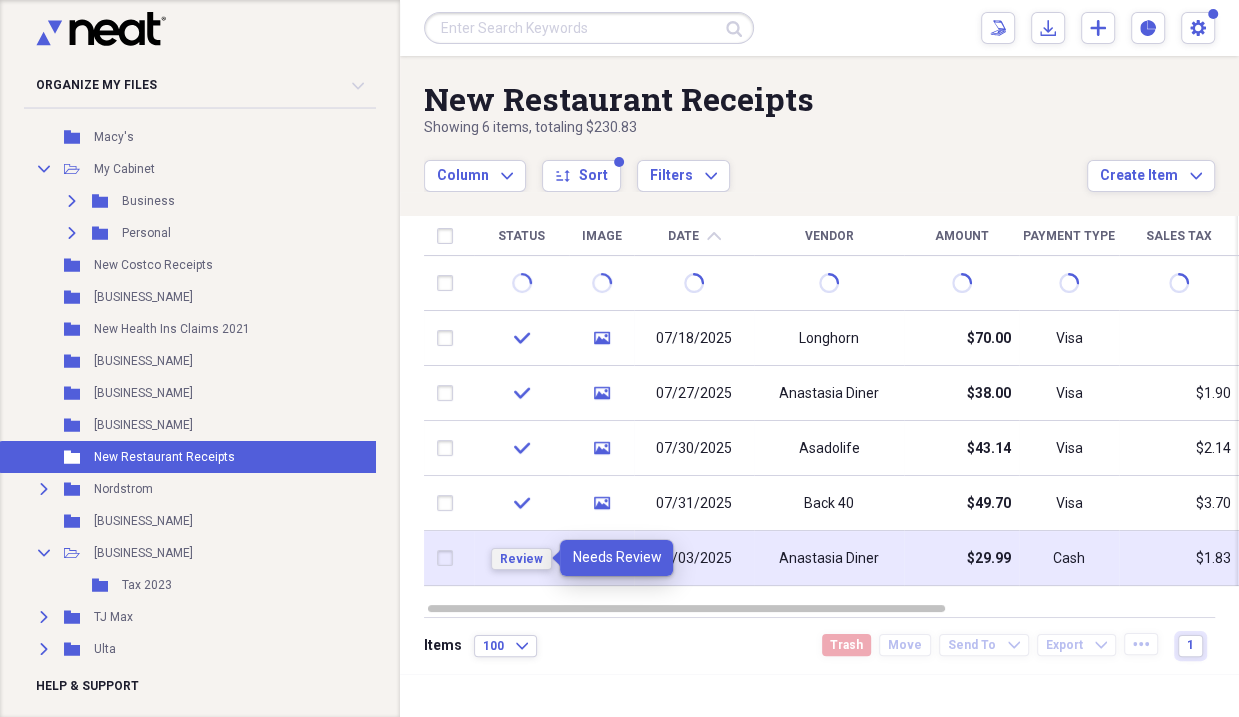click on "Review" at bounding box center (521, 559) 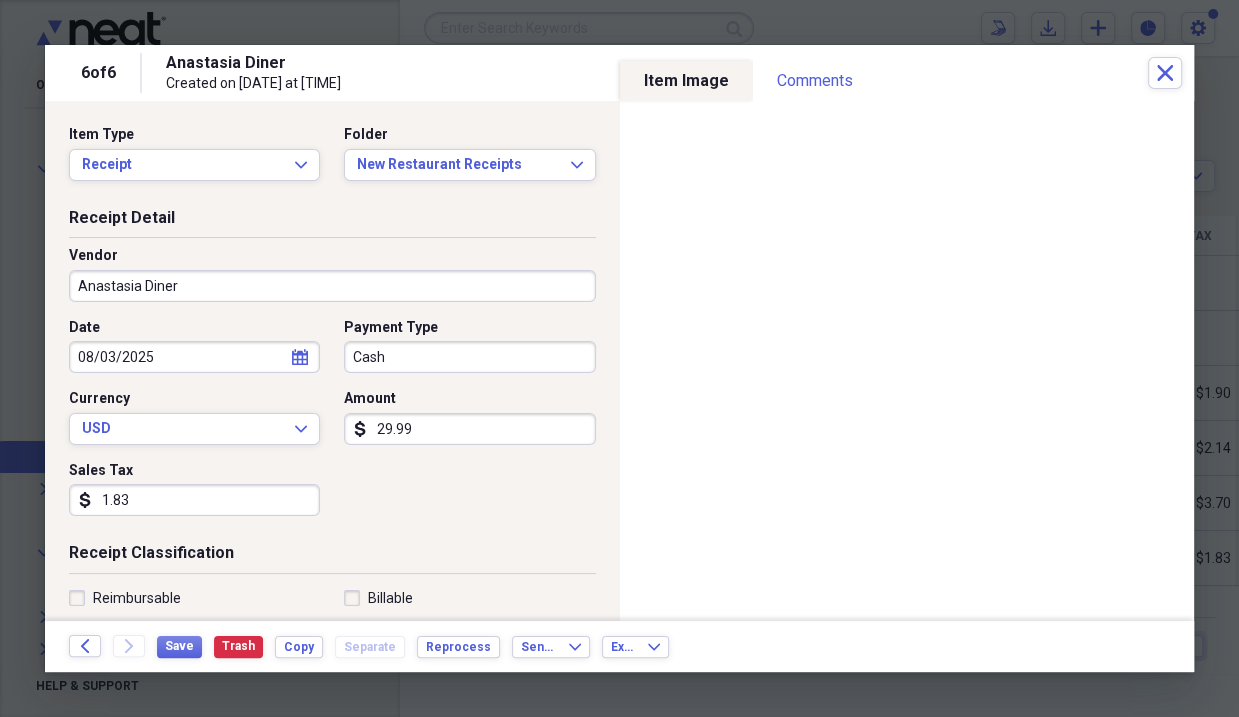 click on "29.99" at bounding box center [469, 429] 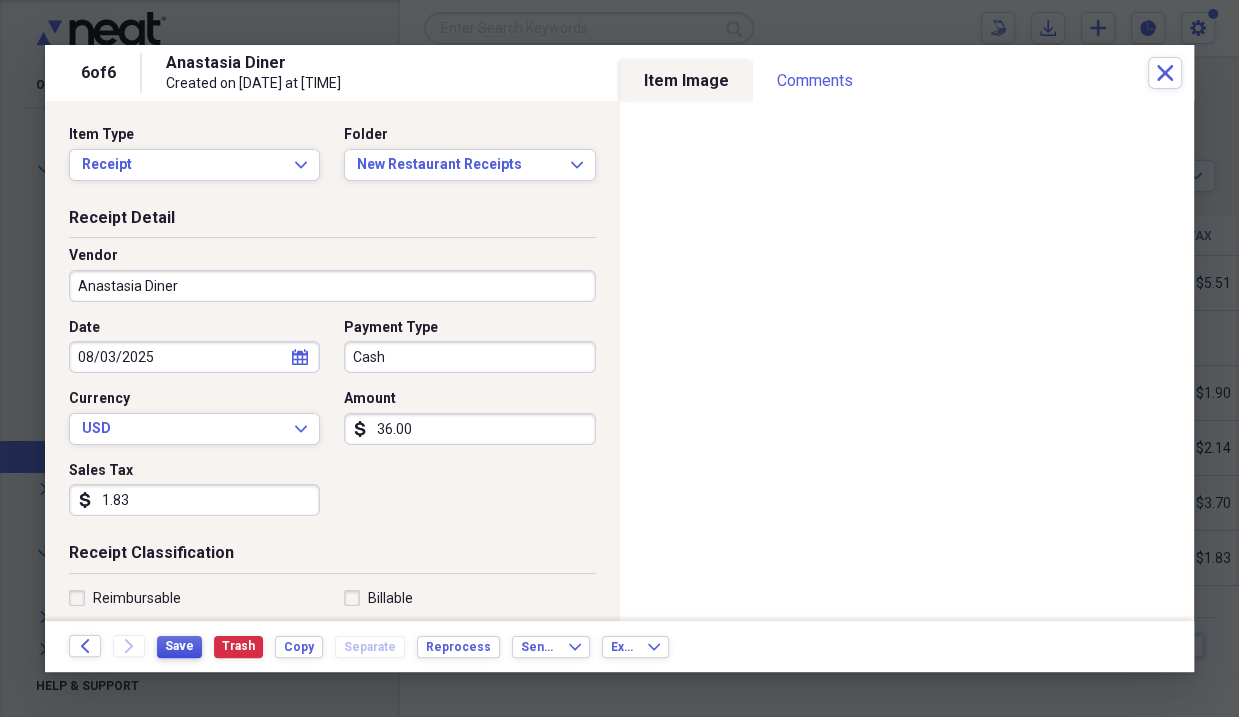type on "36.00" 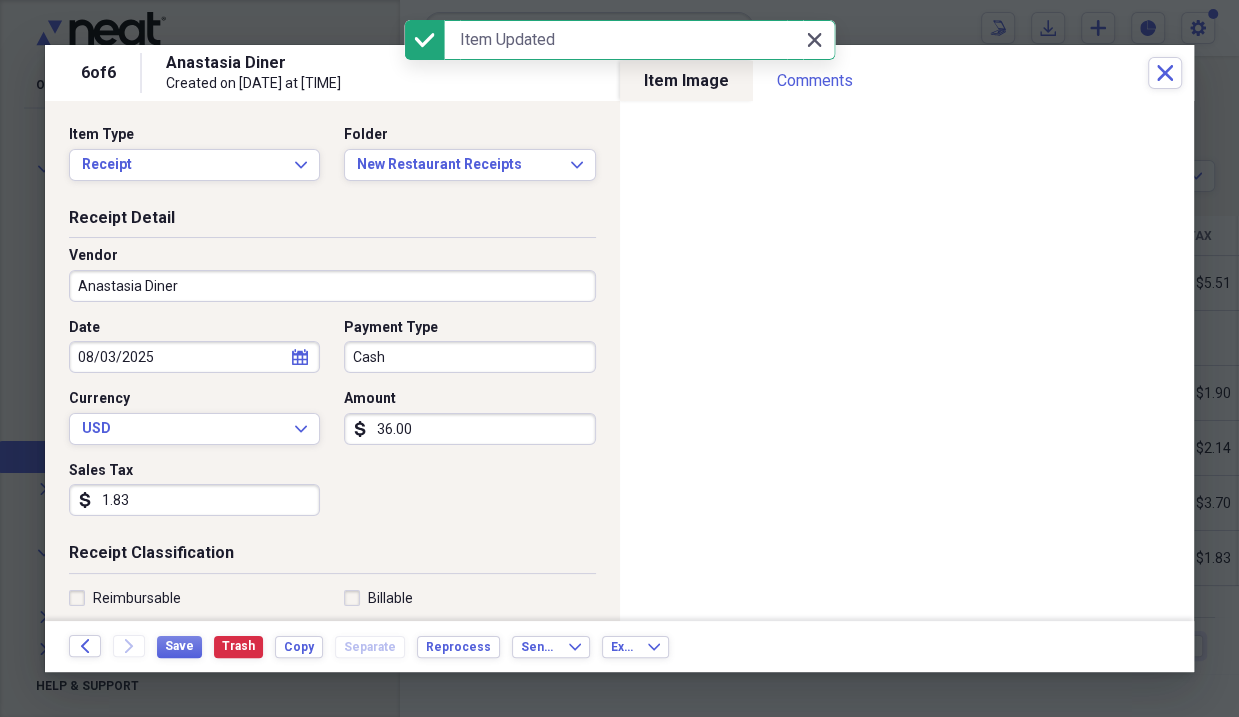 click on "Close" 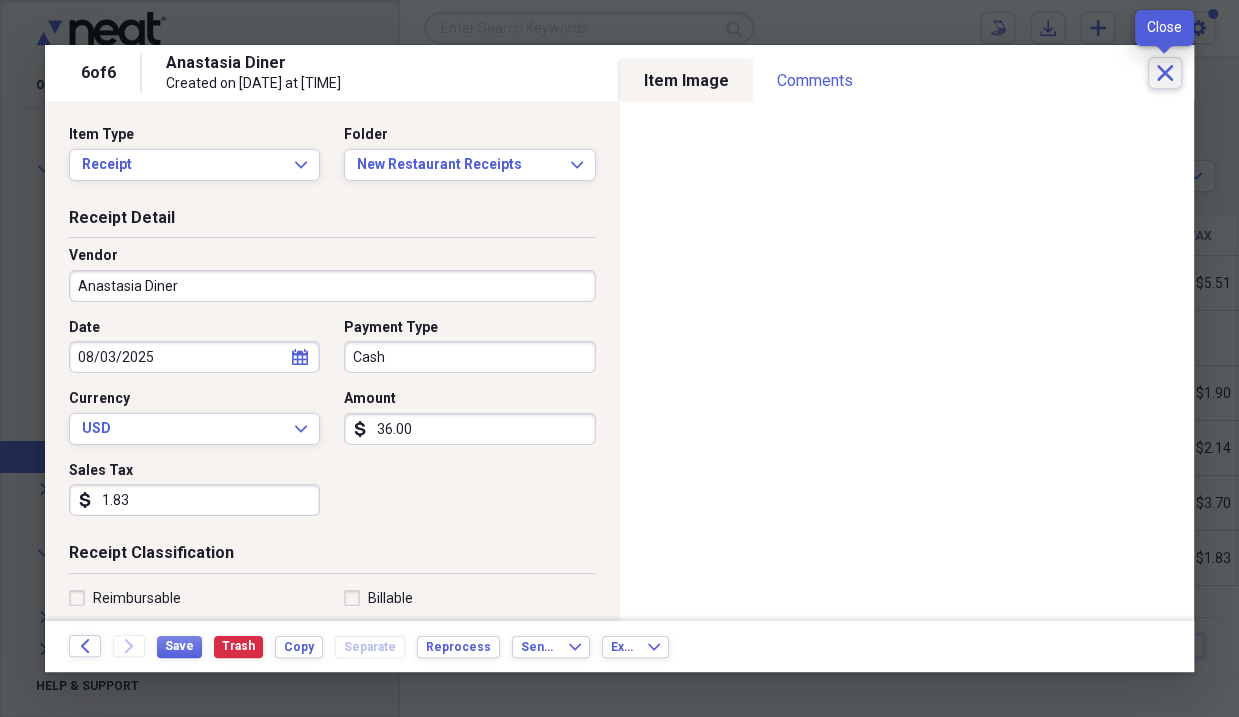 click on "Close" 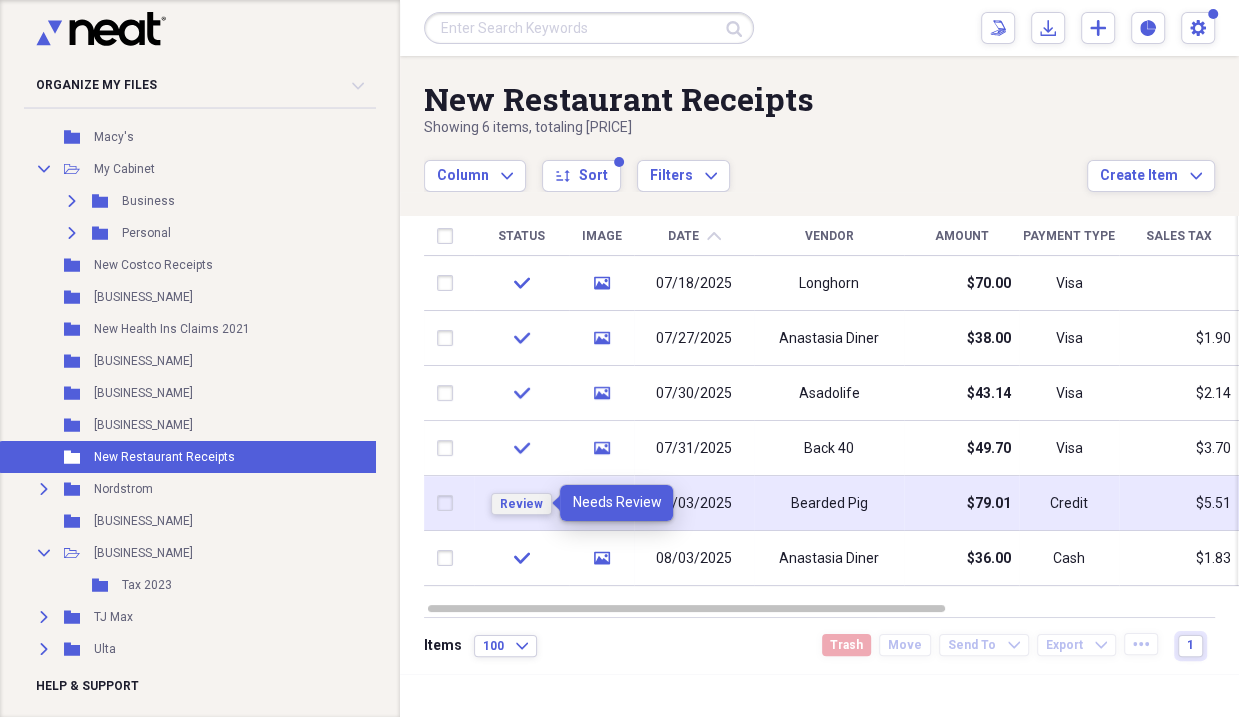 click on "Review" at bounding box center [521, 504] 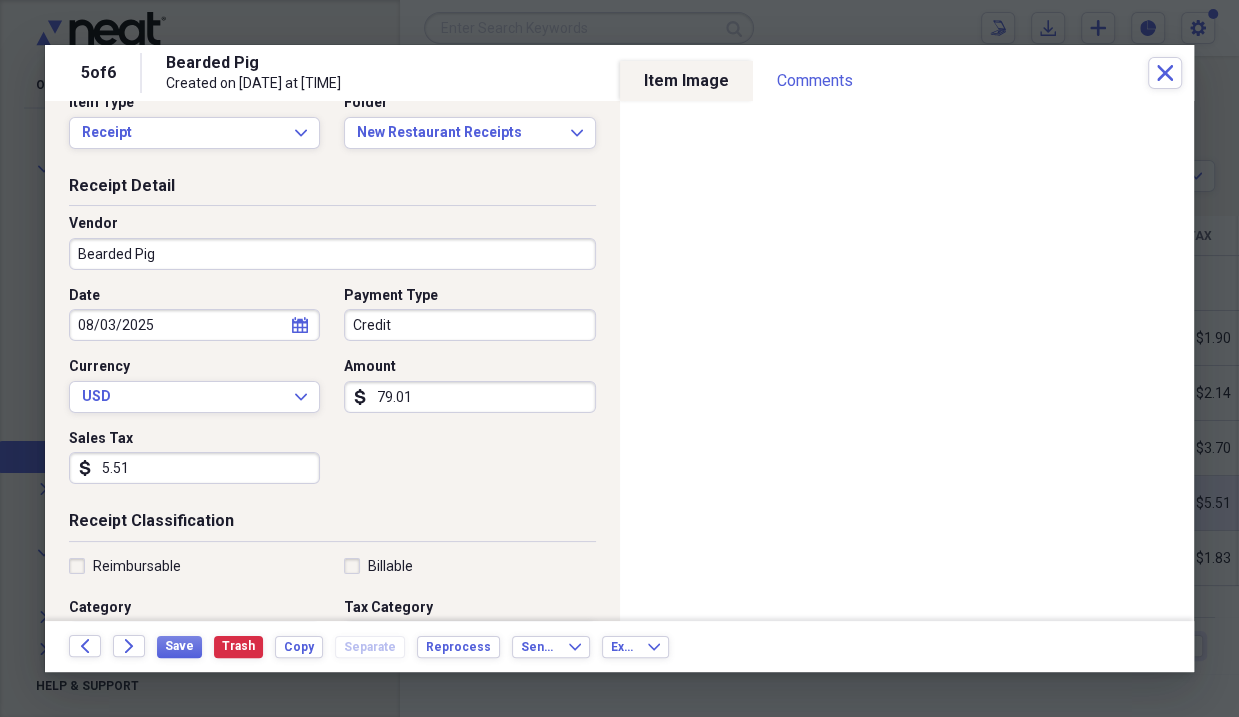 scroll, scrollTop: 0, scrollLeft: 0, axis: both 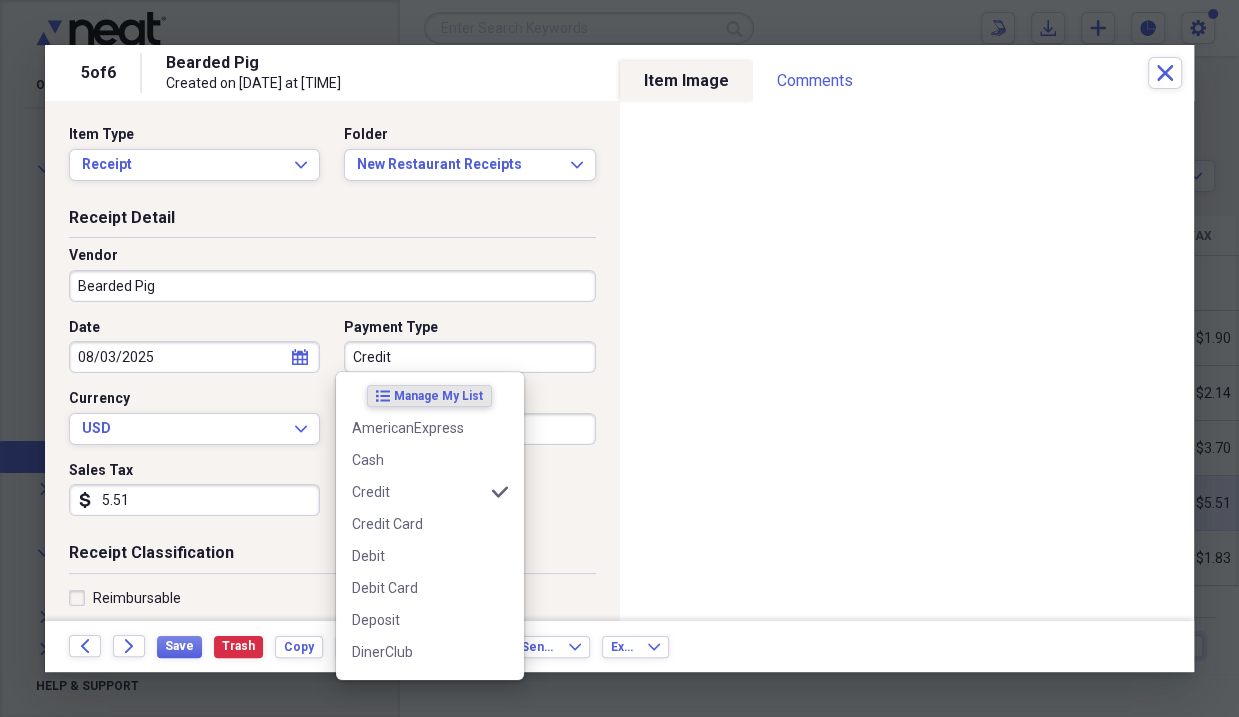 click on "Credit" at bounding box center [469, 357] 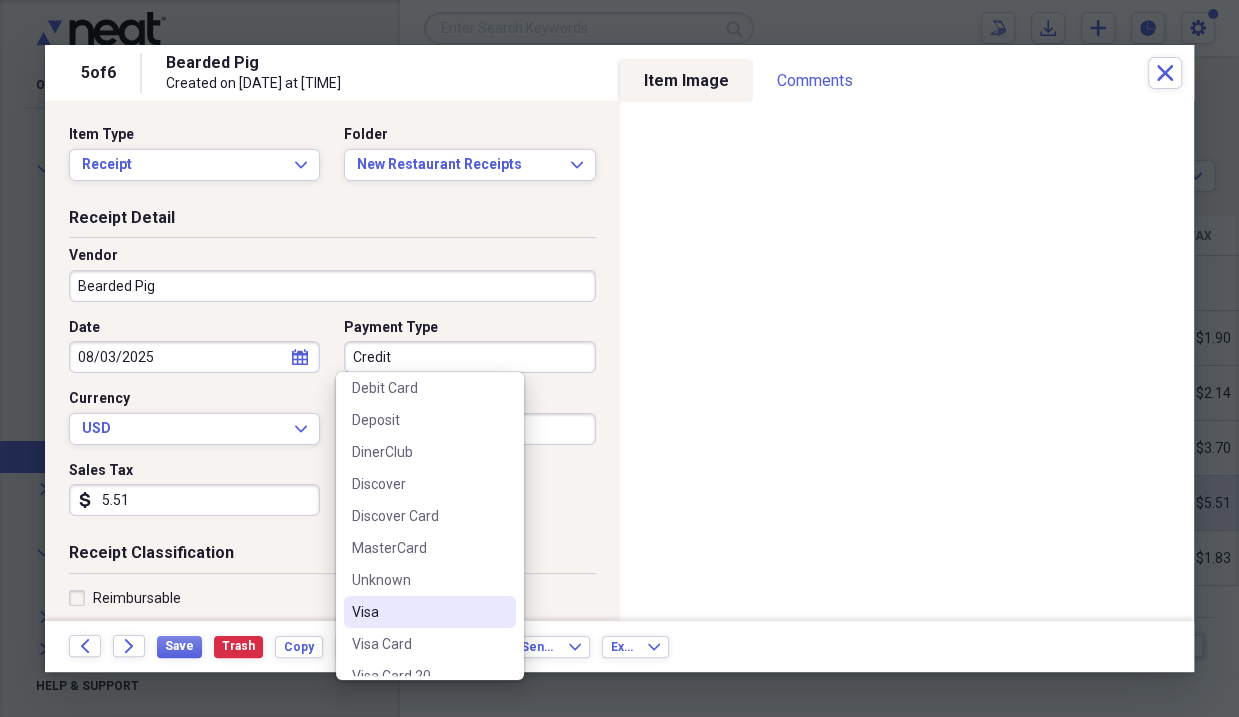 scroll, scrollTop: 219, scrollLeft: 0, axis: vertical 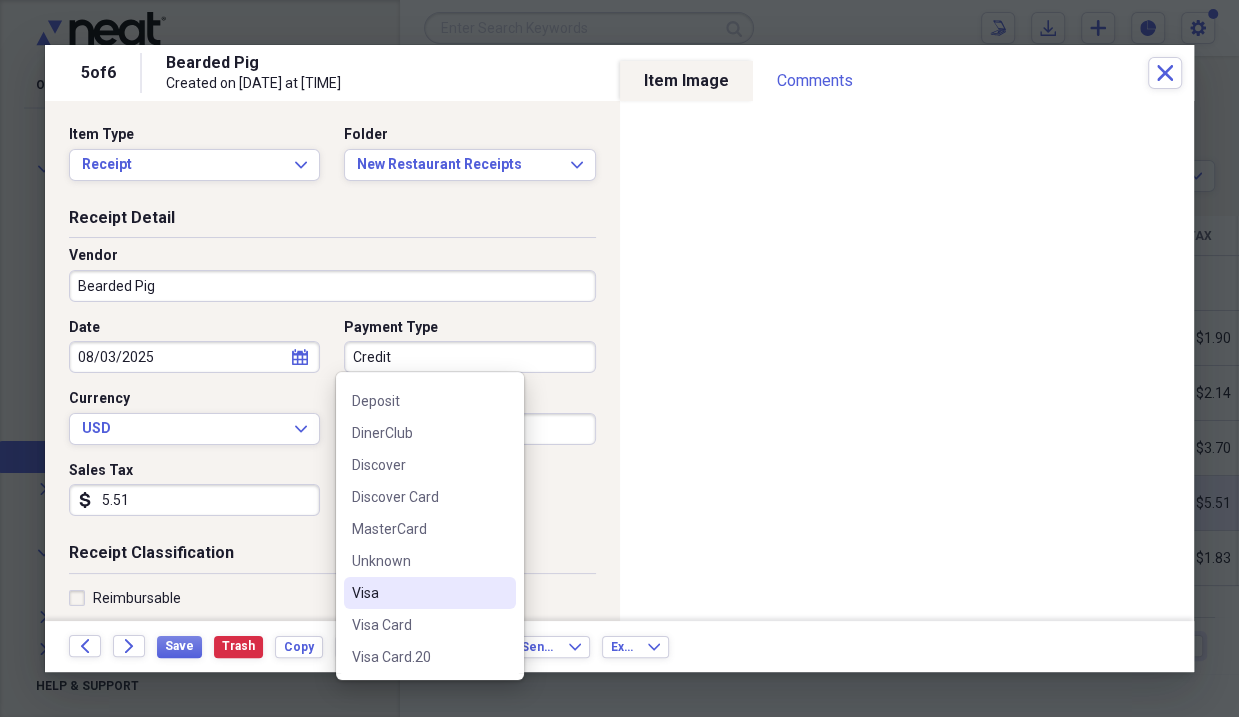 click on "Visa" at bounding box center (418, 593) 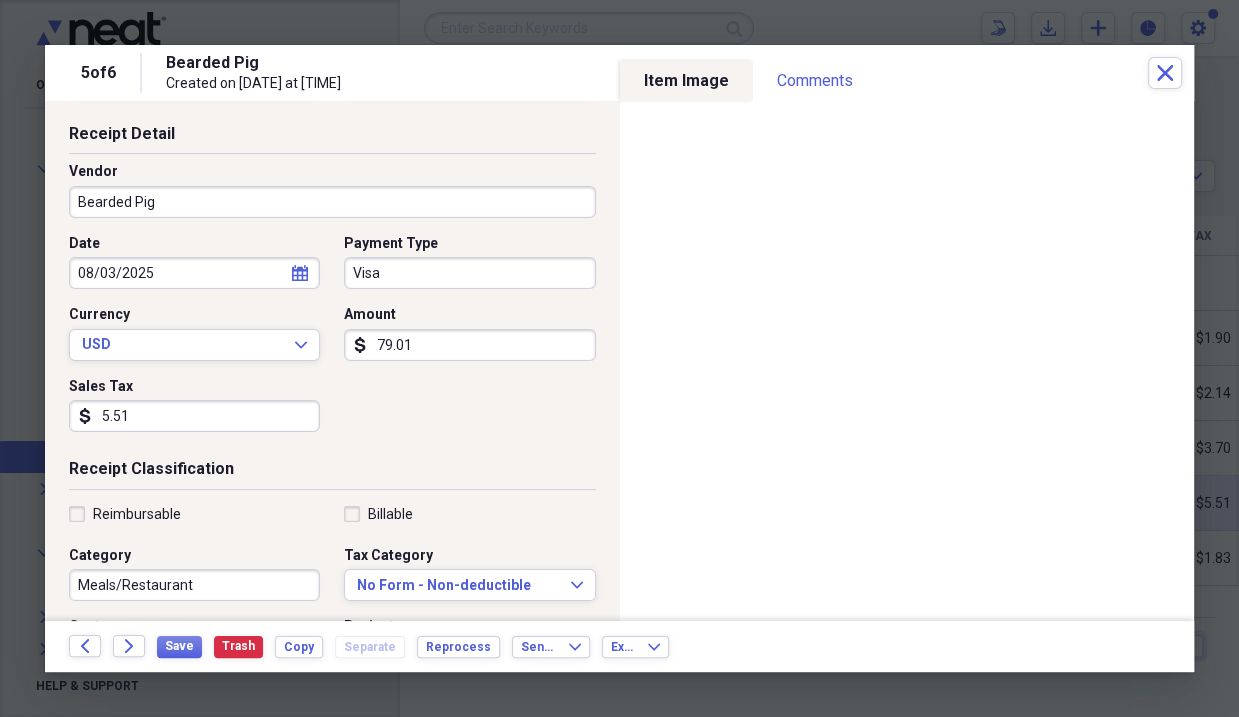 scroll, scrollTop: 200, scrollLeft: 0, axis: vertical 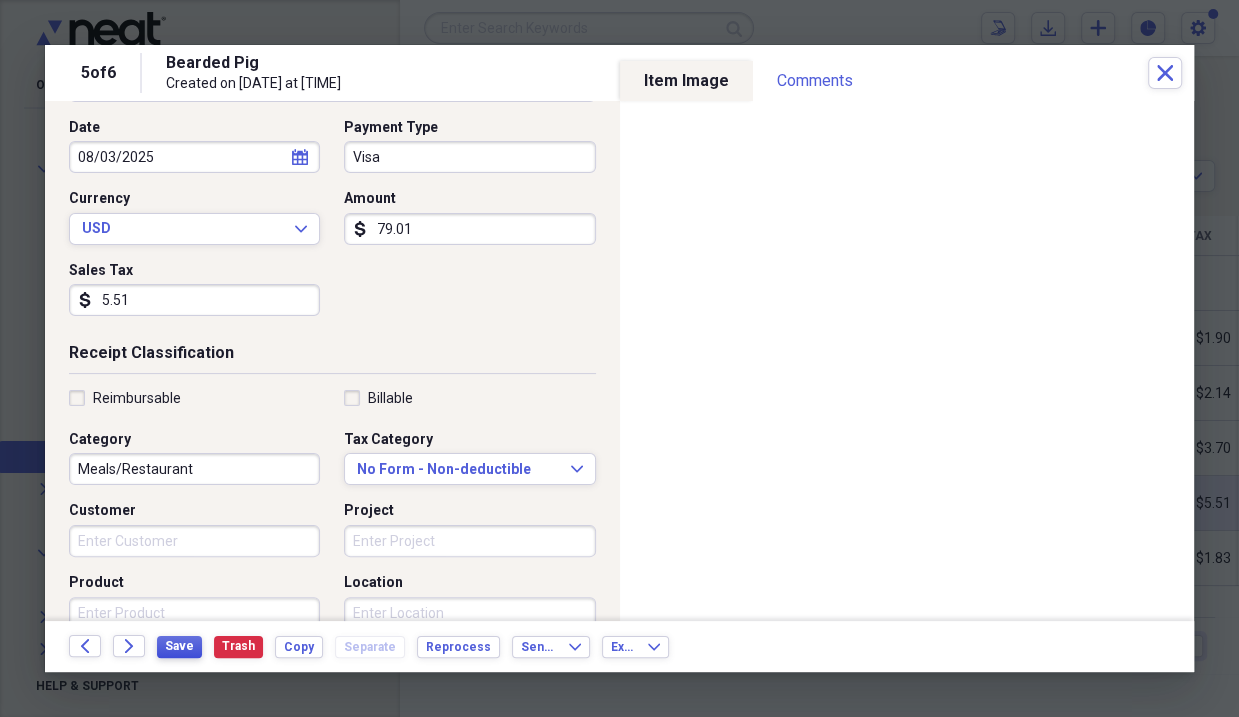 click on "Save" at bounding box center (179, 646) 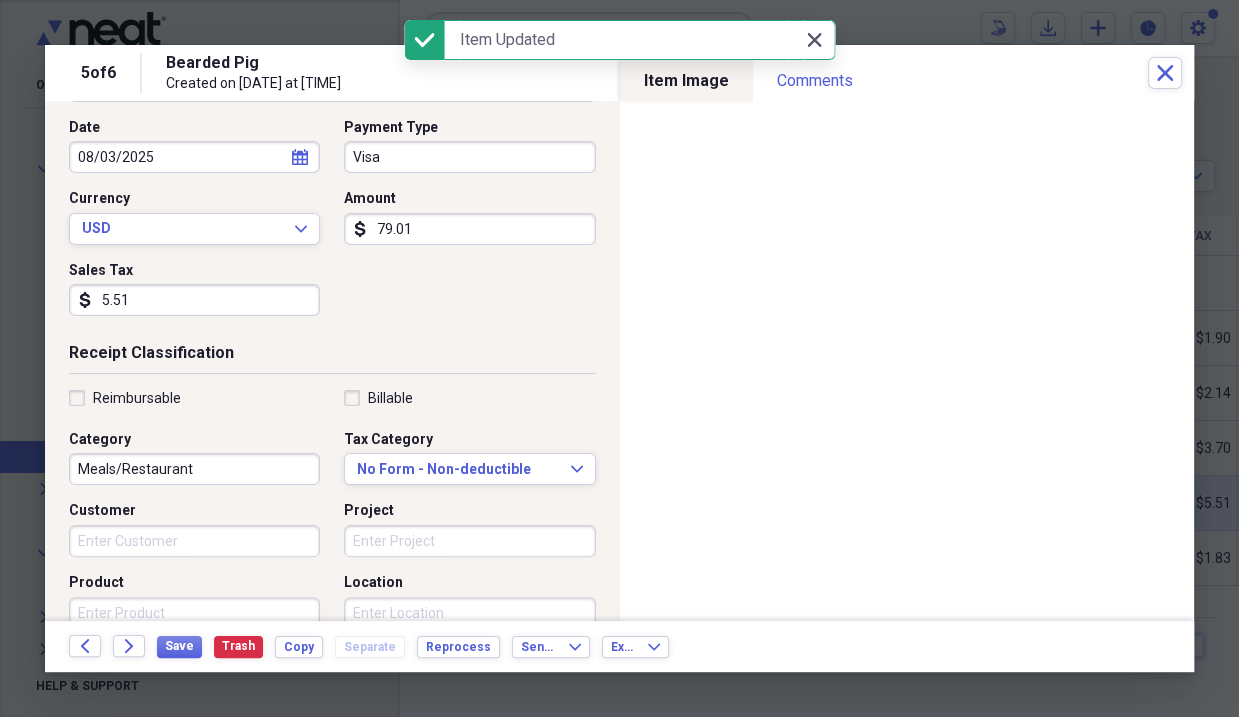 click on "Close Close" at bounding box center (815, 40) 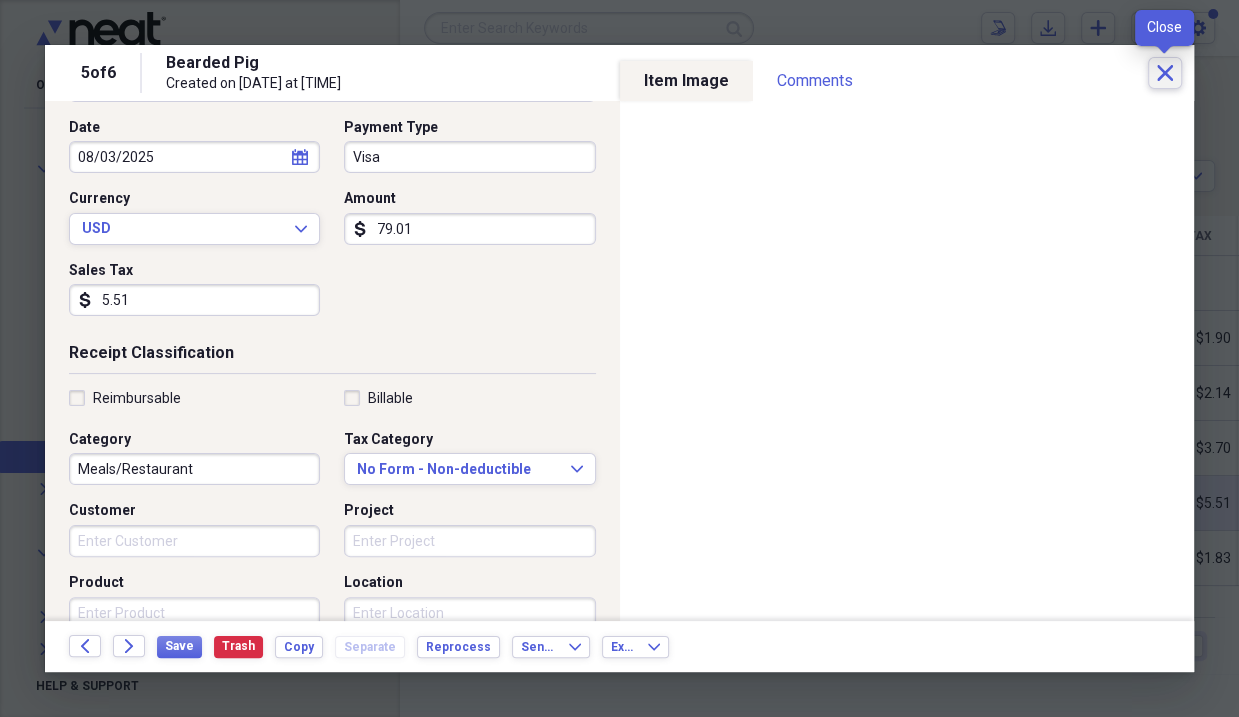 click on "Close" at bounding box center (1165, 73) 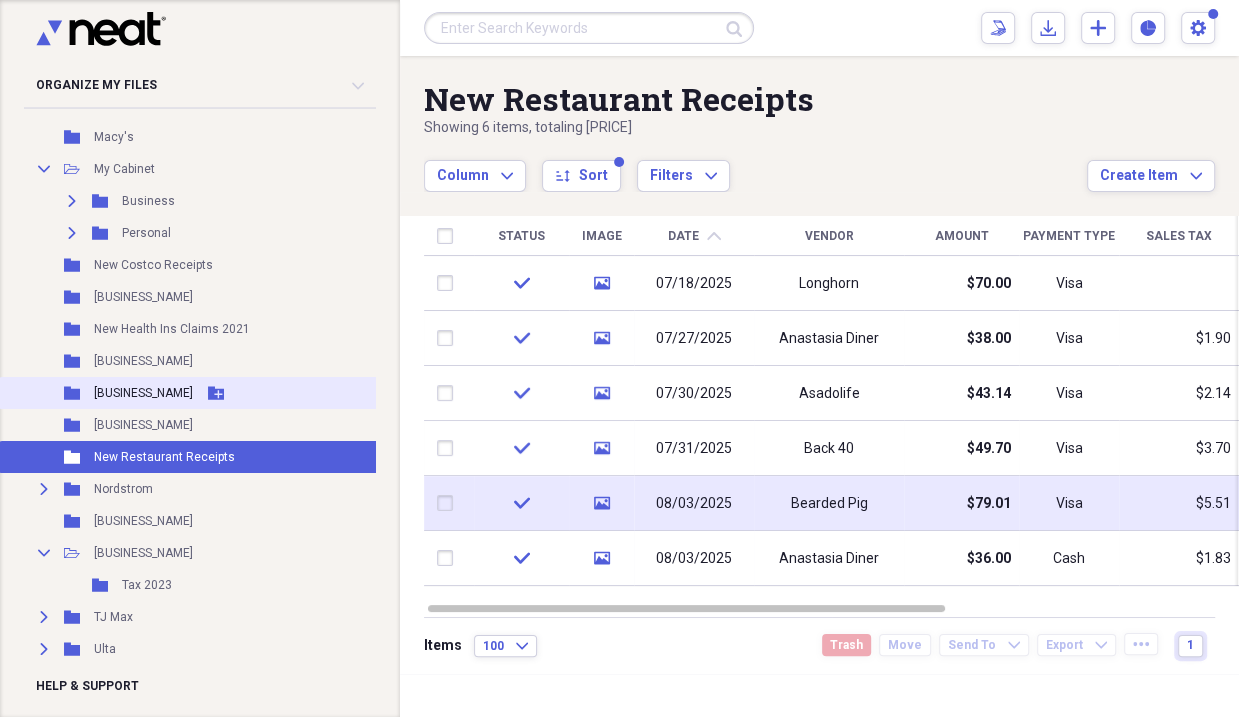 click on "New Other Receipts" at bounding box center (143, 393) 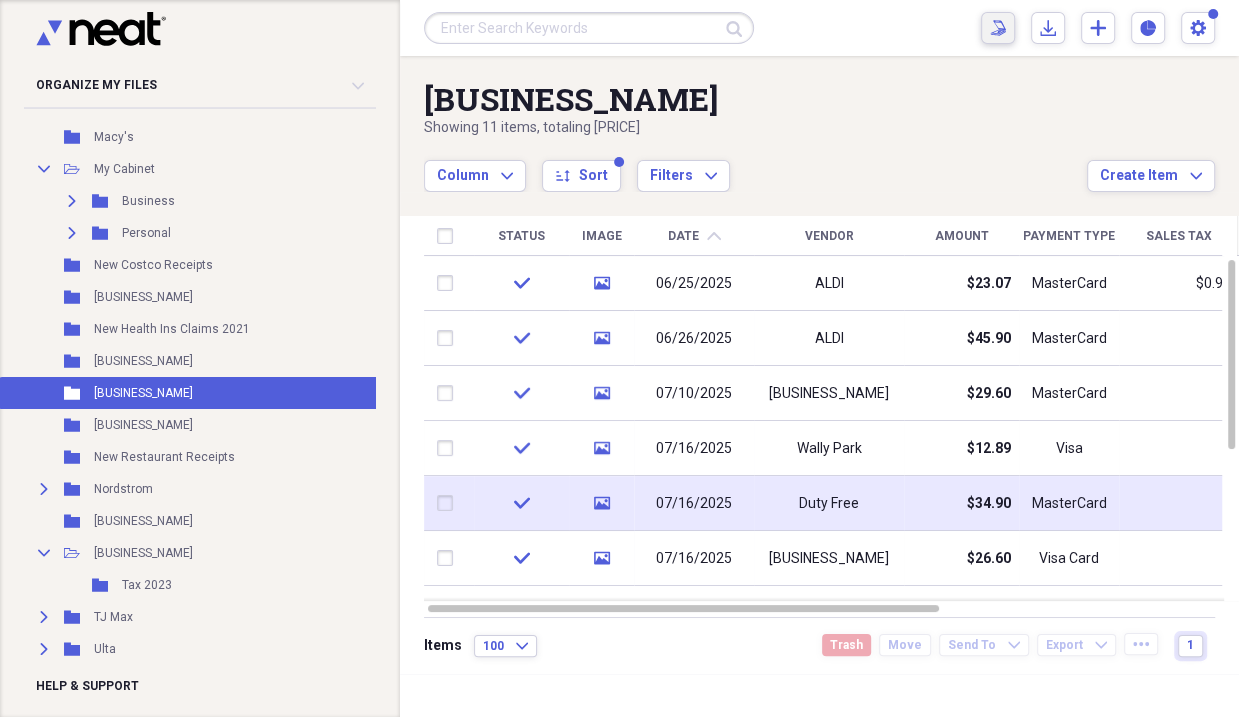 click on "Scan Scan" at bounding box center (998, 28) 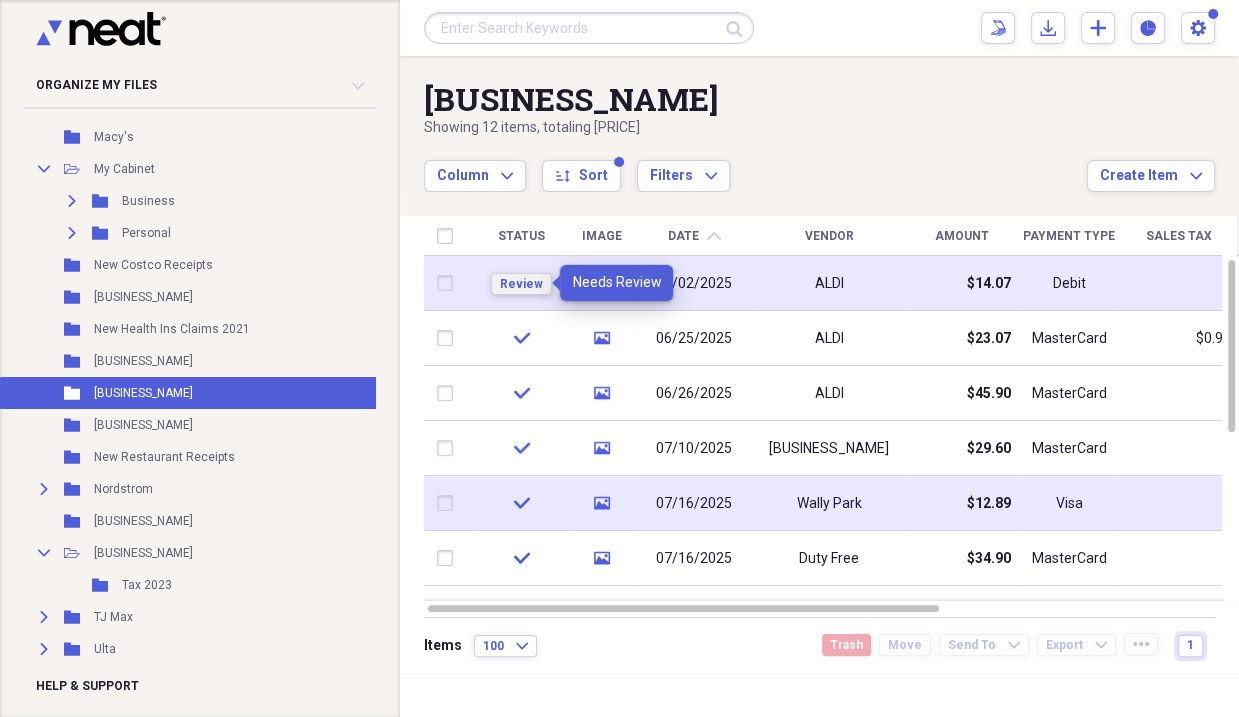 click on "Review" at bounding box center [521, 284] 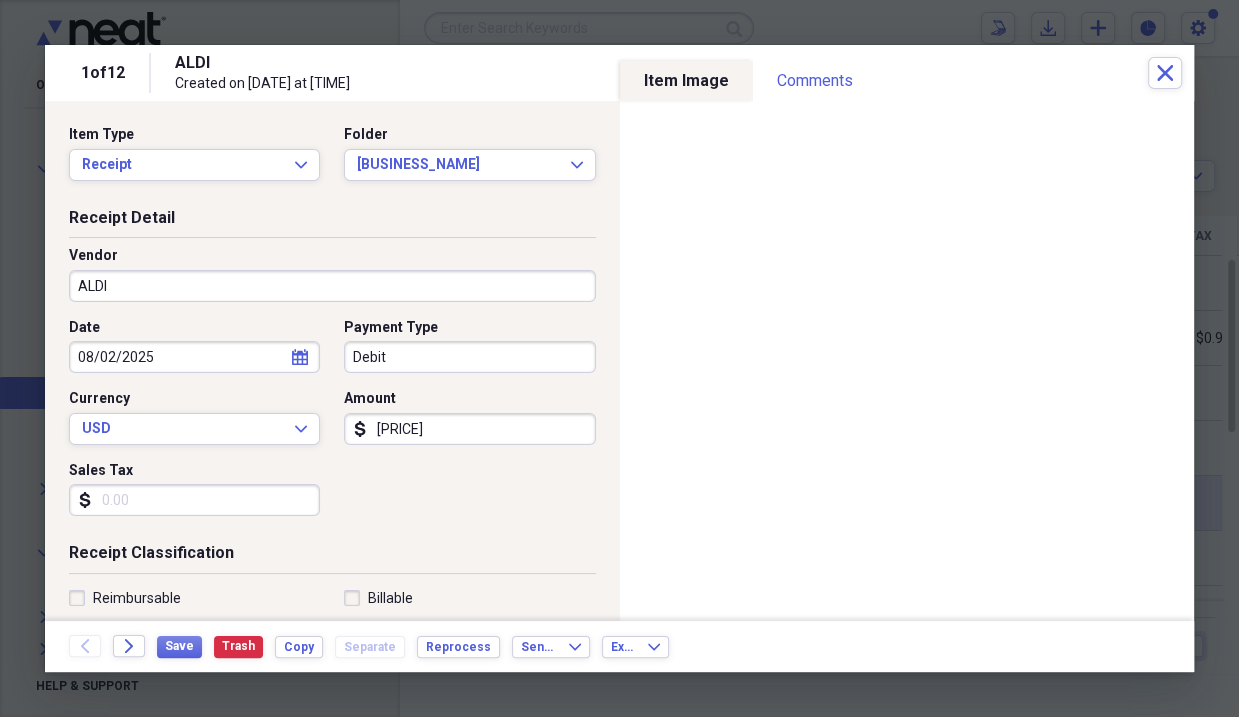 click on "Debit" at bounding box center [469, 357] 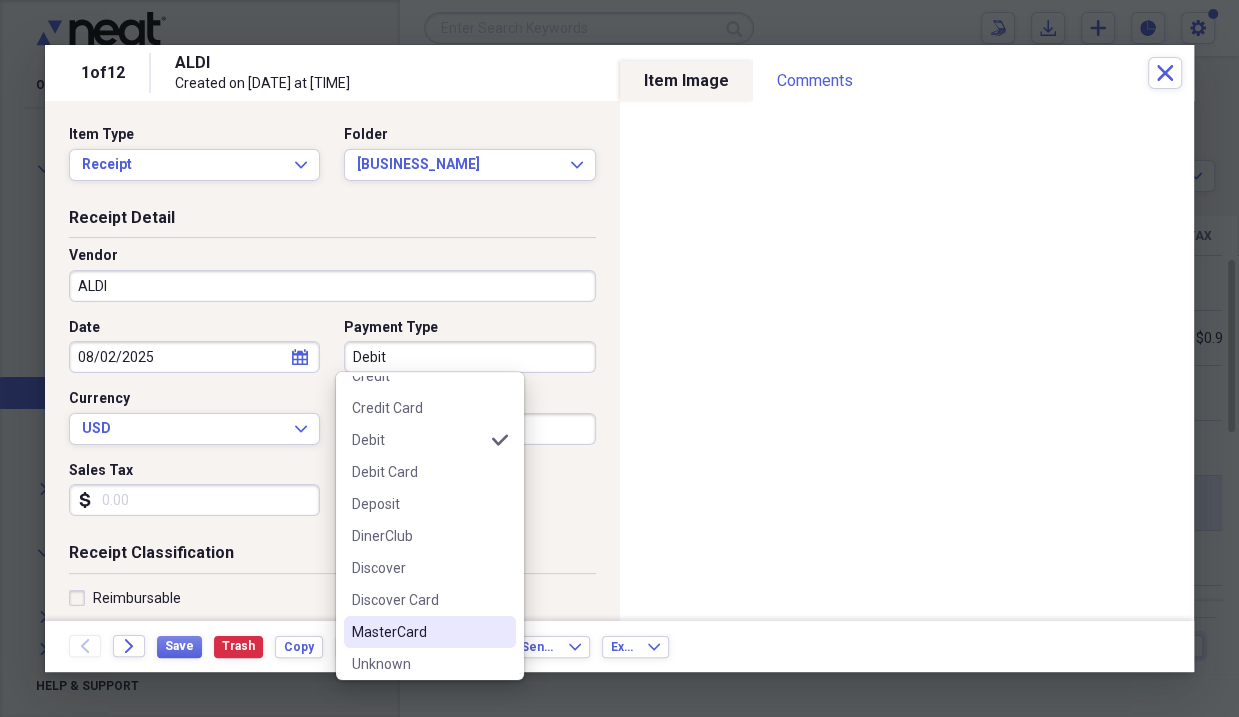 scroll, scrollTop: 200, scrollLeft: 0, axis: vertical 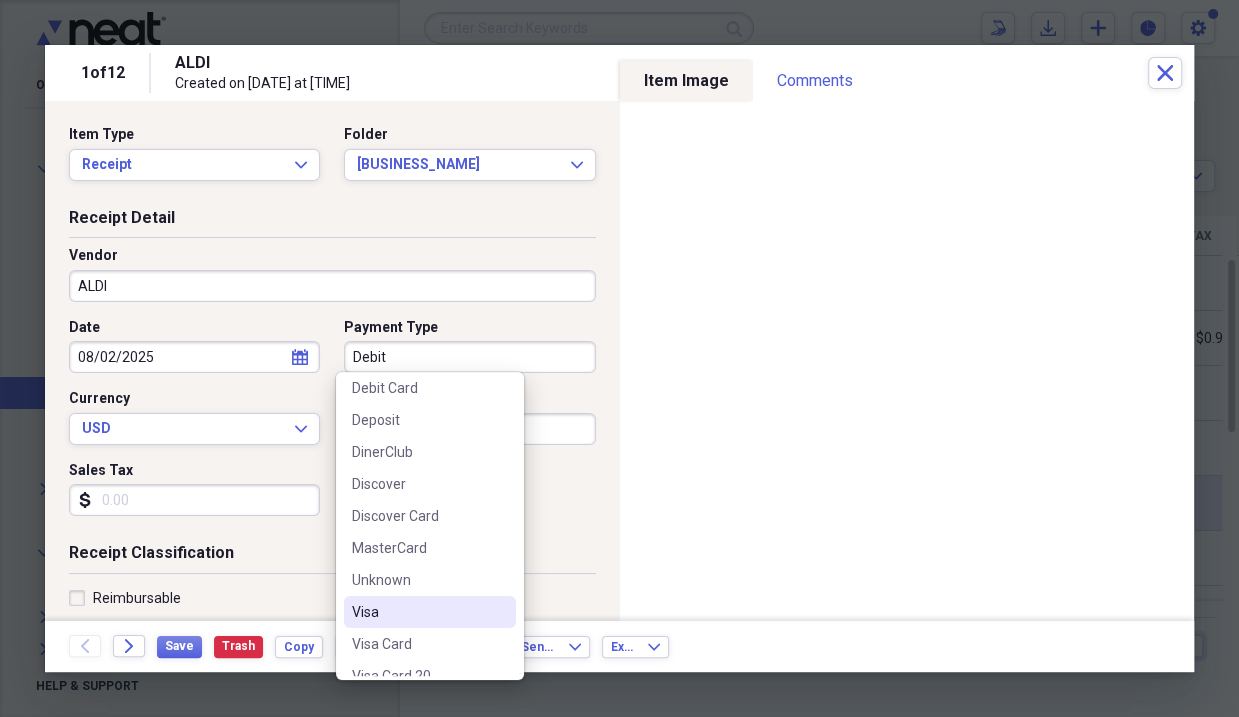 click on "Visa" at bounding box center (418, 612) 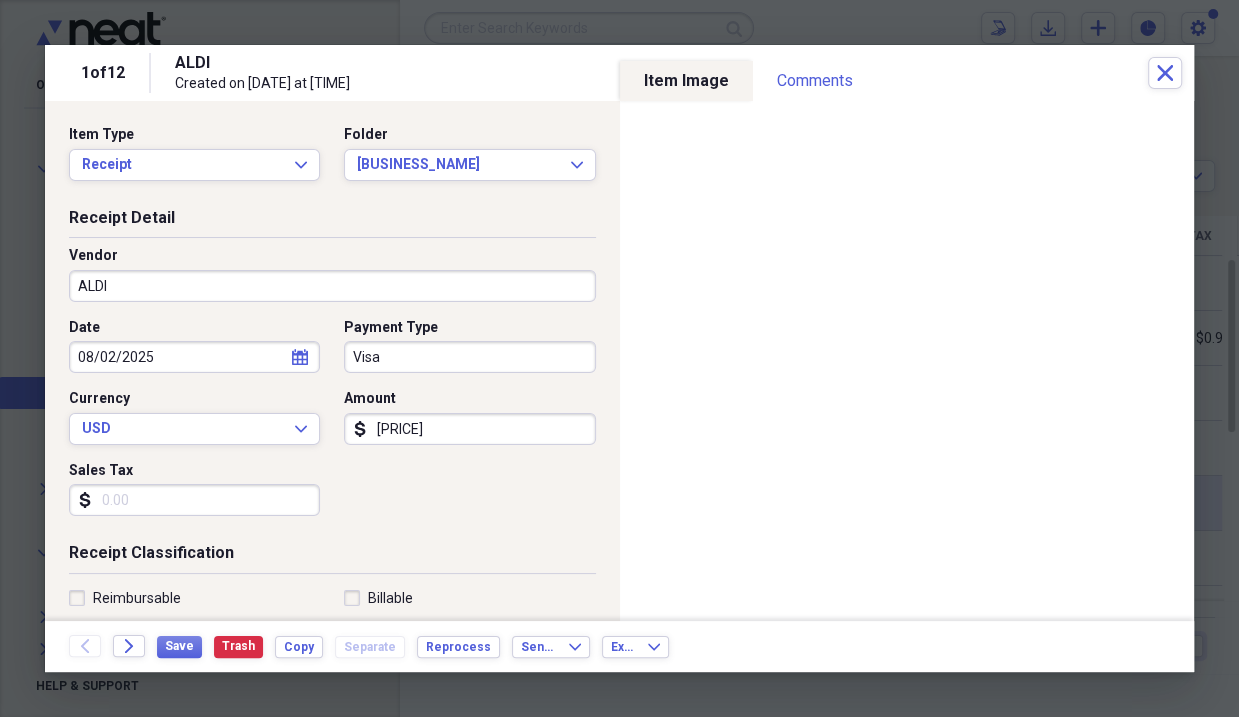 click on "Sales Tax" at bounding box center (194, 500) 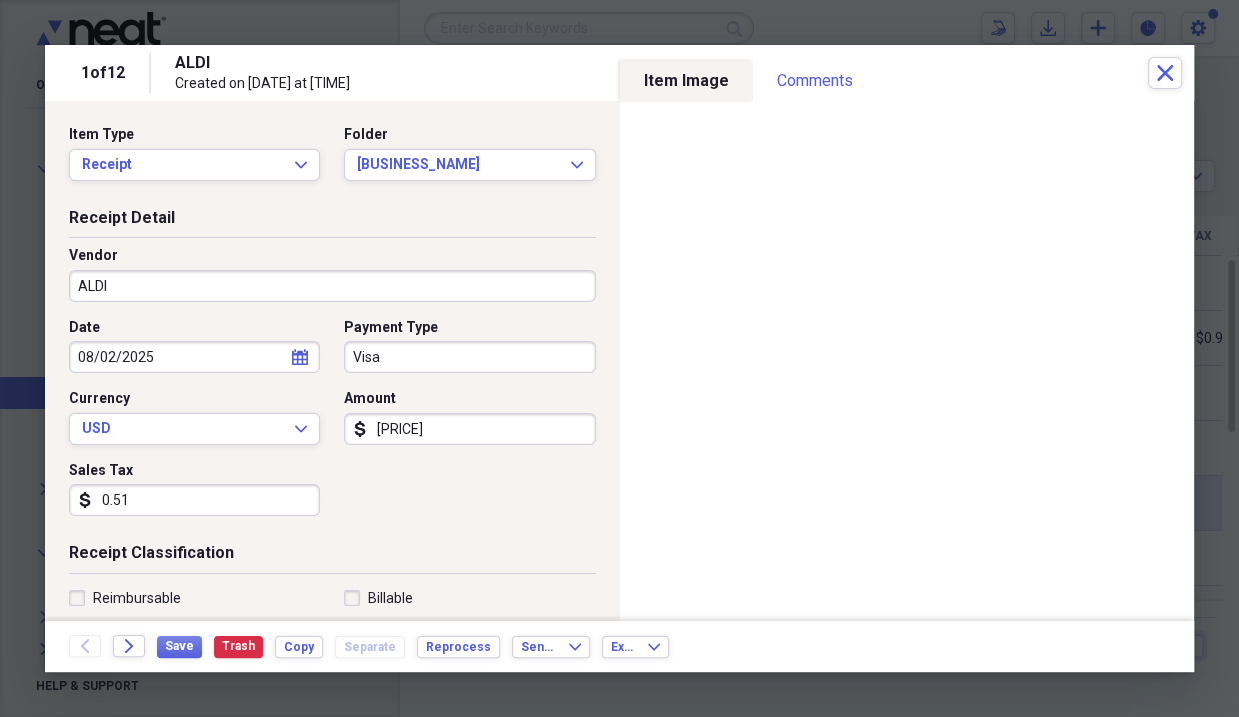 type on "0.51" 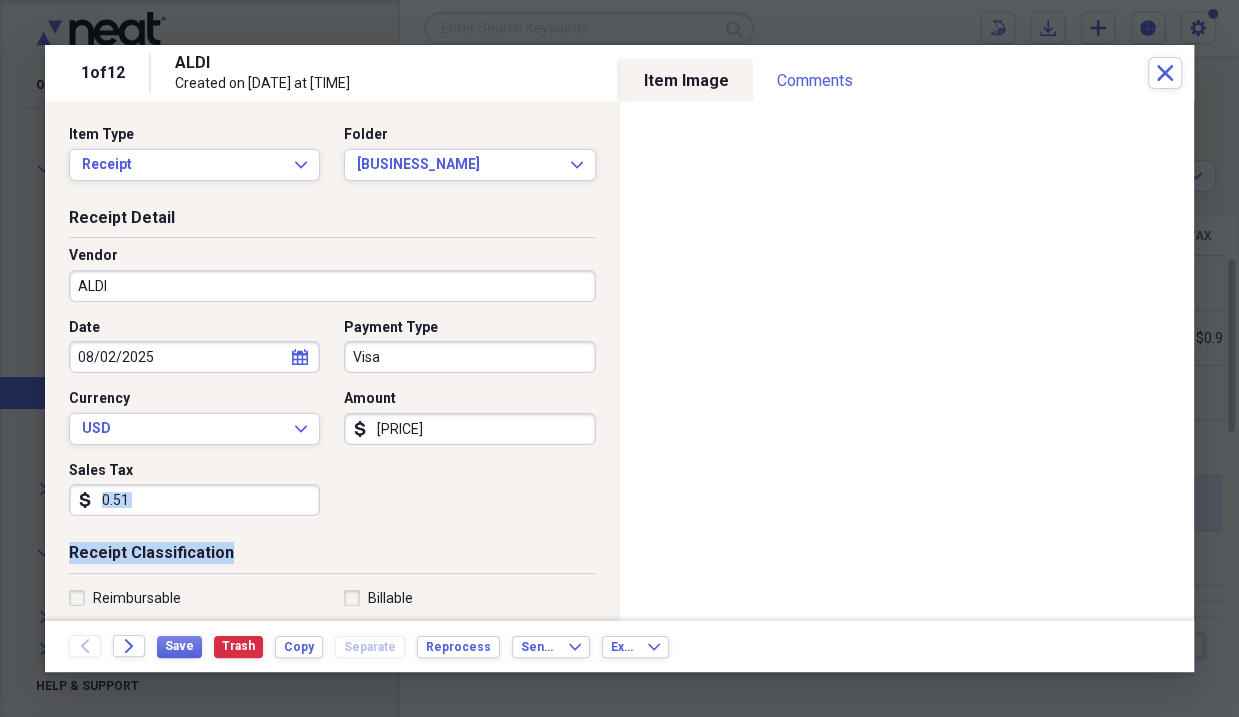 click on "Item Type Receipt Expand Folder New Other Receipts Expand Receipt Detail Vendor ALDI Date 08/02/2025 calendar Calendar Payment Type Visa Currency USD Expand Amount dollar-sign 14.07 Sales Tax dollar-sign 0.51 Receipt Classification Reimbursable Billable Category Grocery Store Tax Category No Form - Non-deductible Expand Customer Project Product Location Class Notes" at bounding box center (332, 623) 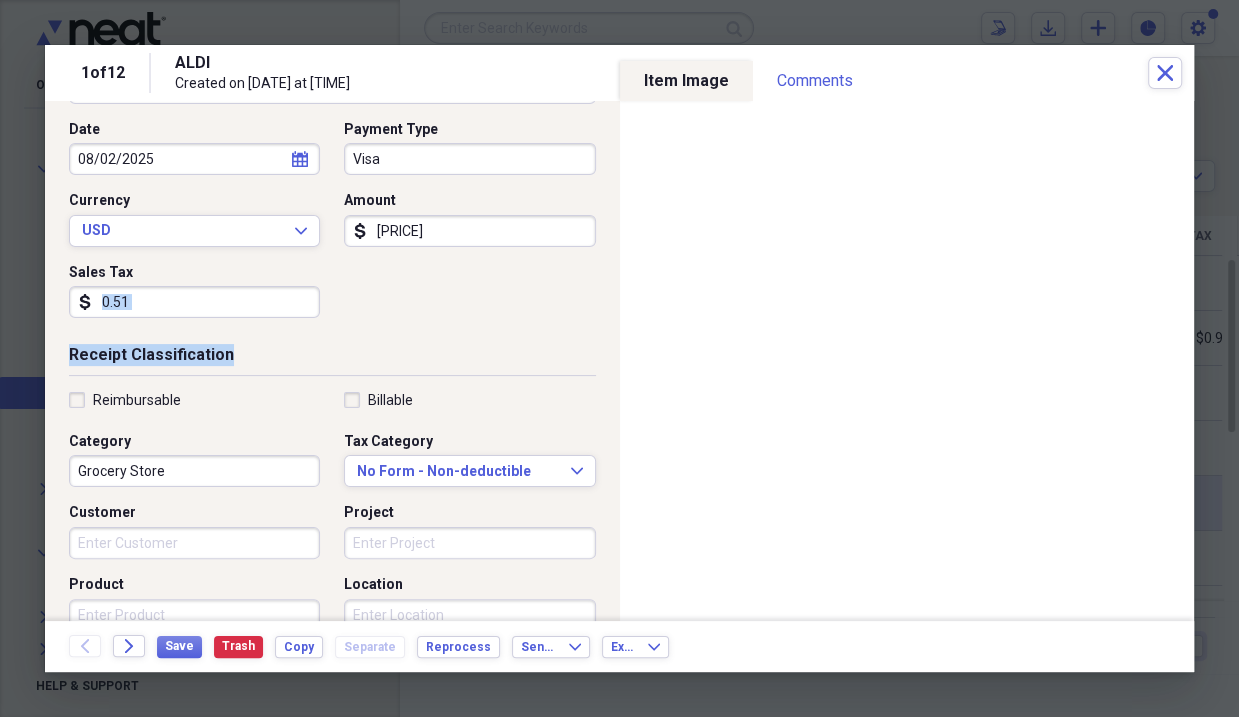 scroll, scrollTop: 200, scrollLeft: 0, axis: vertical 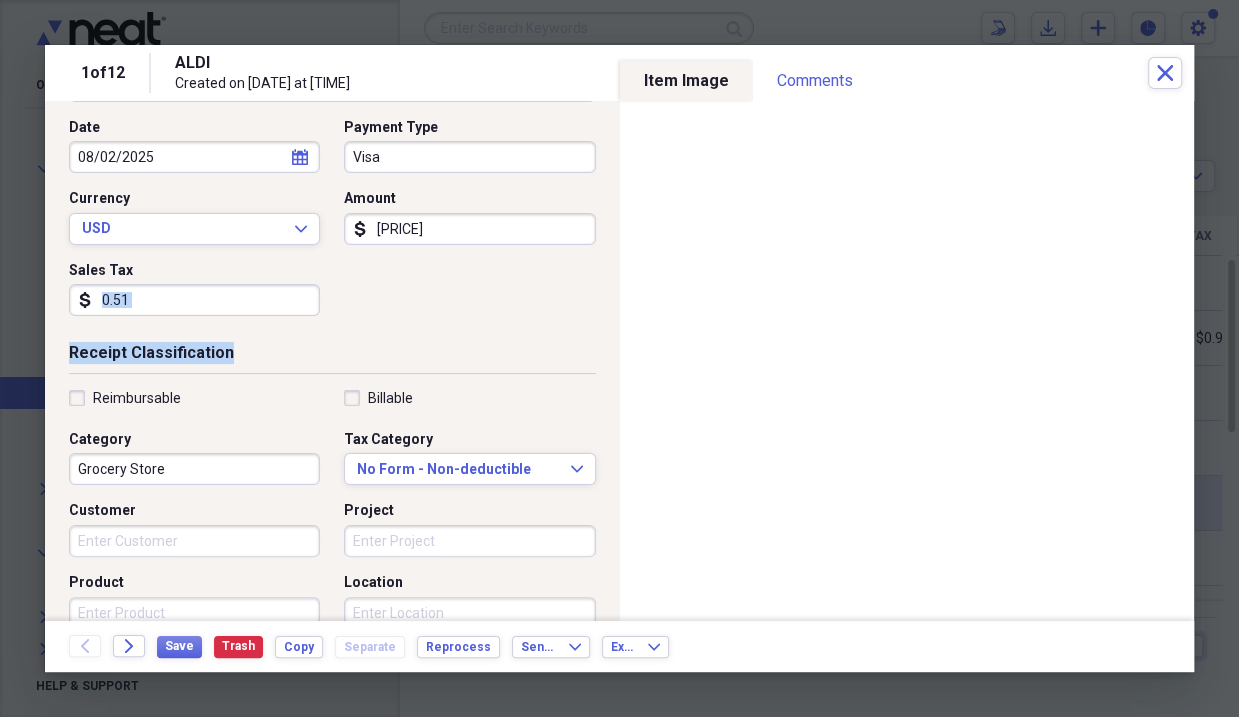 click on "Date 08/02/2025 calendar Calendar Payment Type Visa Currency USD Expand Amount dollar-sign 14.07 Sales Tax dollar-sign 0.51" at bounding box center (332, 225) 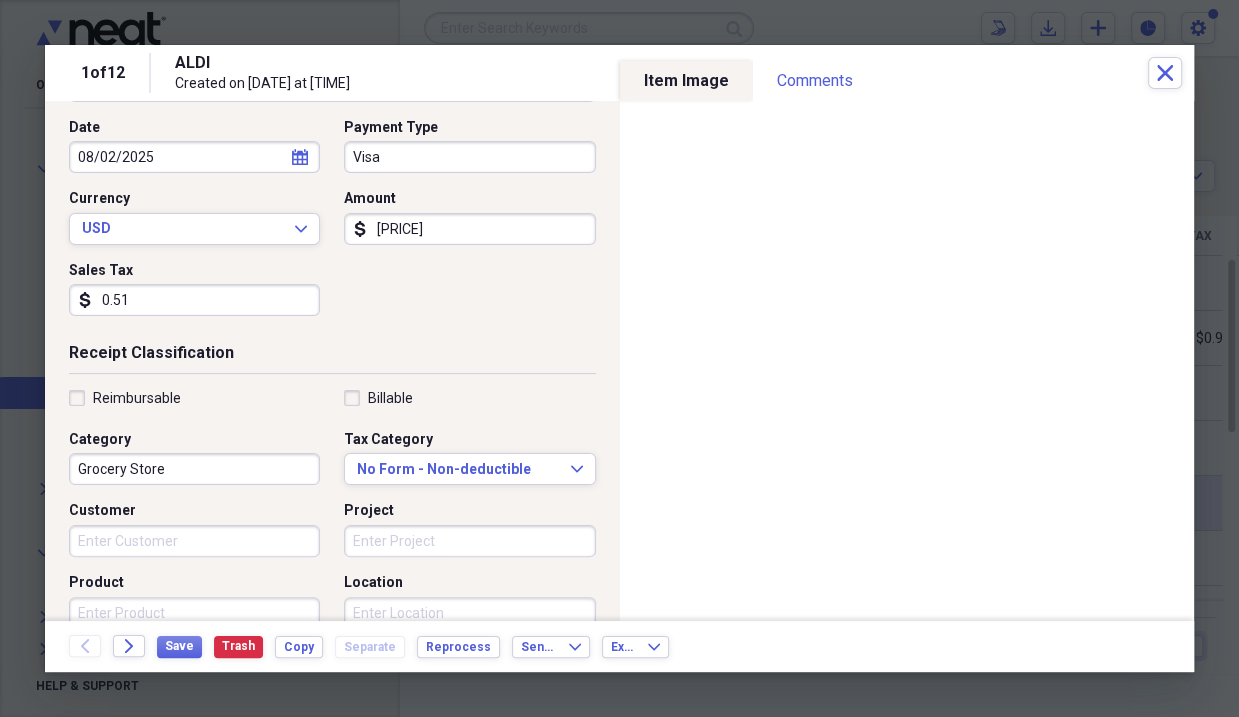 click on "Reimbursable Billable Category Grocery Store Tax Category No Form - Non-deductible Expand Customer Project Product Location Class" at bounding box center [332, 549] 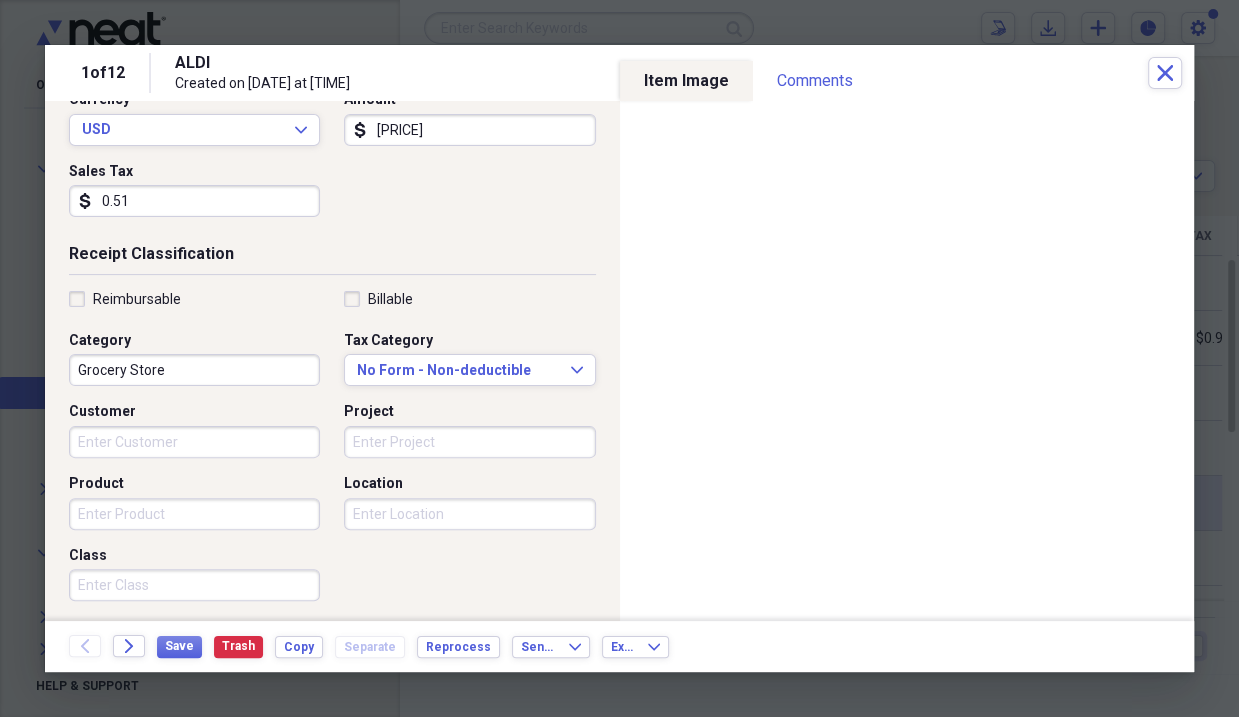 scroll, scrollTop: 300, scrollLeft: 0, axis: vertical 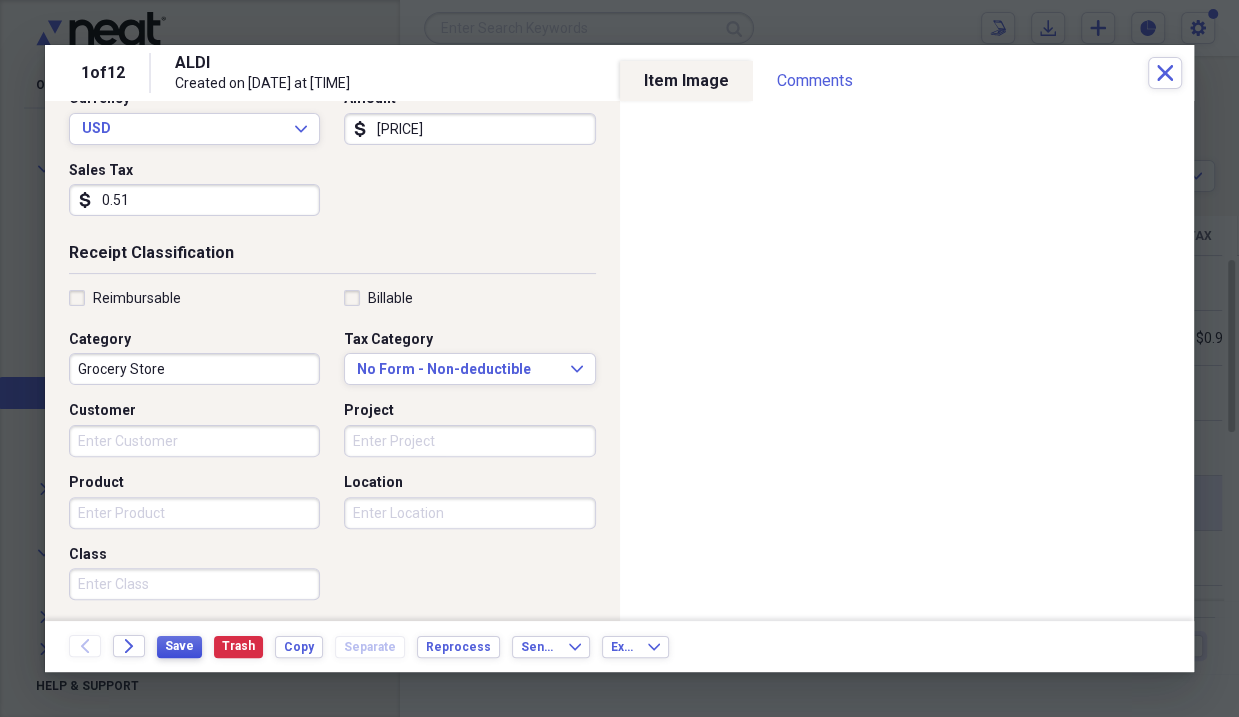 click on "Save" at bounding box center (179, 646) 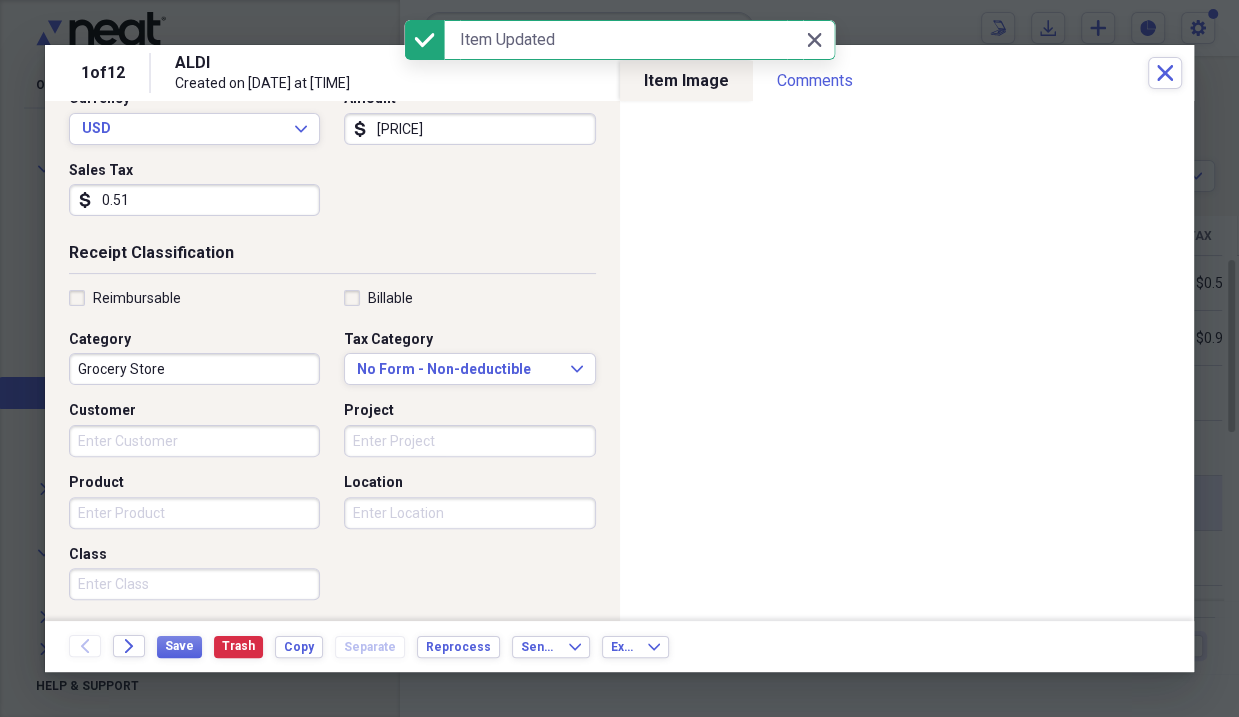 click on "Close Close" at bounding box center (815, 40) 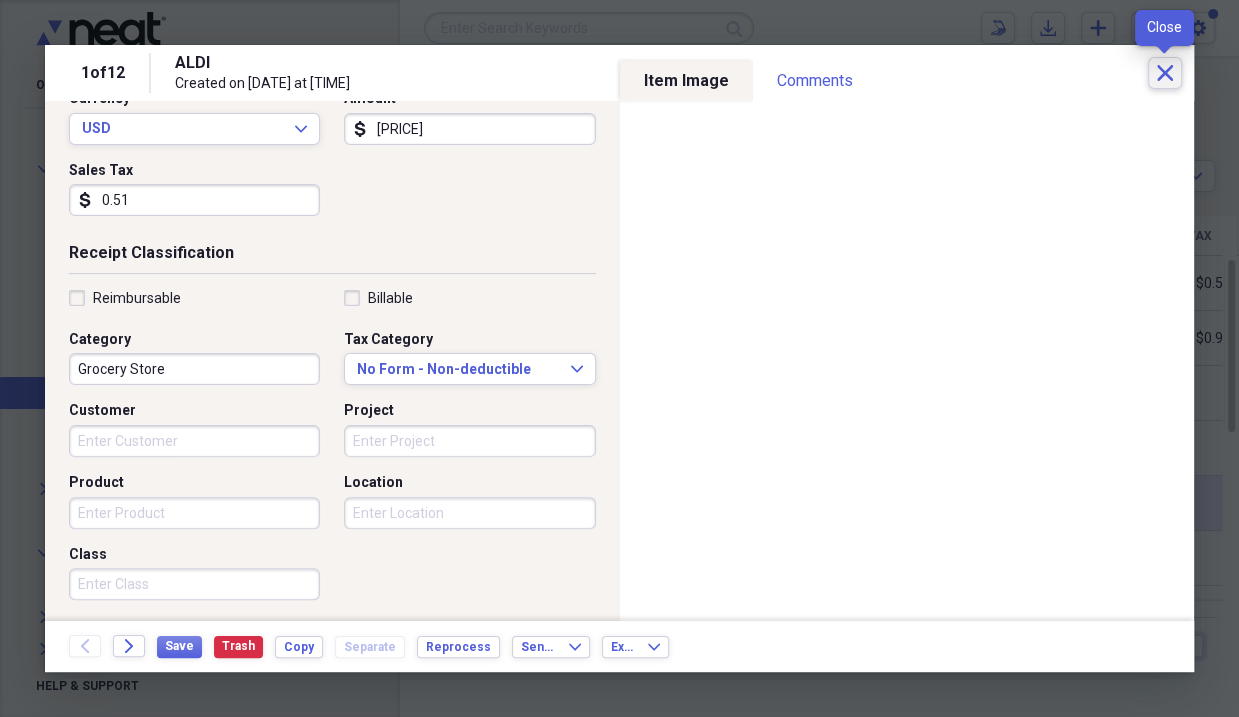 click on "Close" at bounding box center [1165, 73] 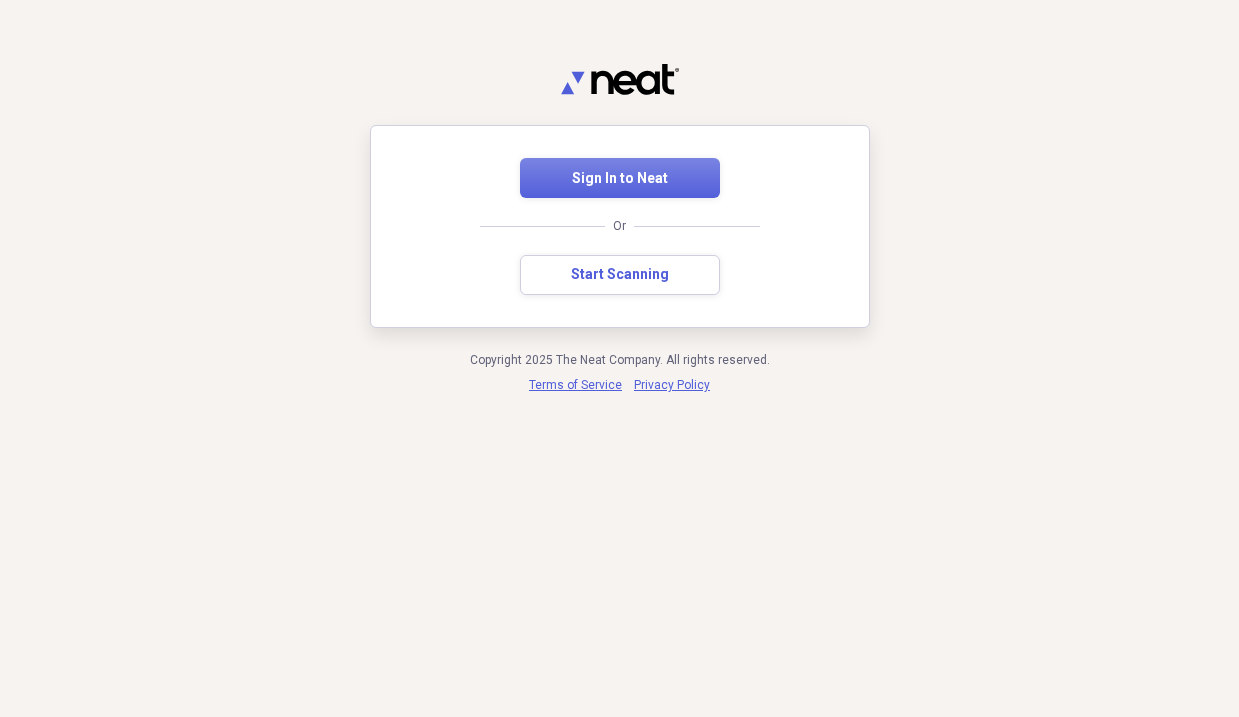 scroll, scrollTop: 0, scrollLeft: 0, axis: both 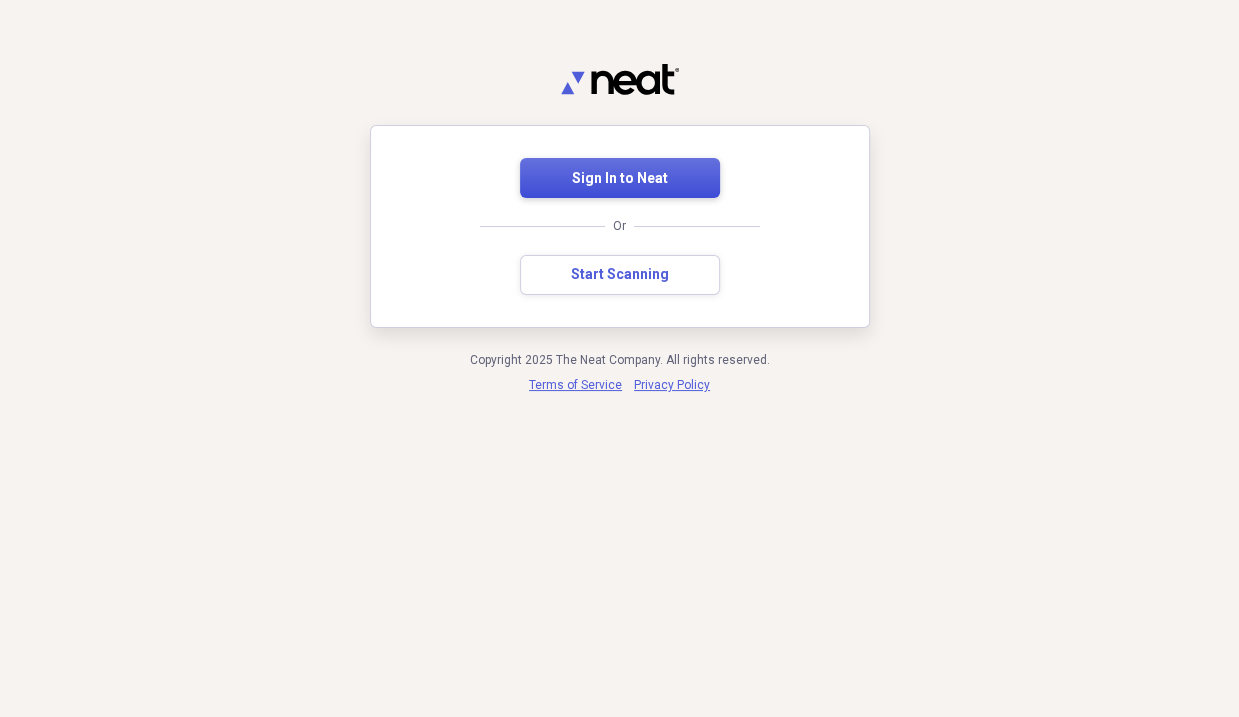 click on "Sign In to Neat" at bounding box center (620, 179) 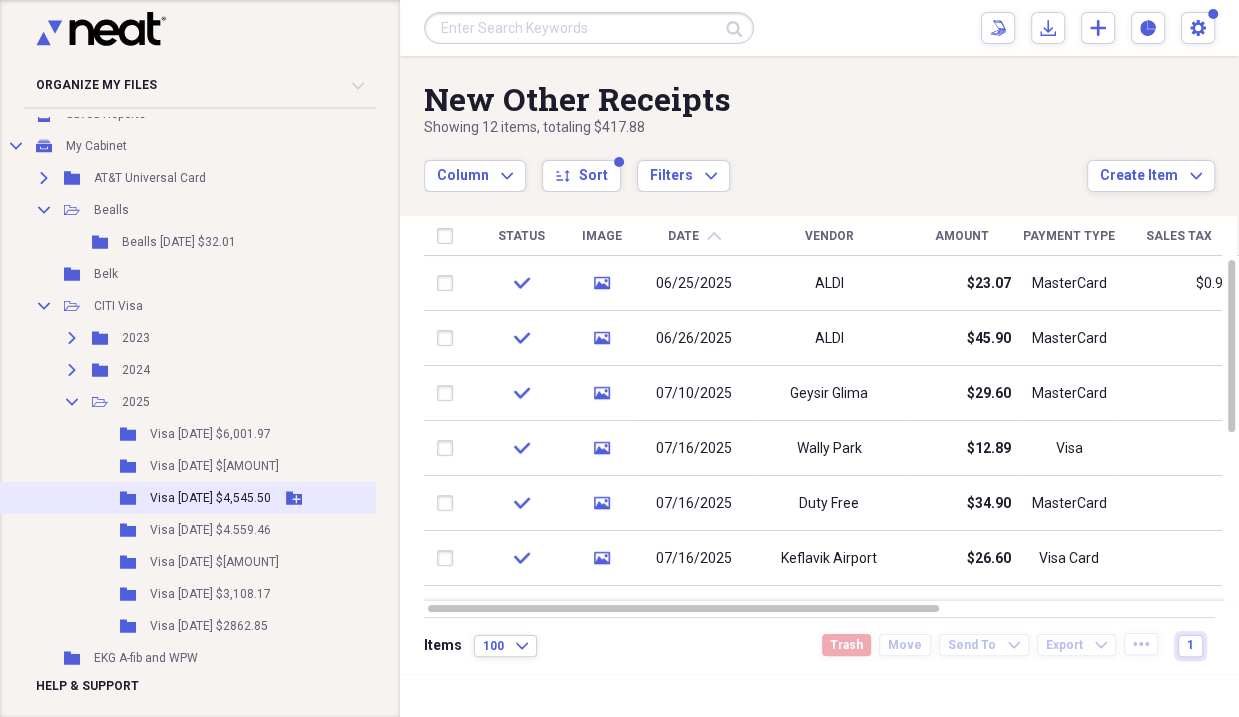 scroll, scrollTop: 0, scrollLeft: 0, axis: both 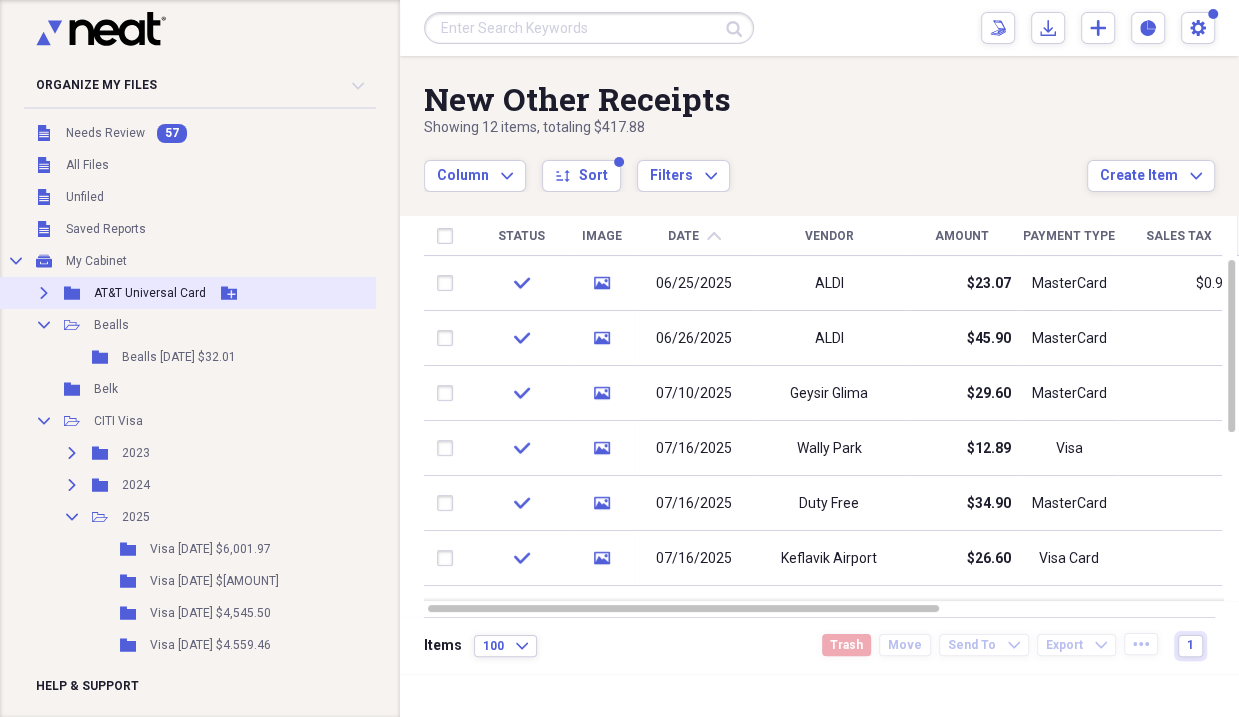 click on "Expand" 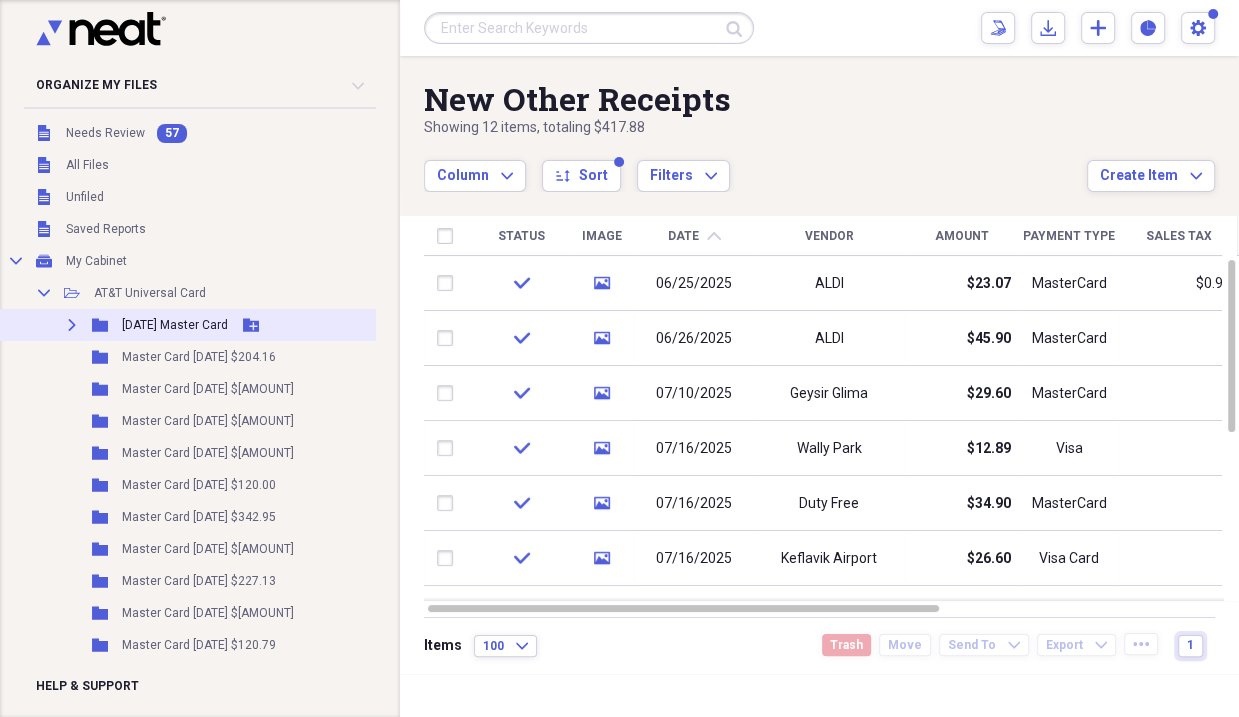click 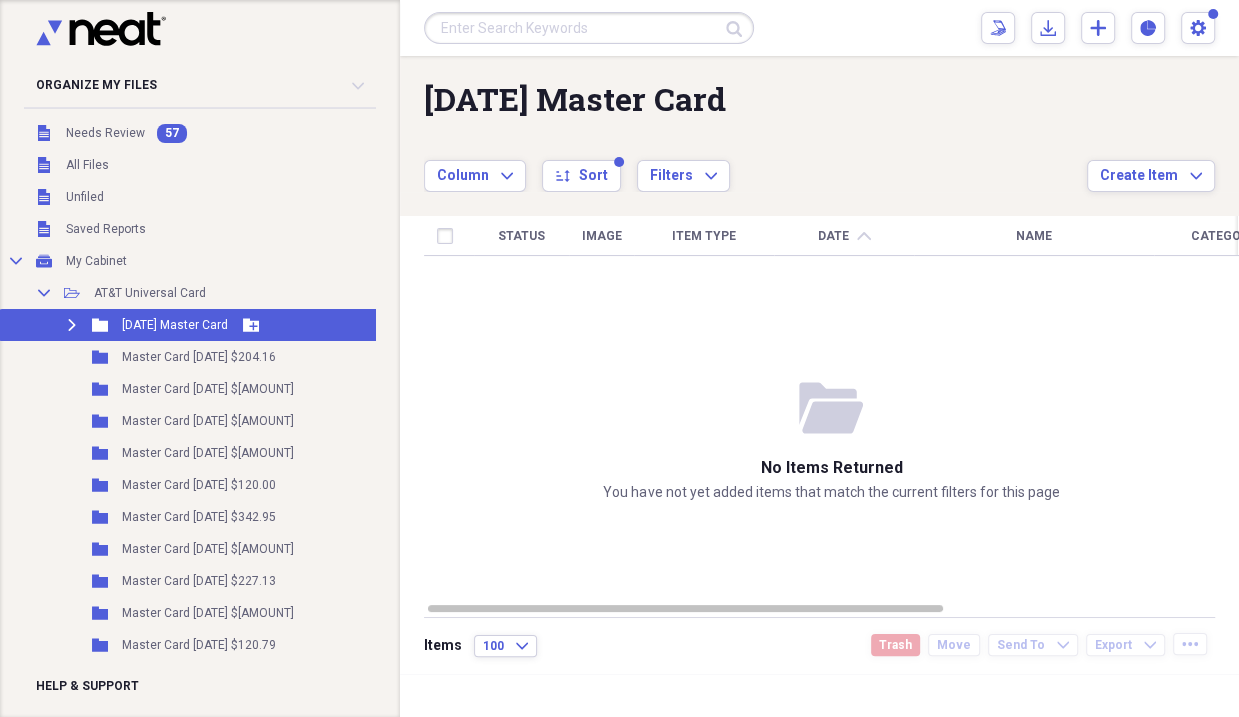 click 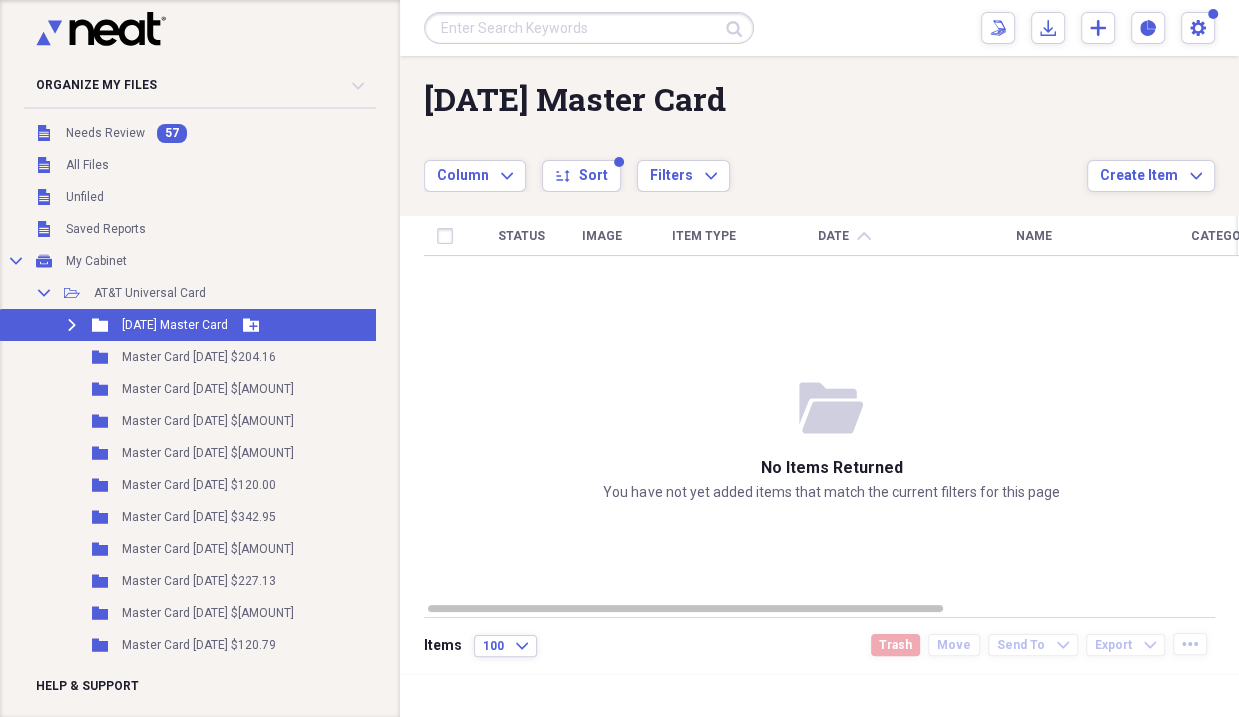 click on "Expand" 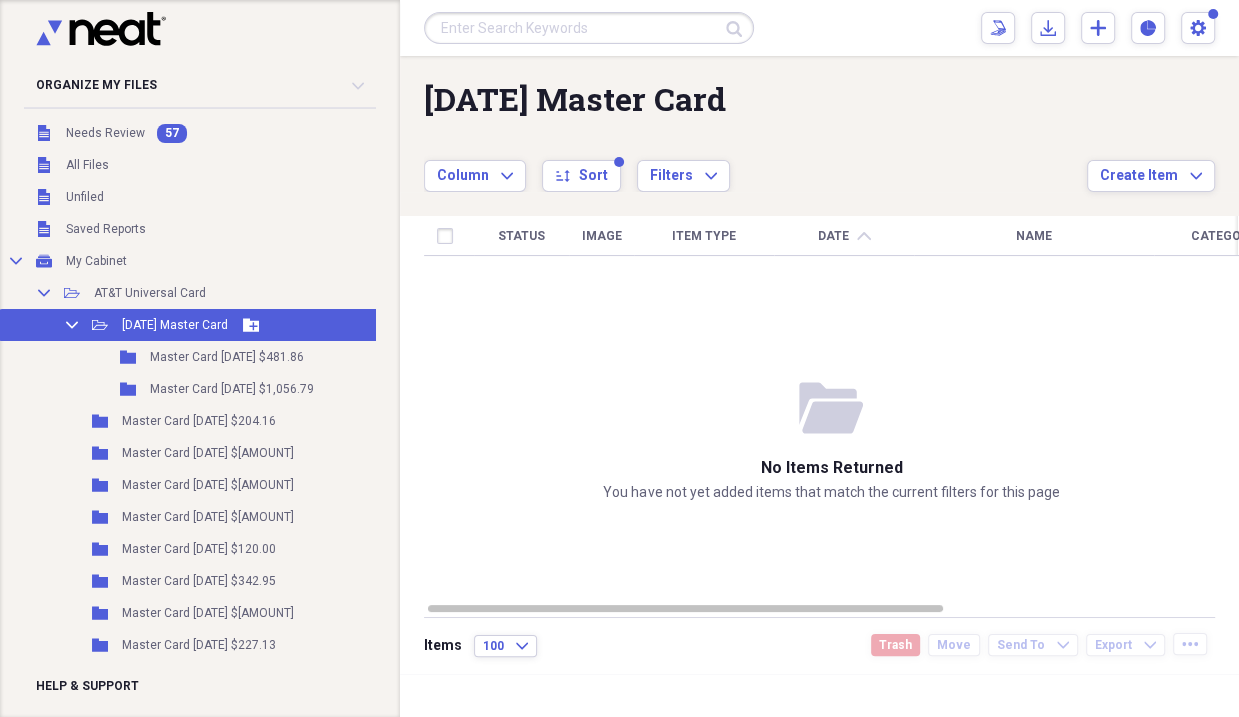 click on "Add Folder" 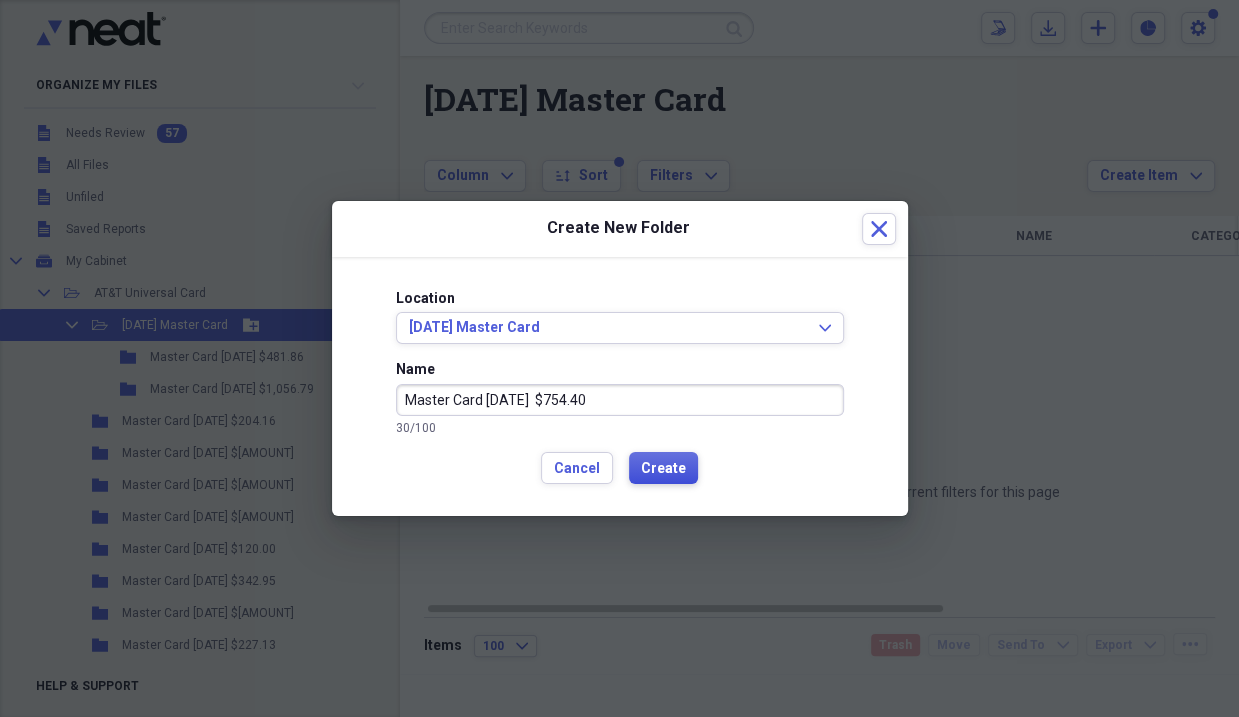 type on "Master Card [DATE]  $754.40" 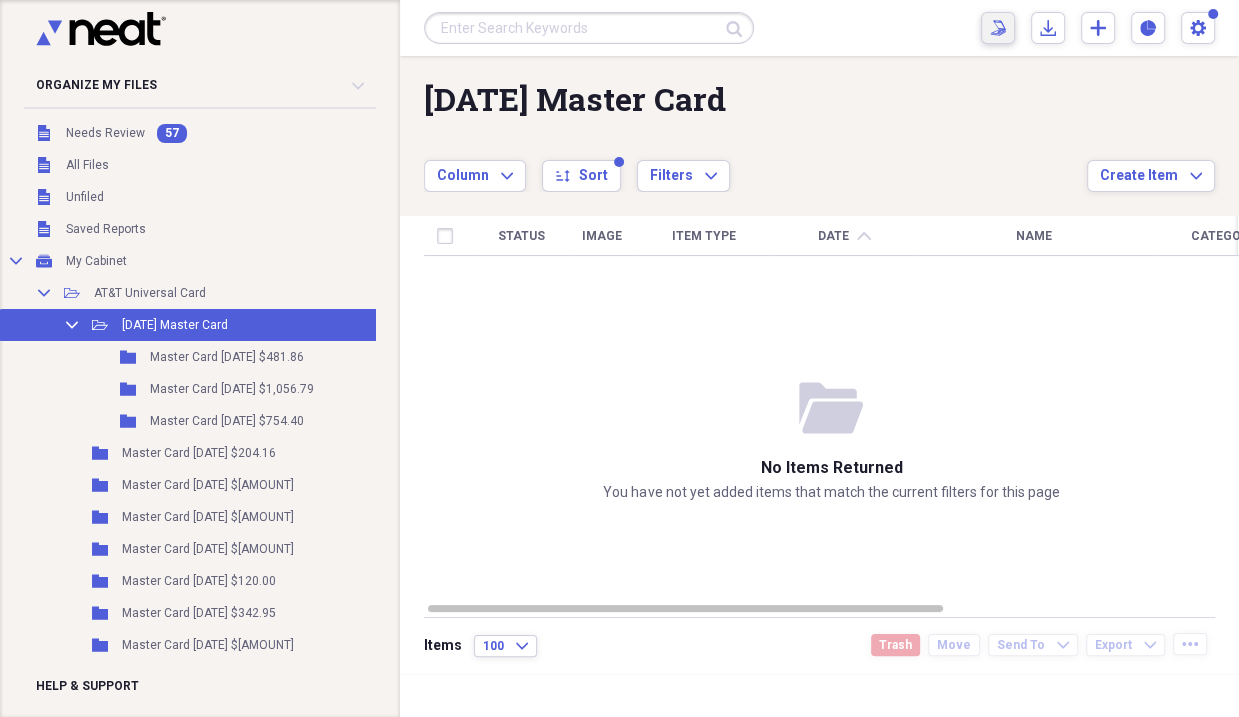 click 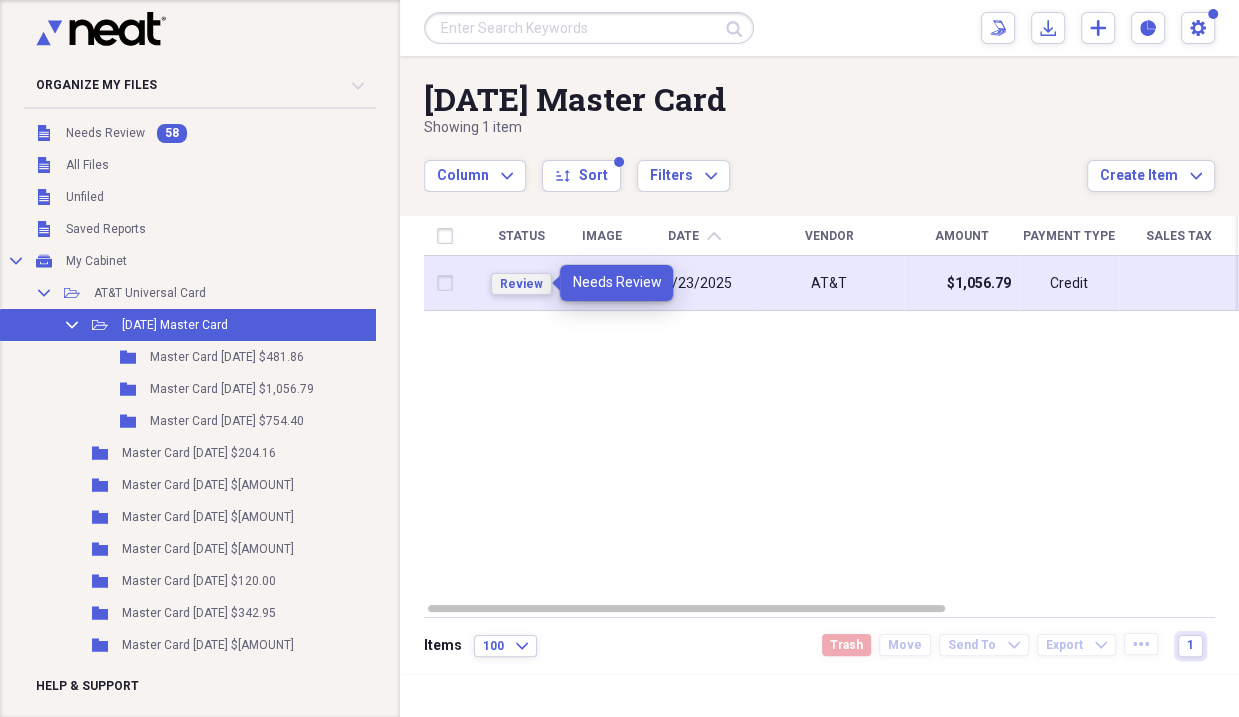 click on "Review" at bounding box center [521, 284] 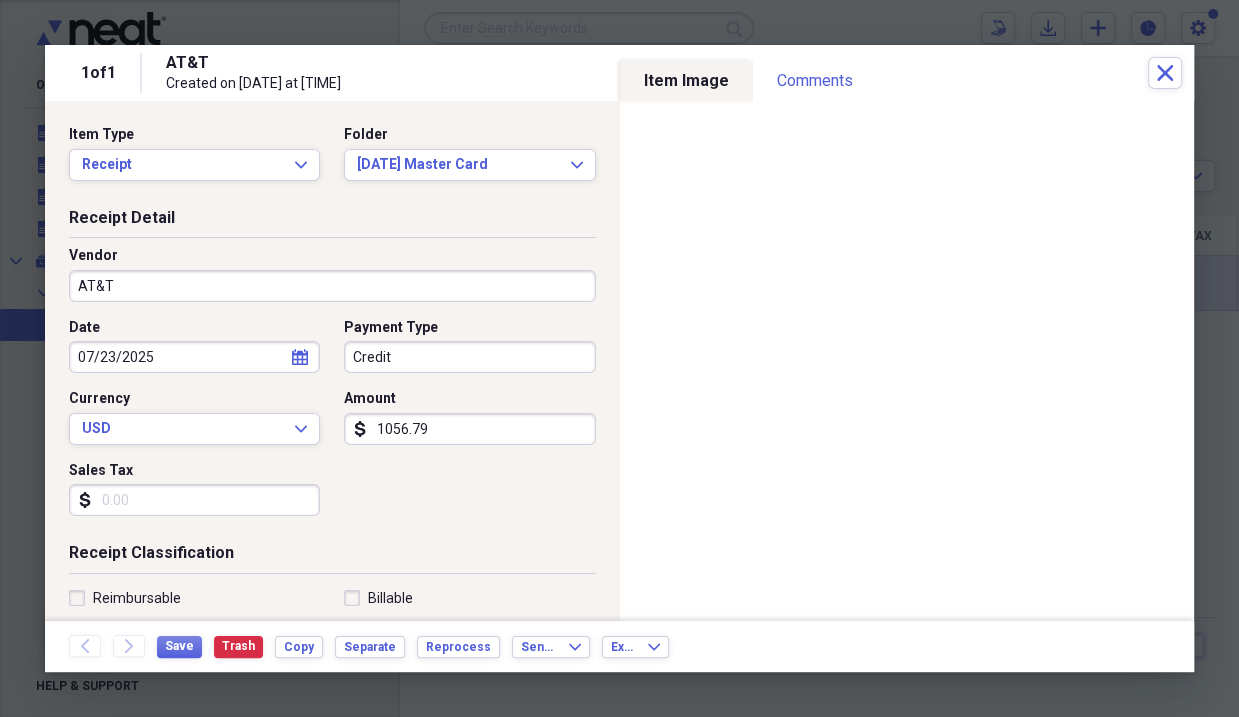 click on "1056.79" at bounding box center [469, 429] 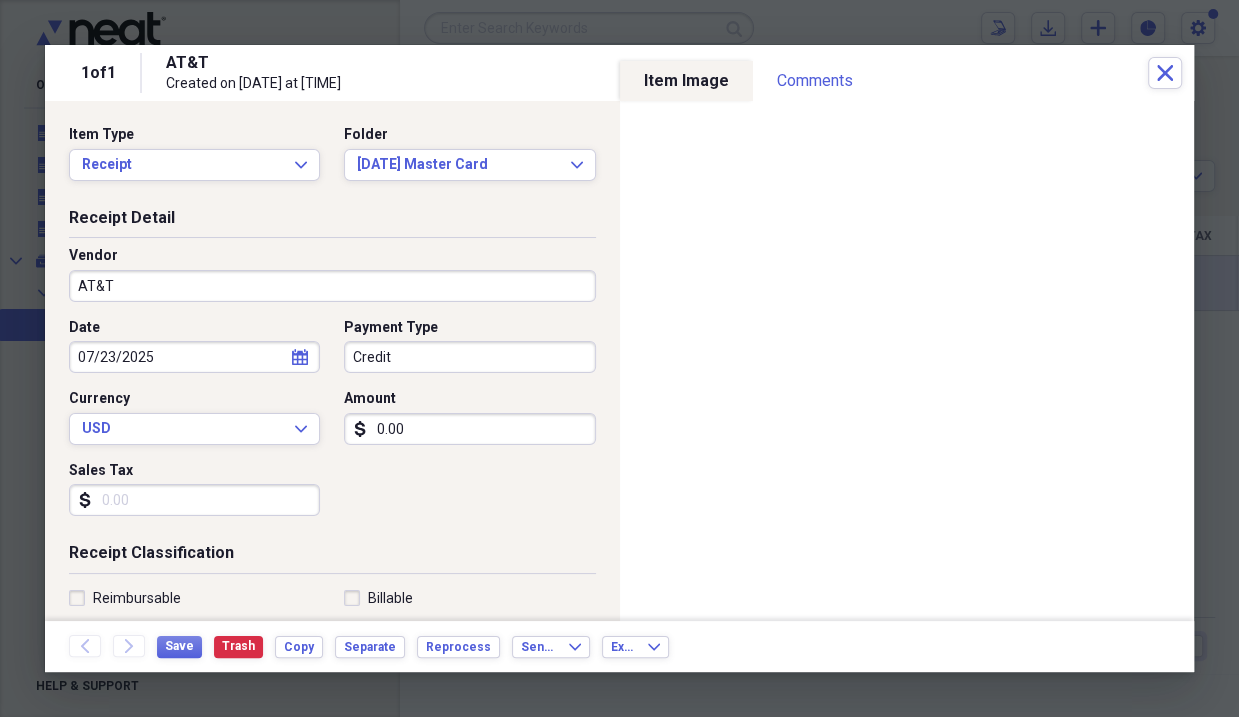 type on "0.00" 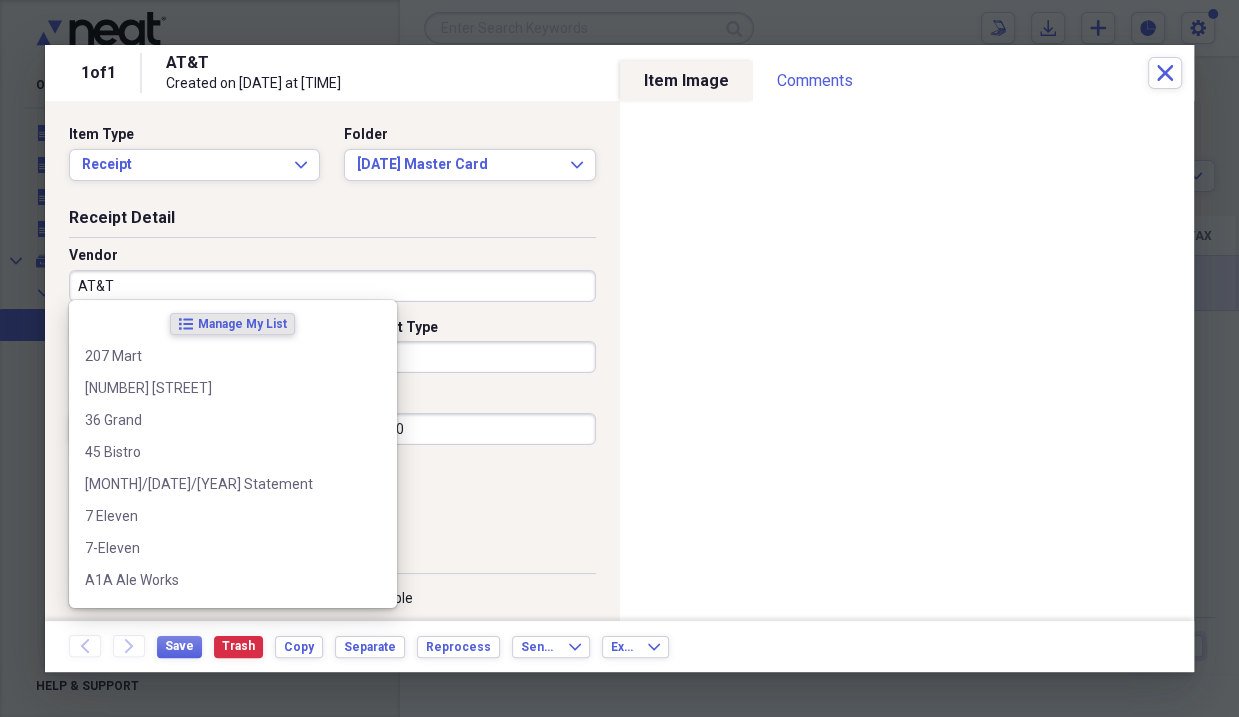 click on "AT&T" at bounding box center [332, 286] 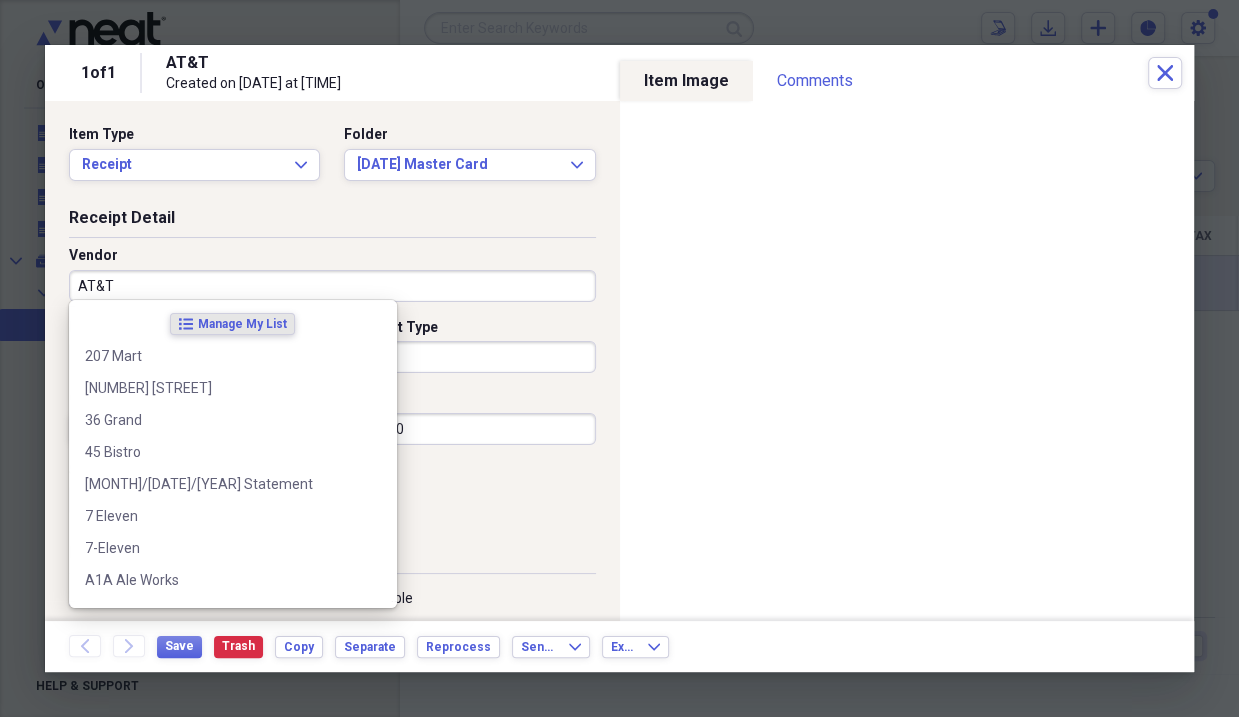 click on "AT&T" at bounding box center (332, 286) 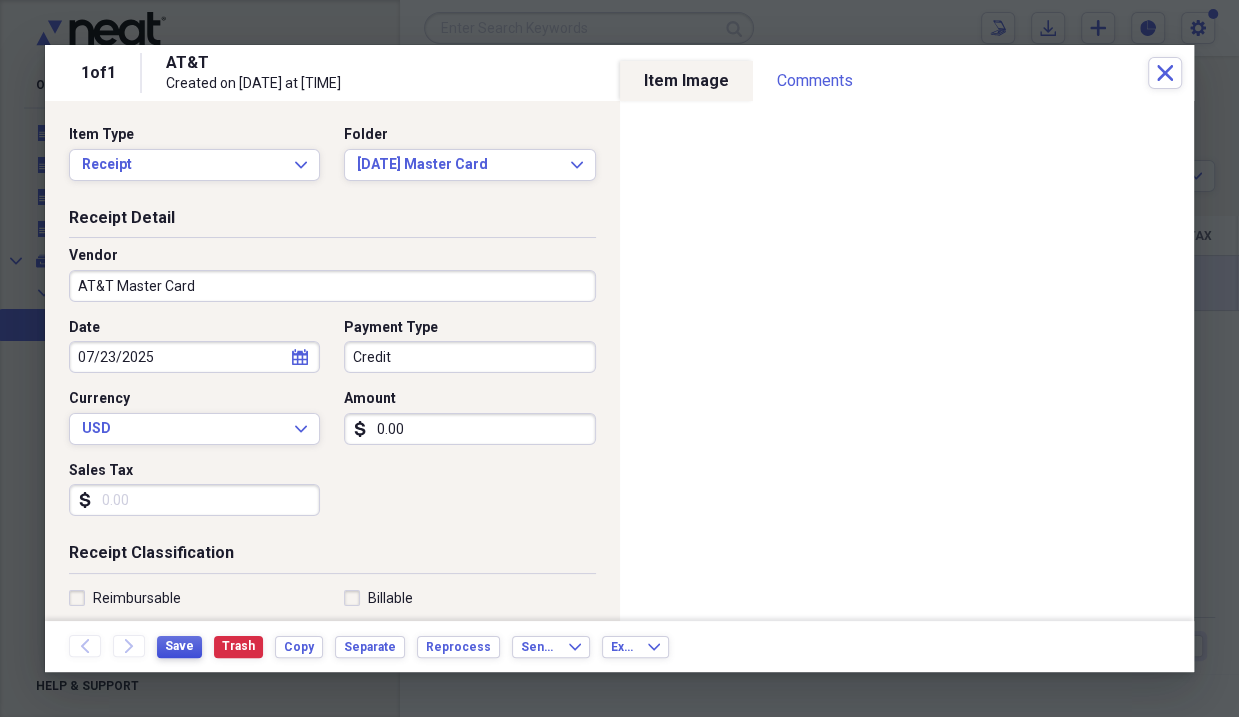 type on "AT&T Master Card" 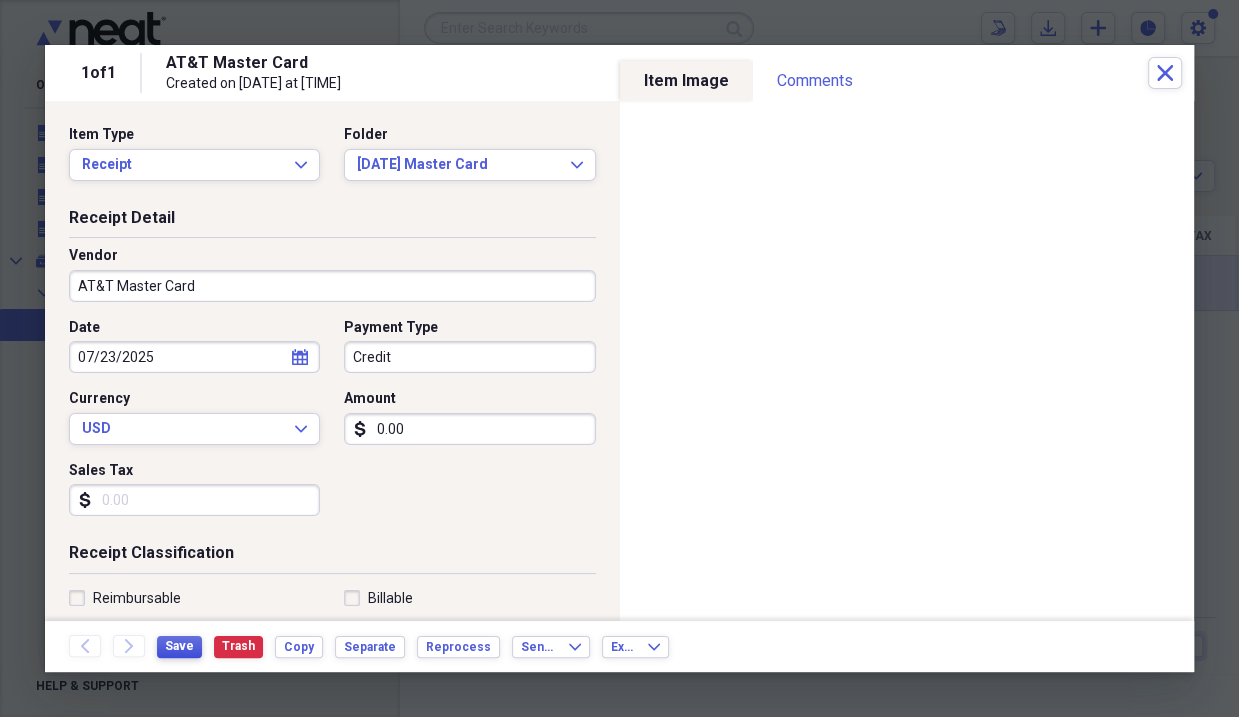click on "Save" at bounding box center [179, 646] 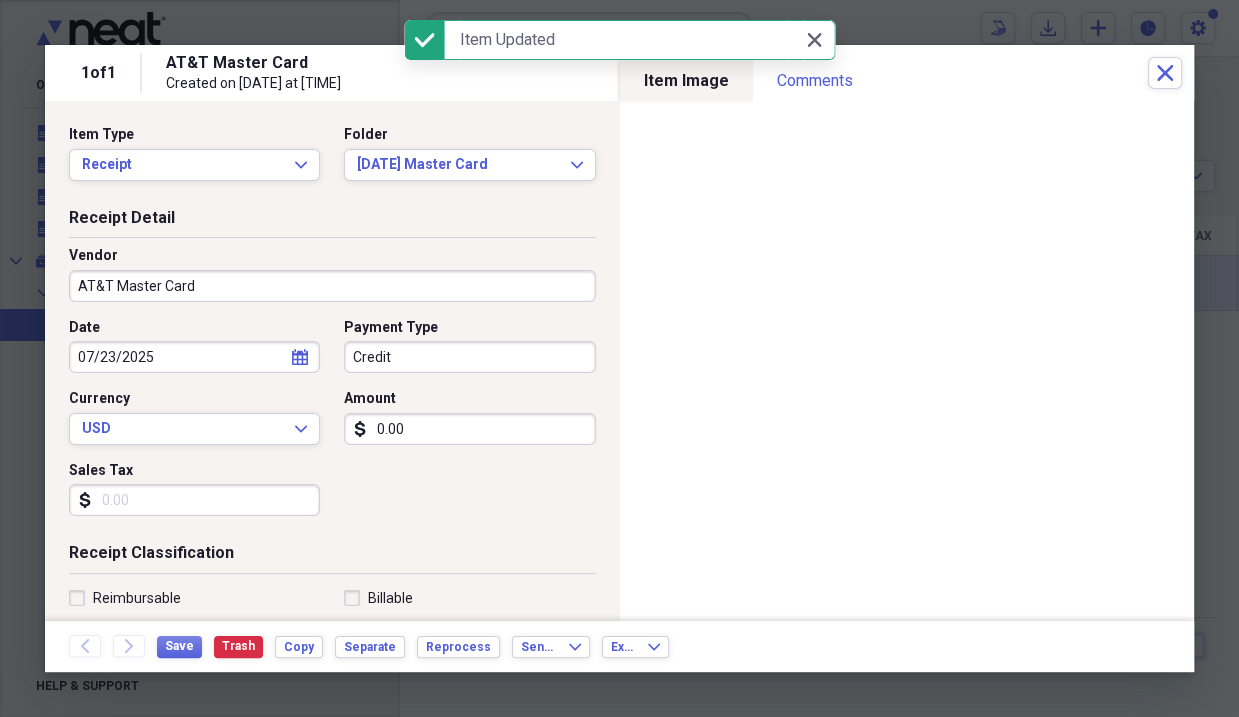 click on "Close Close" at bounding box center (819, 40) 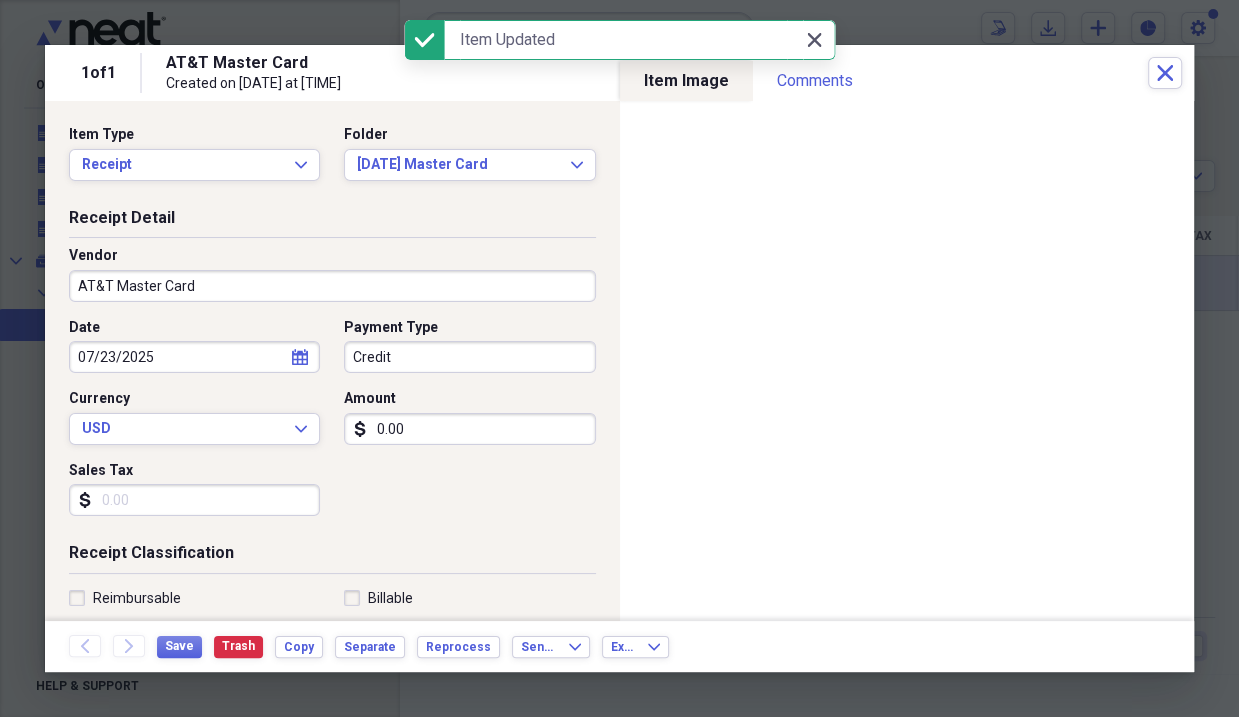 click on "Close" 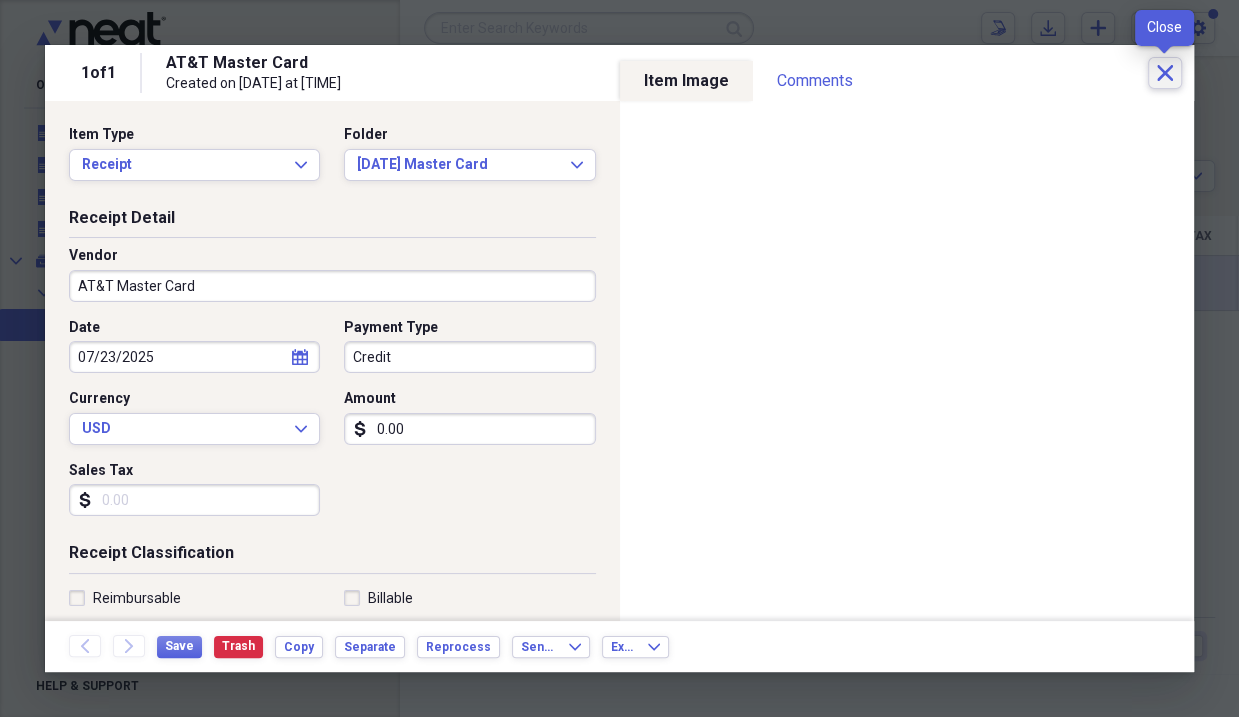 click 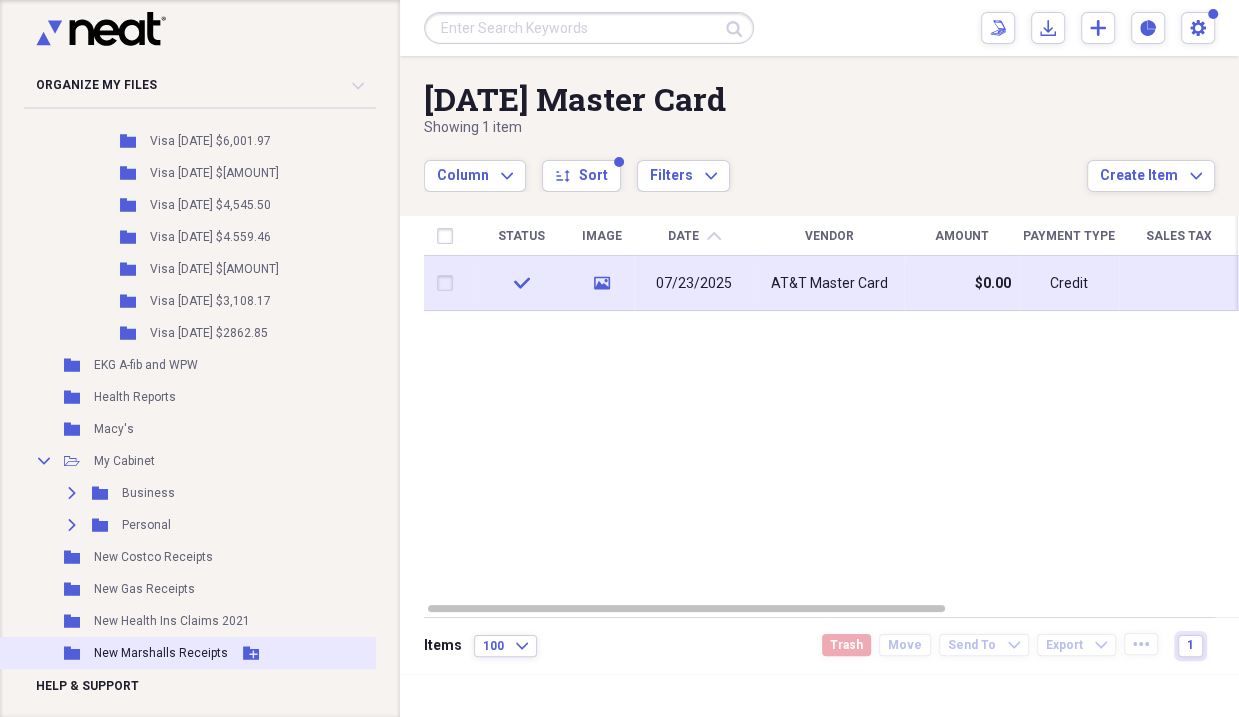 scroll, scrollTop: 1500, scrollLeft: 0, axis: vertical 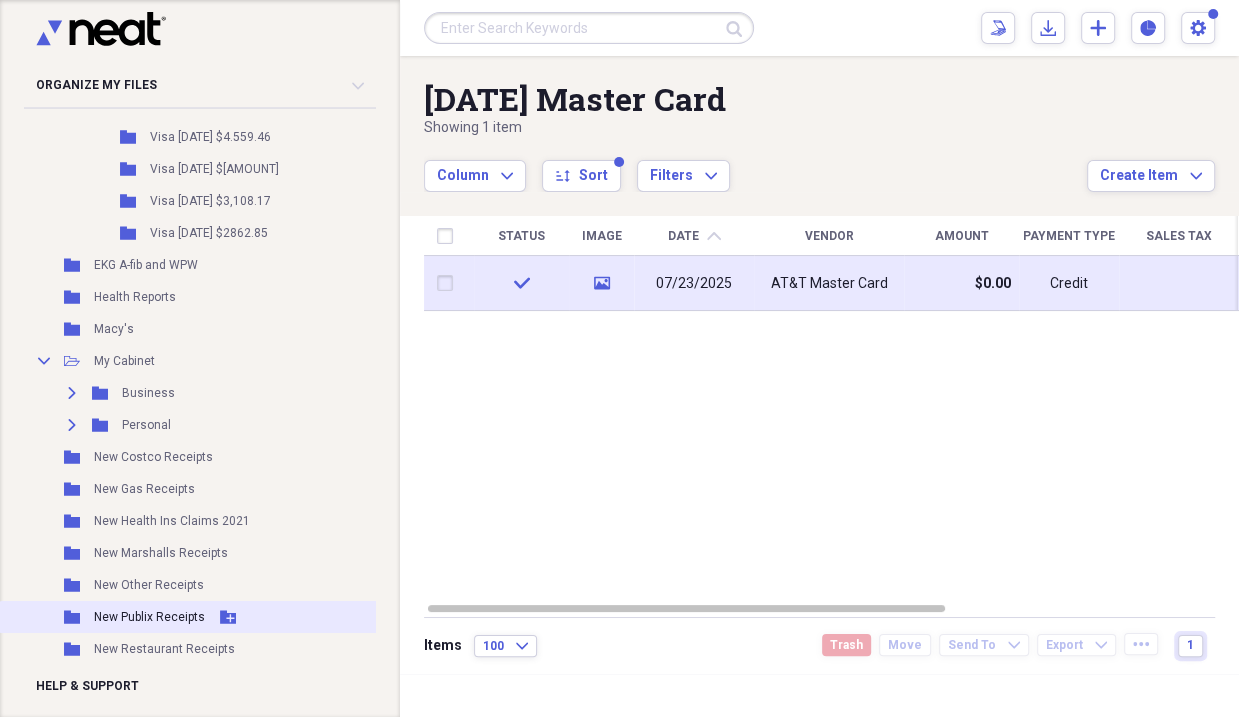 click on "New Publix Receipts" at bounding box center (149, 617) 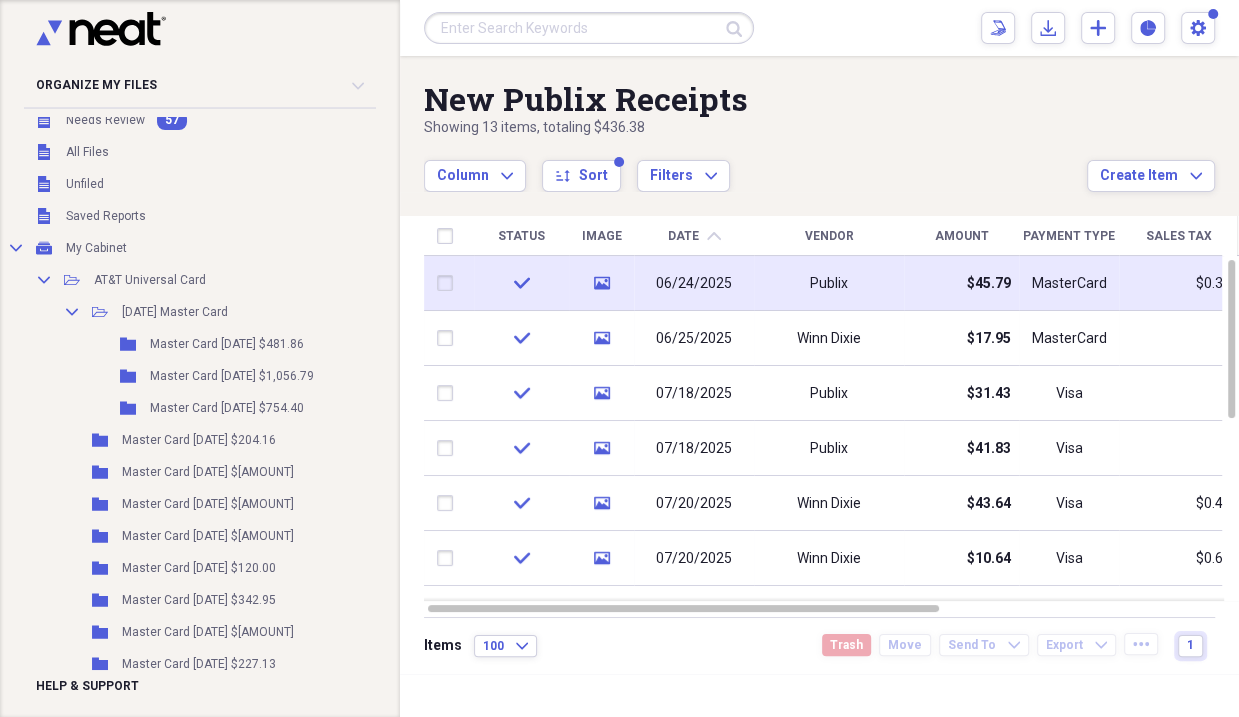 scroll, scrollTop: 0, scrollLeft: 0, axis: both 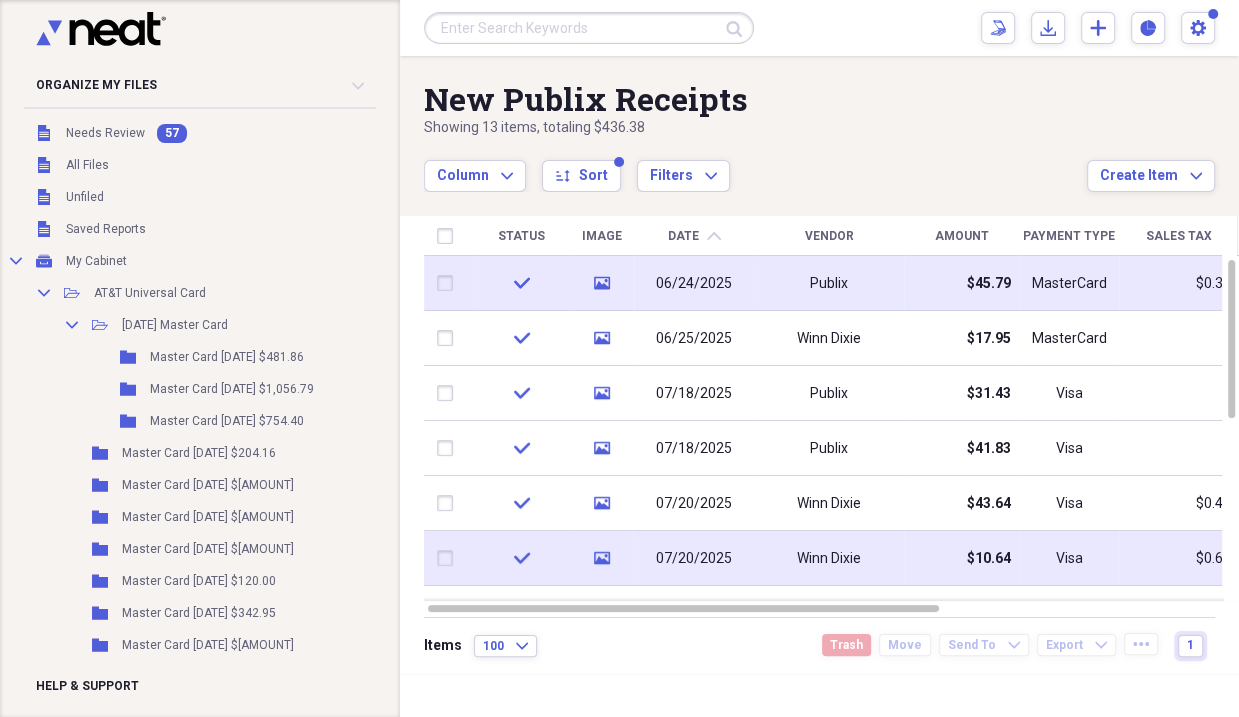 click at bounding box center (449, 558) 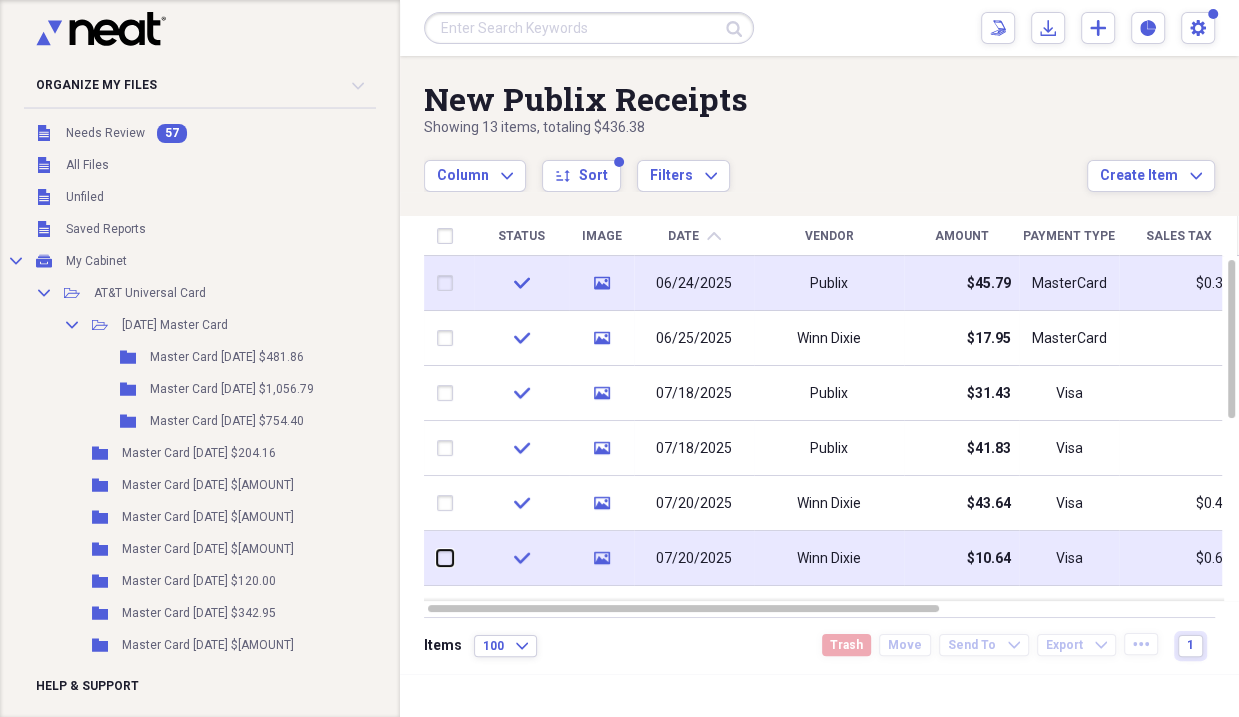 click at bounding box center [437, 558] 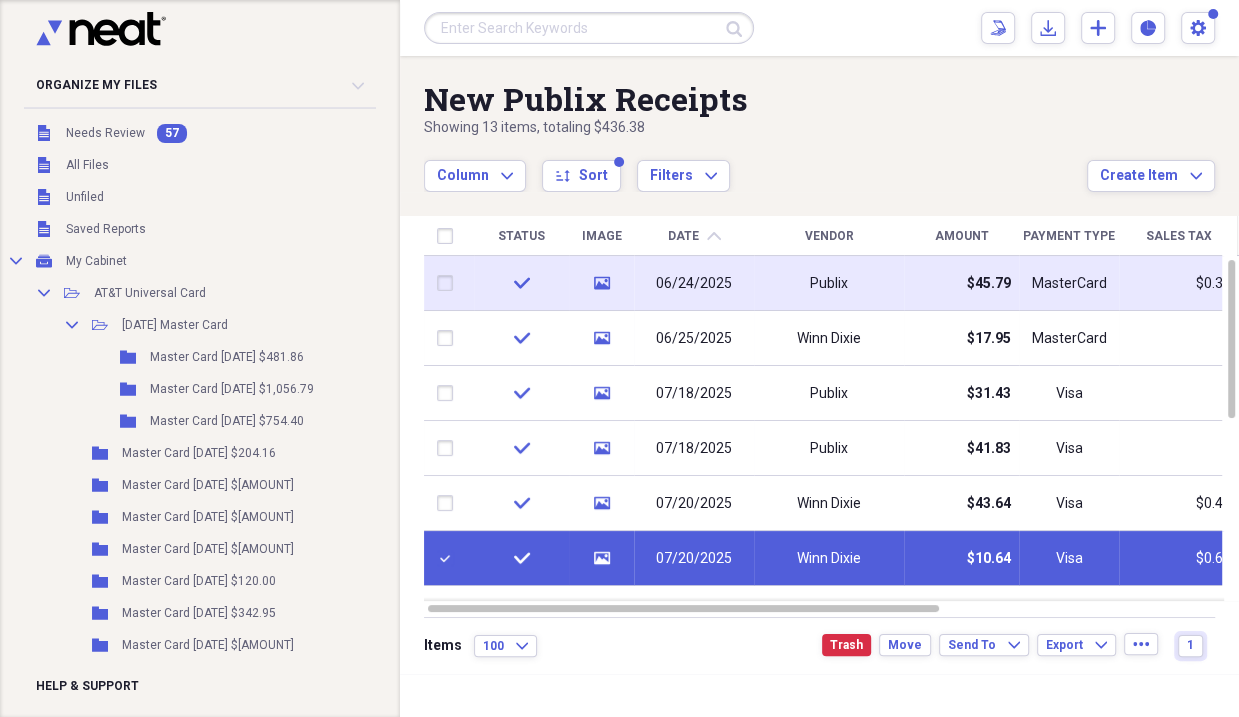 click at bounding box center (449, 558) 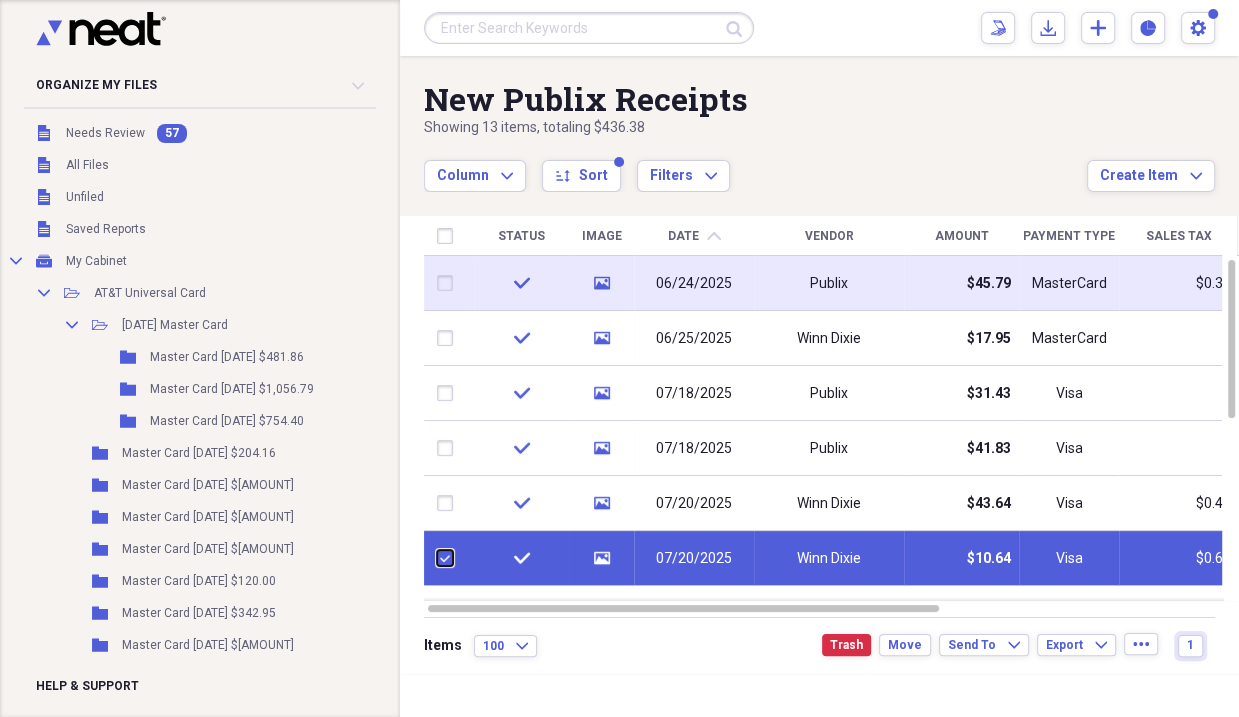 click at bounding box center [437, 558] 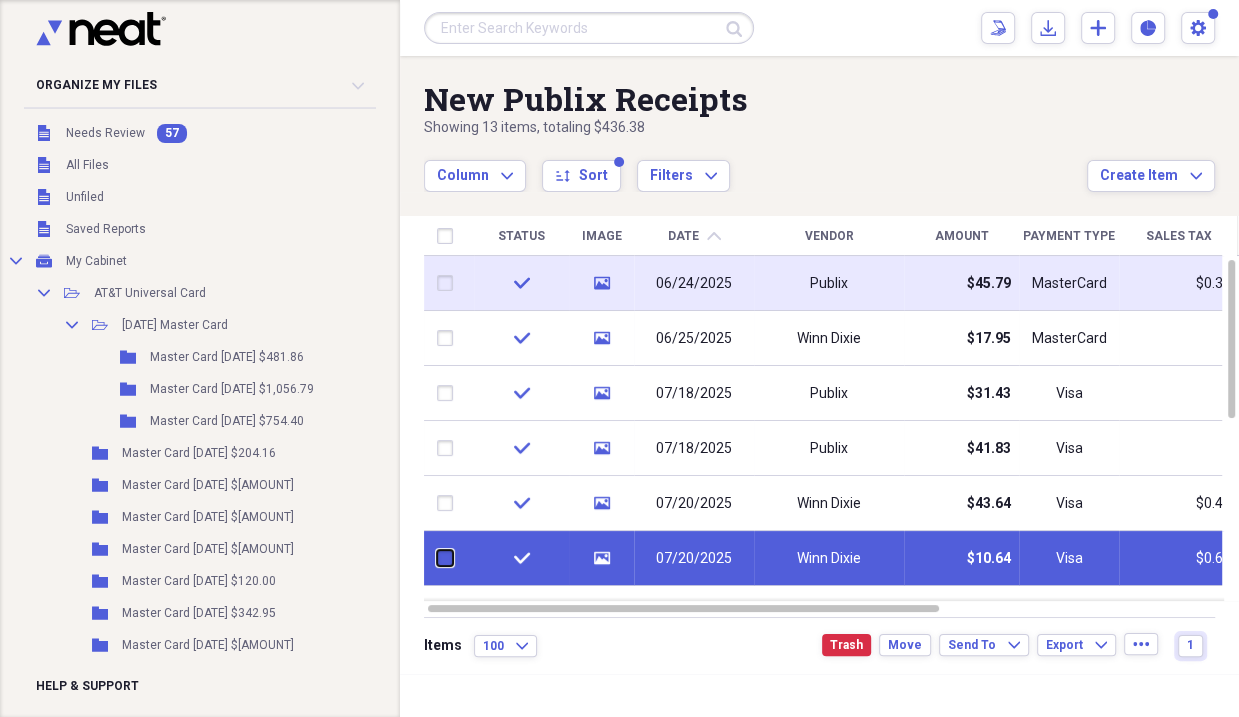 checkbox on "false" 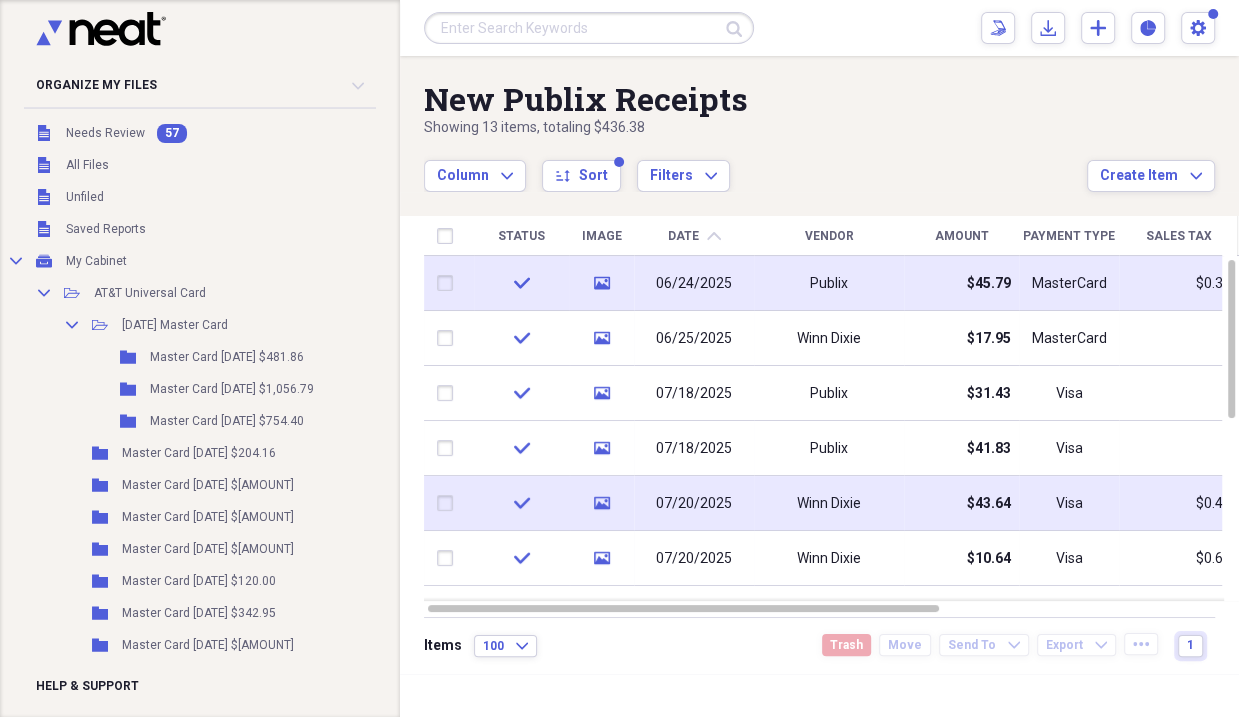 click at bounding box center [449, 503] 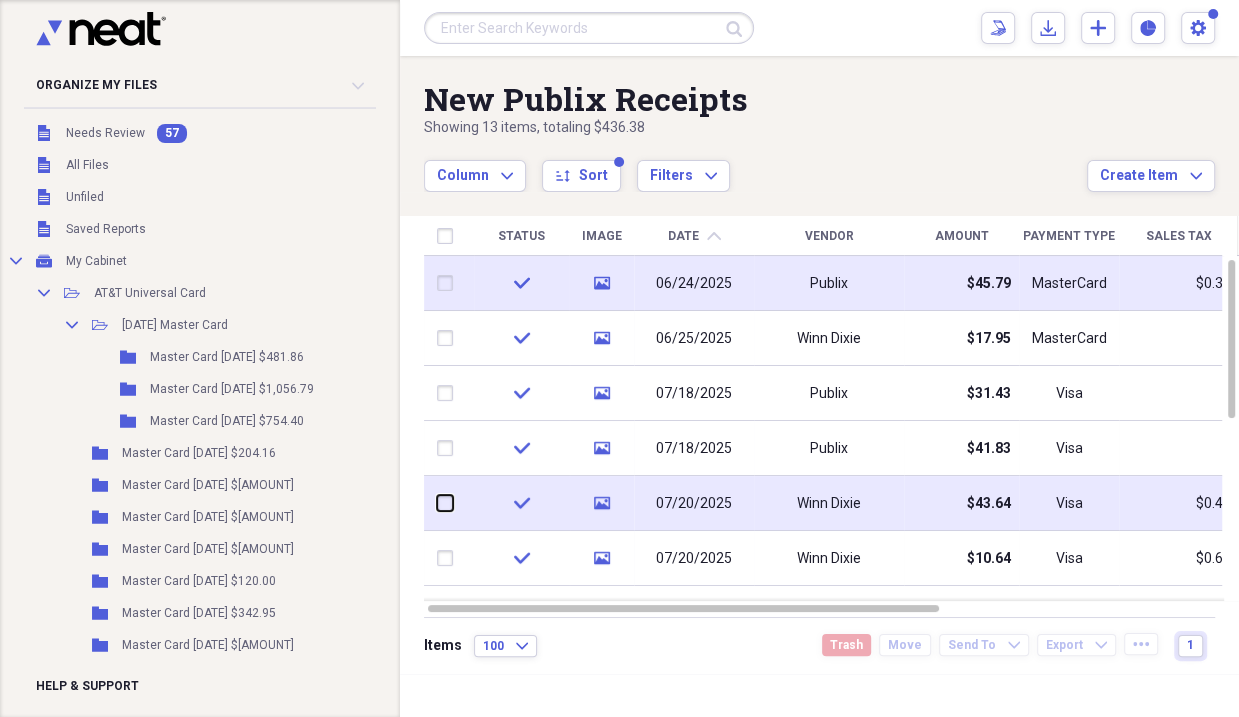 click at bounding box center [437, 503] 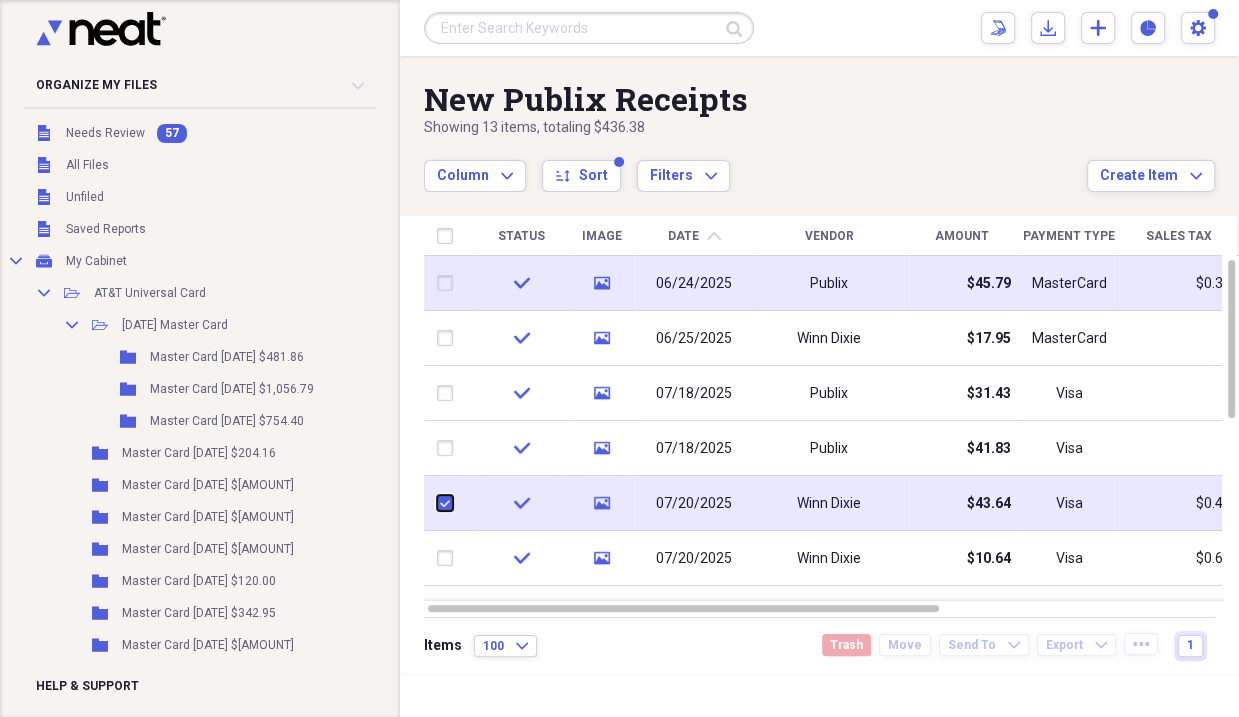 checkbox on "true" 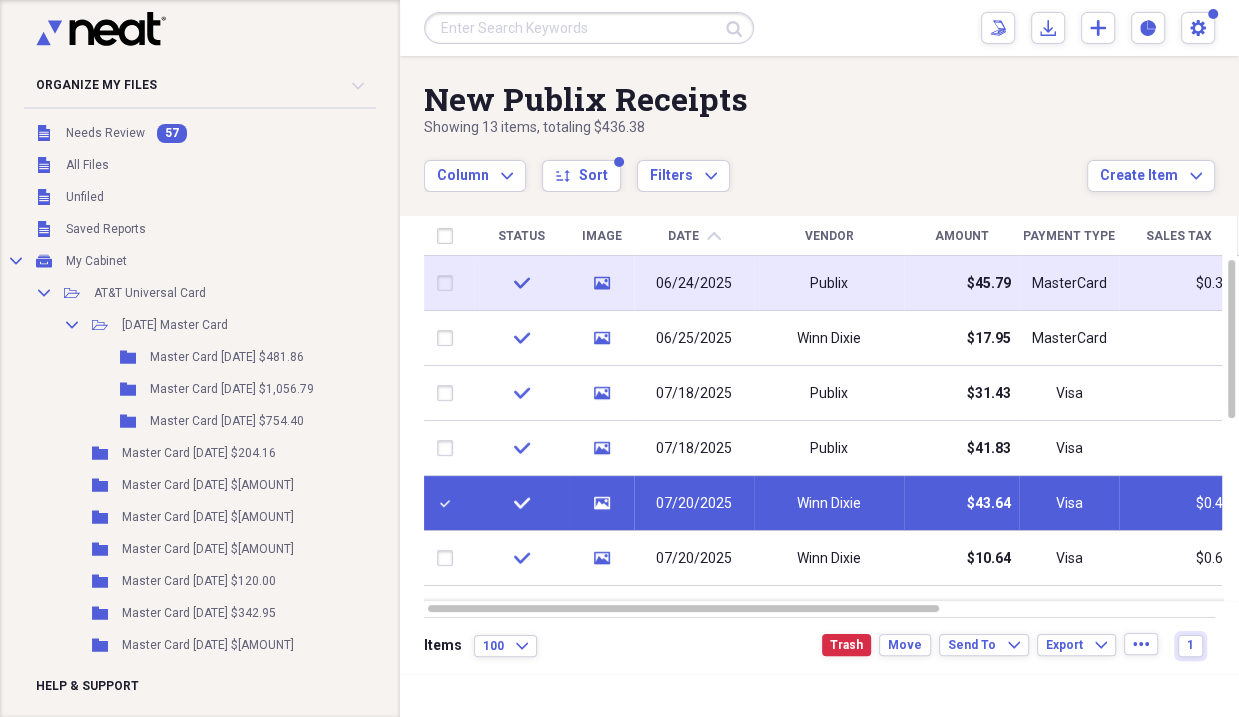 click at bounding box center [449, 283] 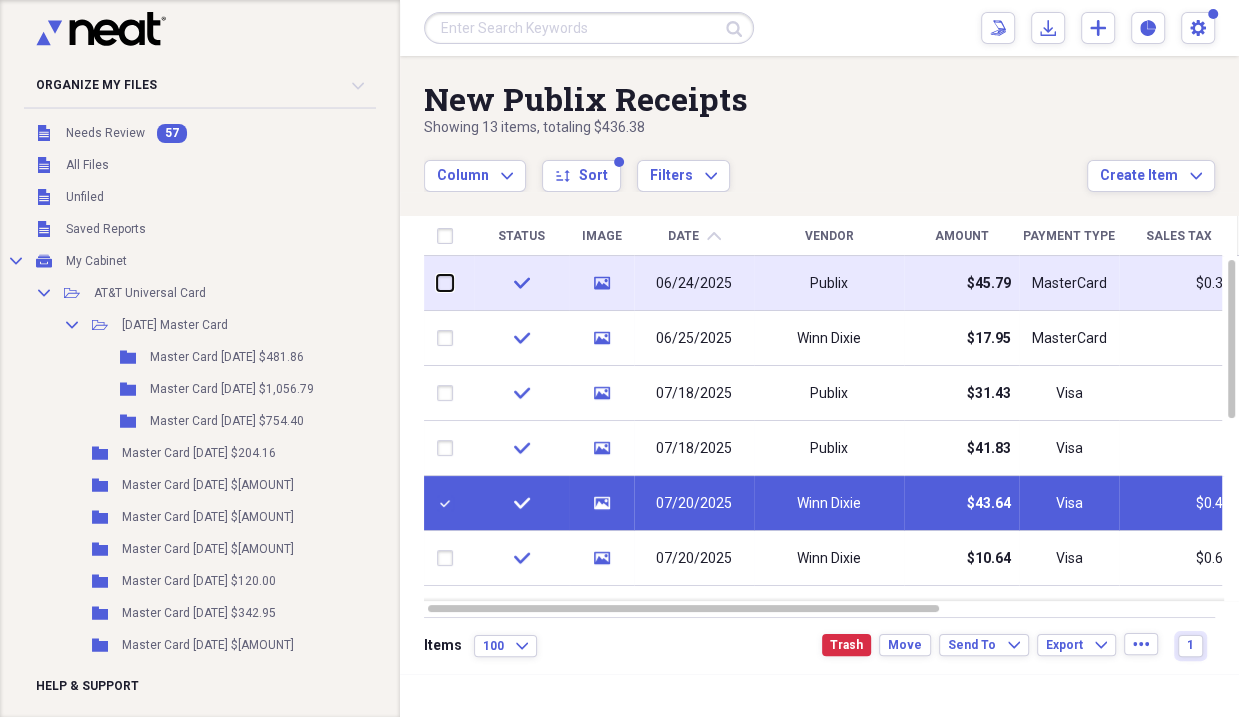 click at bounding box center [437, 283] 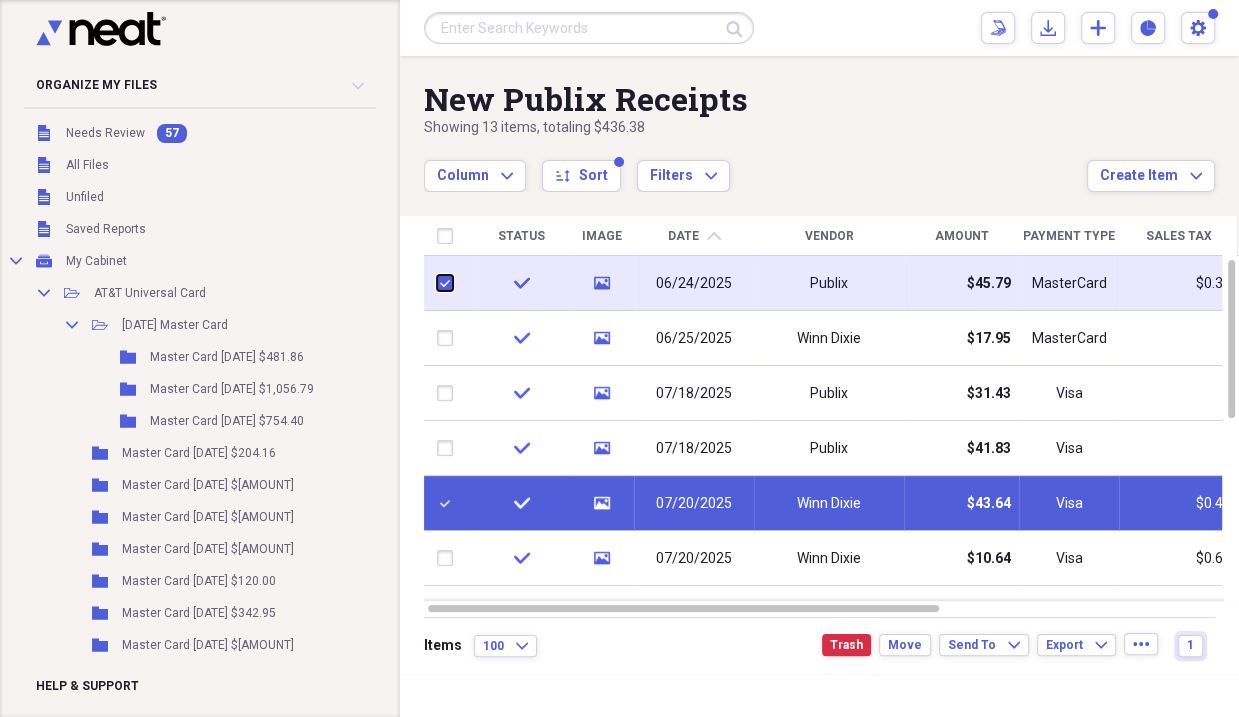 checkbox on "true" 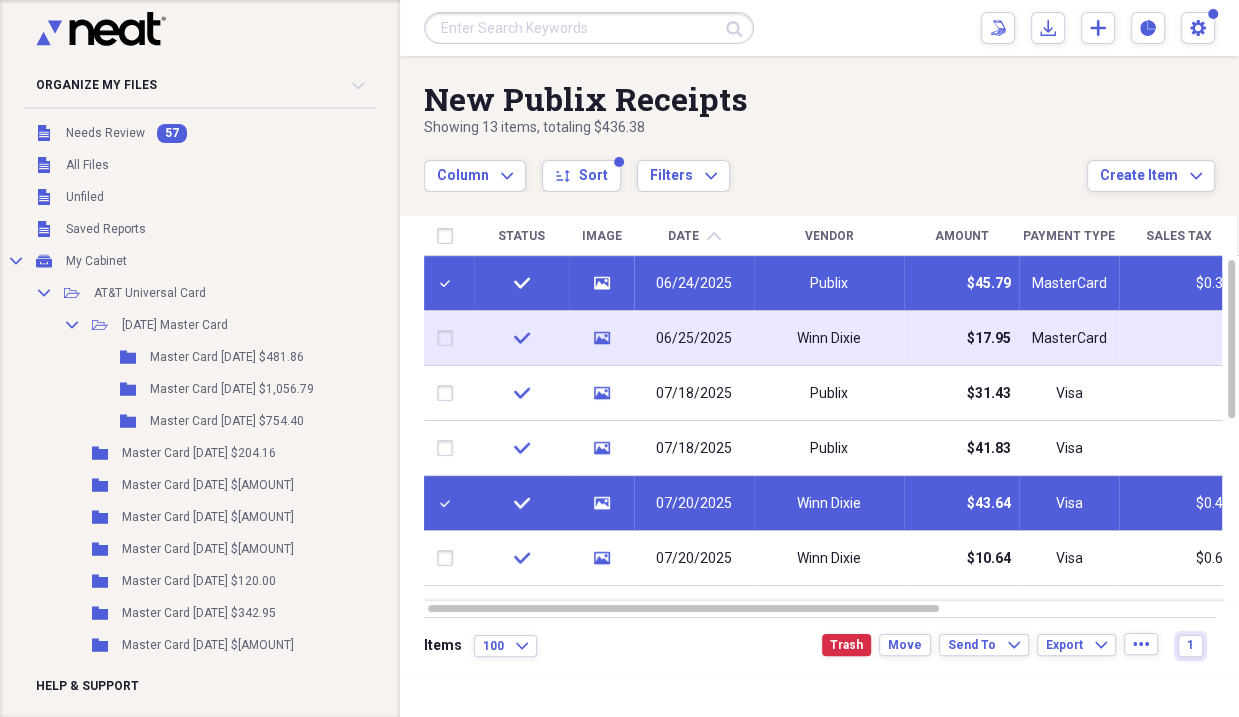 click at bounding box center (449, 338) 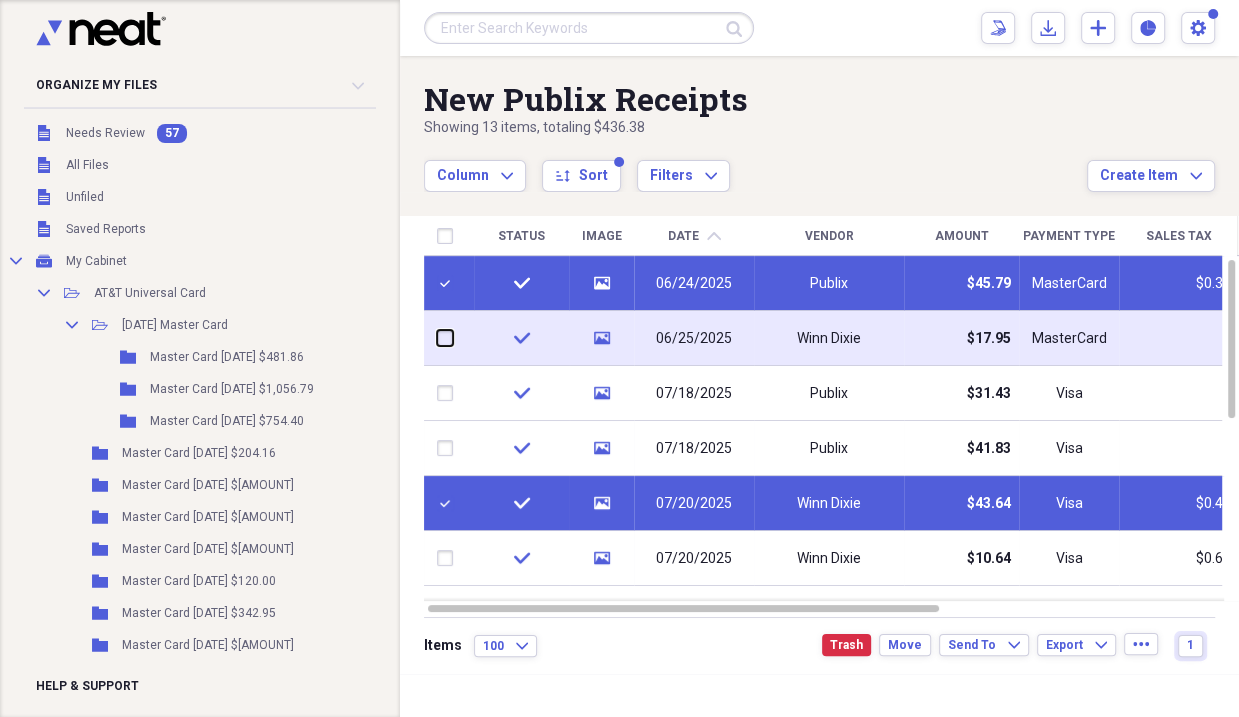 click at bounding box center (437, 338) 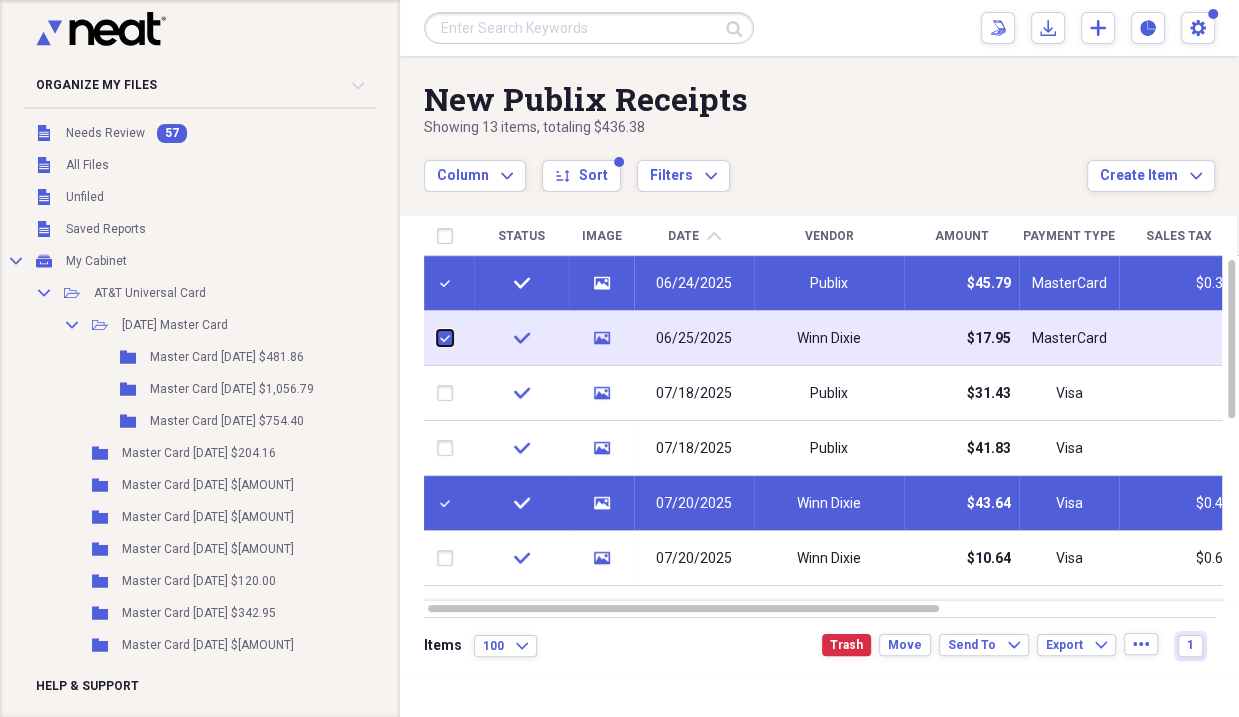 checkbox on "true" 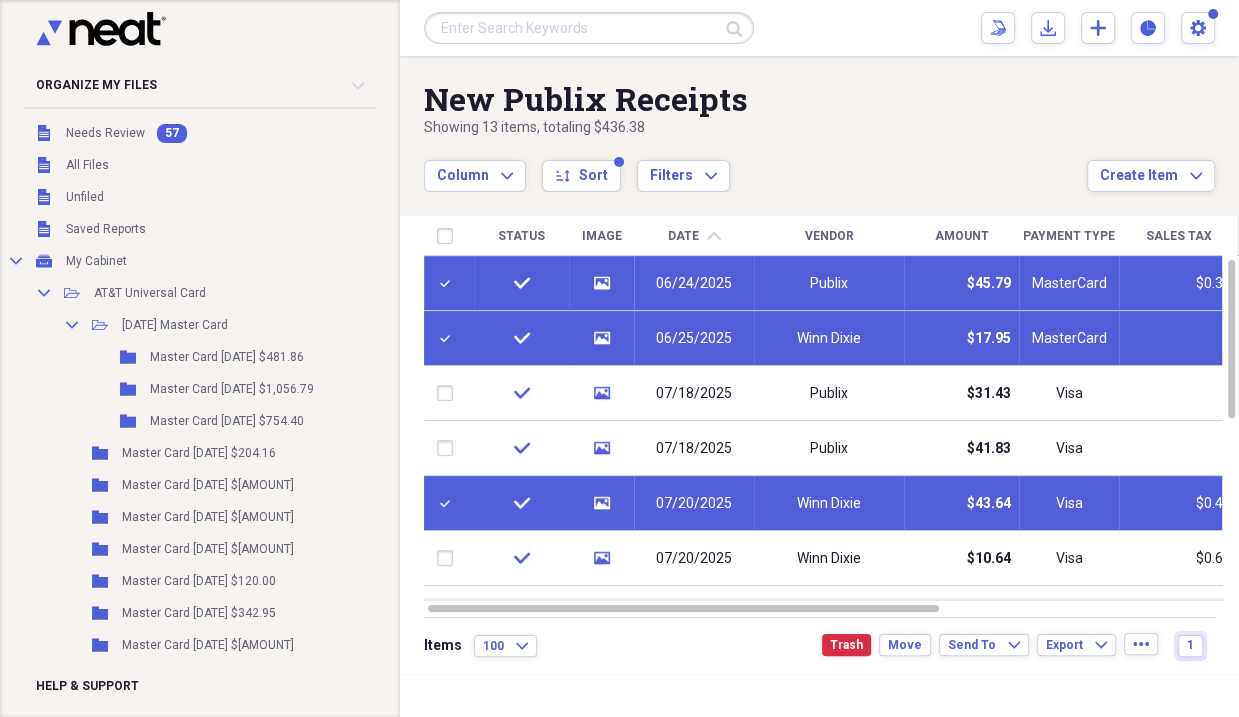 click at bounding box center [449, 503] 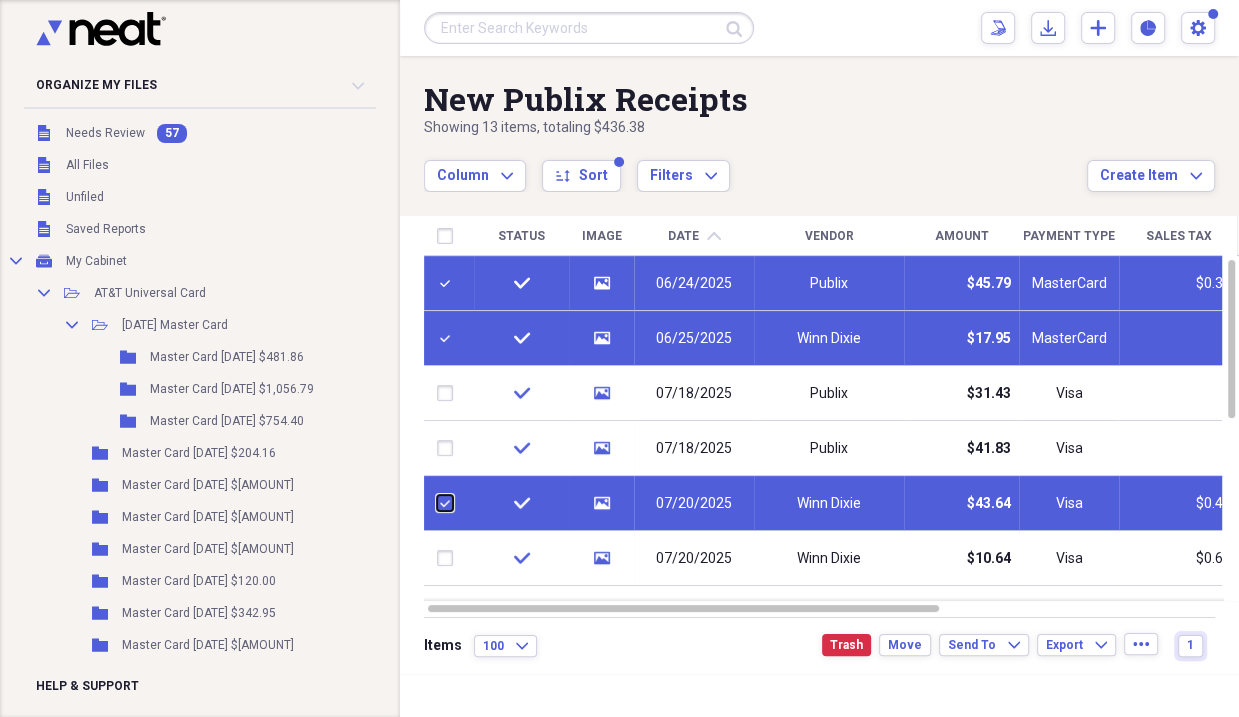 click at bounding box center [437, 503] 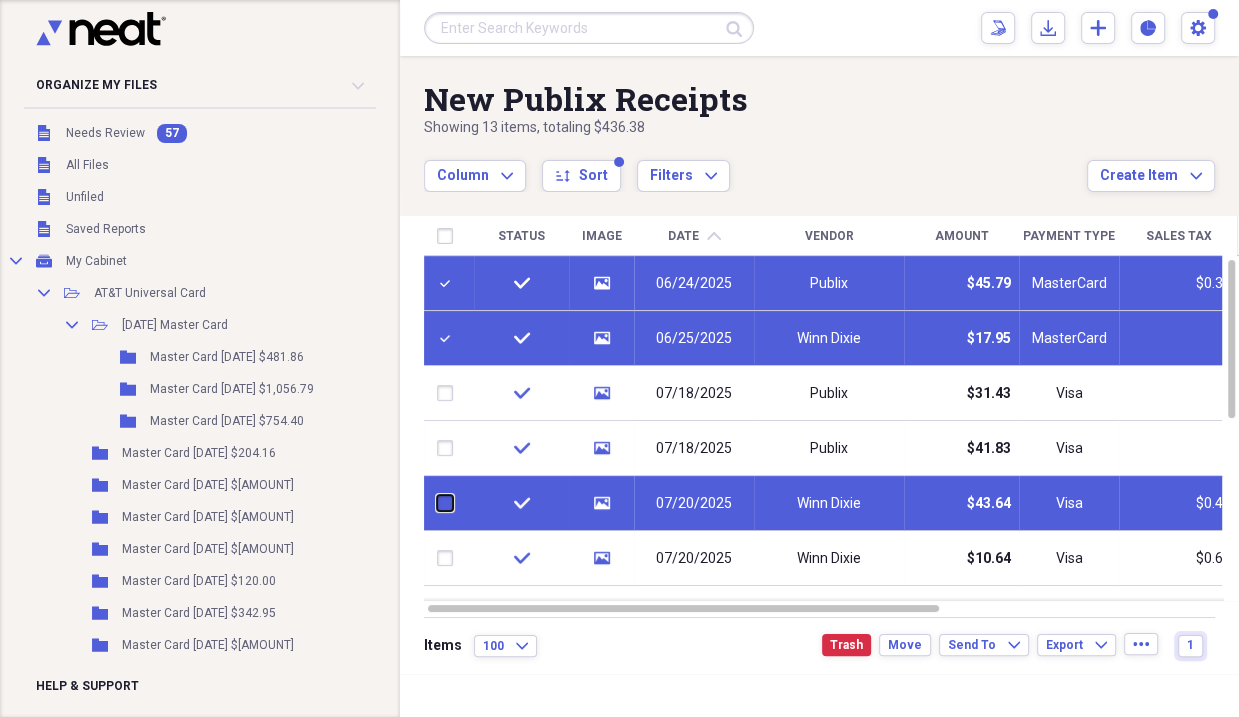 checkbox on "false" 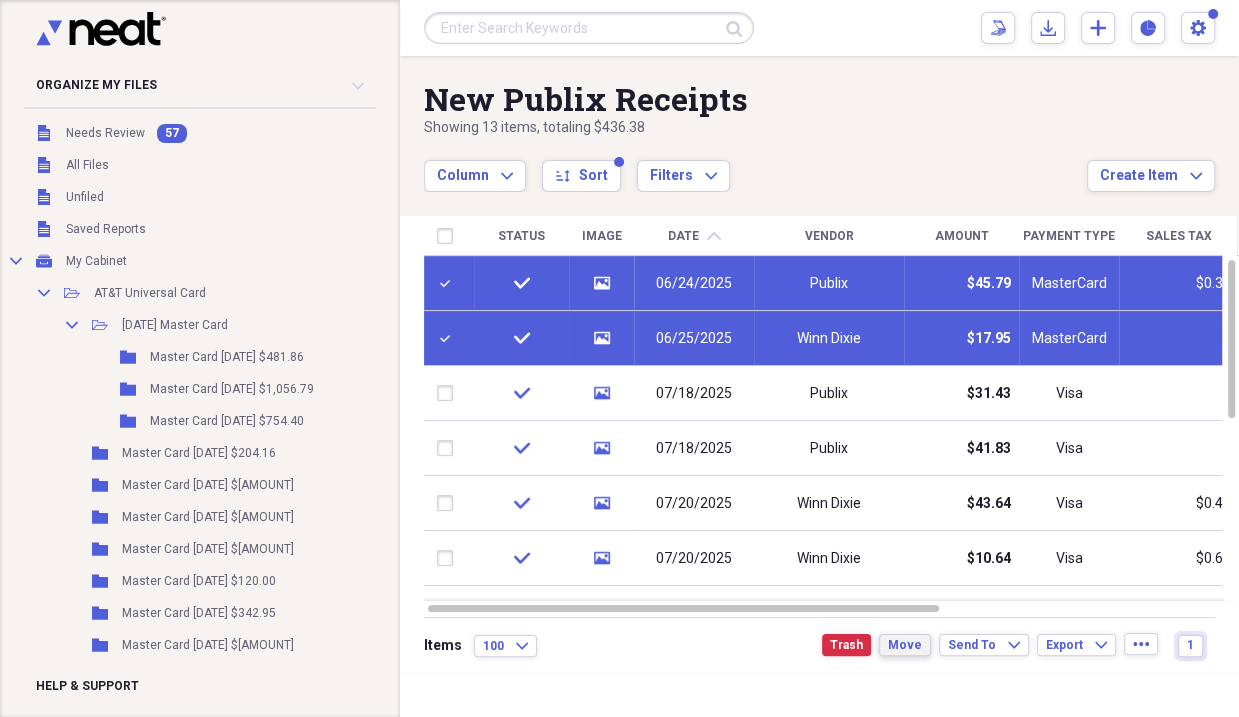 click on "Move" at bounding box center (905, 645) 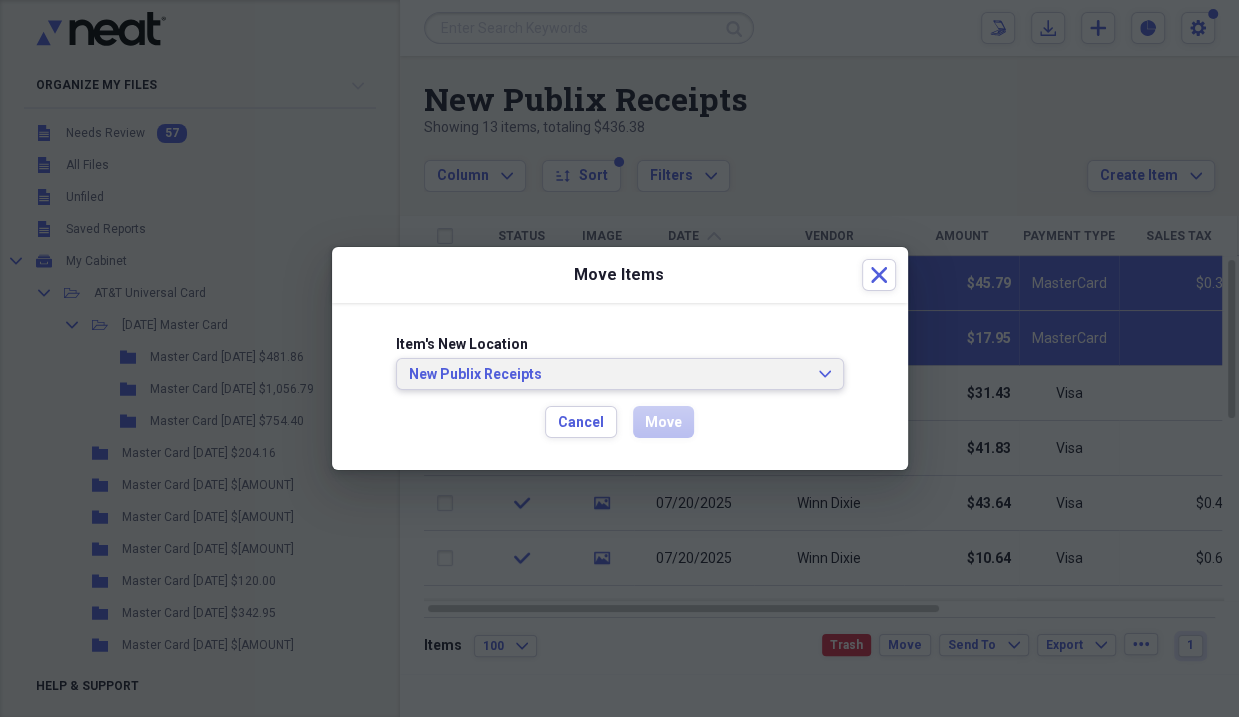click on "New Publix Receipts Expand" at bounding box center (620, 374) 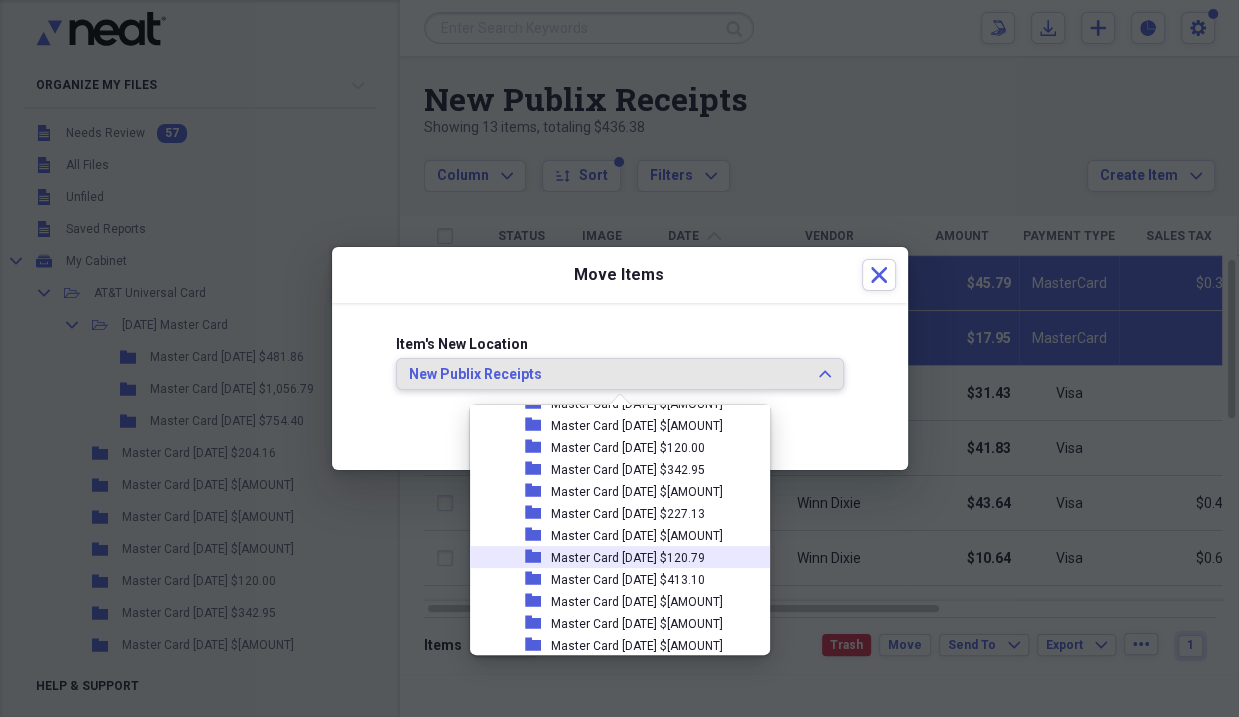 scroll, scrollTop: 0, scrollLeft: 0, axis: both 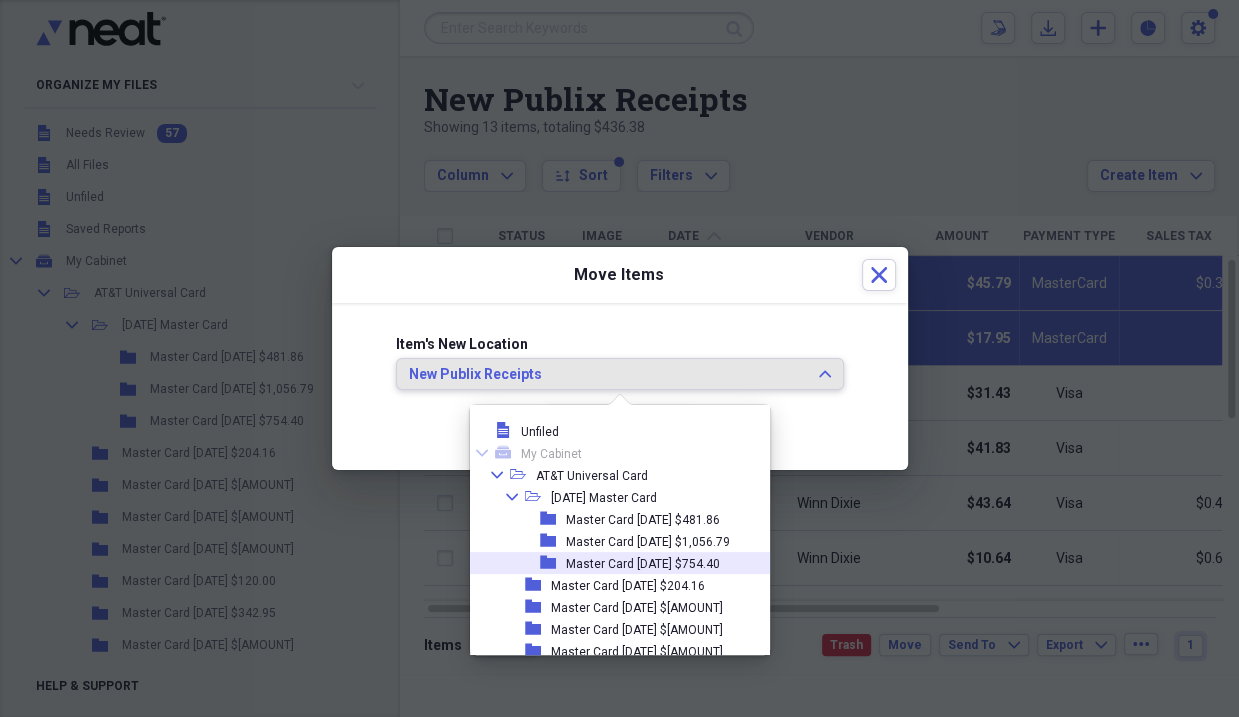 click on "Master Card [DATE]  $754.40" at bounding box center [643, 564] 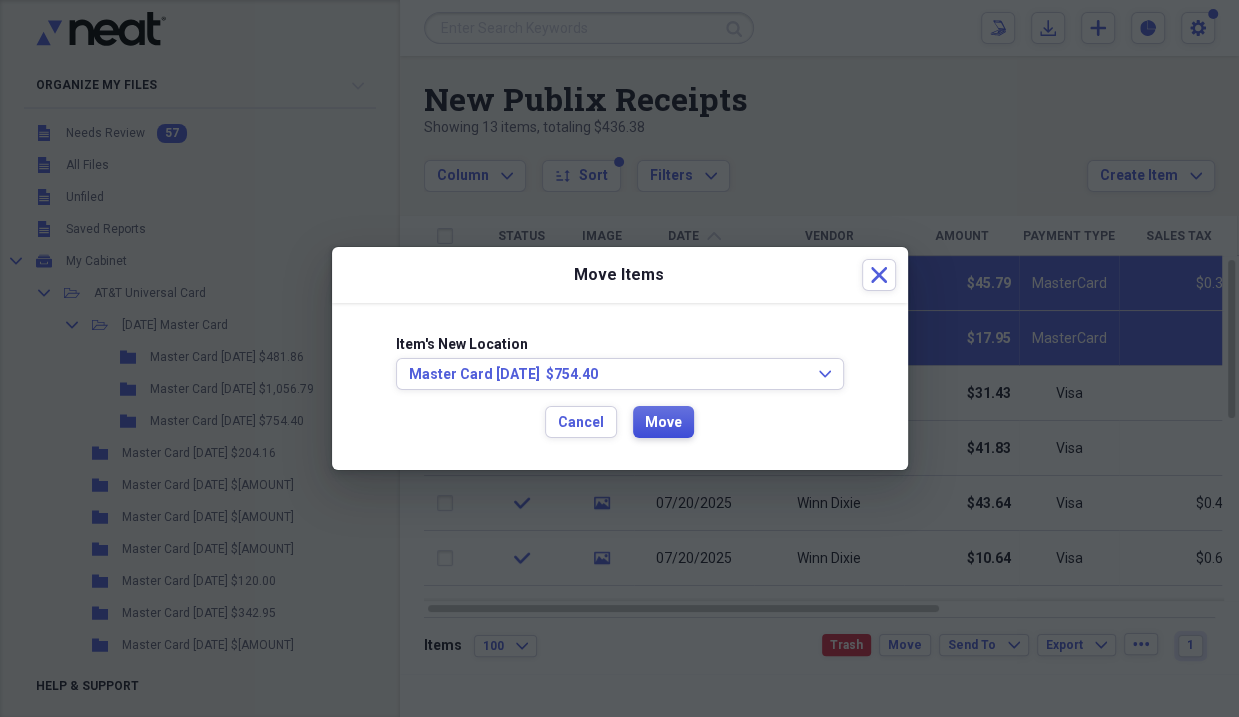 click on "Move" at bounding box center (663, 423) 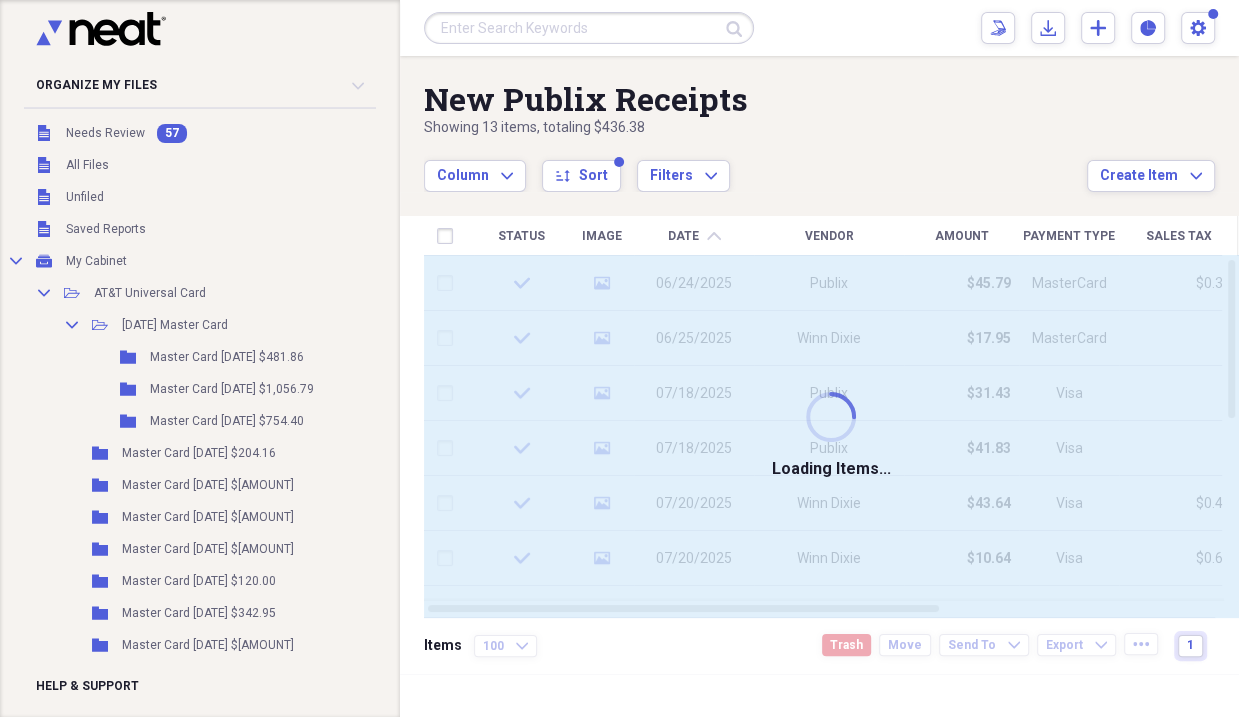 checkbox on "false" 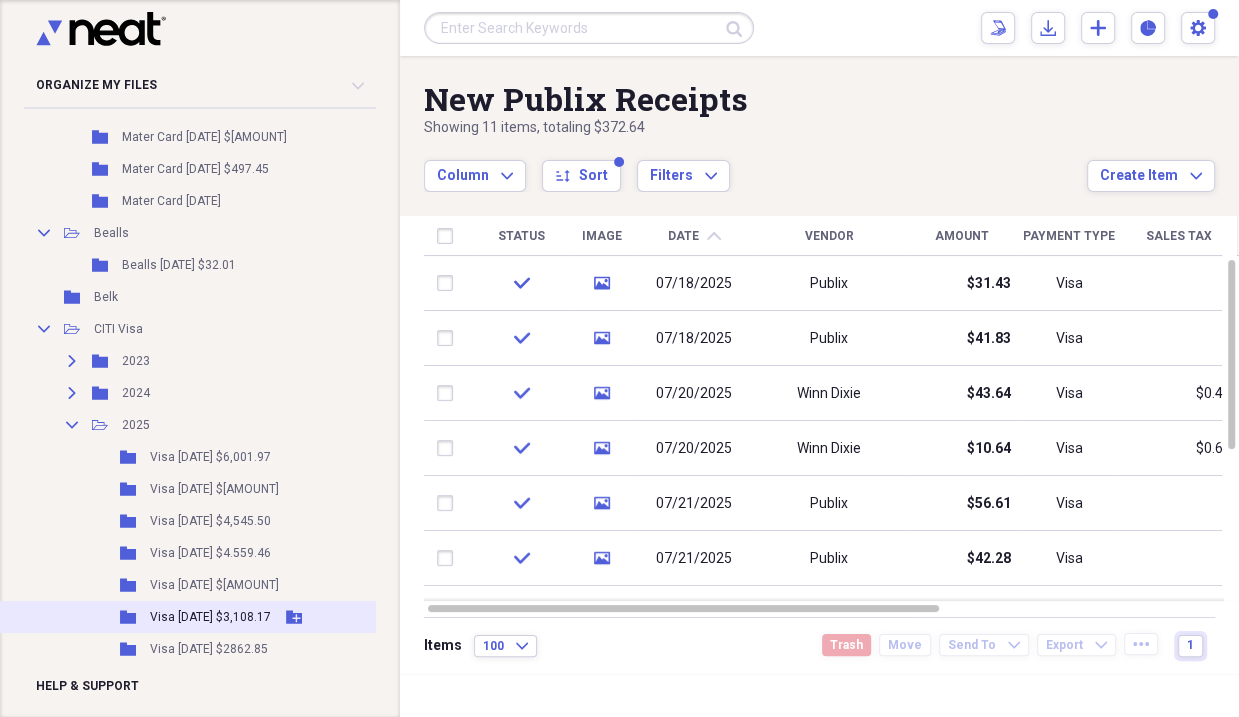scroll, scrollTop: 1100, scrollLeft: 0, axis: vertical 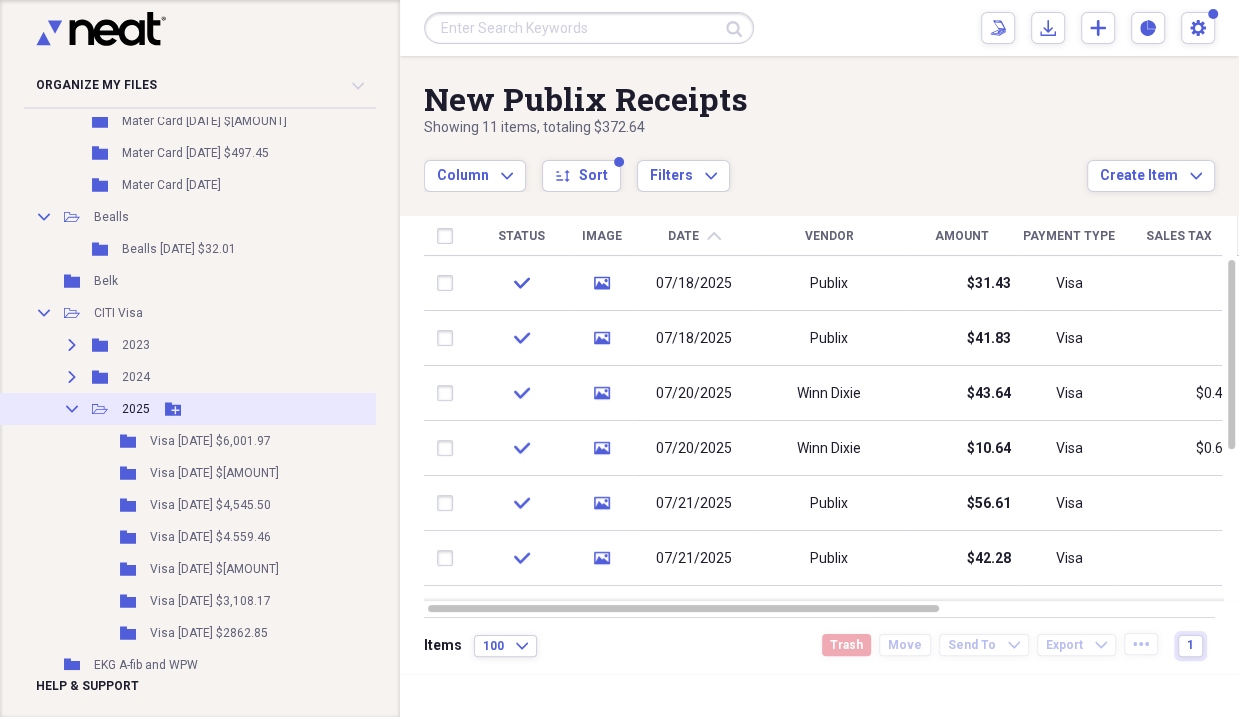 click on "Collapse" 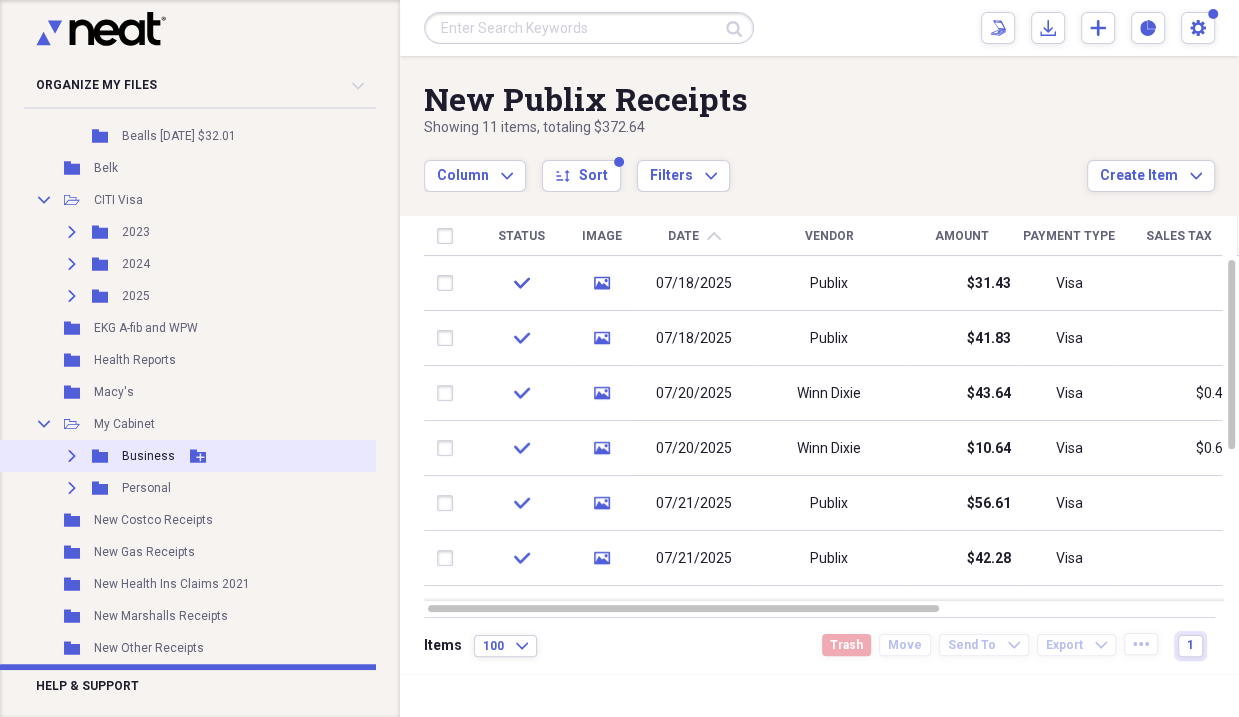 scroll, scrollTop: 1300, scrollLeft: 0, axis: vertical 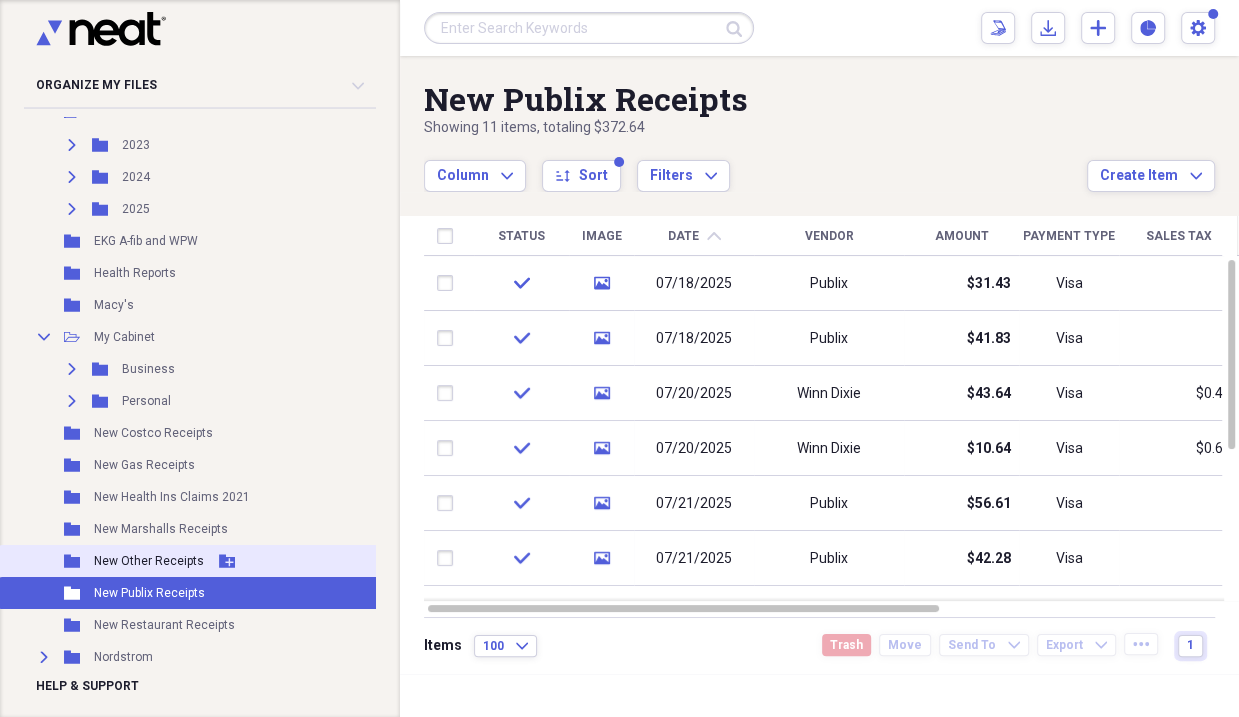 click on "New Other Receipts" at bounding box center (149, 561) 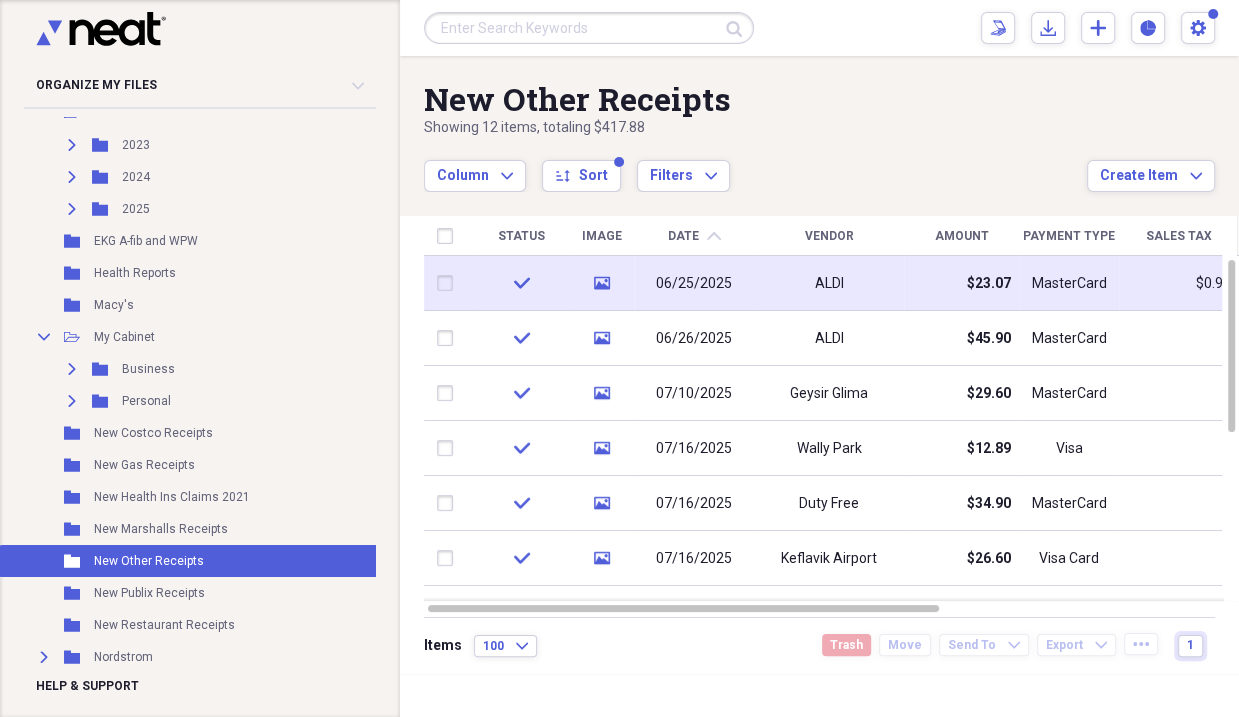 click at bounding box center (449, 283) 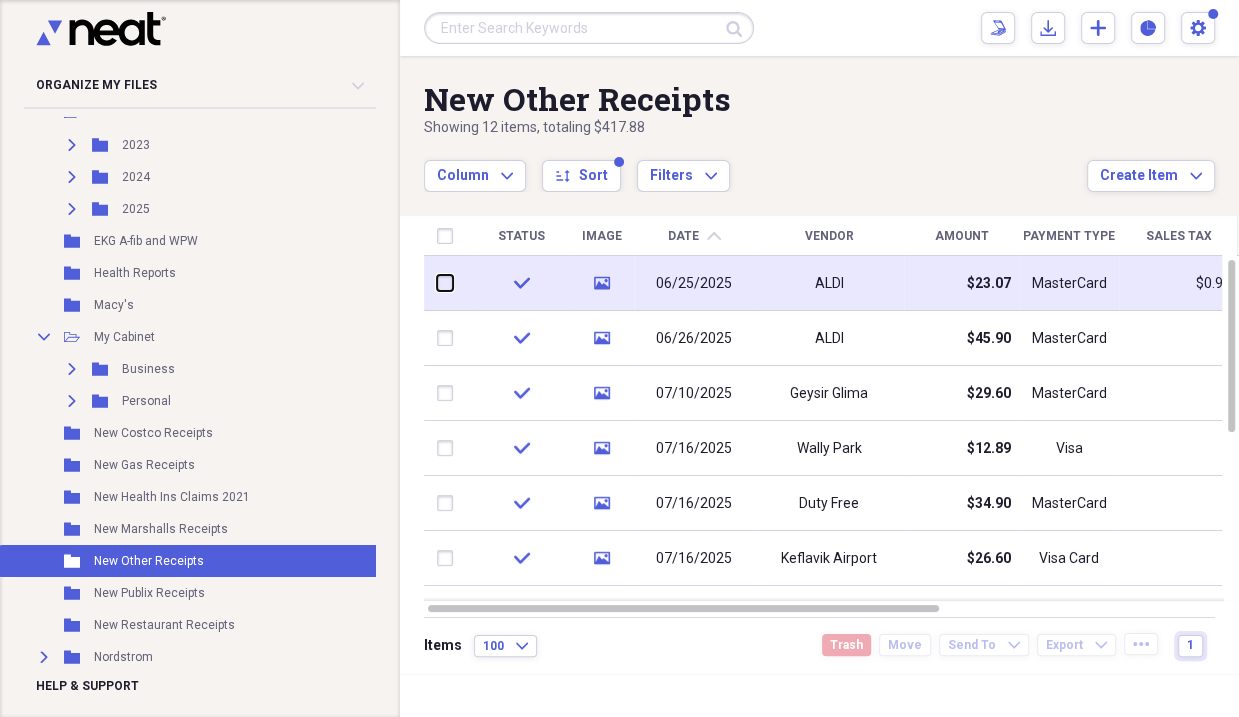 click at bounding box center [437, 283] 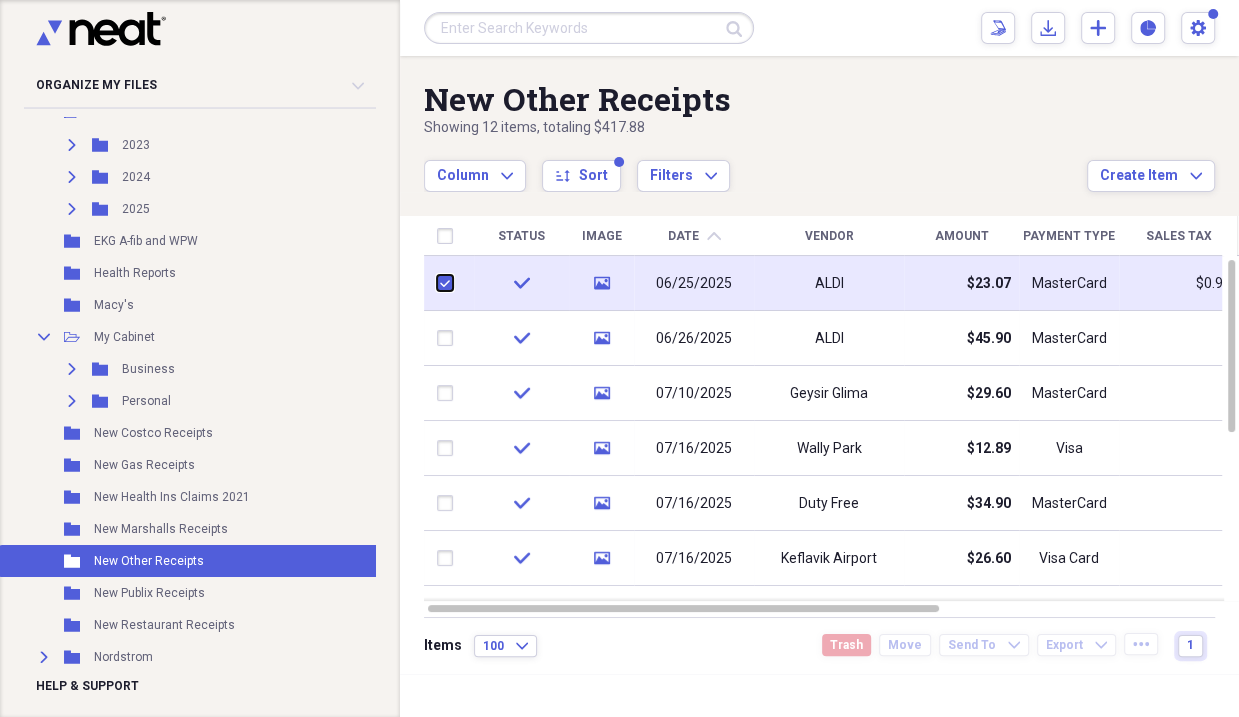 checkbox on "true" 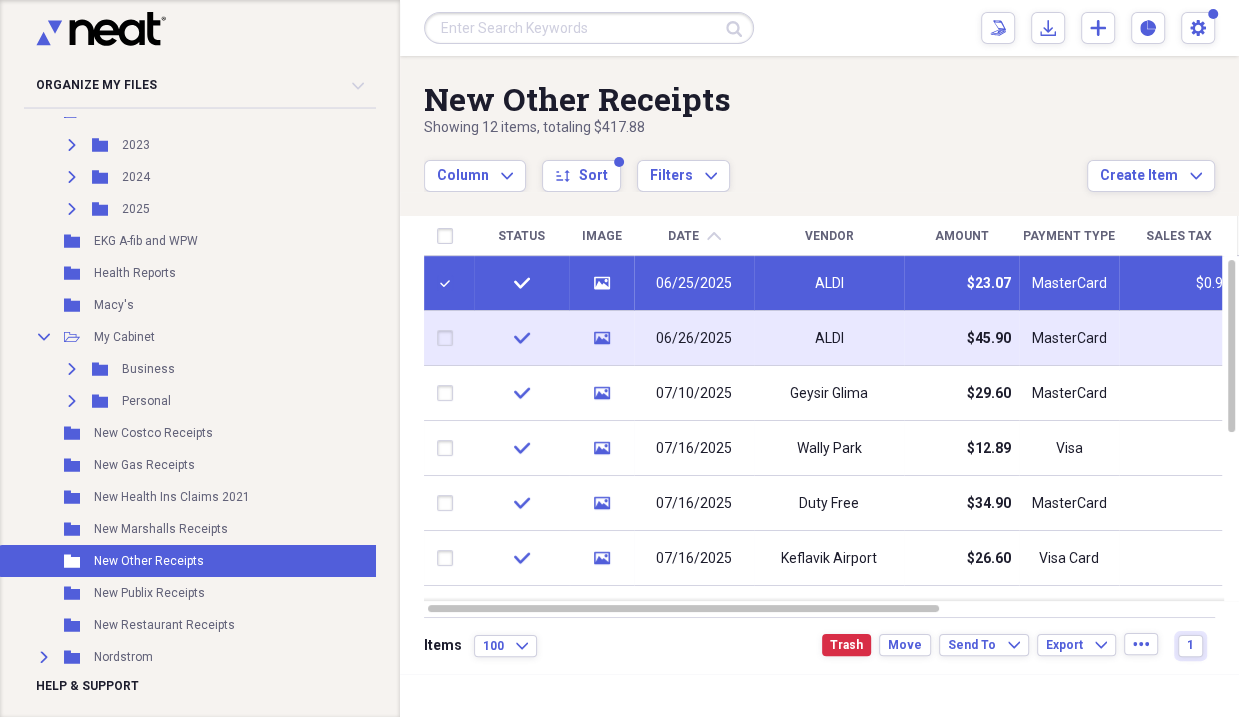 click at bounding box center [449, 338] 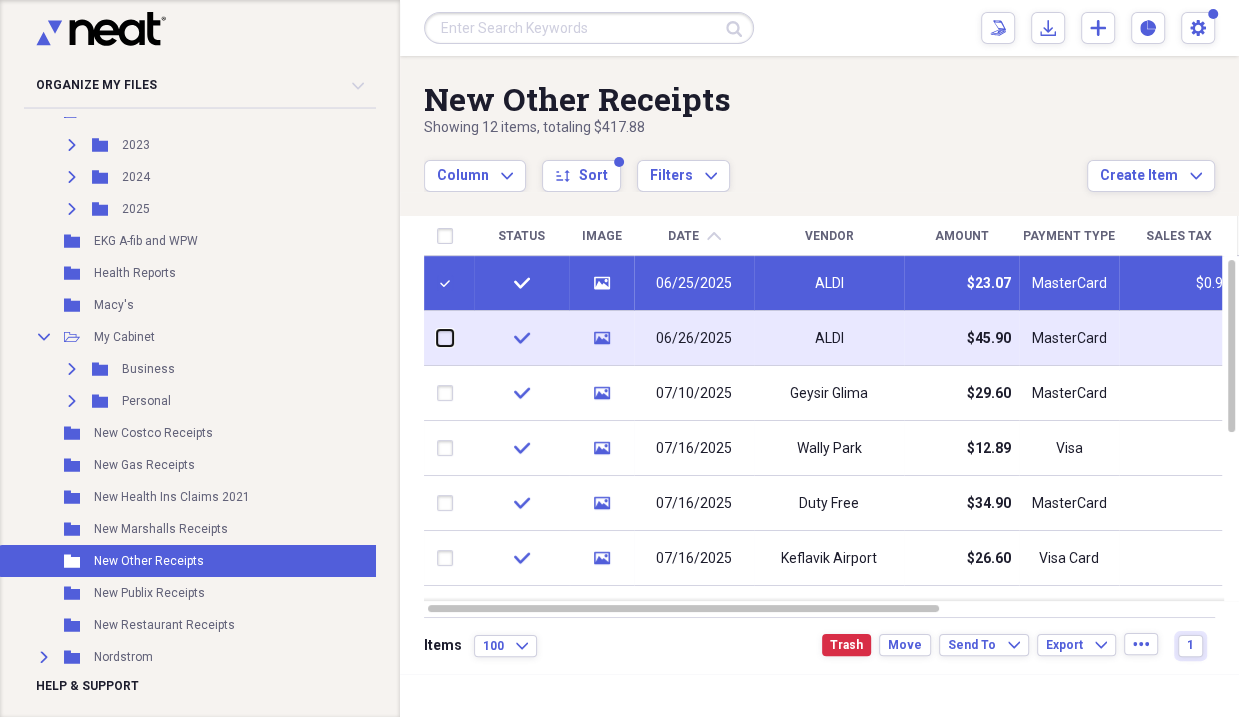 click at bounding box center (437, 338) 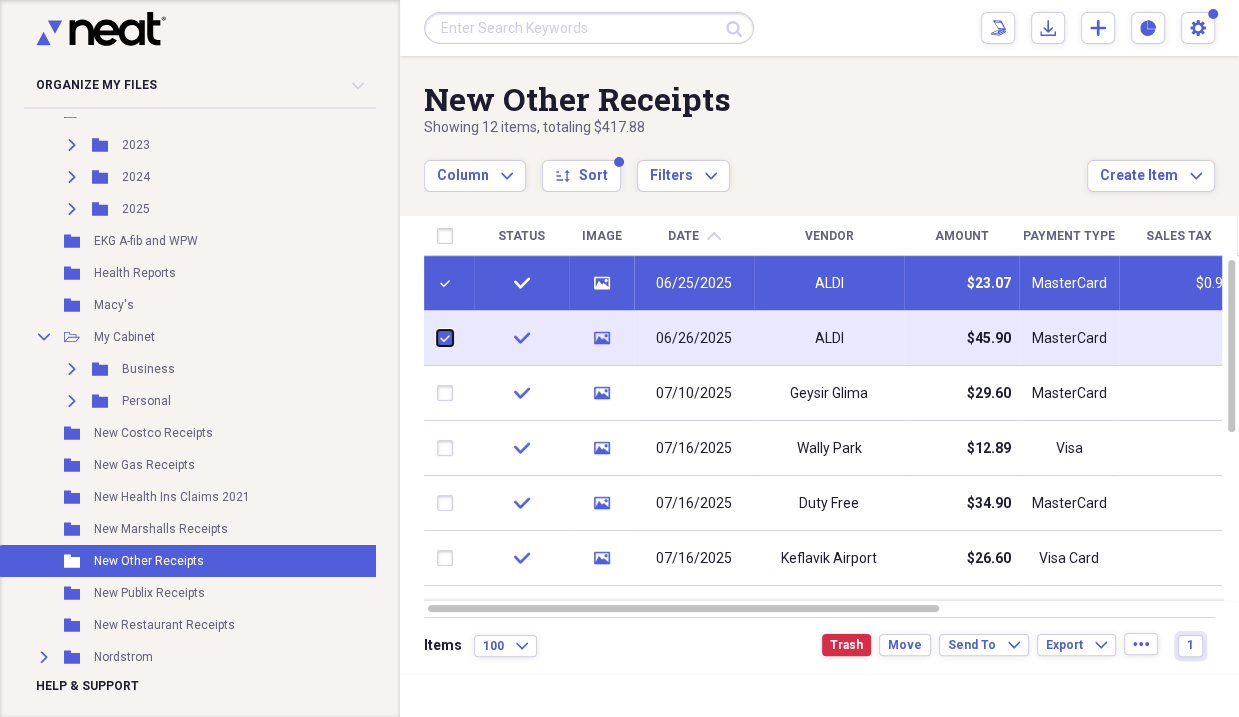 checkbox on "true" 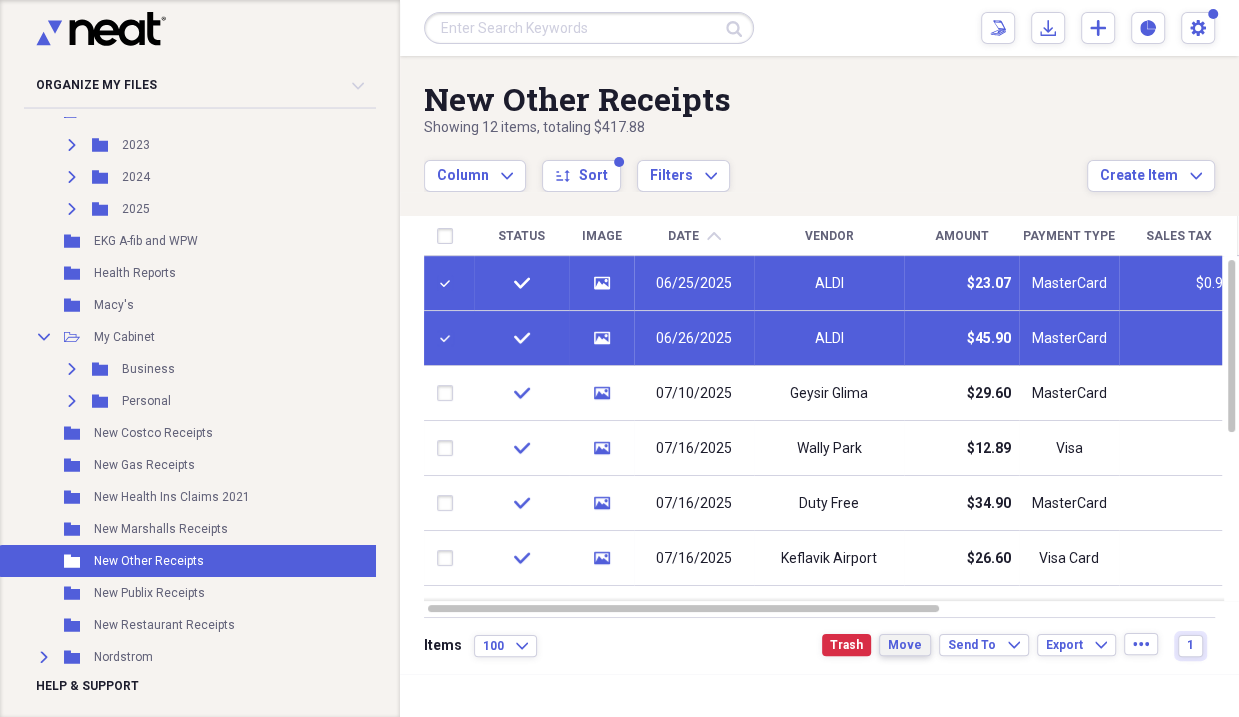 click on "Move" at bounding box center [905, 645] 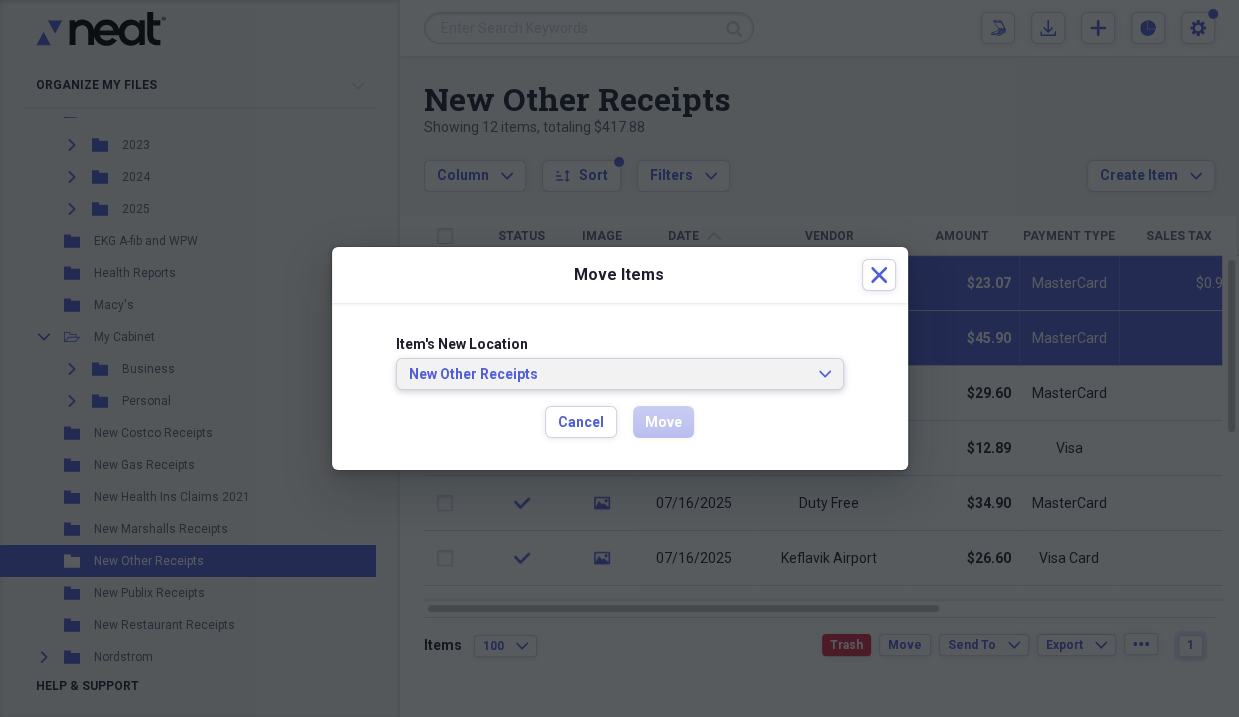 click on "Expand" 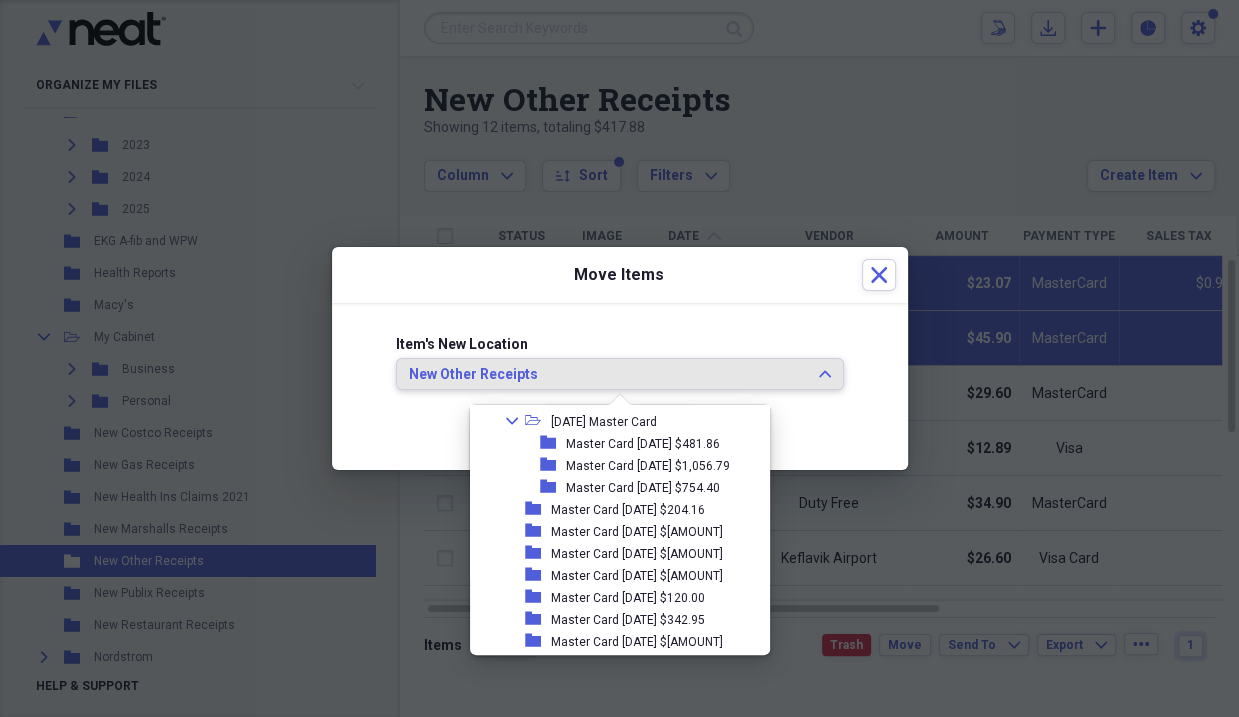 scroll, scrollTop: 100, scrollLeft: 0, axis: vertical 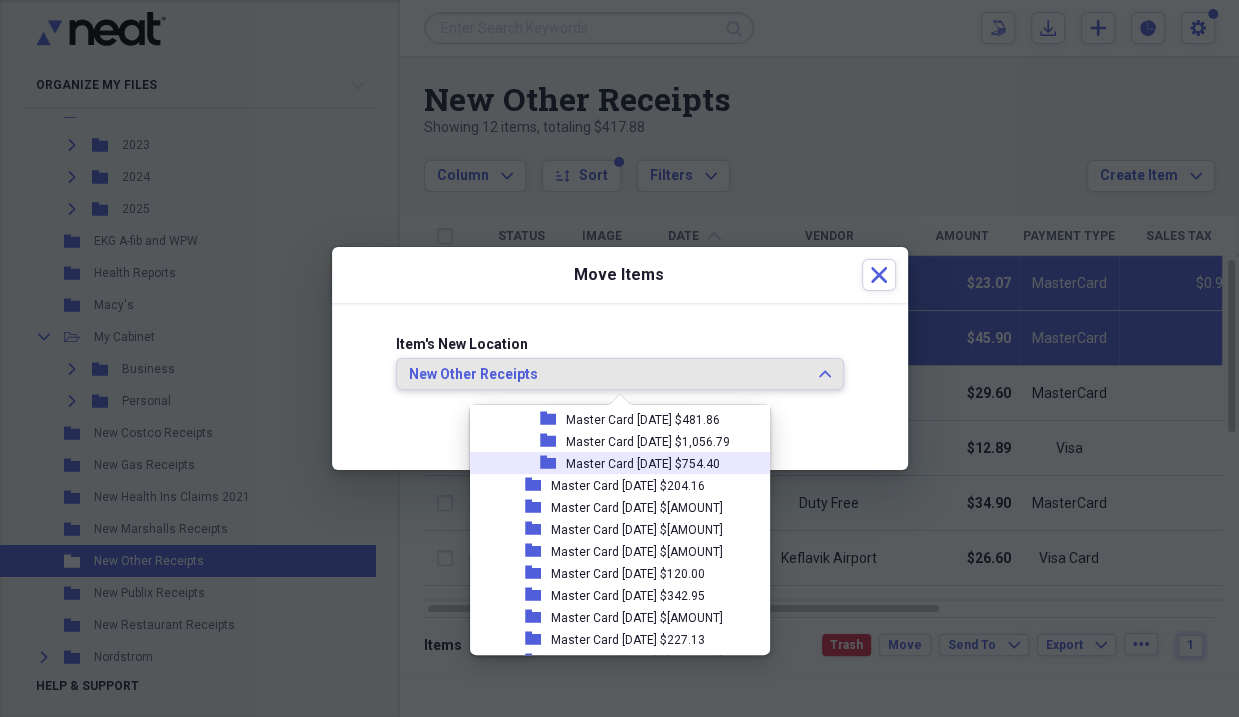 click on "Master Card [DATE]  $754.40" at bounding box center (643, 464) 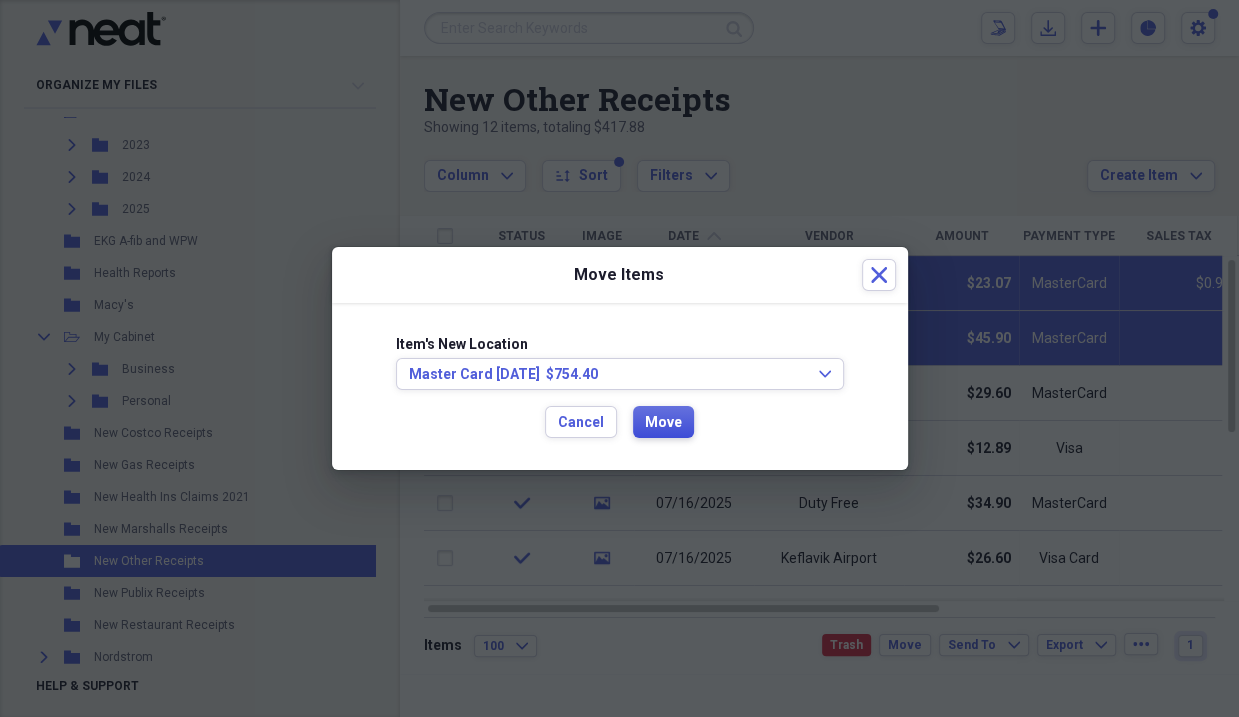 click on "Move" at bounding box center [663, 423] 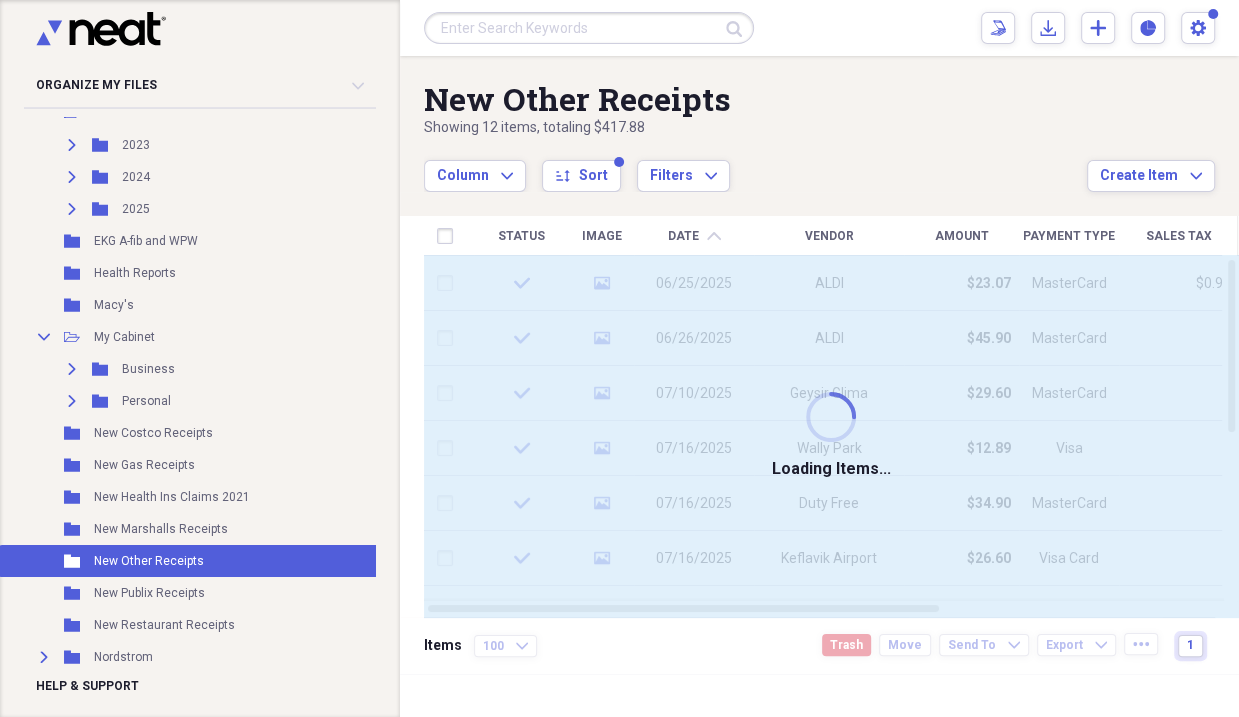 checkbox on "false" 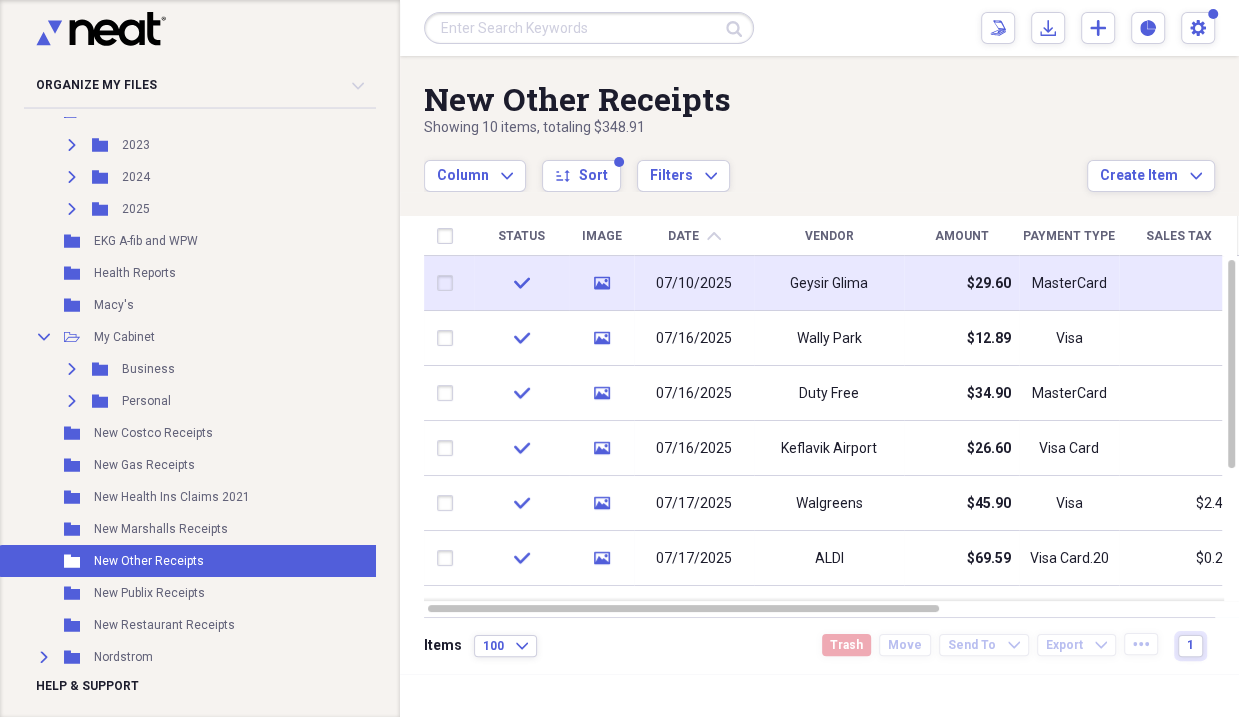 click on "$29.60" at bounding box center [989, 284] 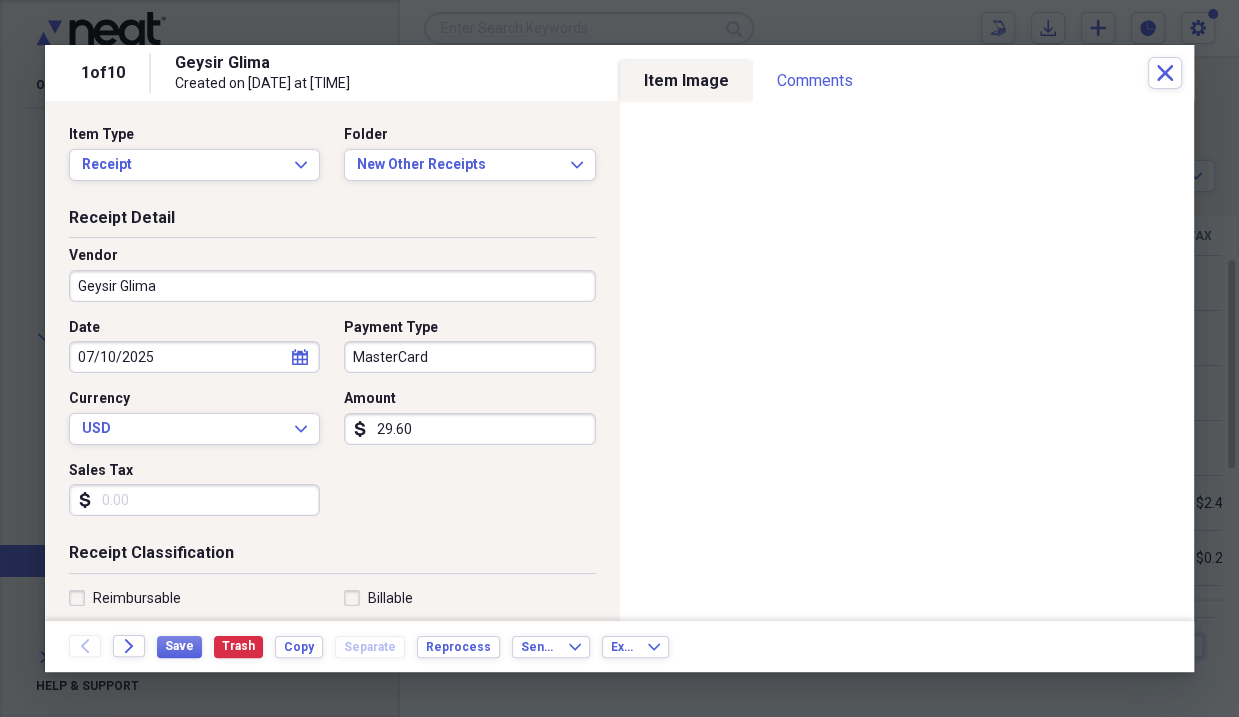 click on "29.60" at bounding box center (469, 429) 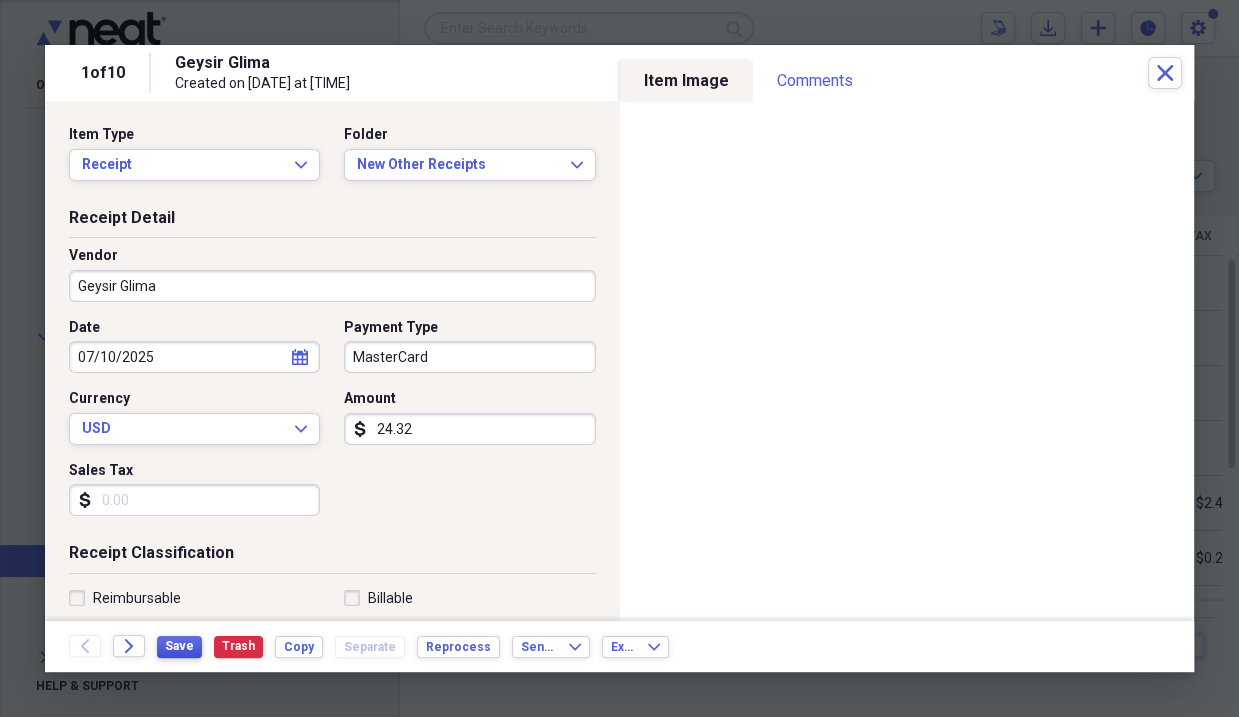 type on "24.32" 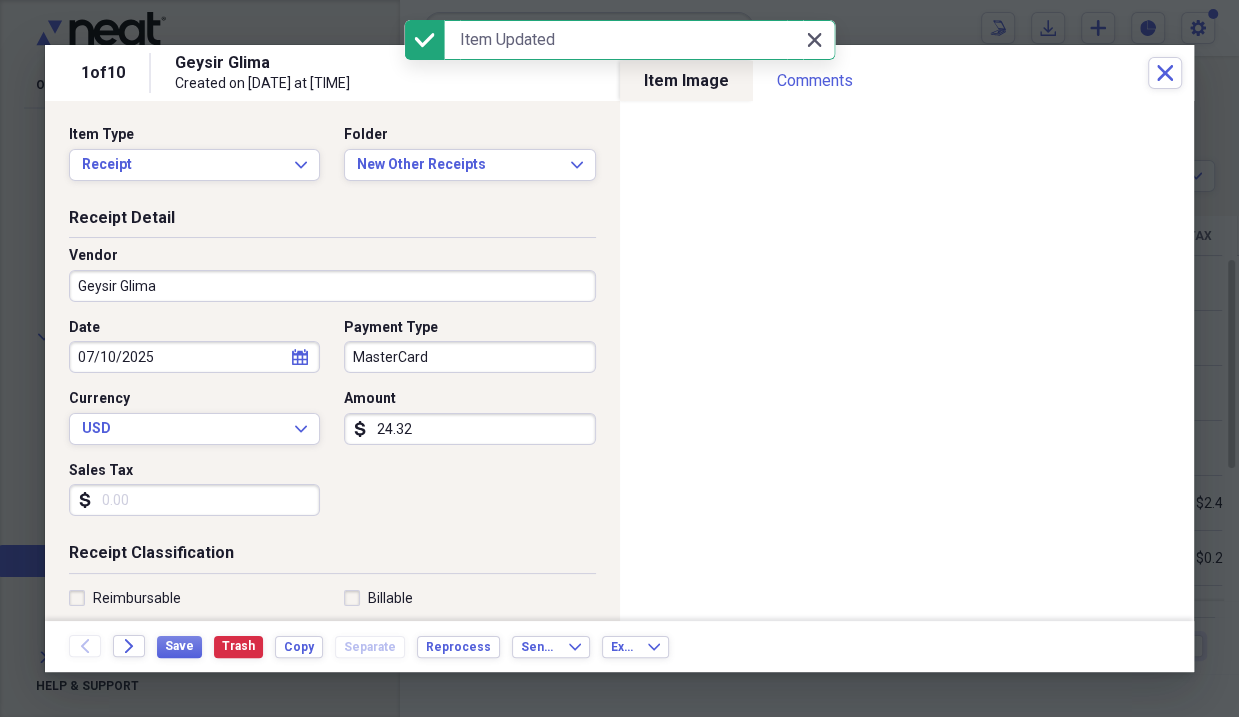 click 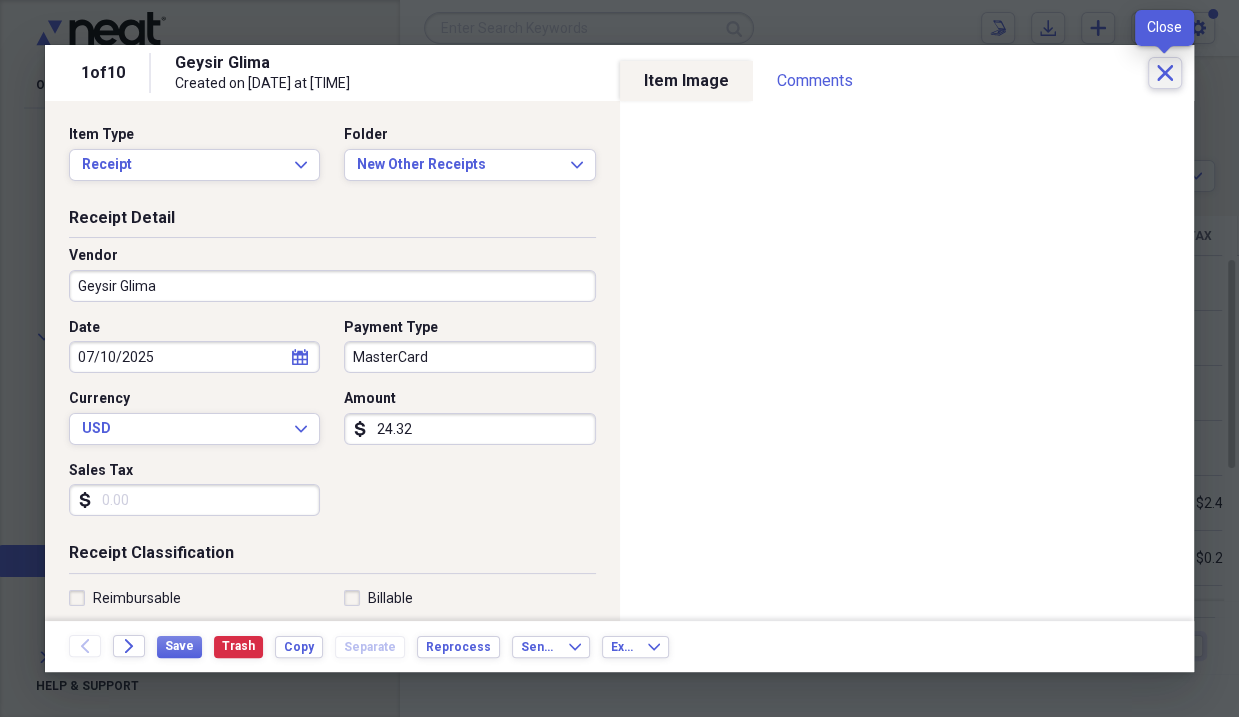click 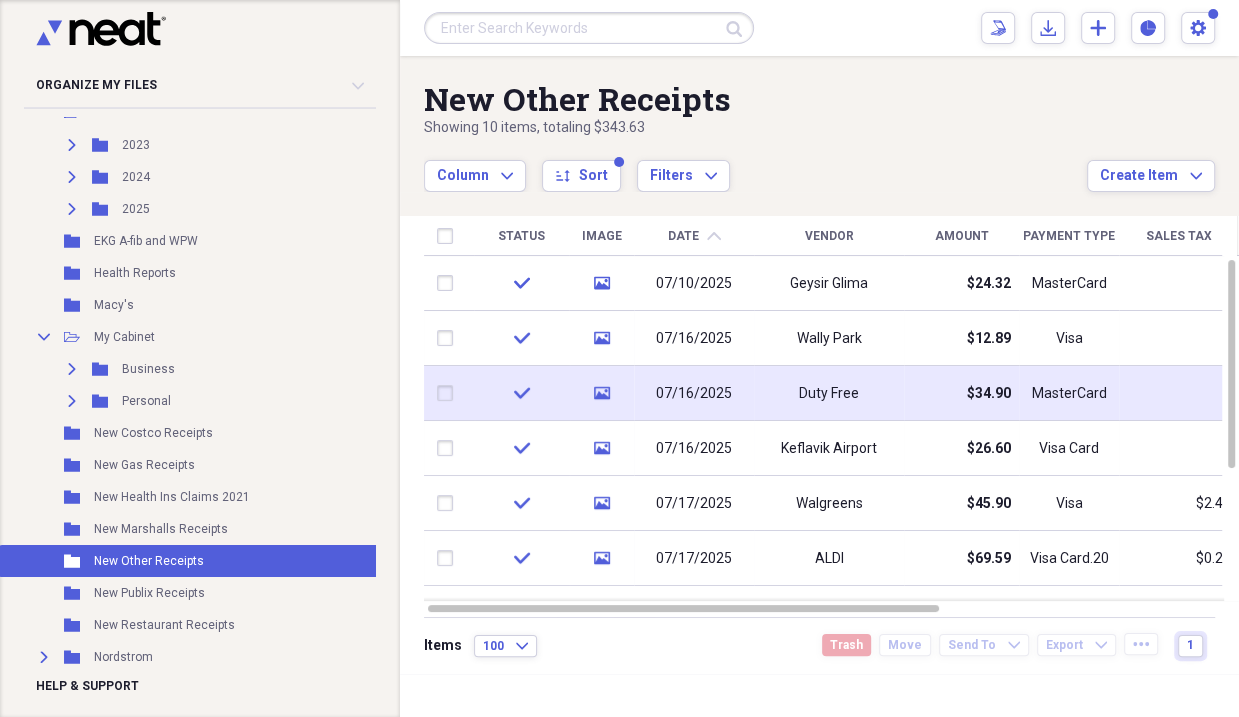 click on "$34.90" at bounding box center [989, 394] 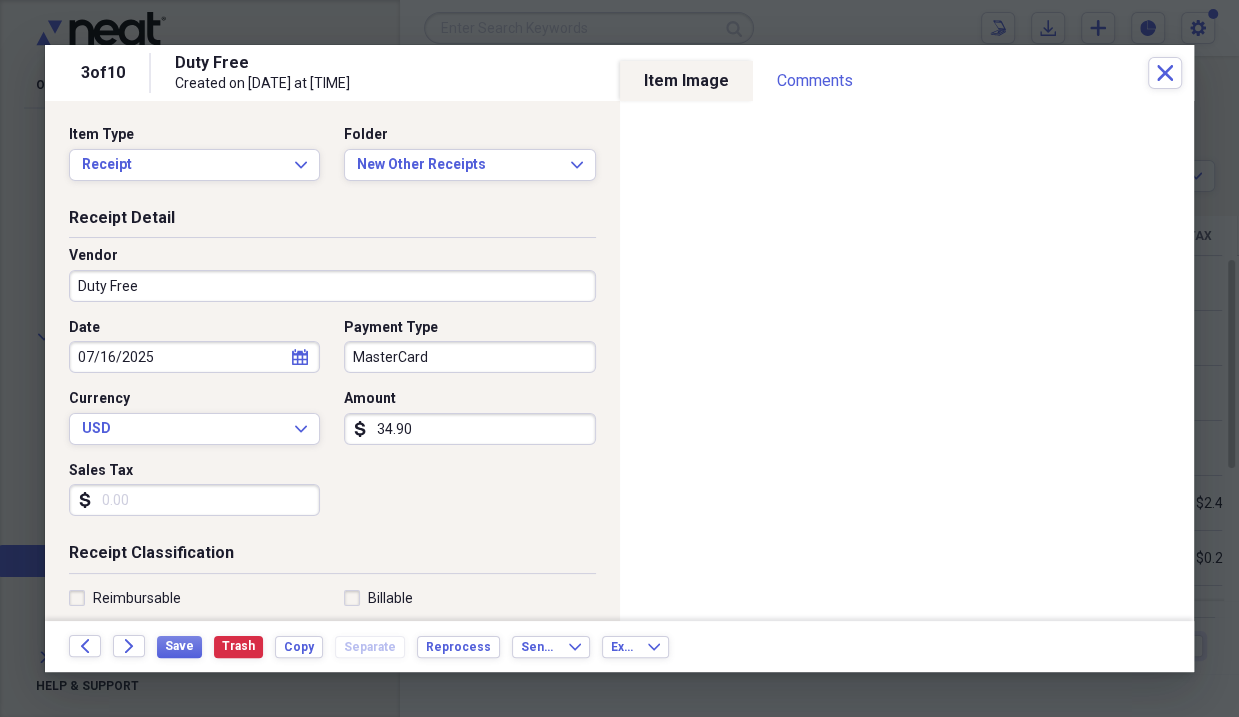 click on "34.90" at bounding box center (469, 429) 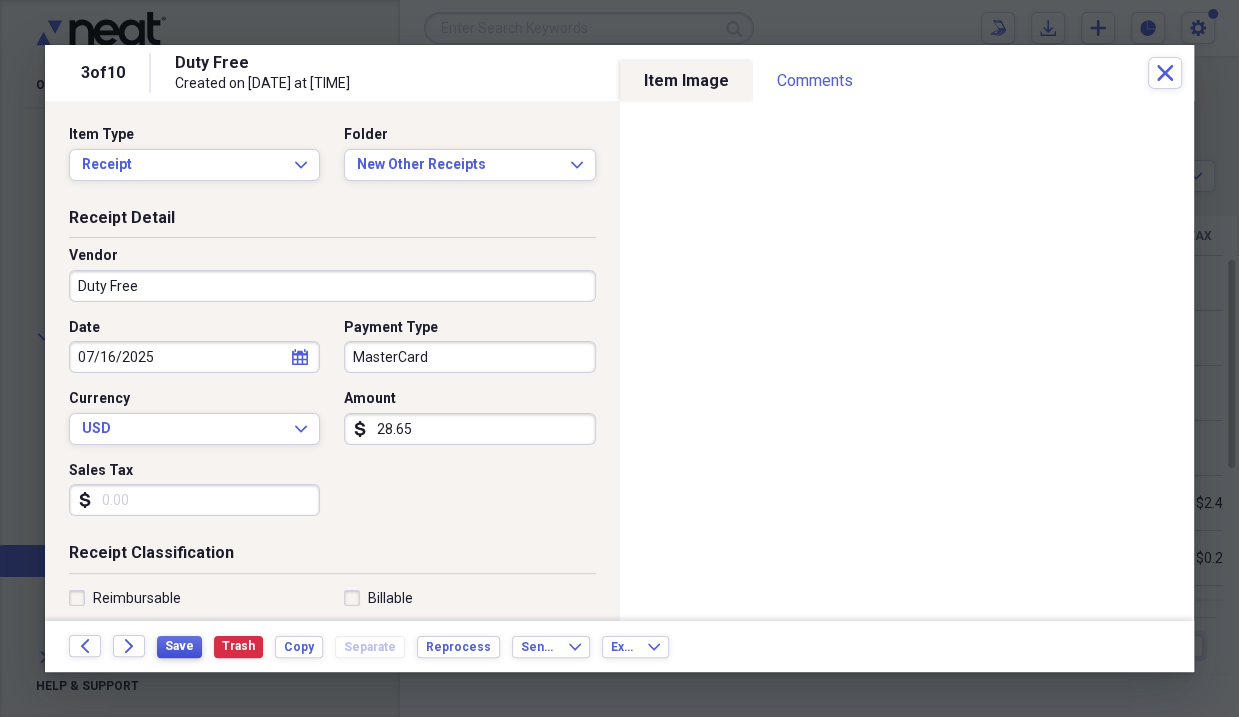 type on "28.65" 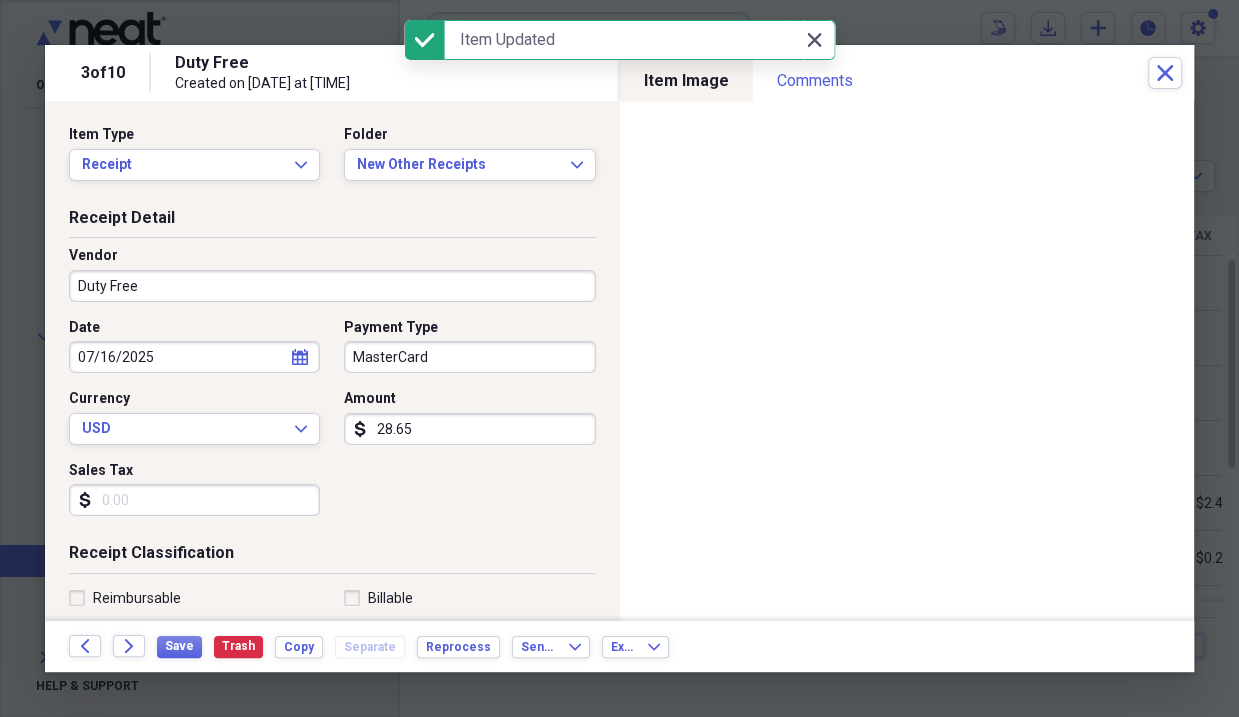 click on "Close Close" at bounding box center [815, 40] 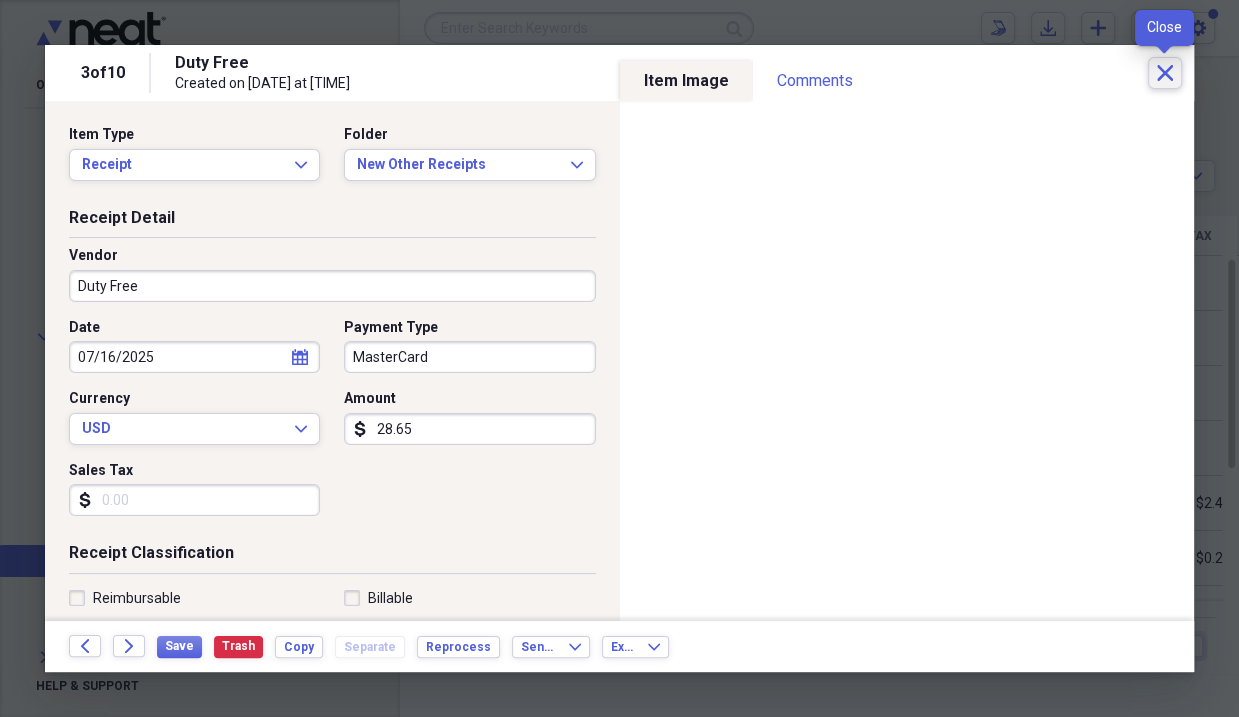 click on "Close" at bounding box center [1165, 73] 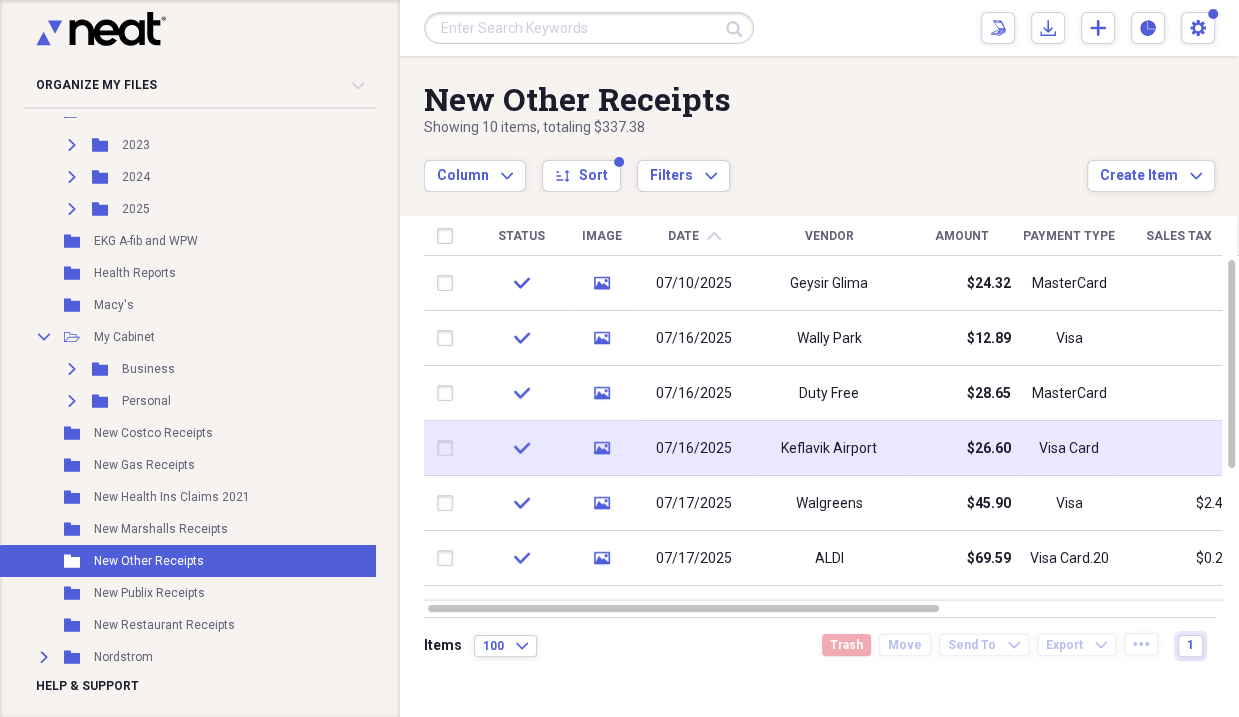 click on "Keflavik Airport" at bounding box center [829, 449] 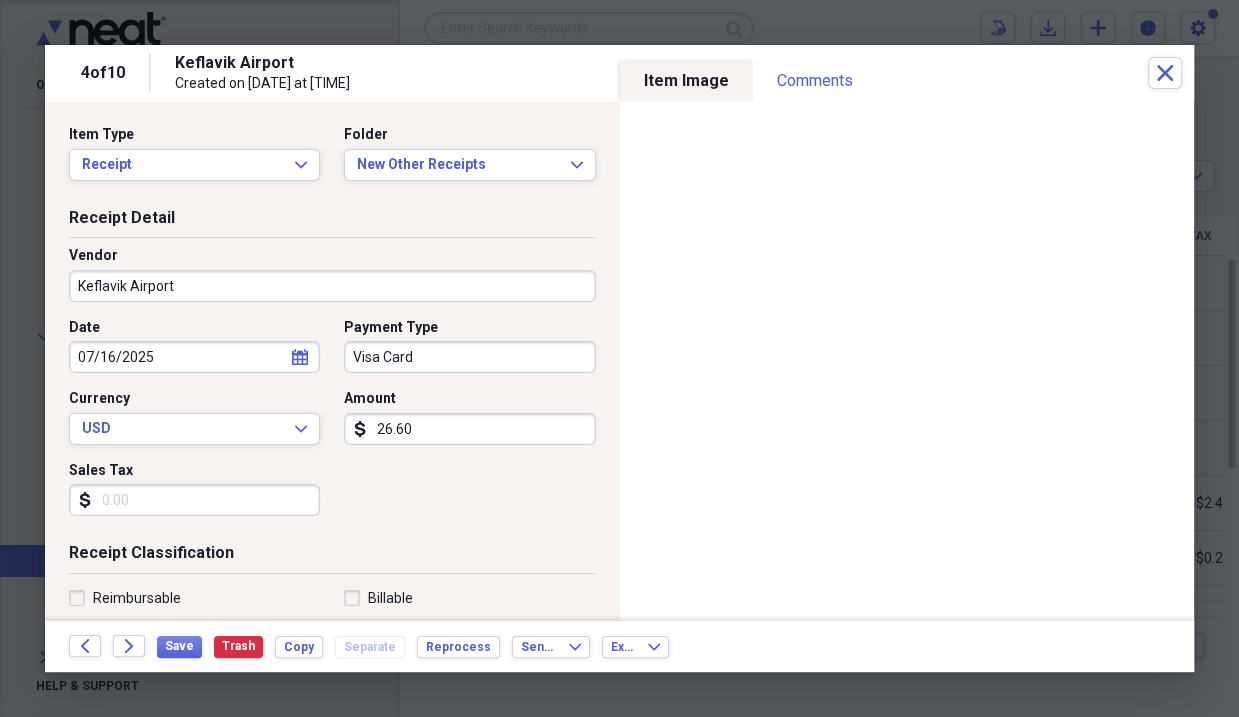 click on "26.60" at bounding box center [469, 429] 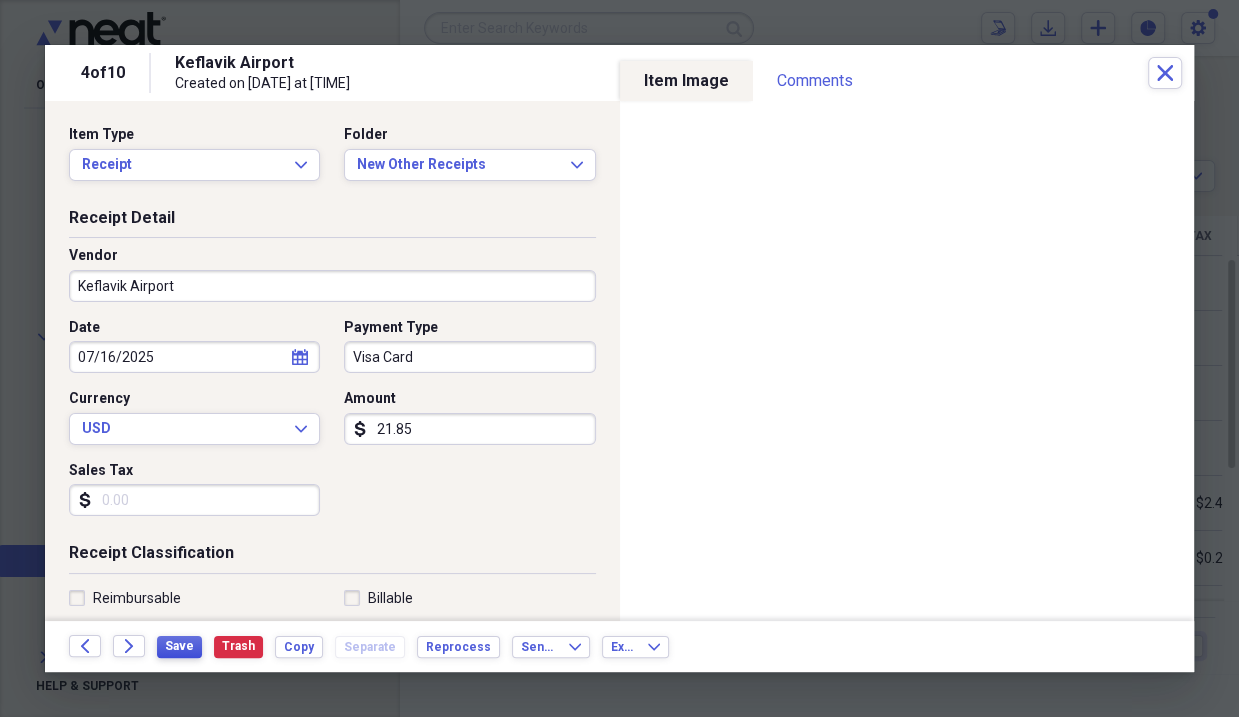 type on "21.85" 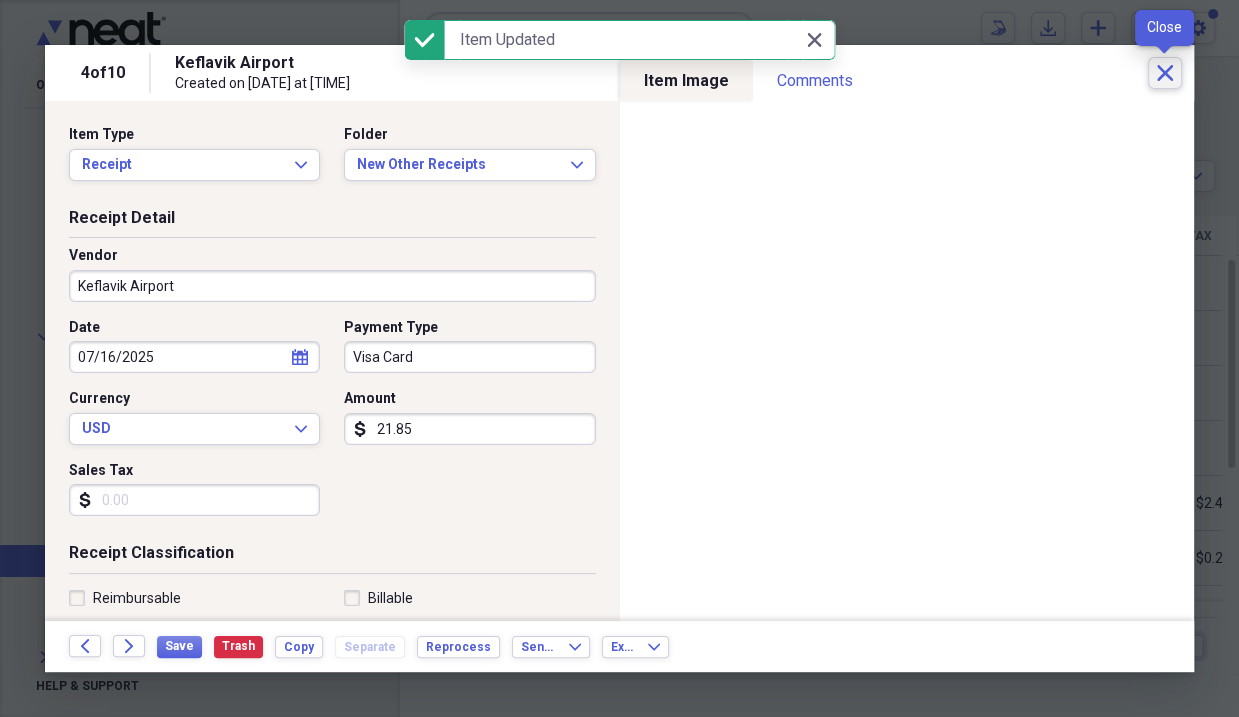 click on "Close" 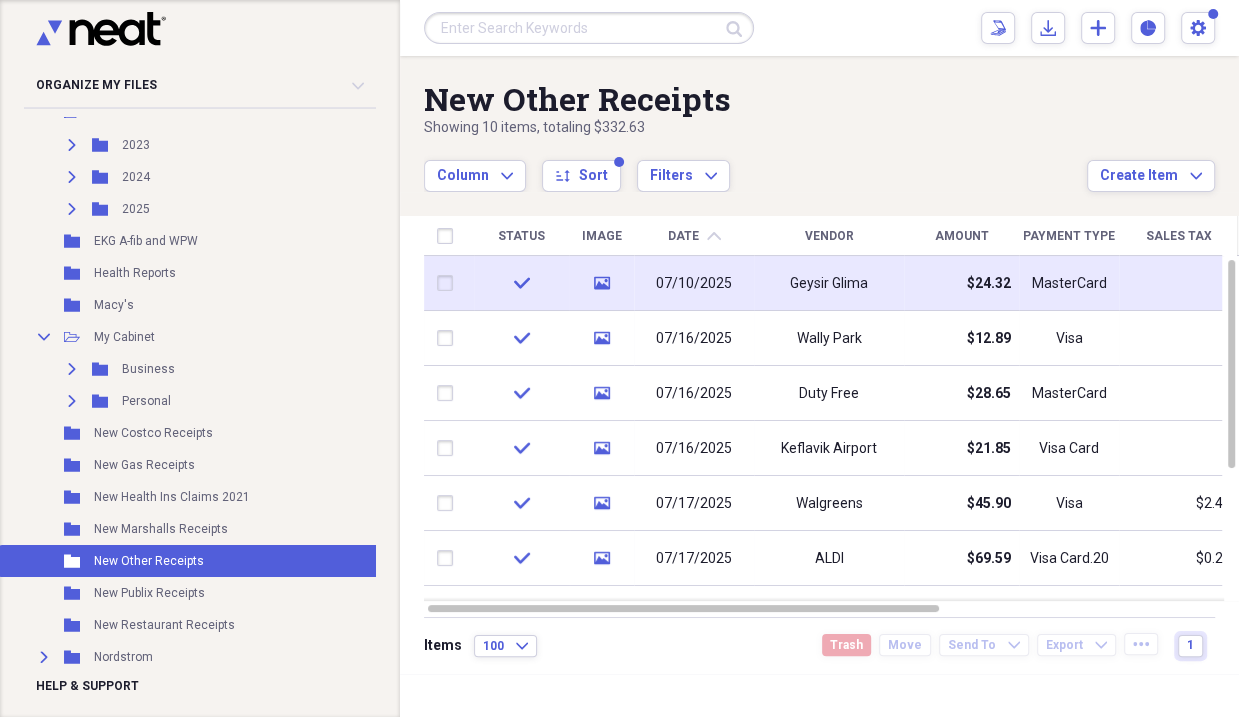 click at bounding box center (449, 283) 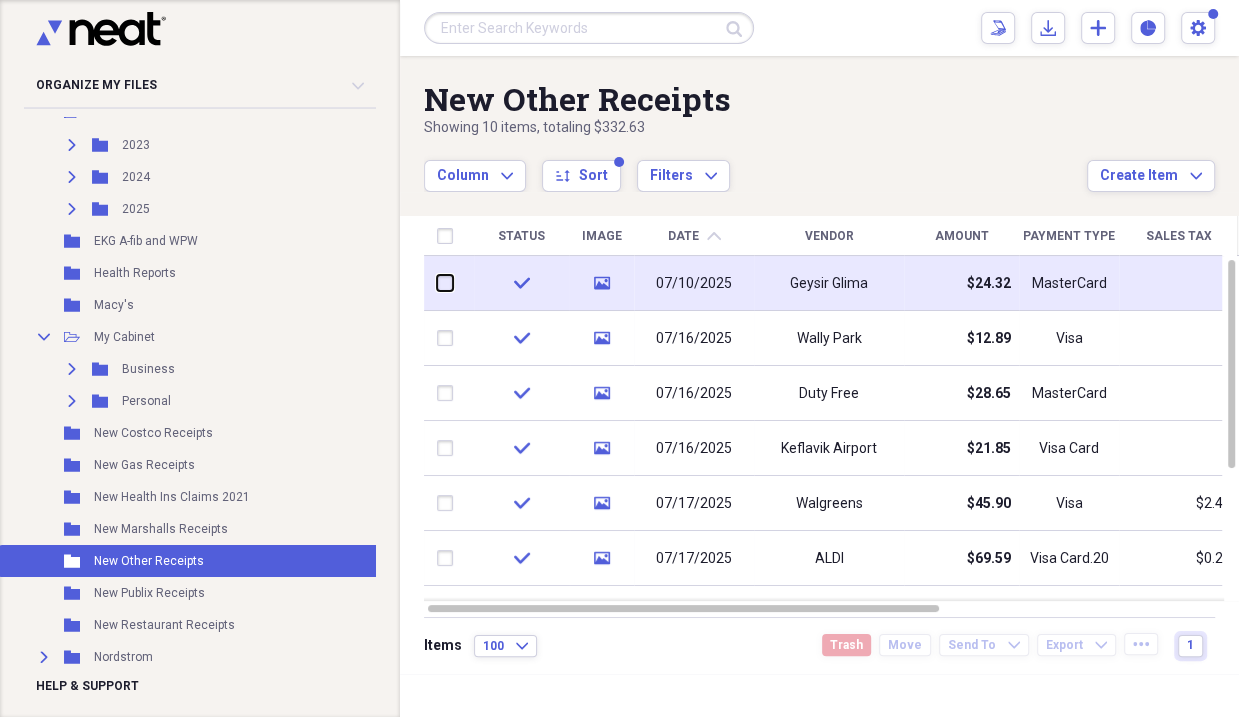 click at bounding box center [437, 283] 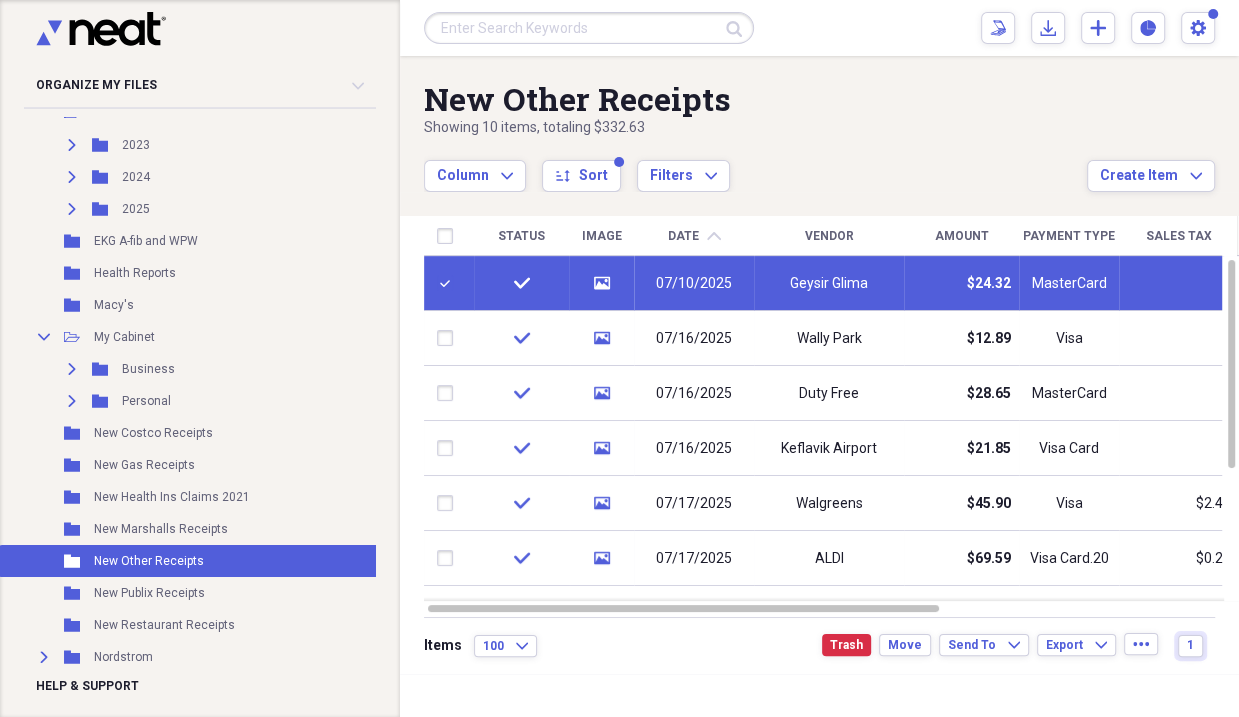 click at bounding box center [449, 283] 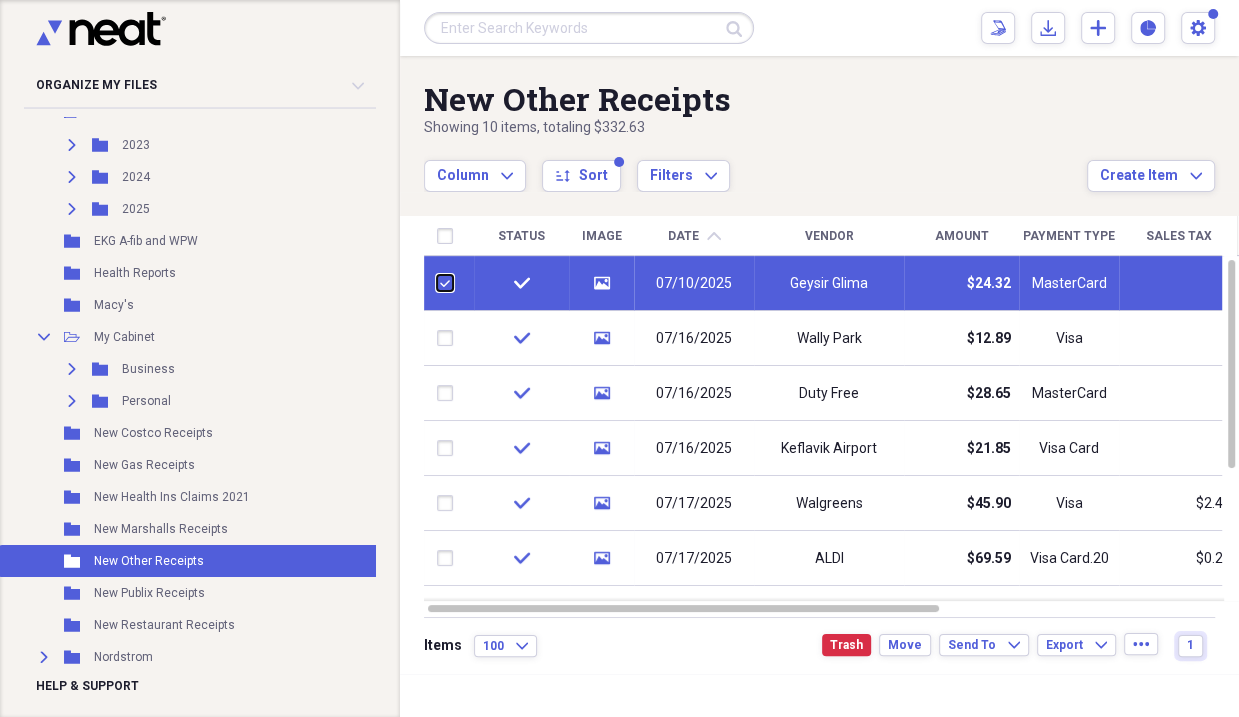 click at bounding box center (437, 283) 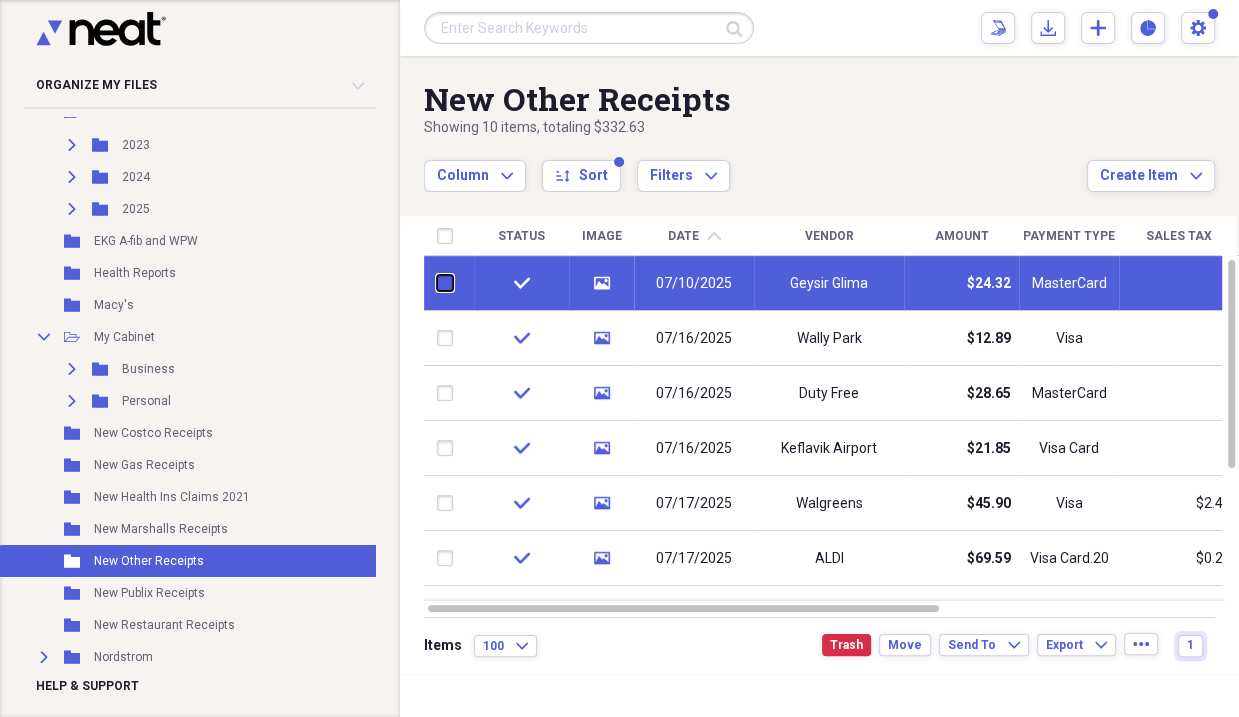 checkbox on "false" 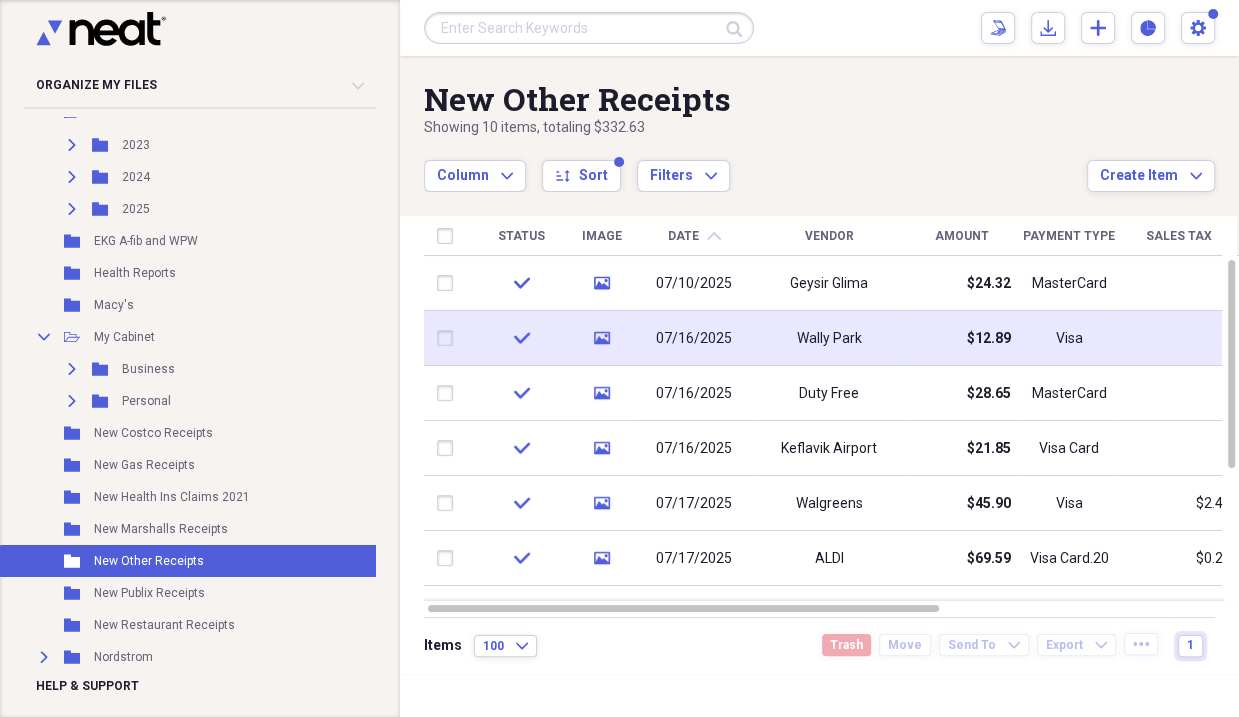 click on "Visa" at bounding box center [1069, 338] 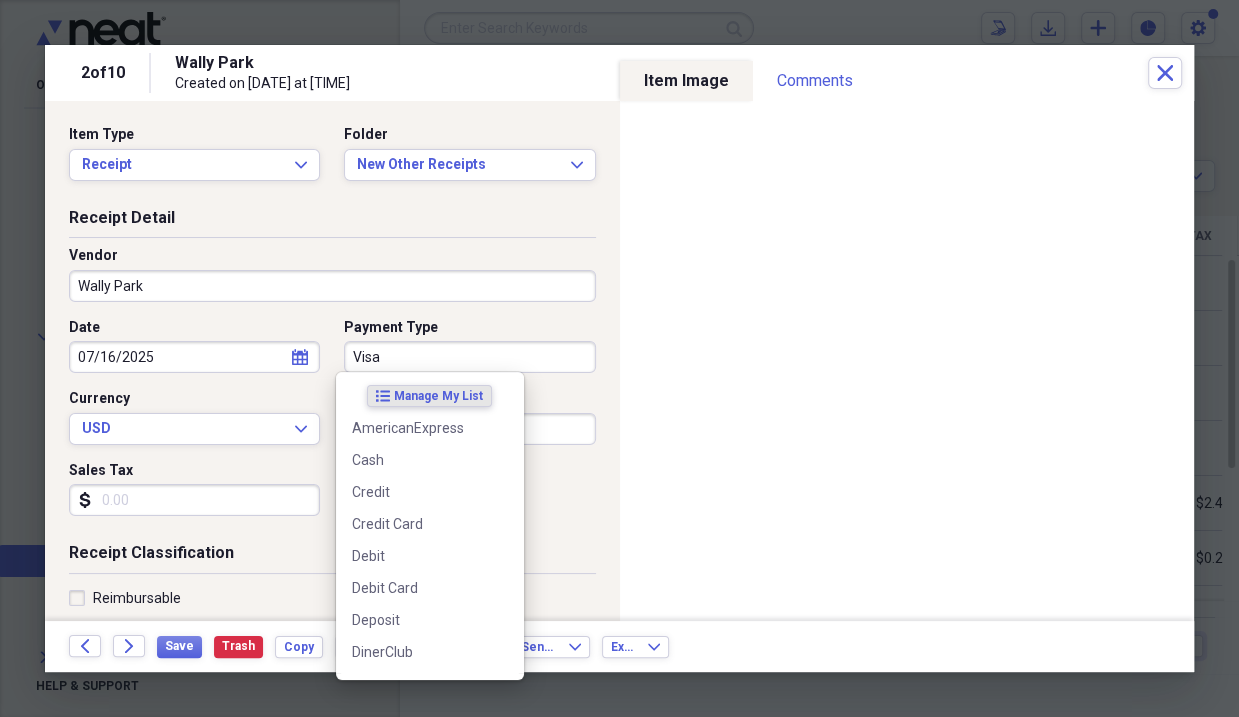 click on "Visa" at bounding box center (469, 357) 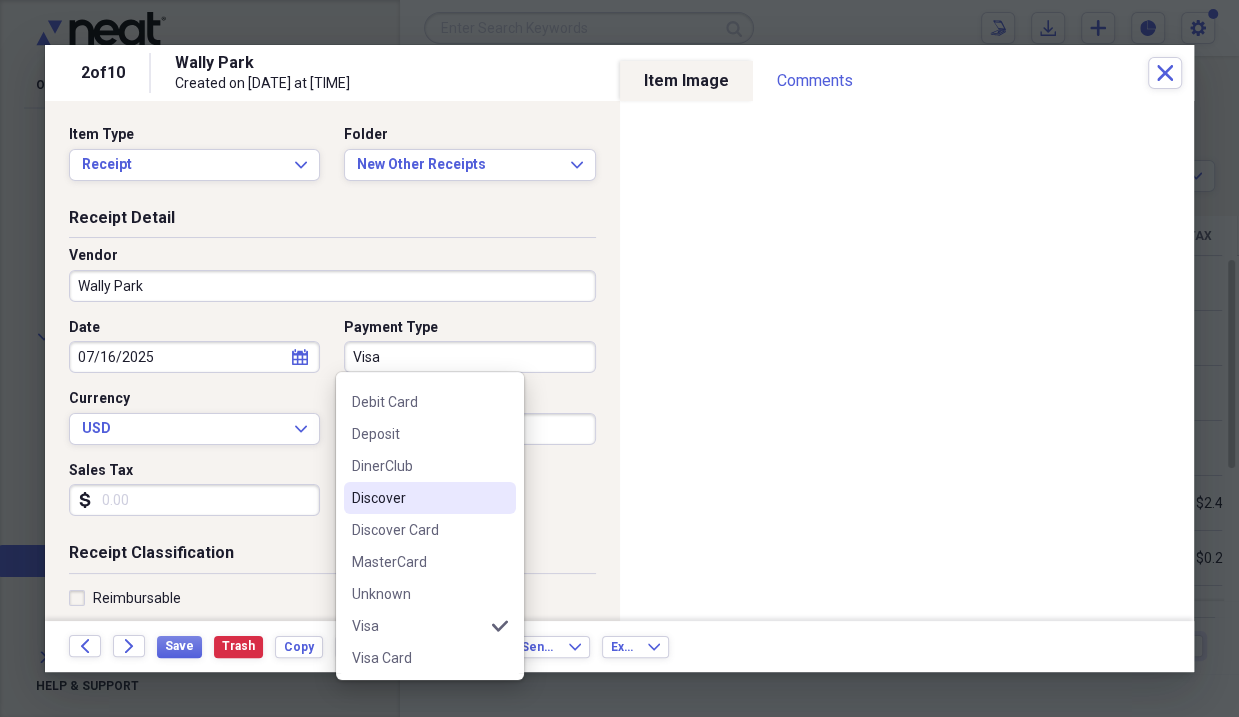 scroll, scrollTop: 200, scrollLeft: 0, axis: vertical 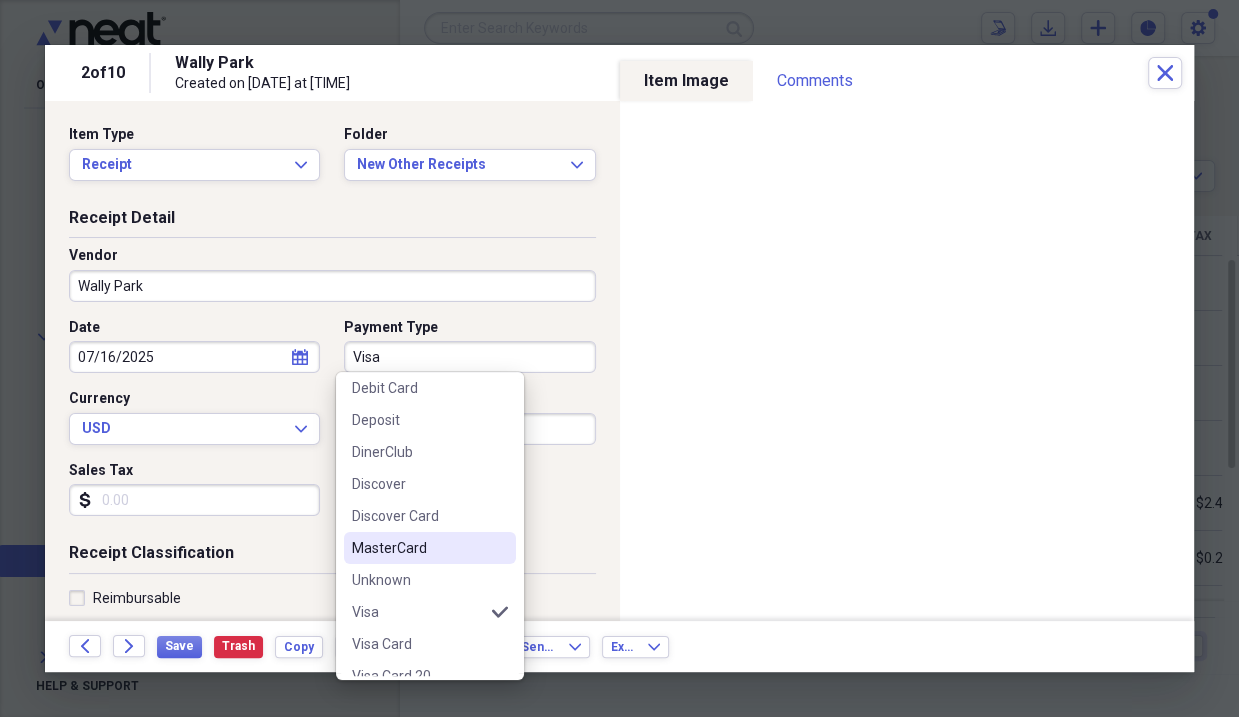 click on "MasterCard" at bounding box center (418, 548) 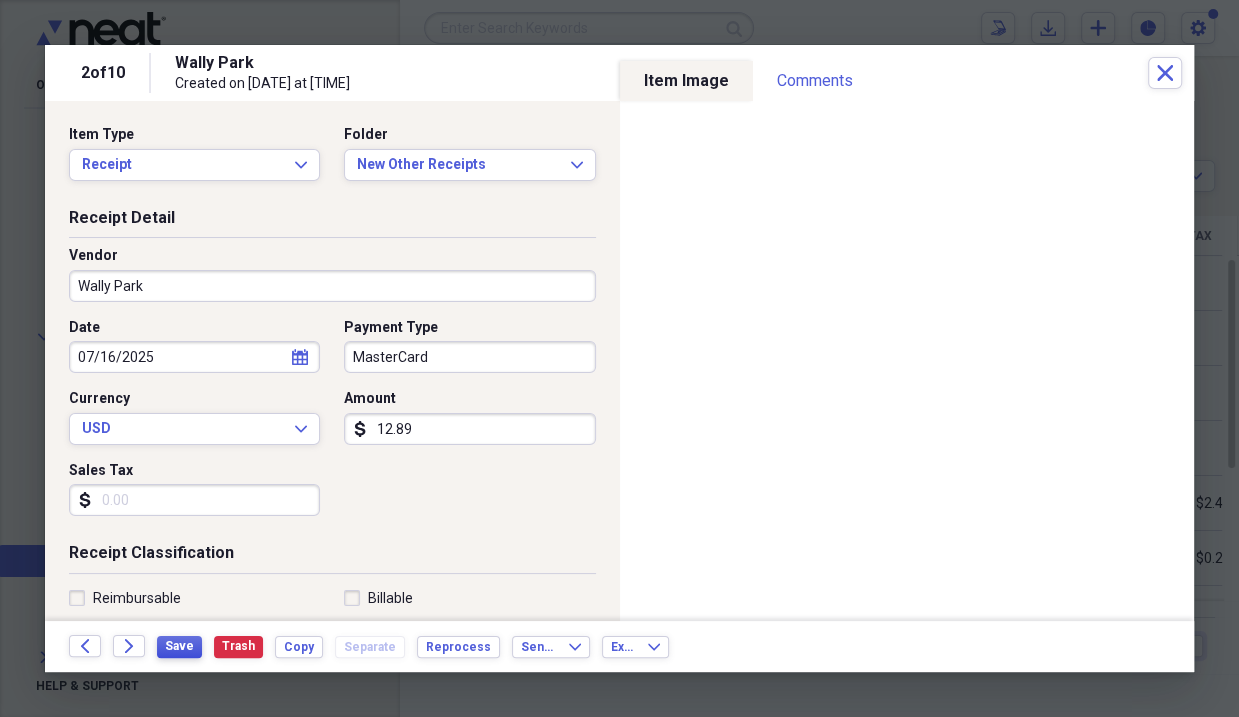 click on "Save" at bounding box center (179, 646) 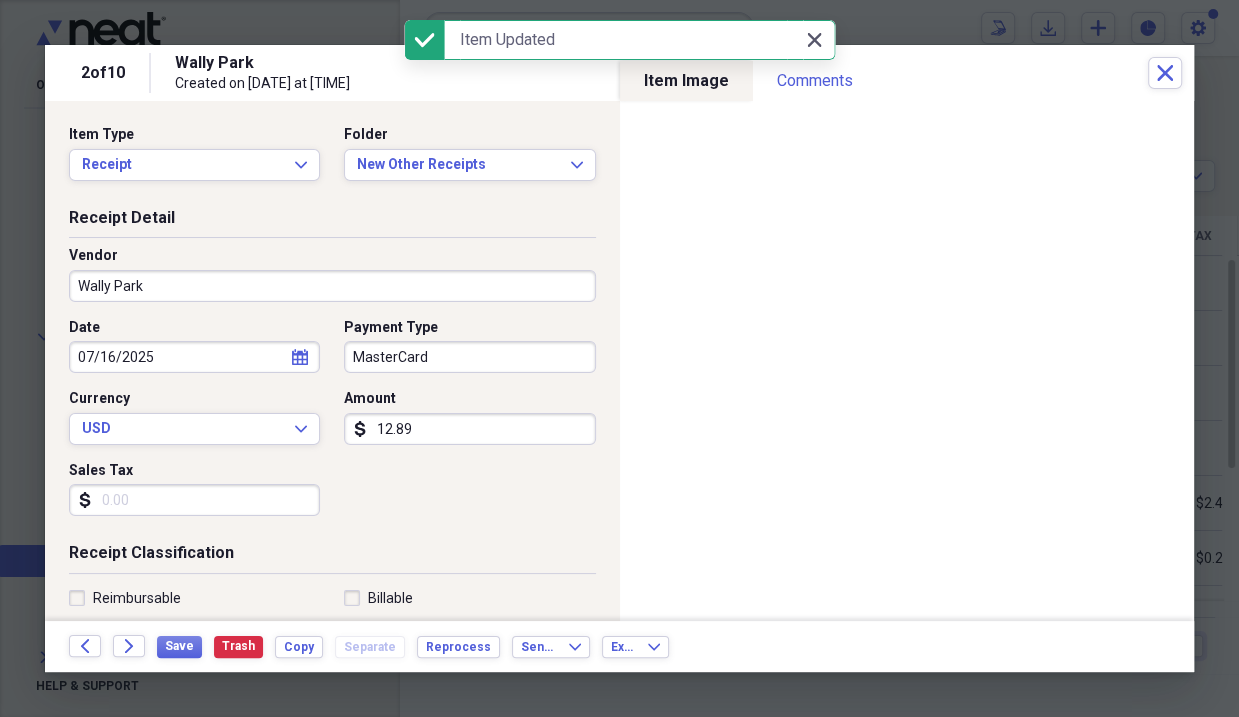 click on "Close" 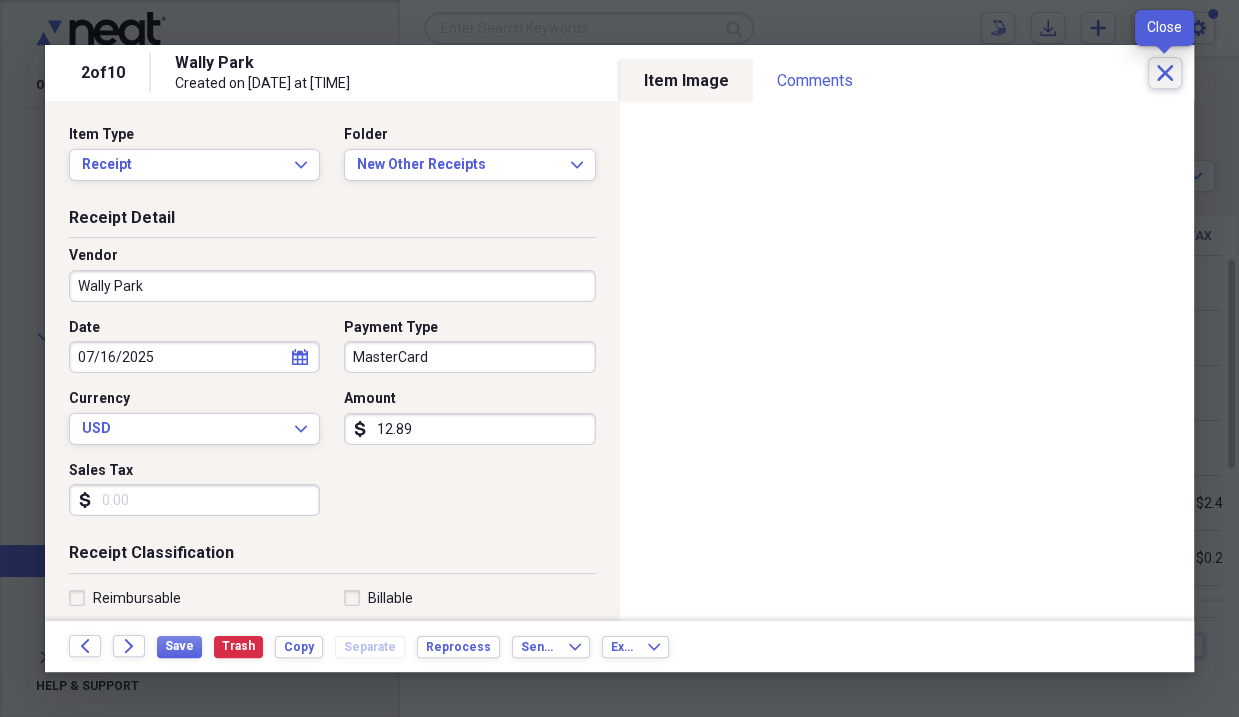 click on "Close" at bounding box center (1165, 73) 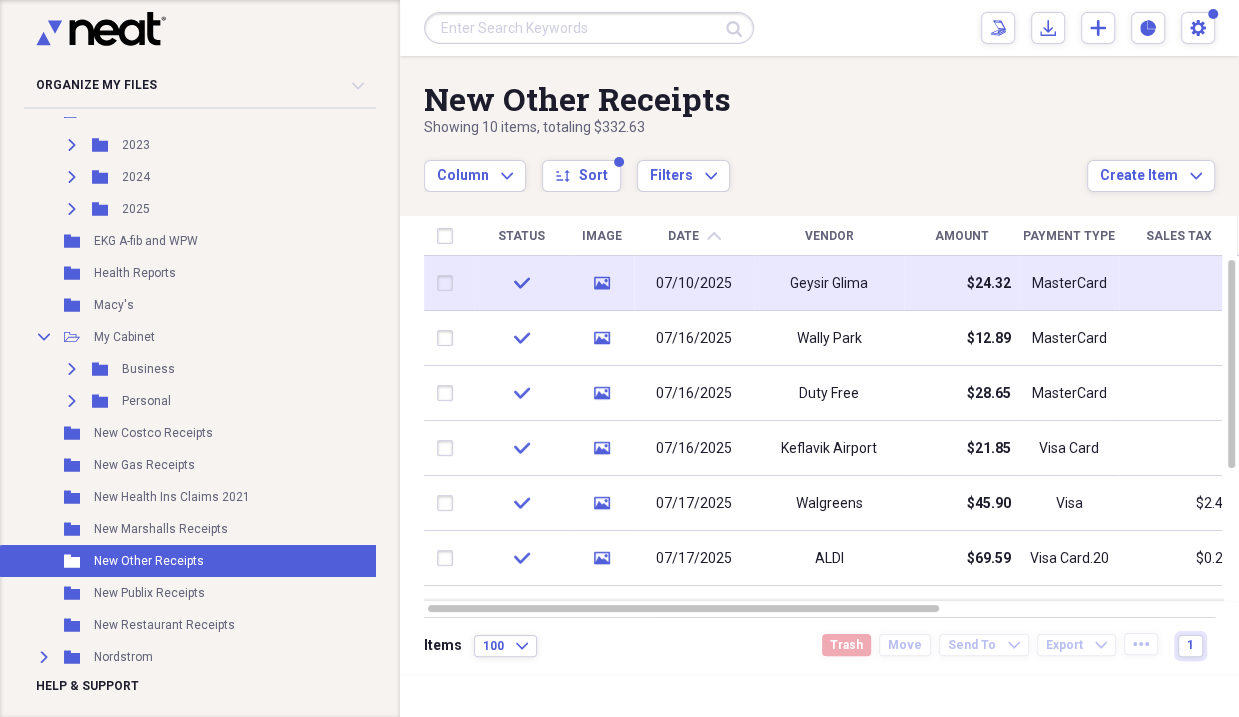 click at bounding box center [449, 283] 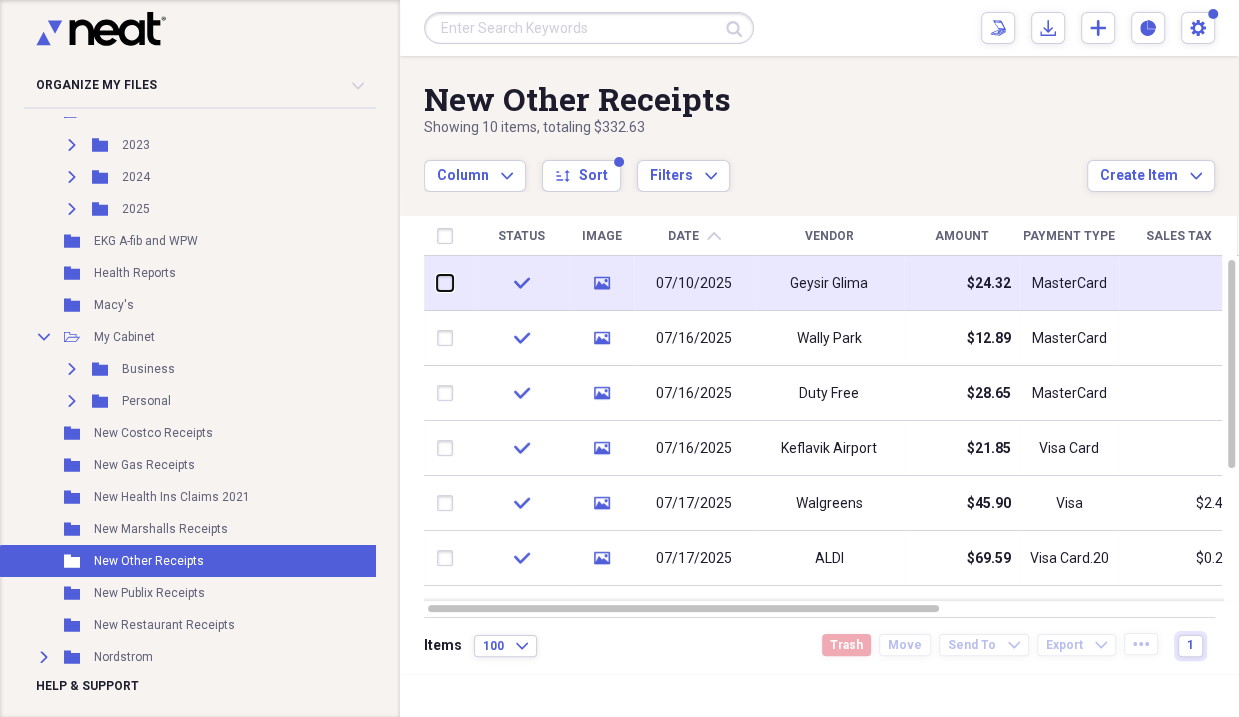 click at bounding box center (437, 283) 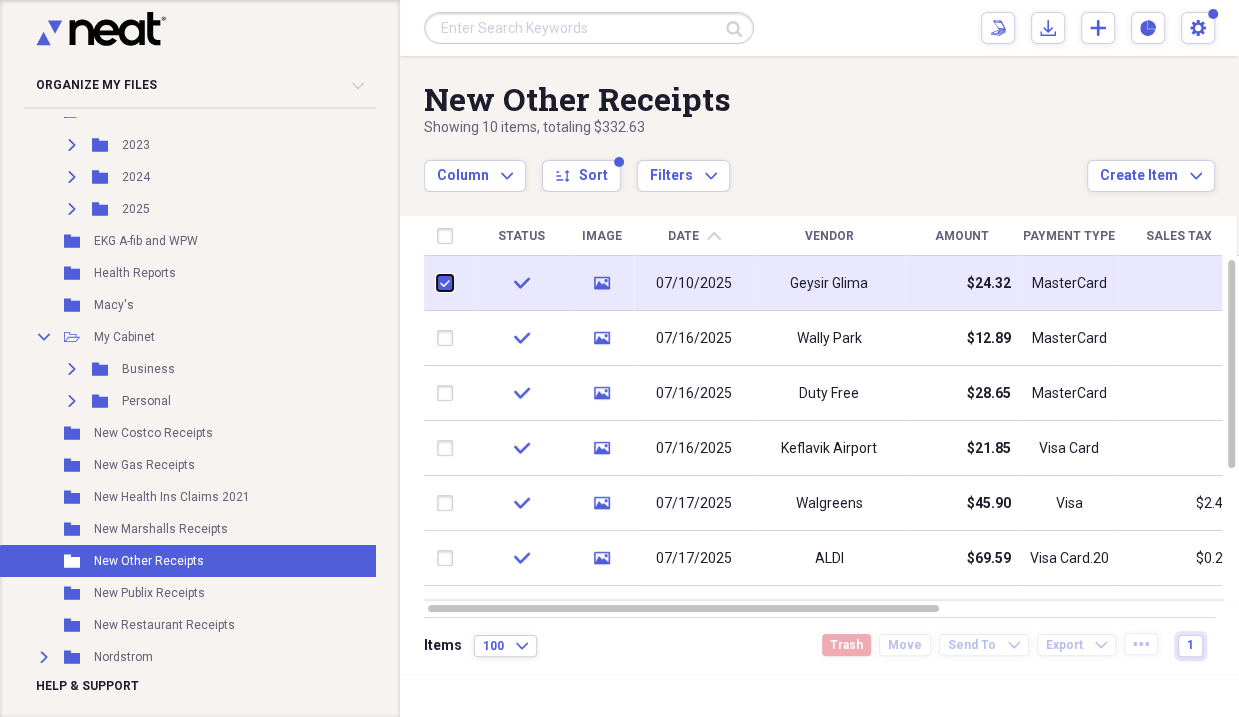 checkbox on "true" 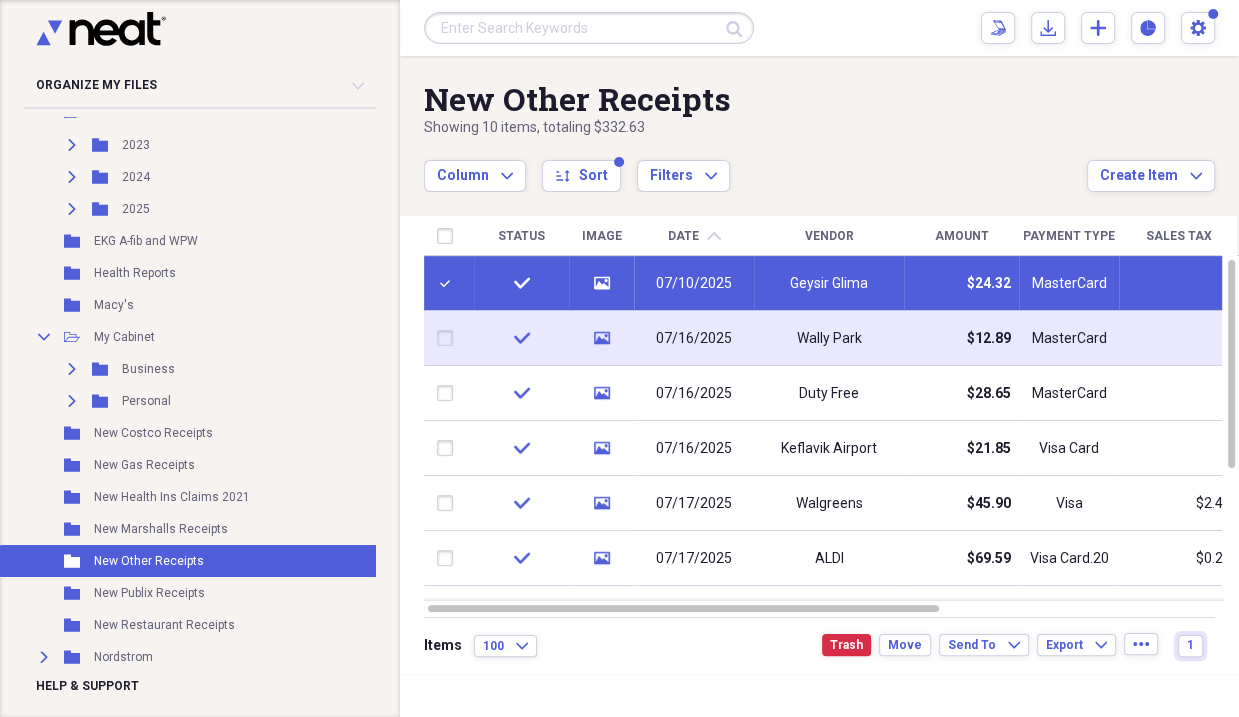 click at bounding box center (449, 338) 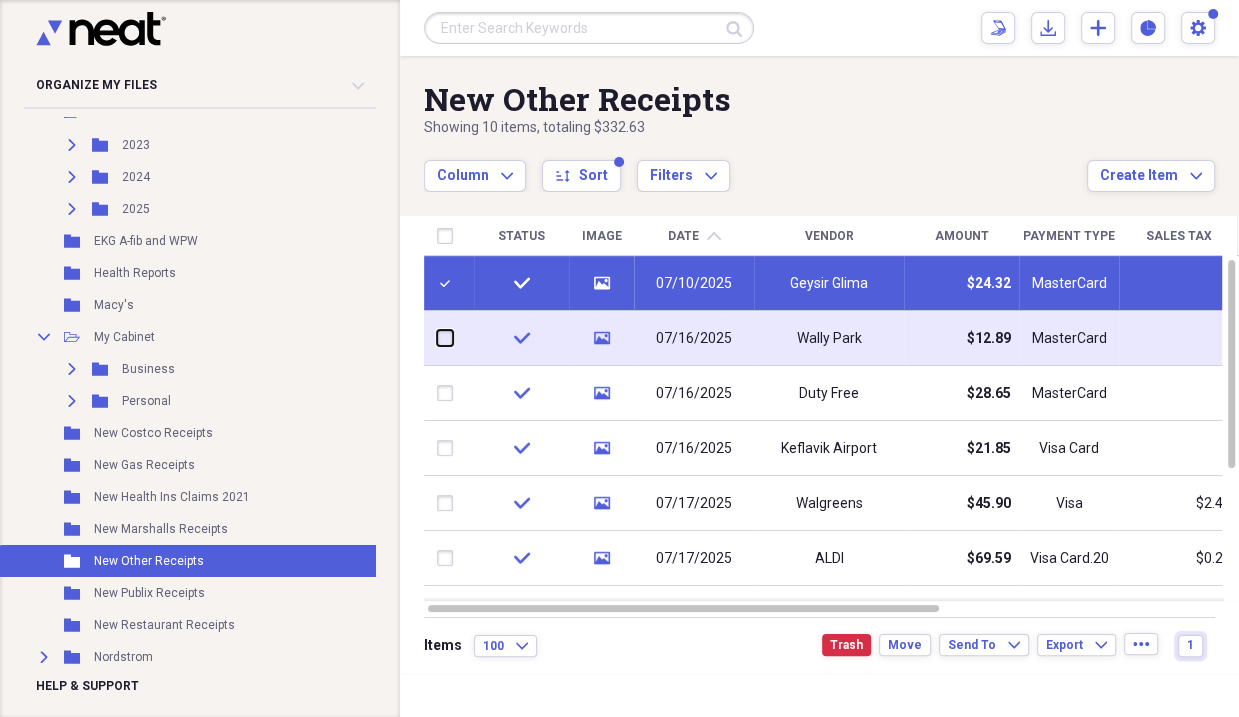 click at bounding box center [437, 338] 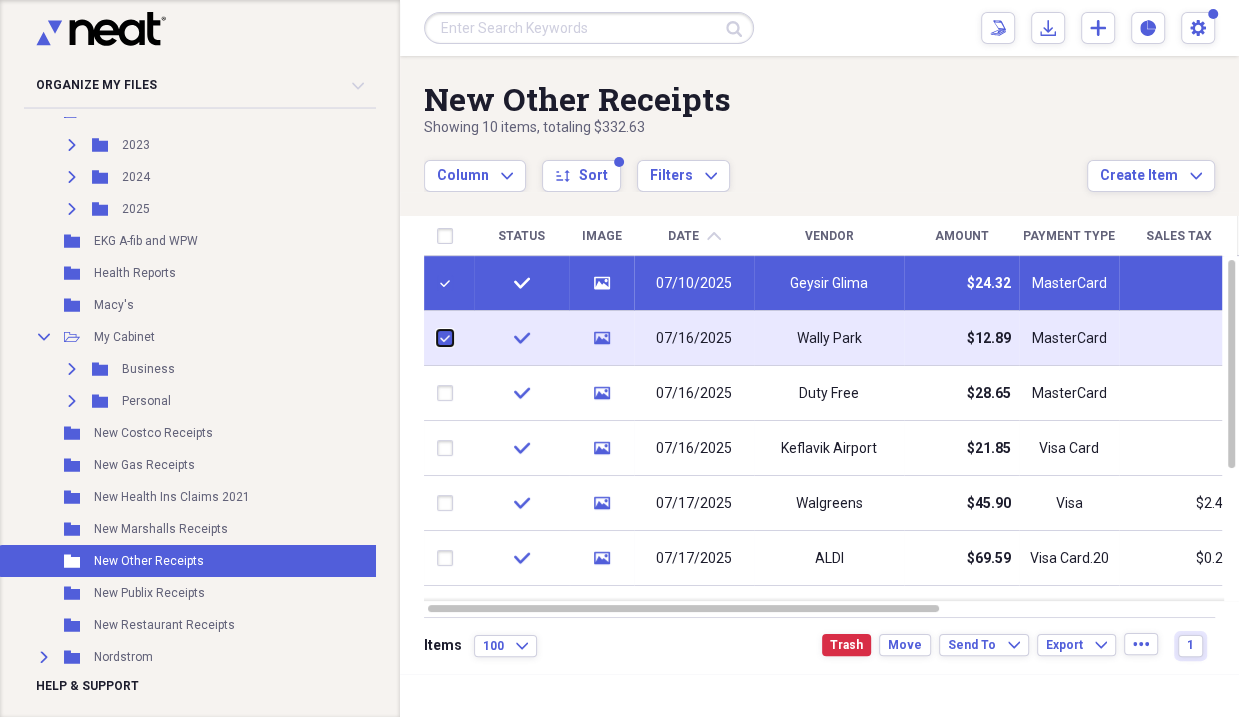 checkbox on "true" 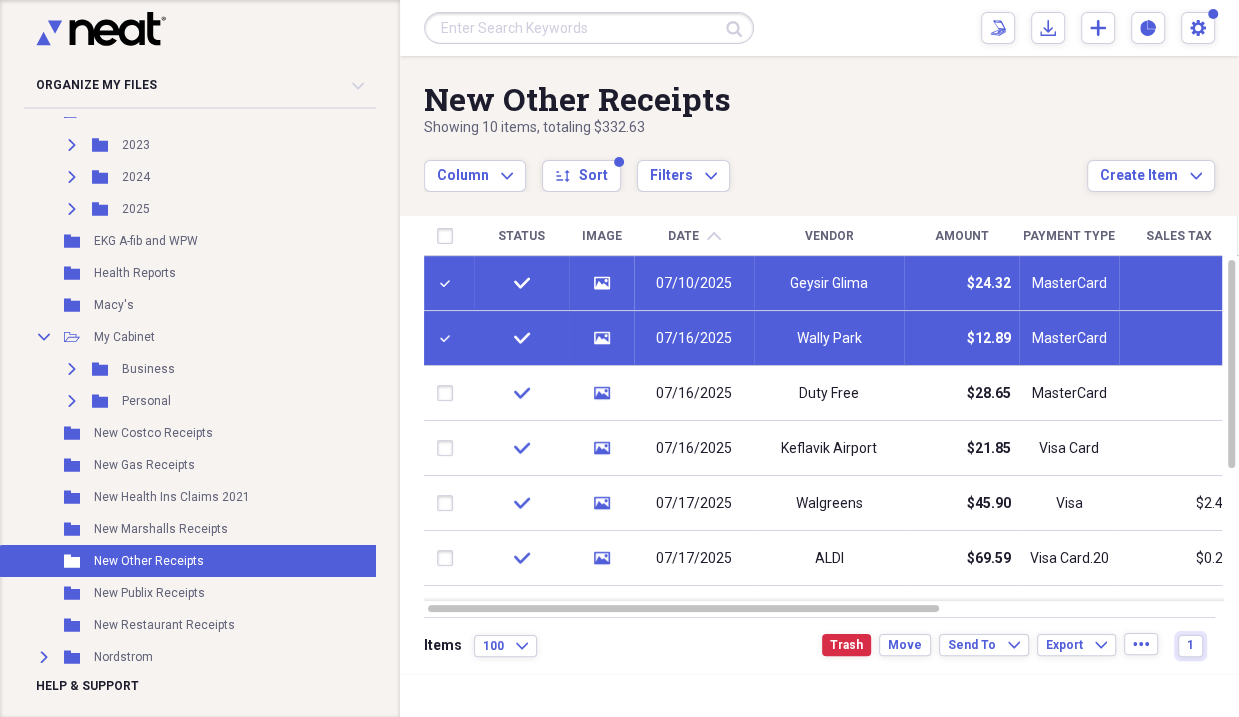 click at bounding box center [449, 338] 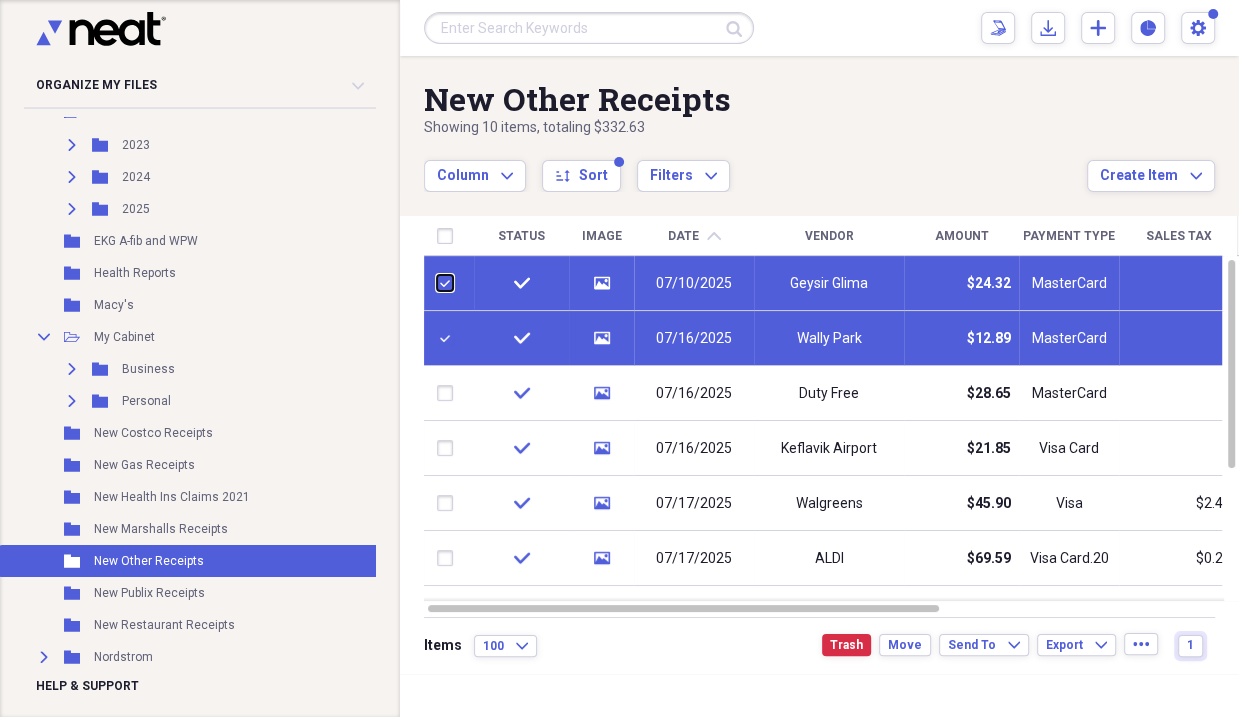 click at bounding box center [437, 283] 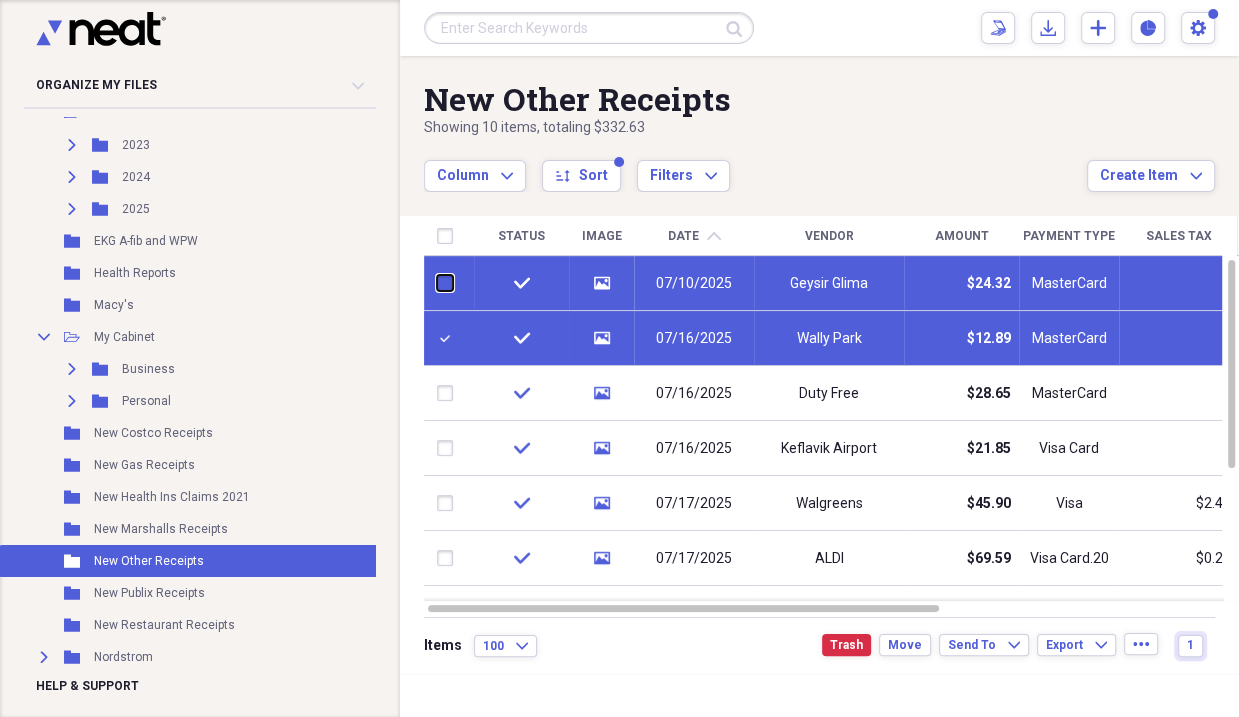 checkbox on "false" 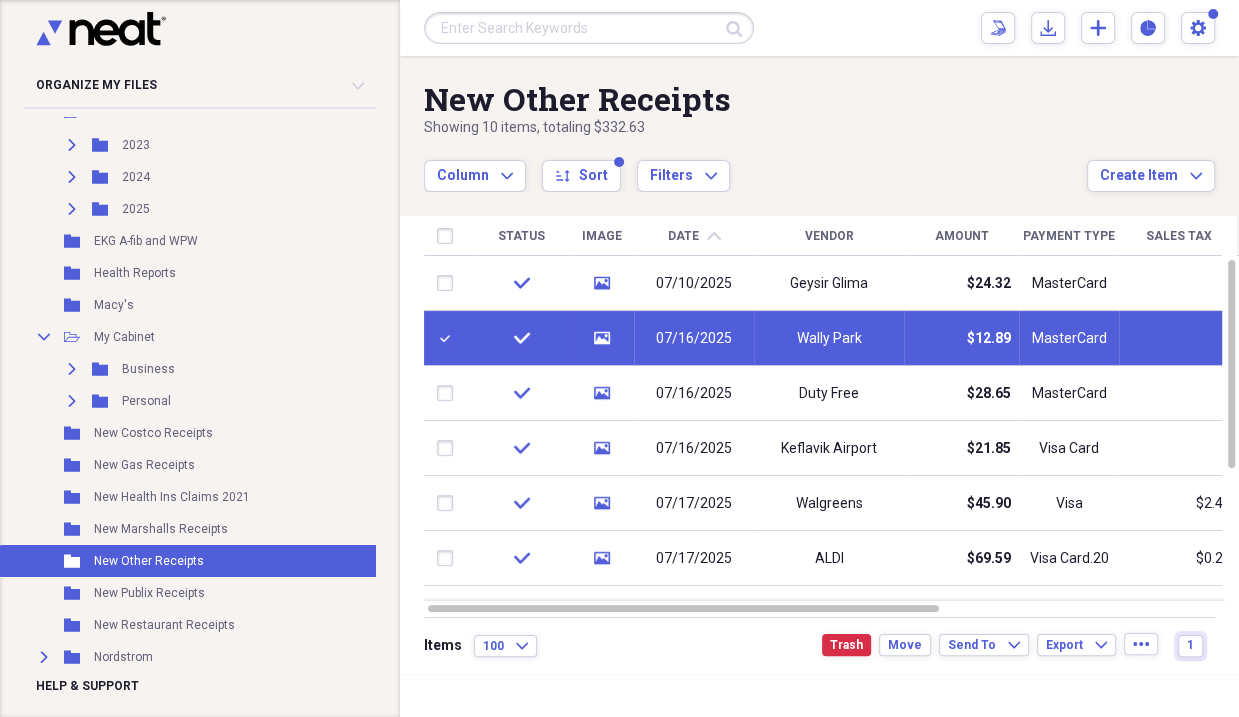 click at bounding box center (449, 338) 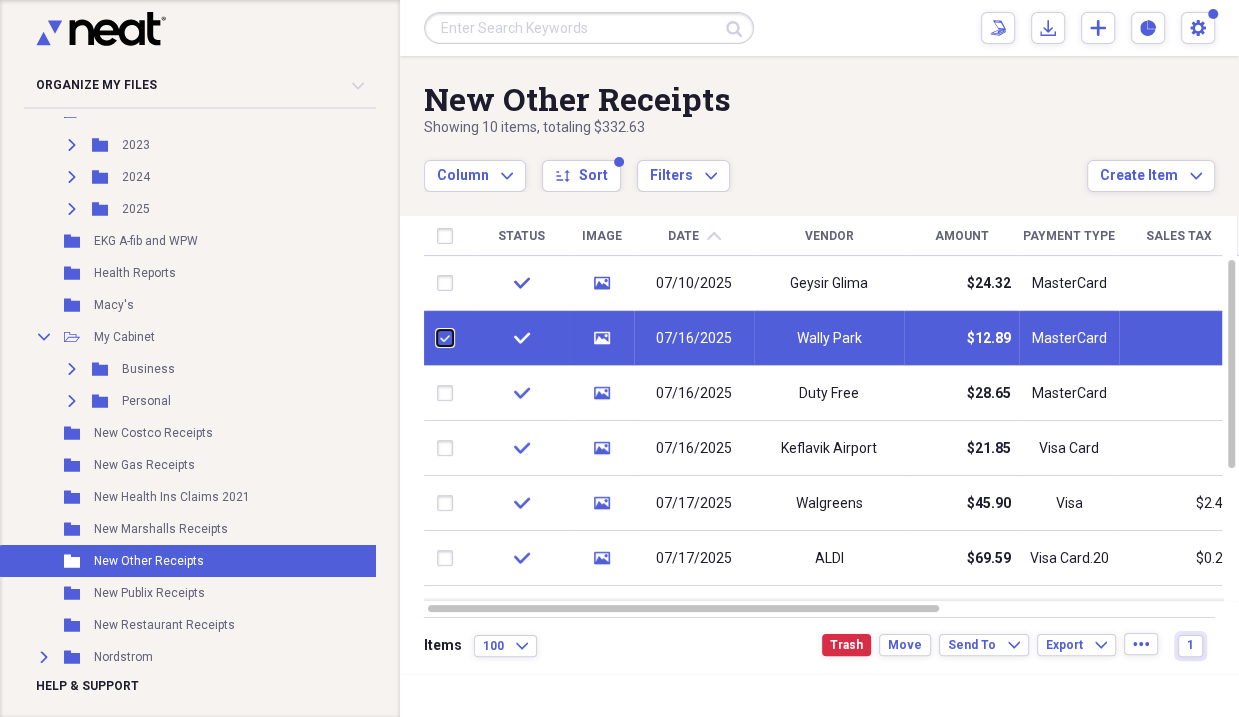 click at bounding box center [437, 338] 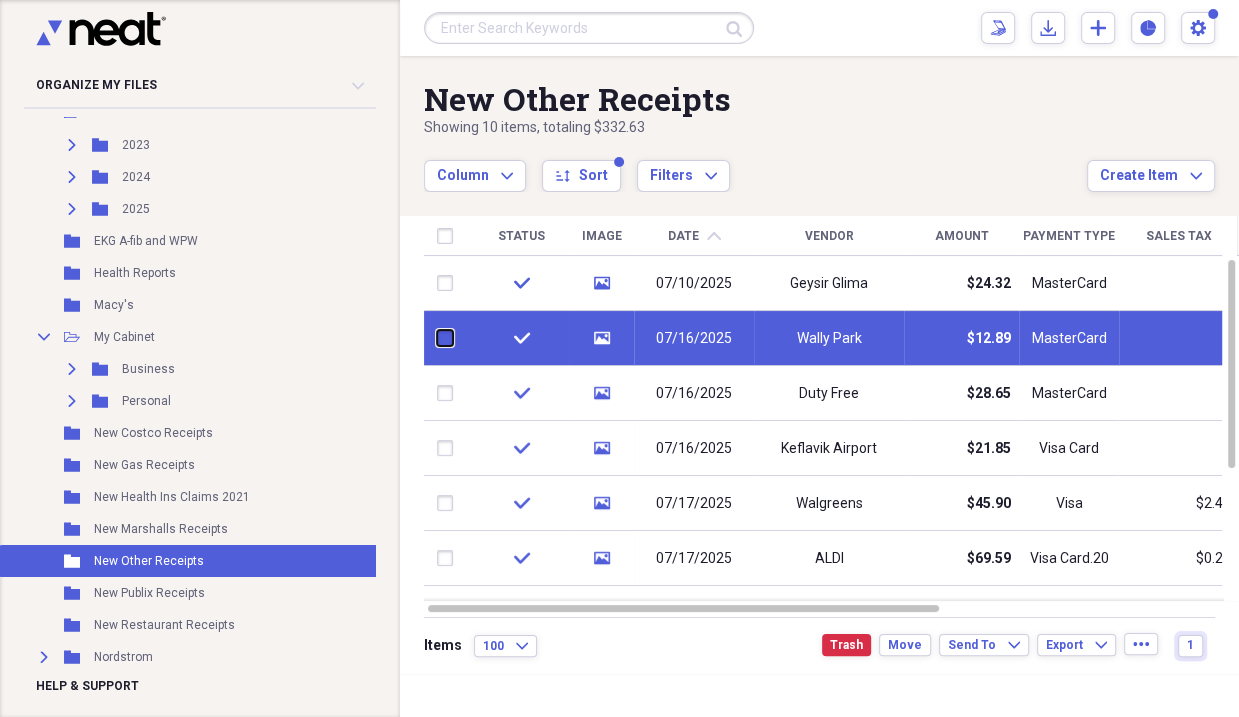checkbox on "false" 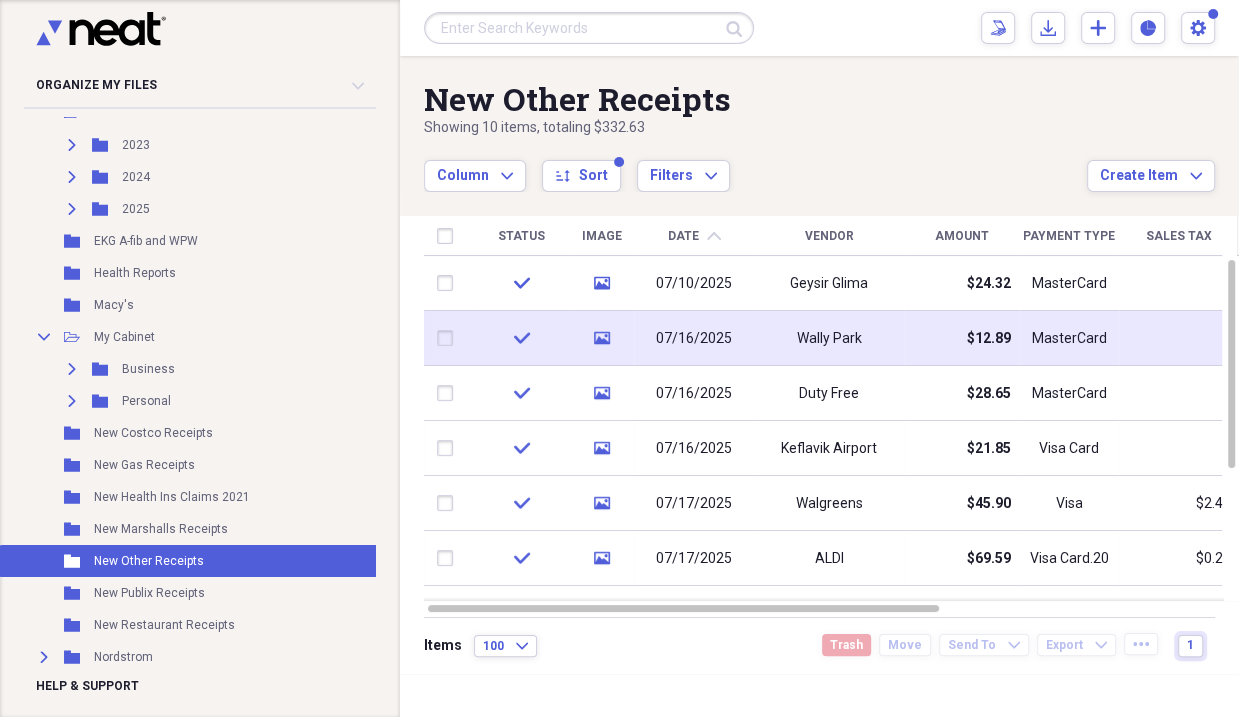 click on "$12.89" at bounding box center (989, 339) 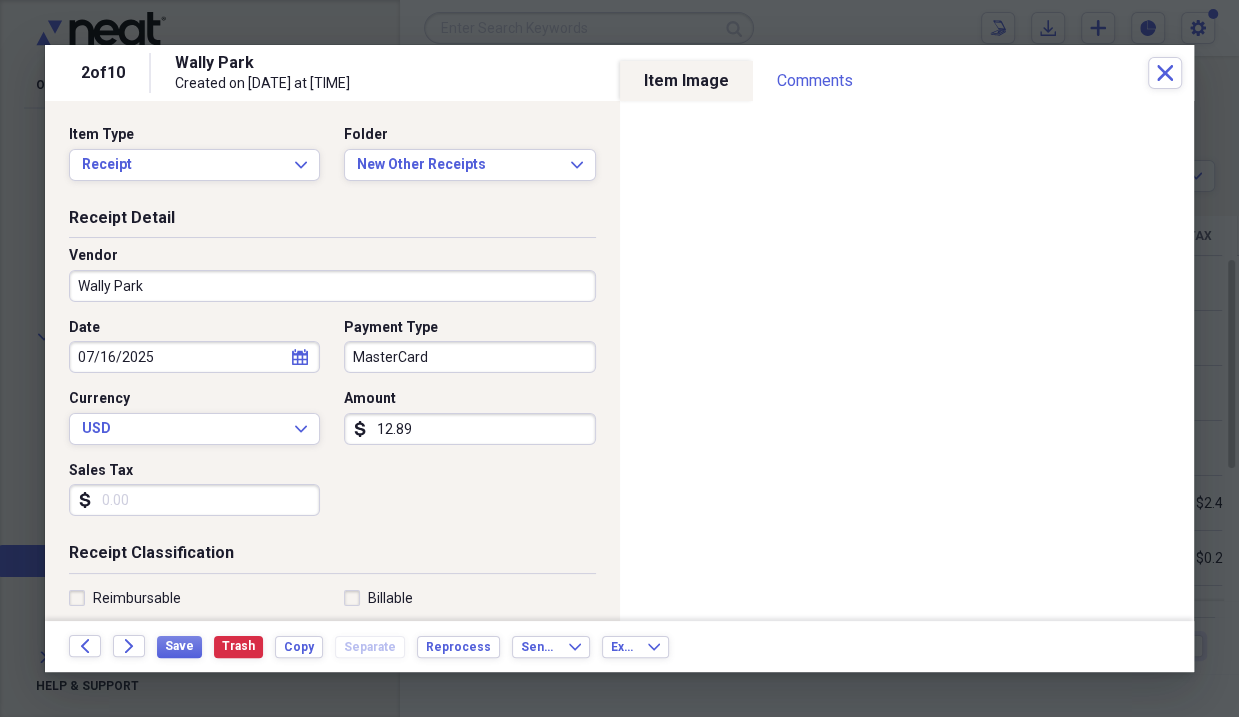 drag, startPoint x: 410, startPoint y: 428, endPoint x: 429, endPoint y: 426, distance: 19.104973 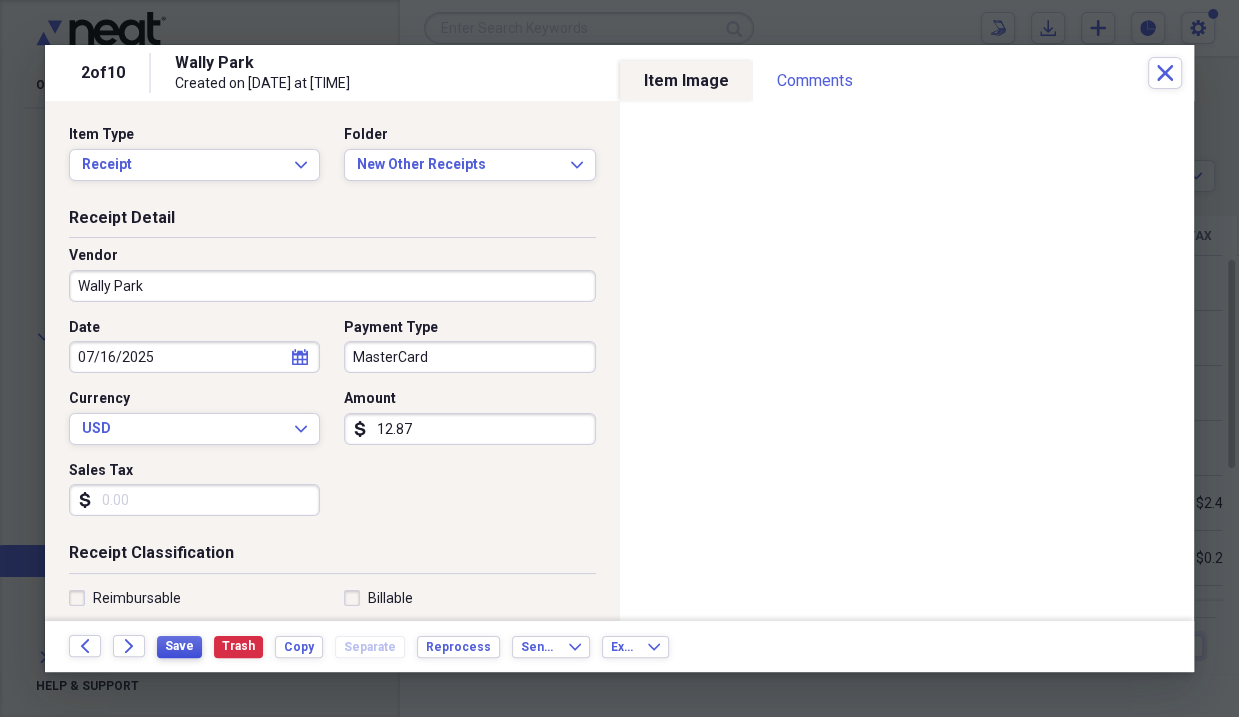 type on "12.87" 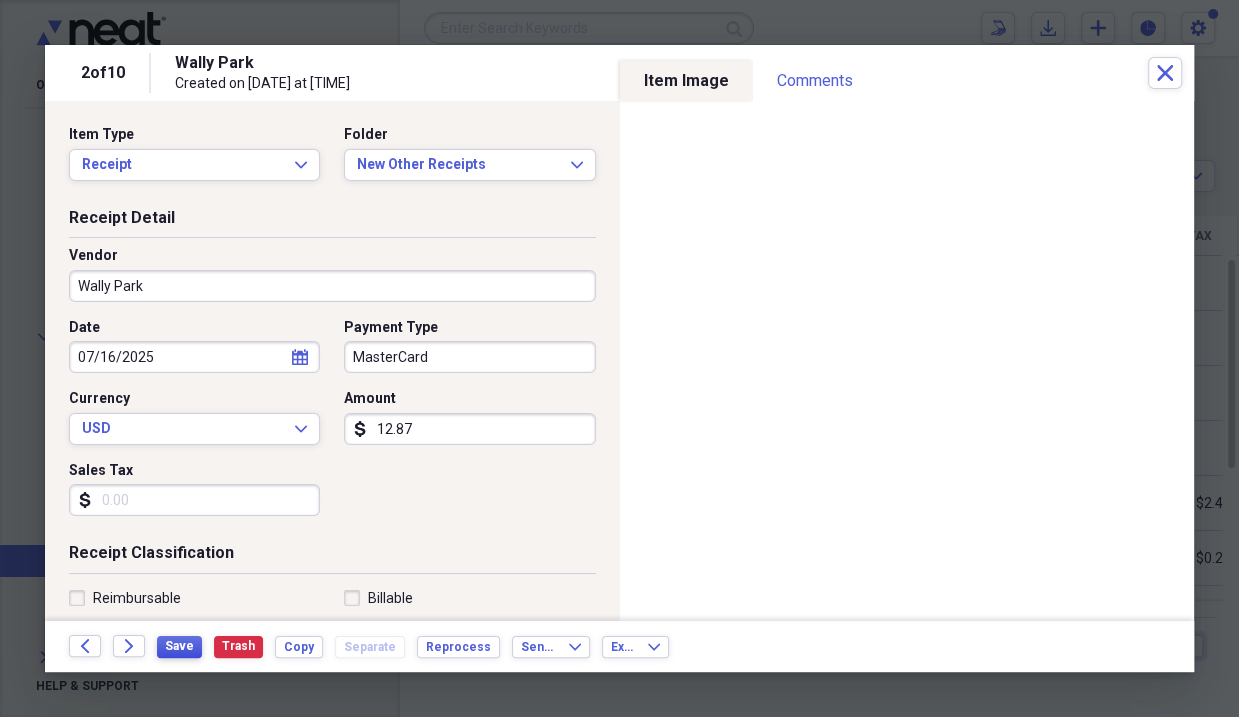 click on "Save" at bounding box center (179, 646) 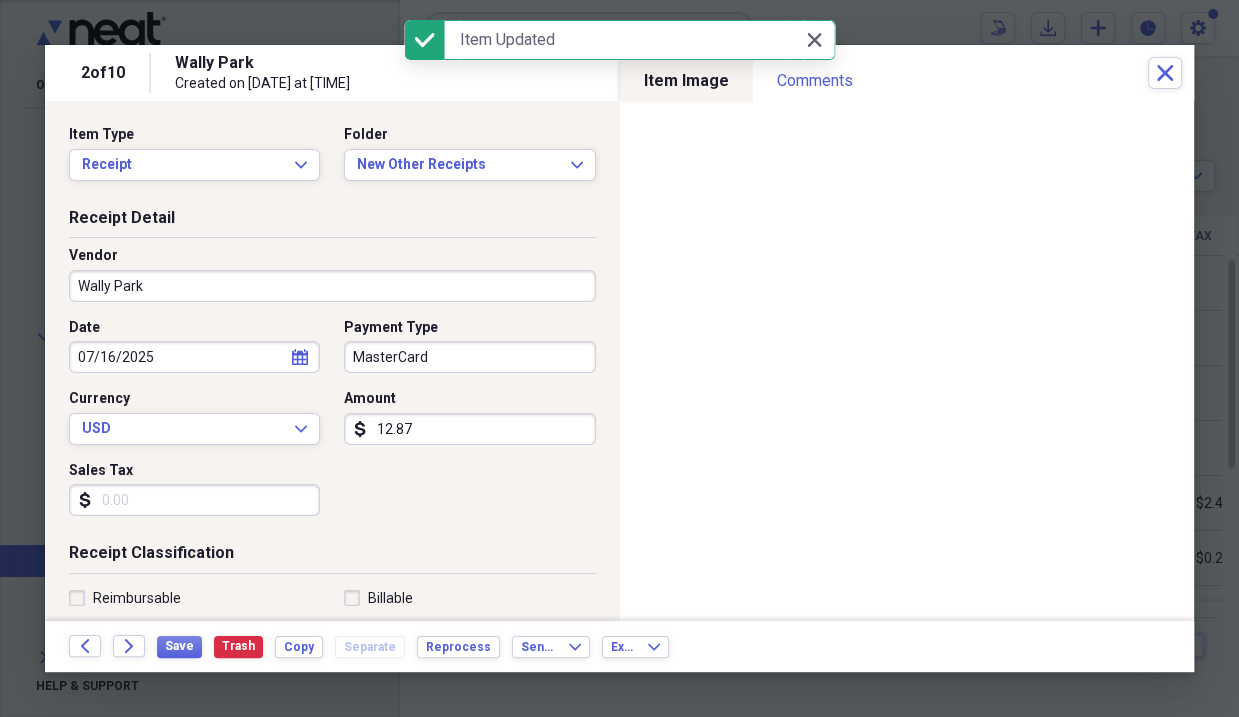 click on "Close Close" at bounding box center [819, 40] 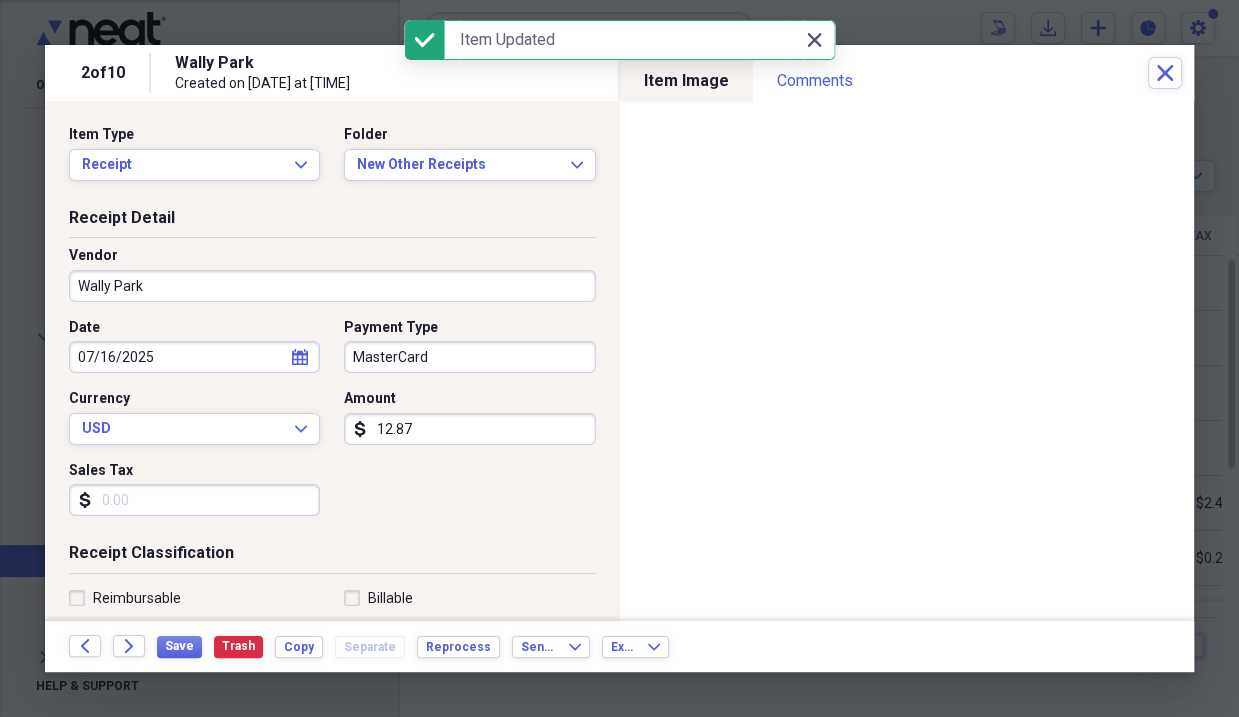 click 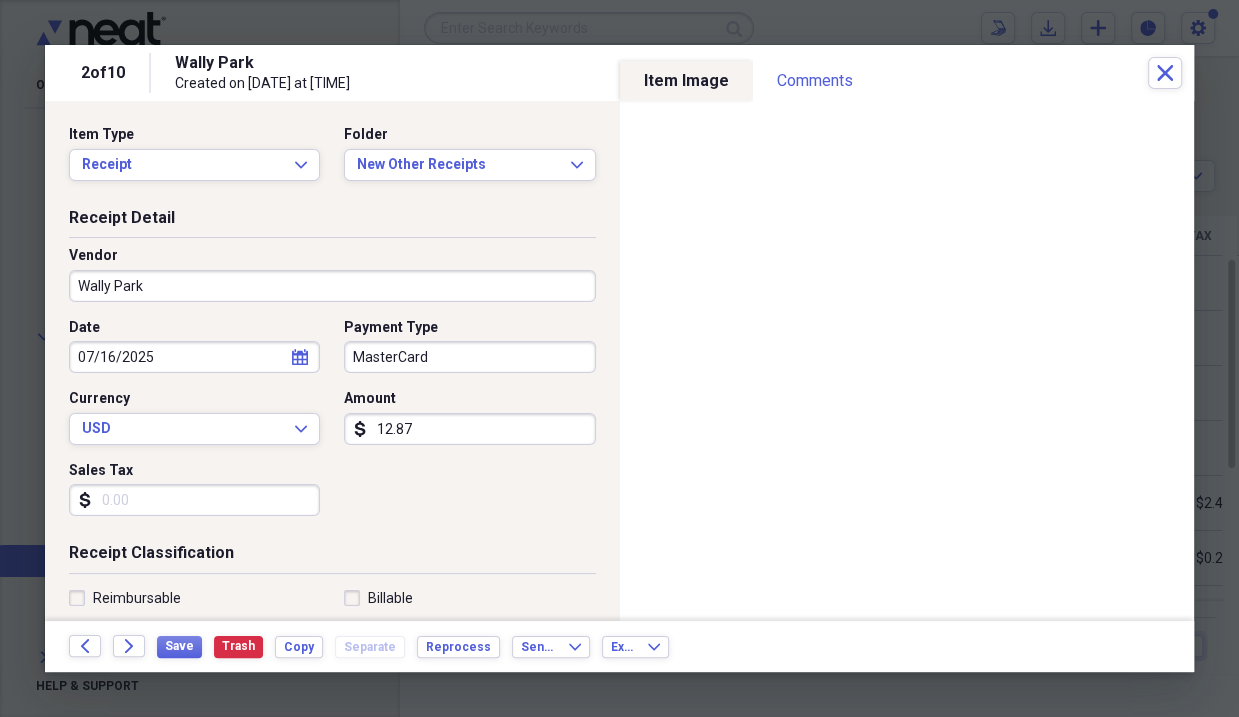 click on "[NUMBER] of [NUMBER] Wally Park Created on [DATE] at [TIME] Close" at bounding box center [619, 73] 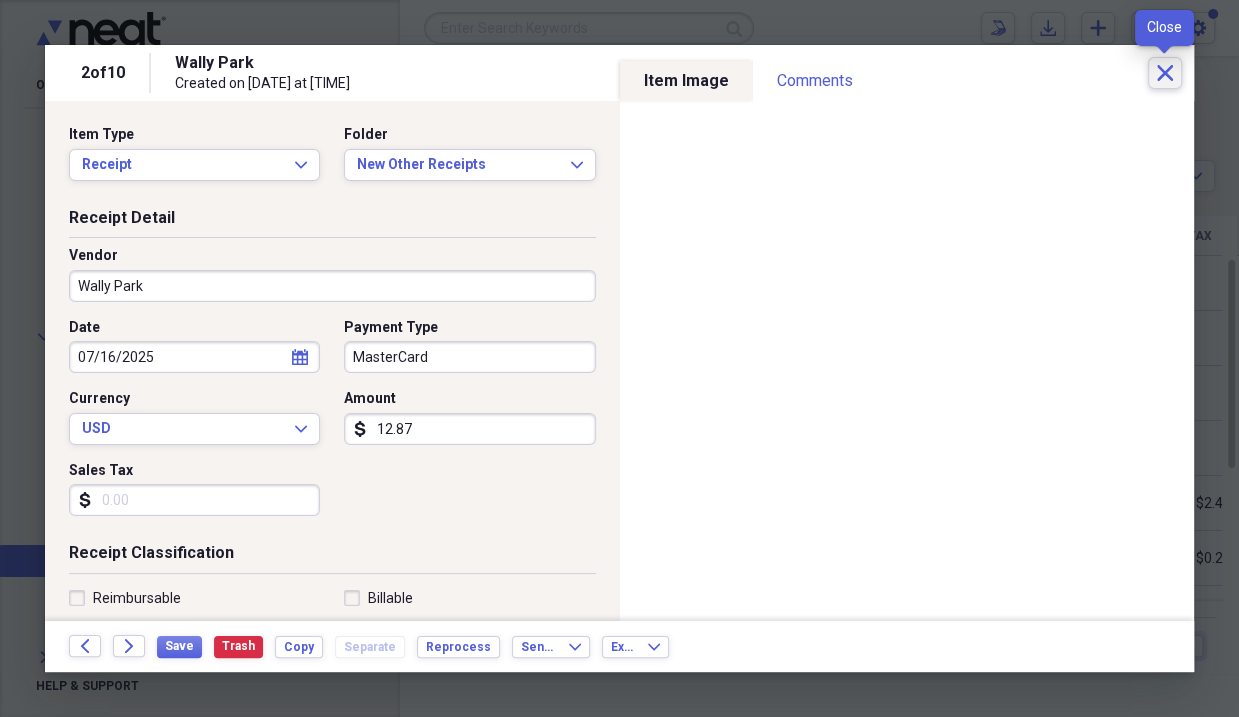 click on "Close" 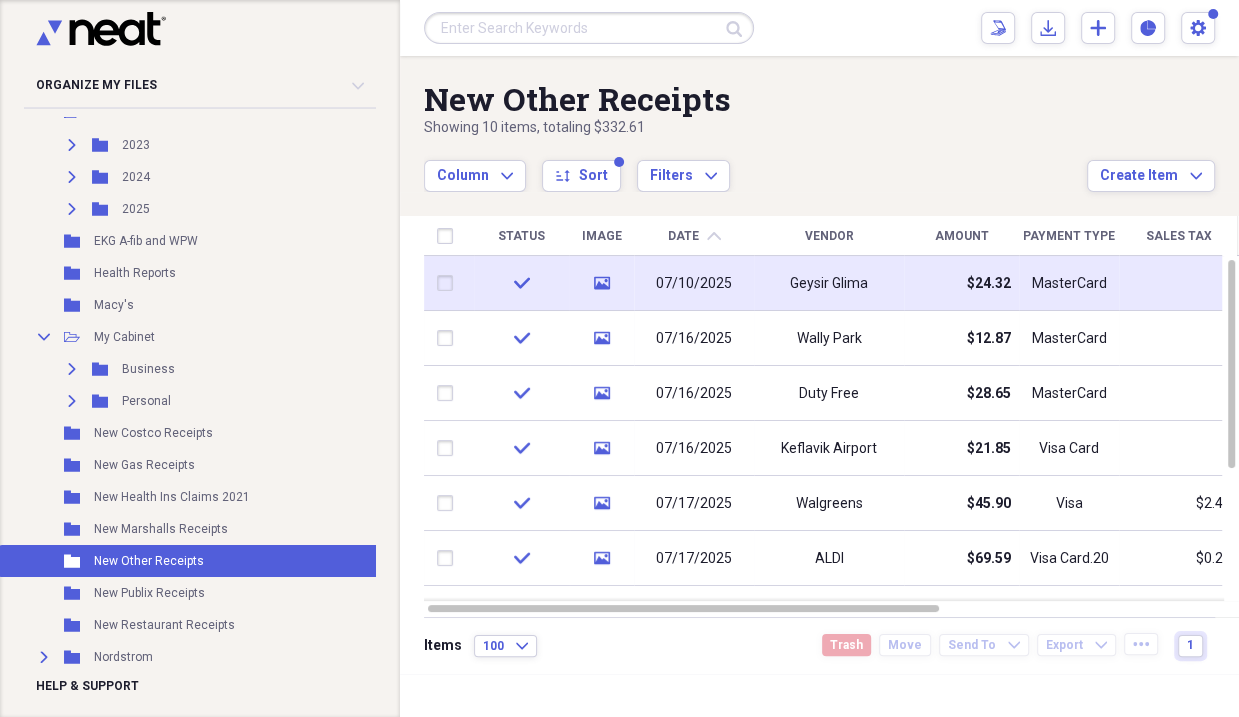 click at bounding box center [449, 283] 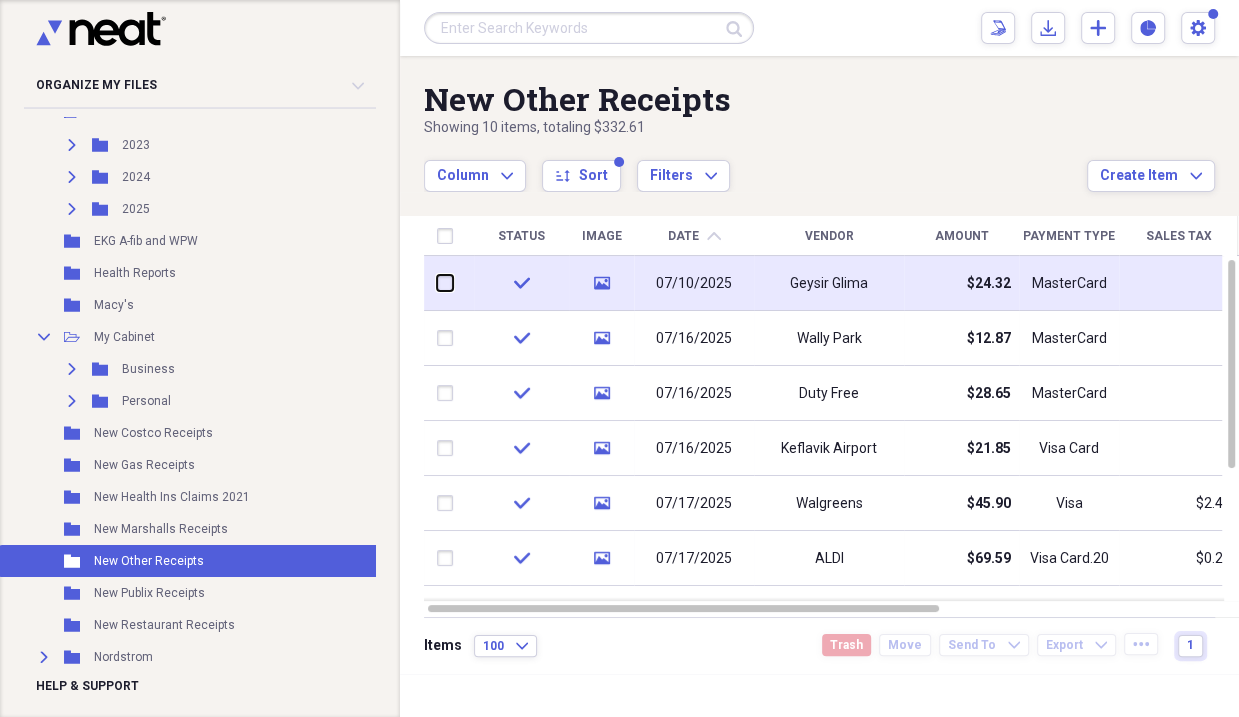 click at bounding box center (437, 283) 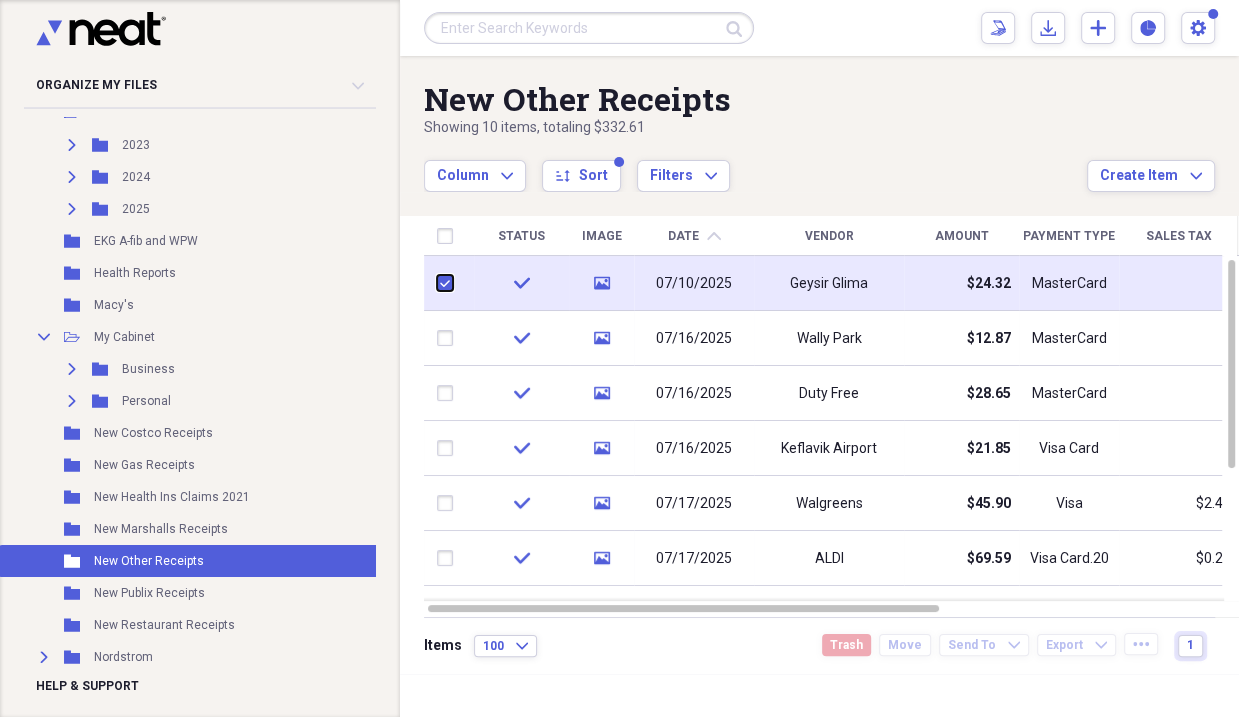 checkbox on "true" 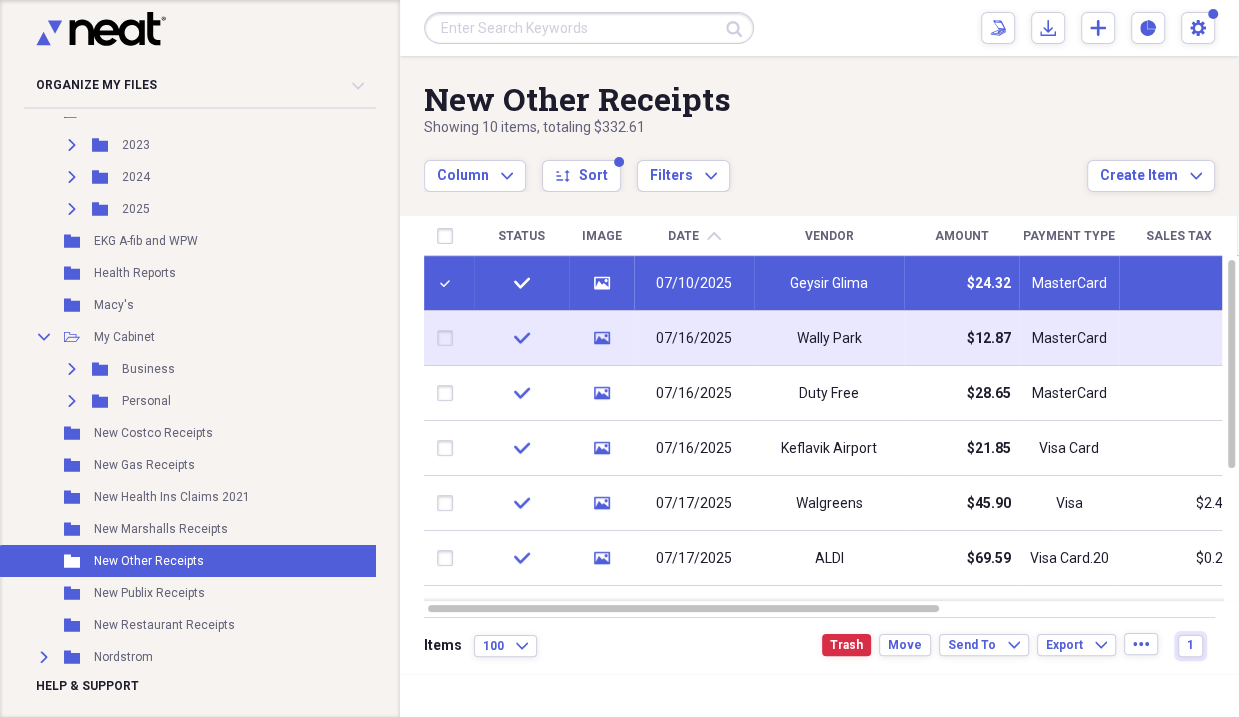 click at bounding box center [449, 338] 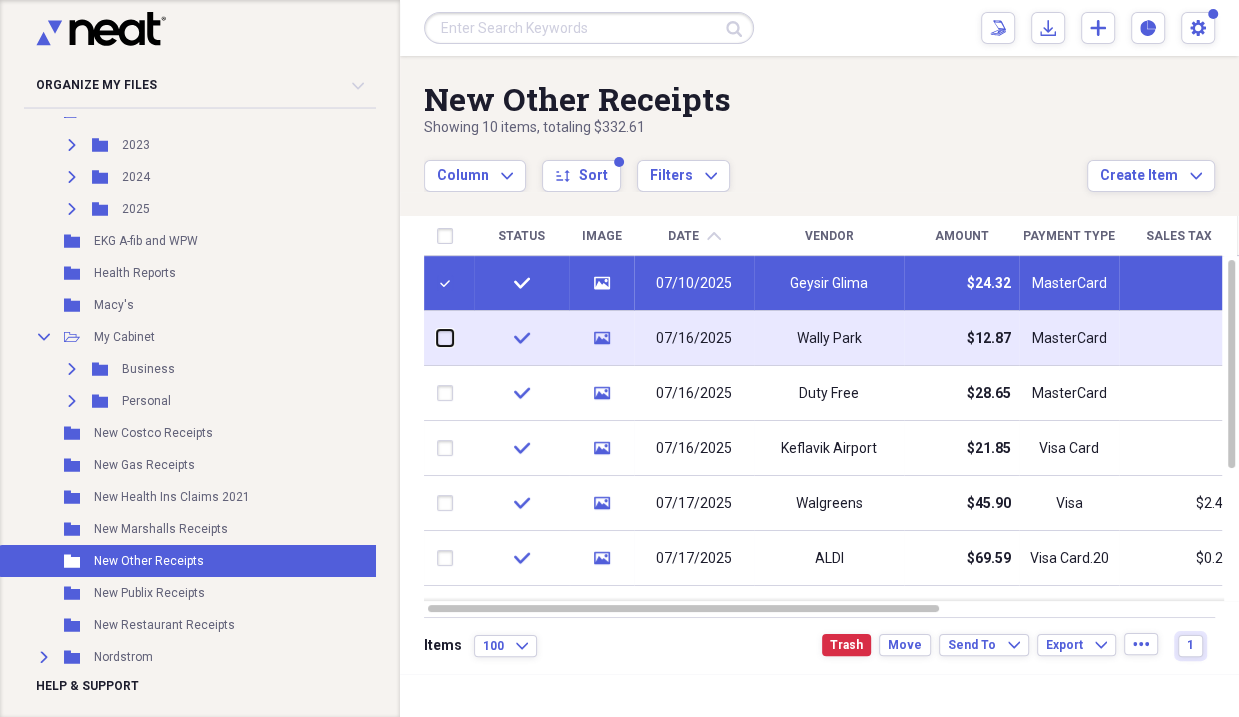 click at bounding box center [437, 338] 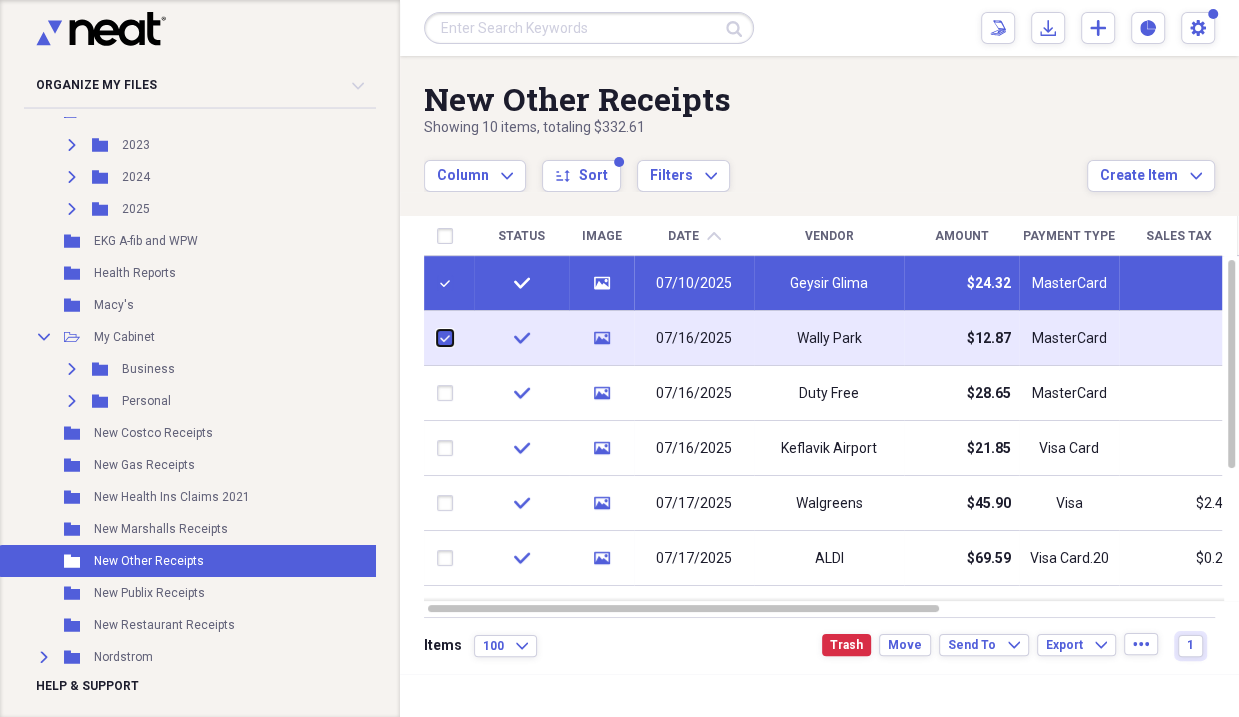 checkbox on "true" 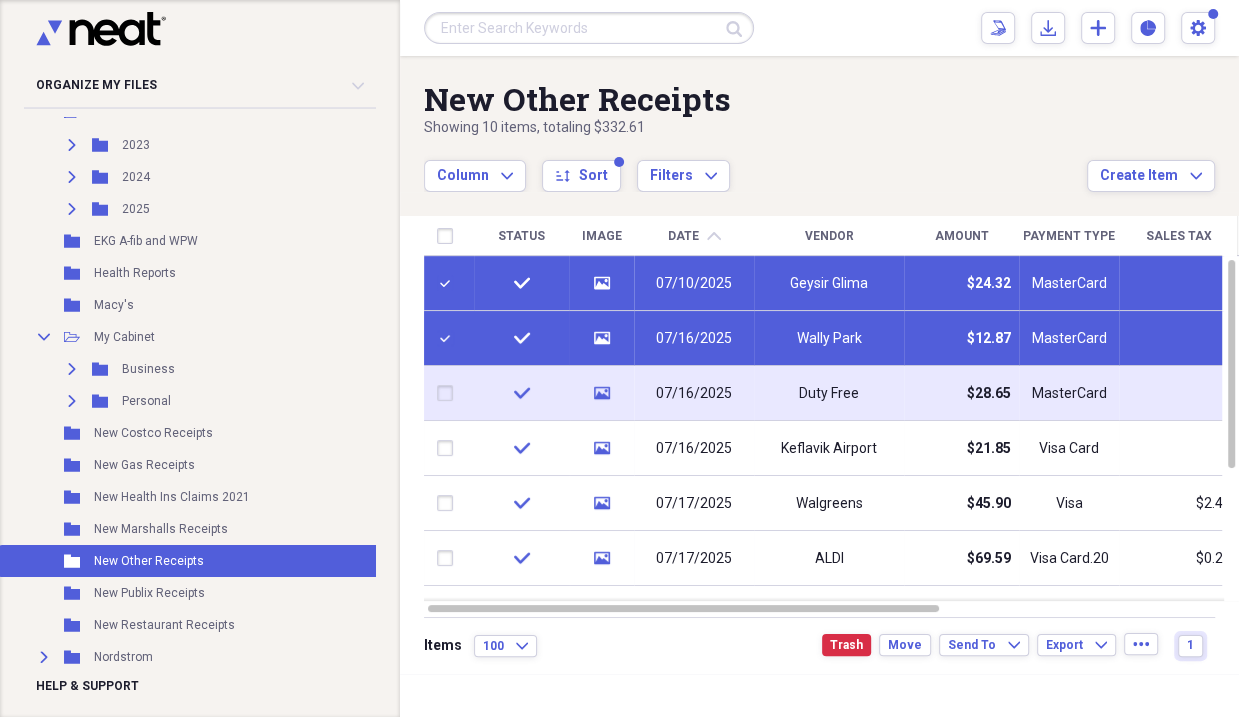 click at bounding box center (449, 393) 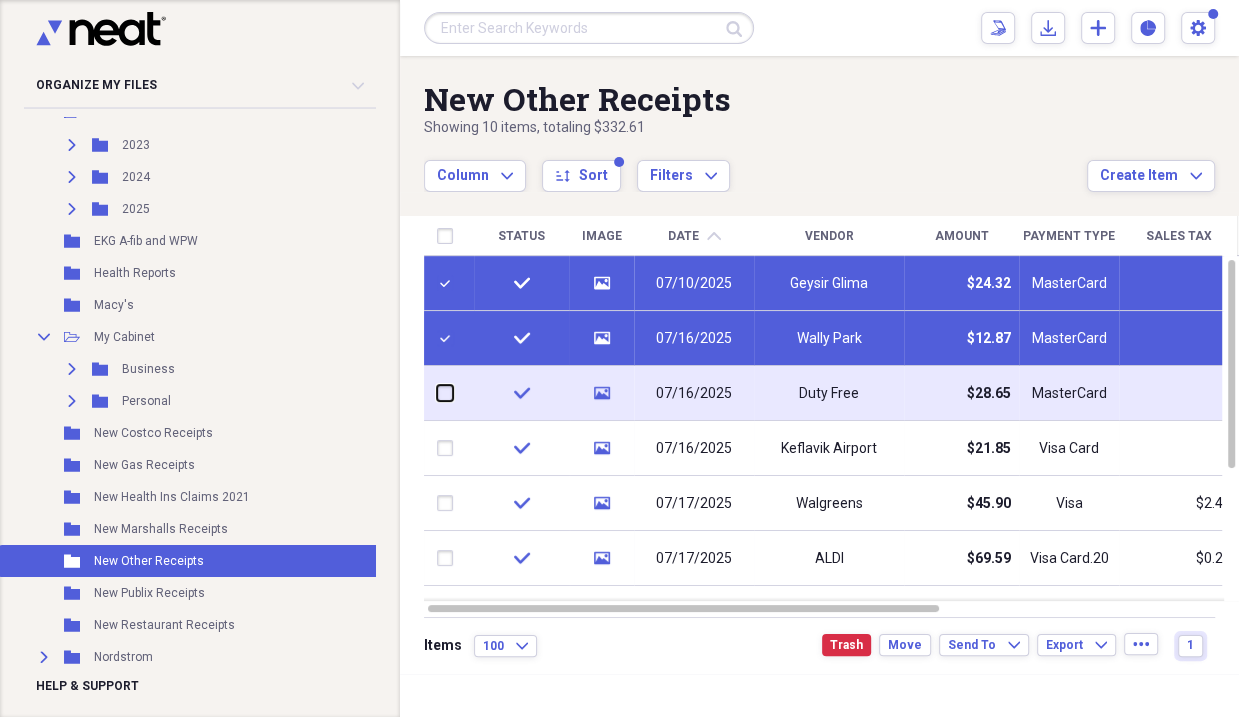 click at bounding box center [437, 393] 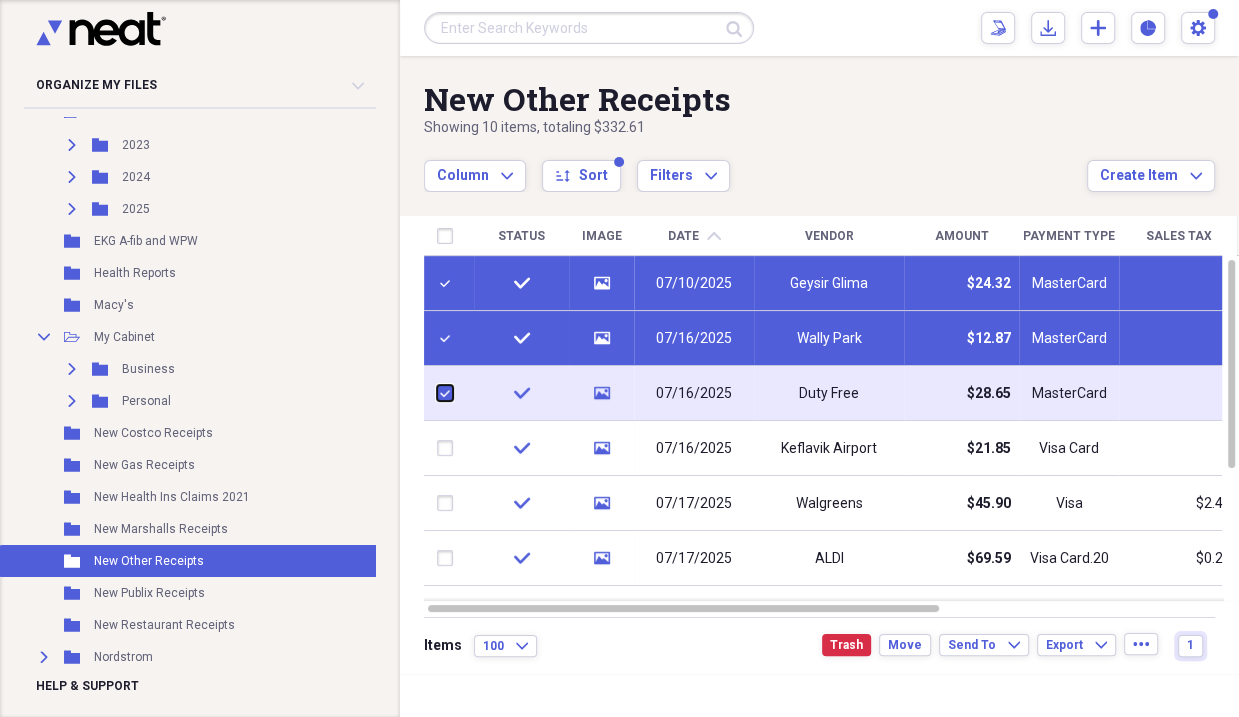 checkbox on "true" 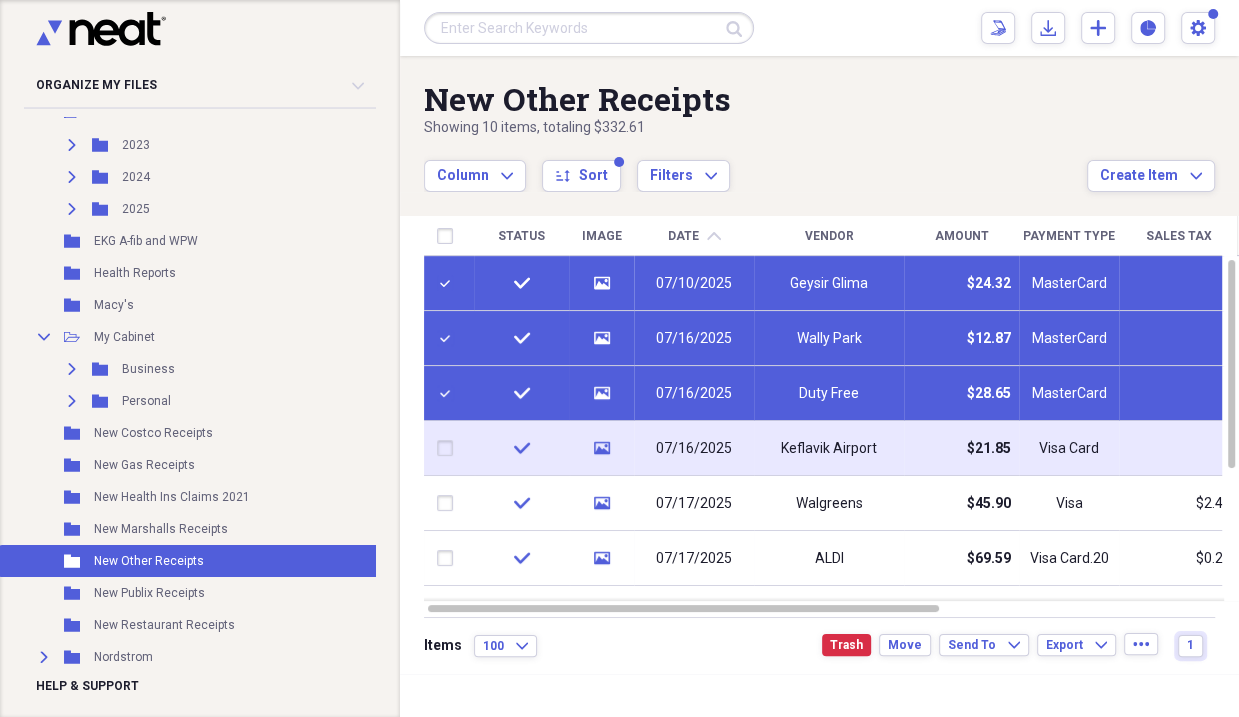 click at bounding box center [449, 448] 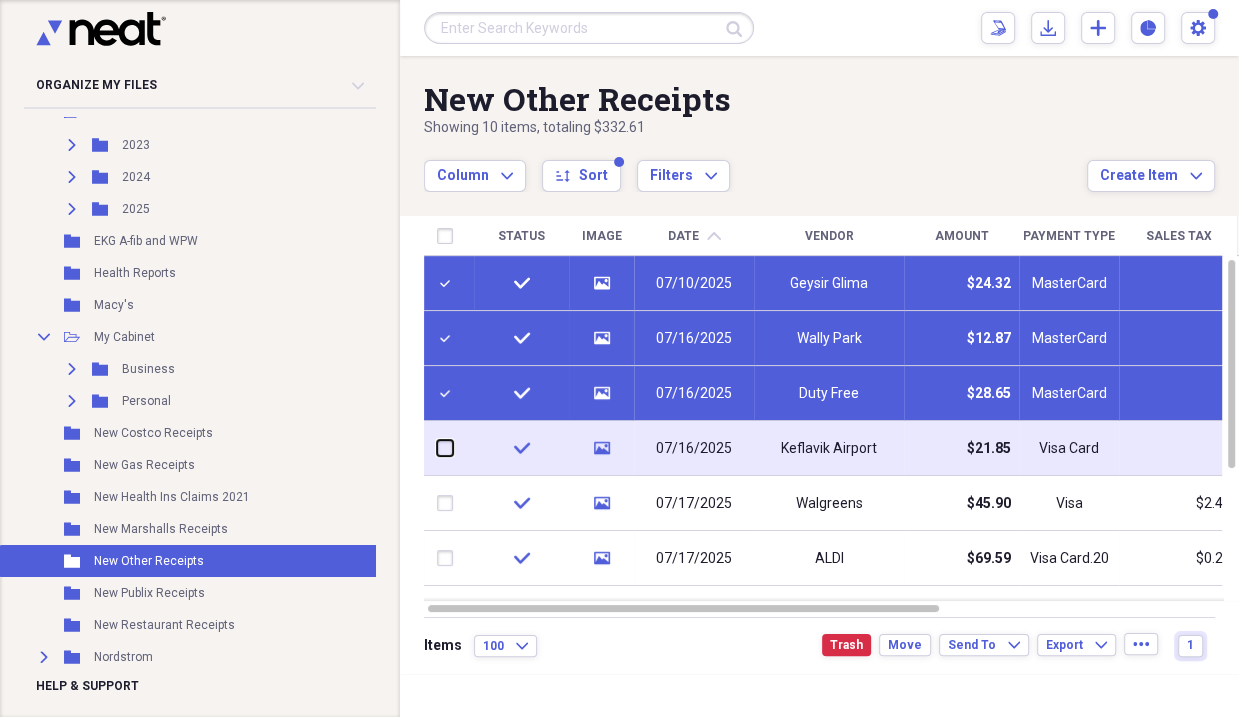 click at bounding box center [437, 448] 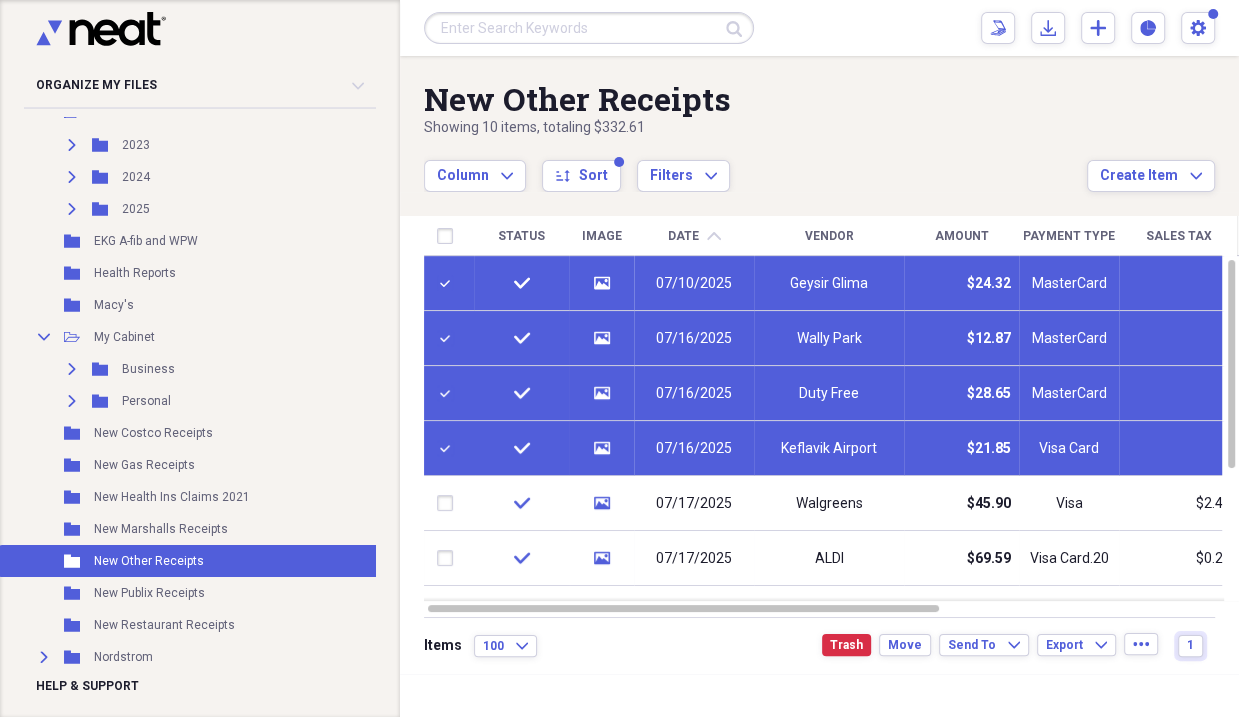 click at bounding box center [449, 448] 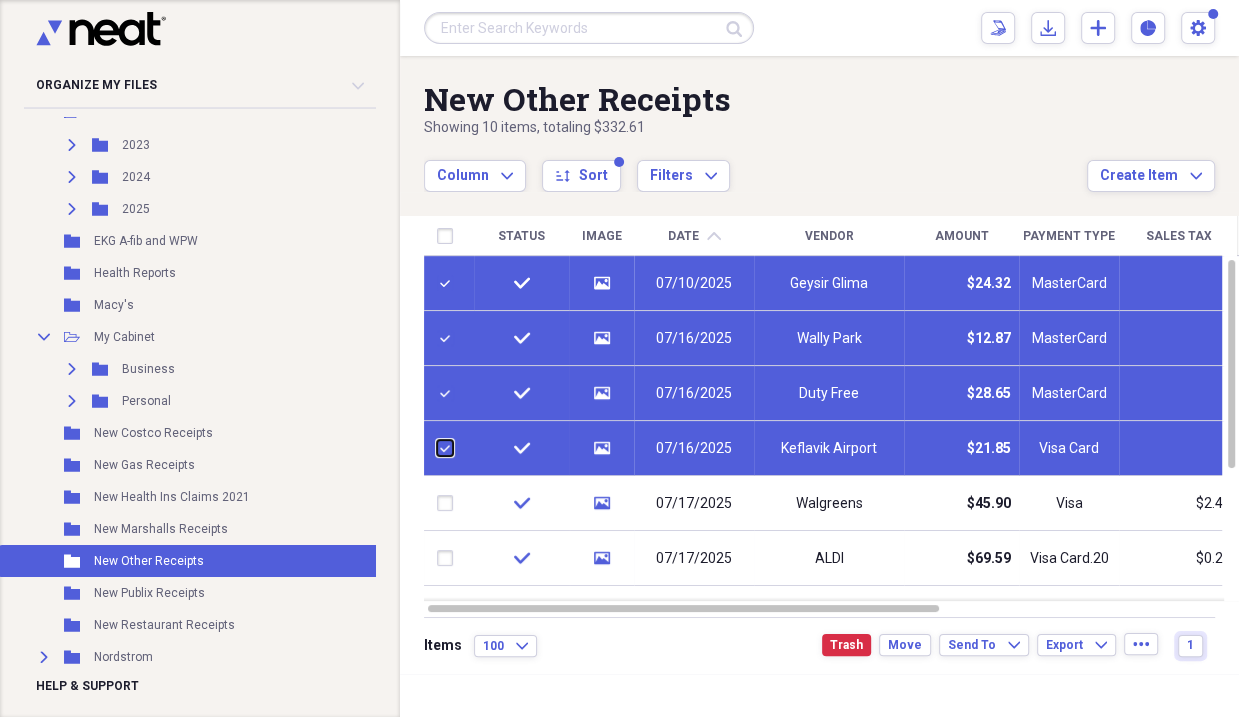 click at bounding box center (437, 448) 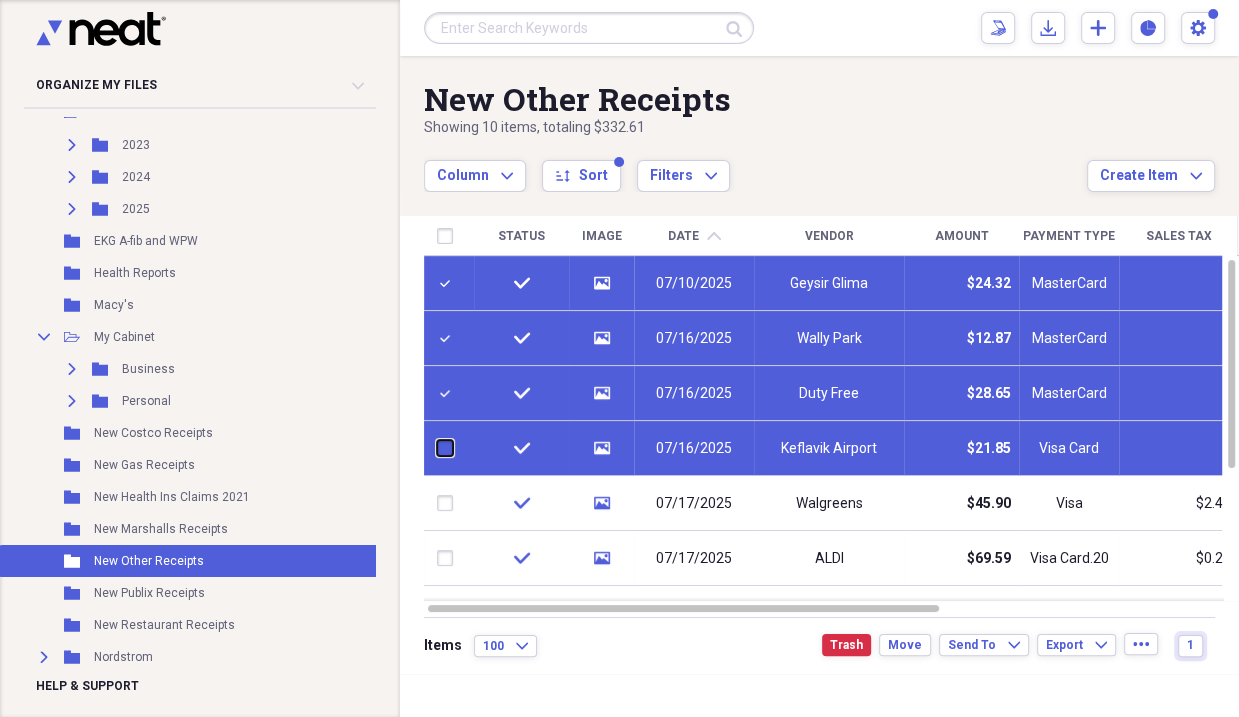 checkbox on "false" 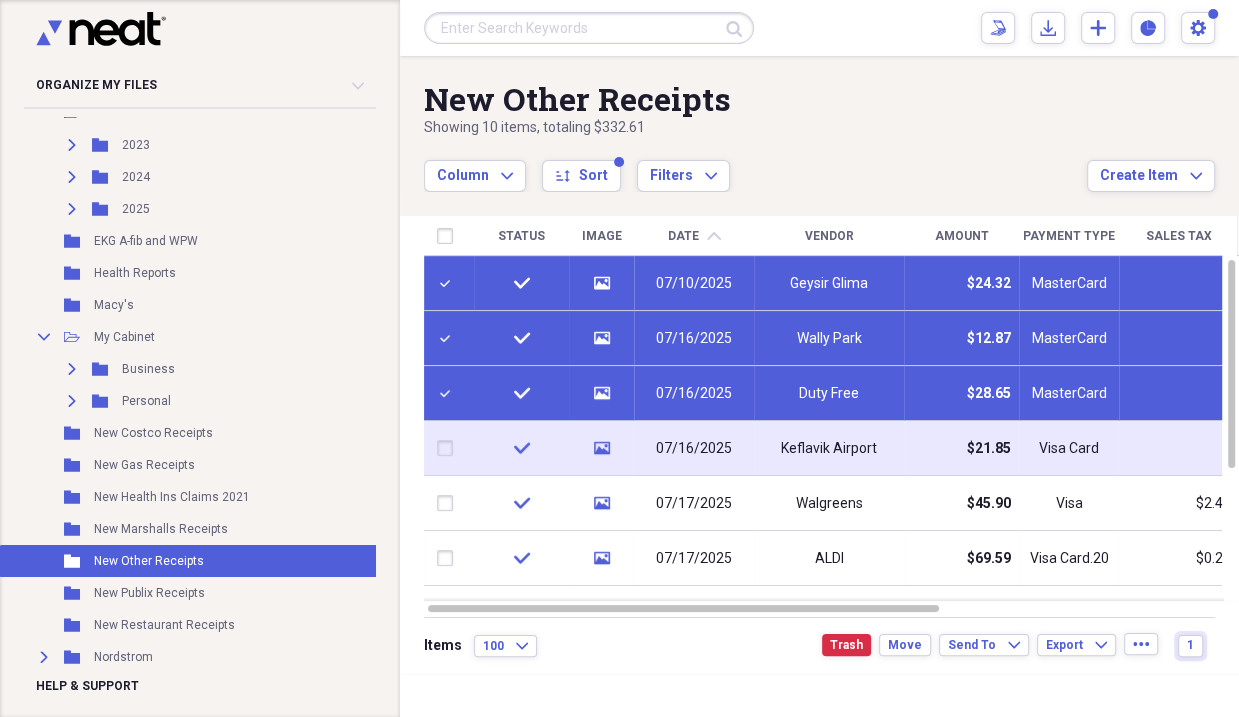 click on "$21.85" at bounding box center (989, 449) 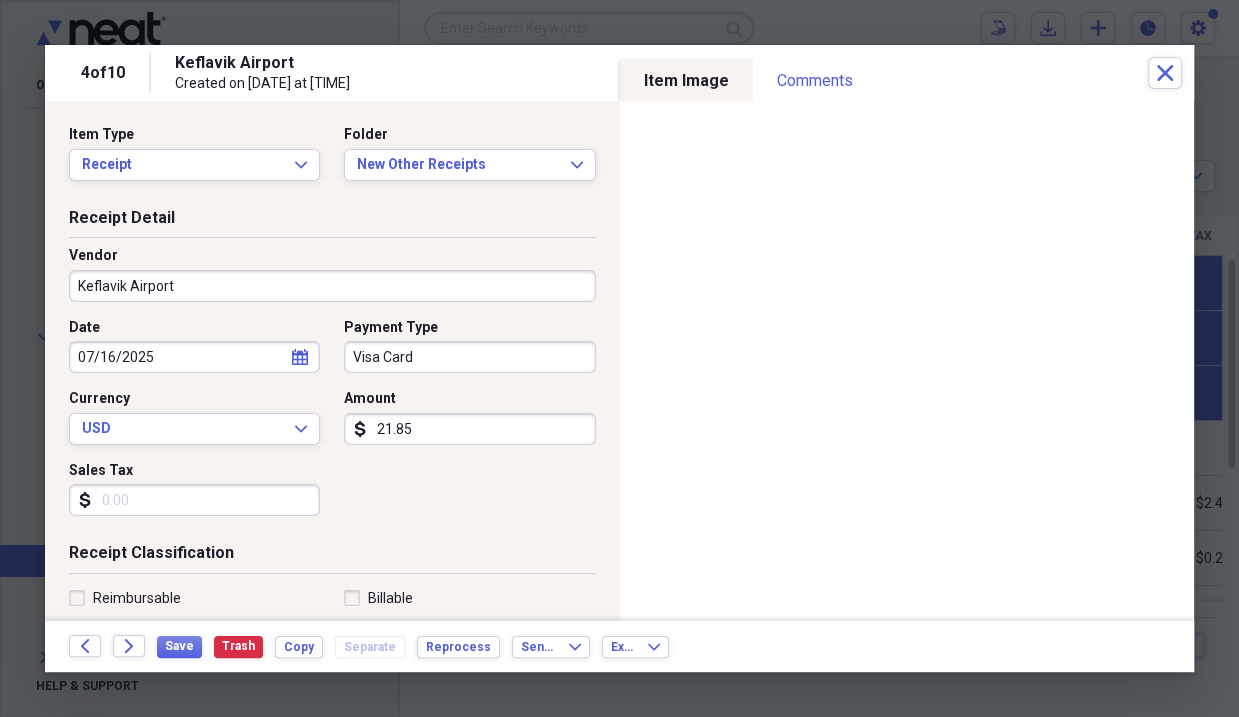 click on "21.85" at bounding box center (469, 429) 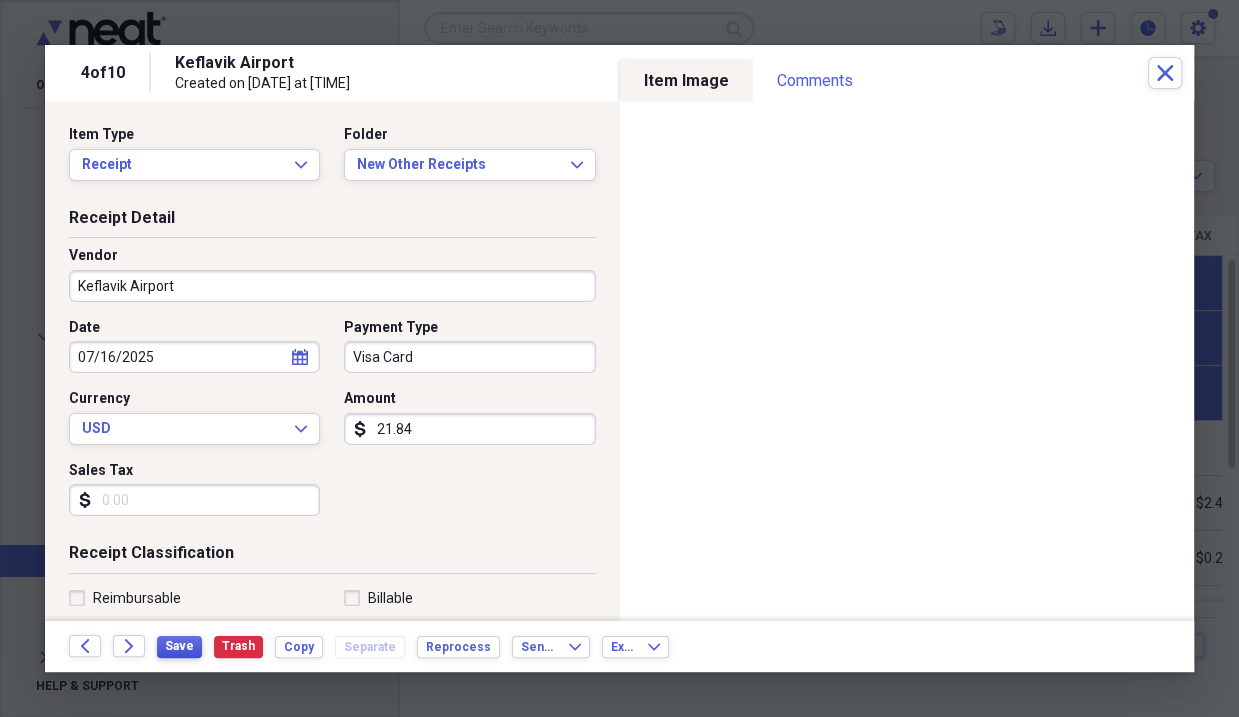 type on "21.84" 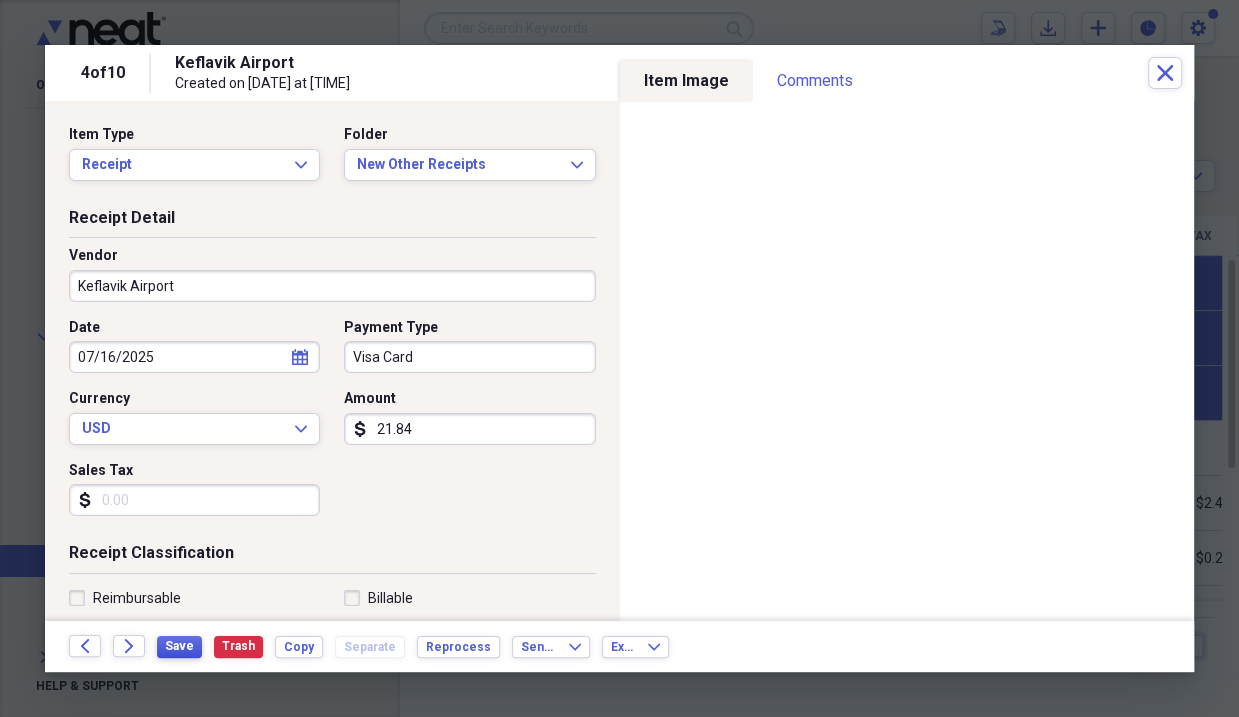 click on "Save" at bounding box center (179, 646) 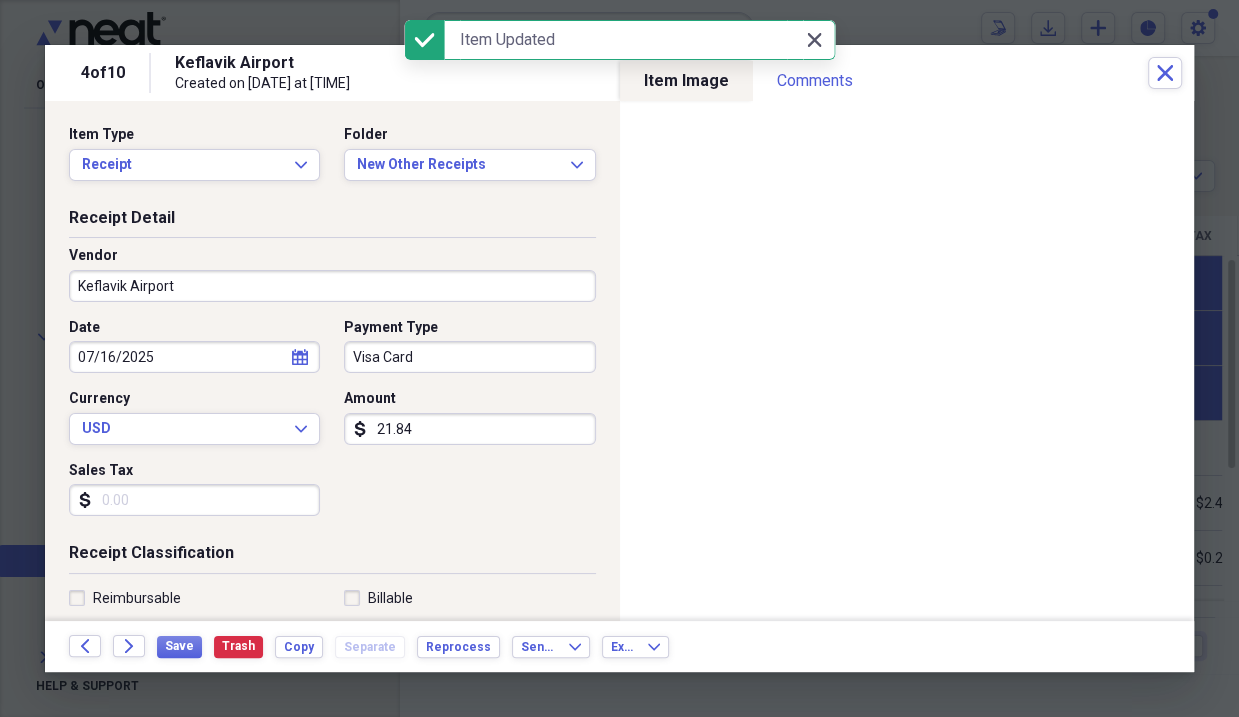 click on "Close" 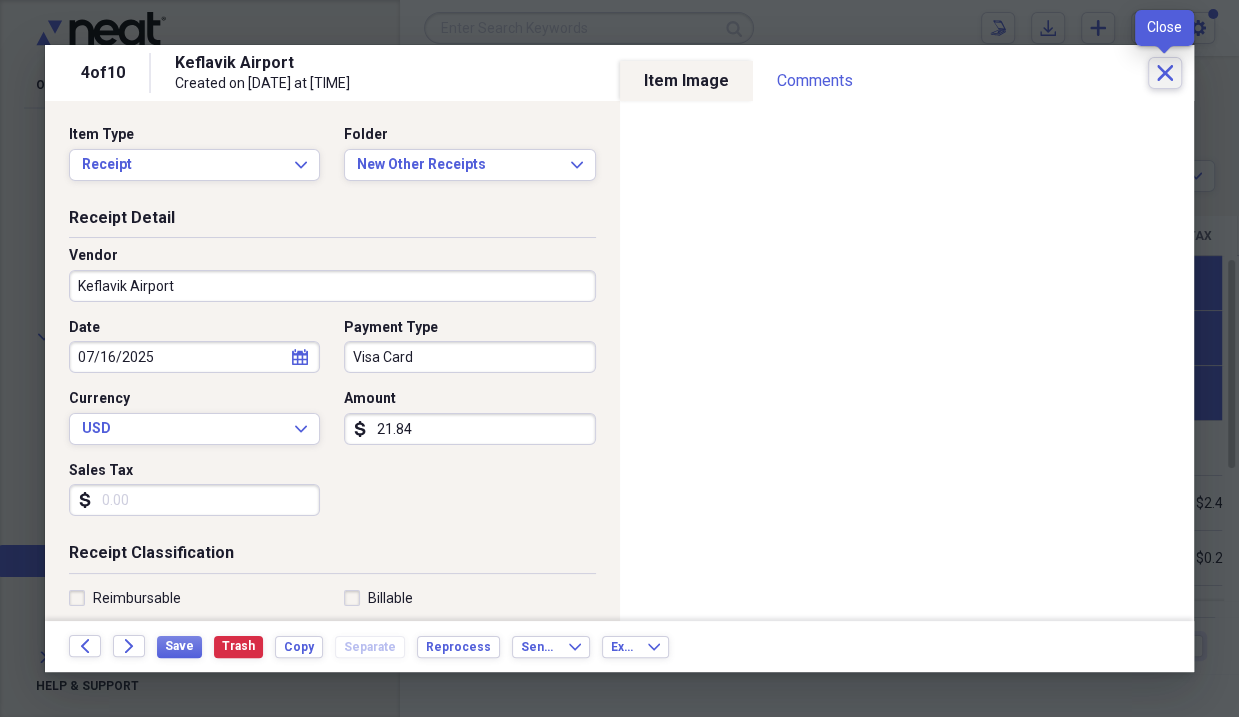 click on "Close" 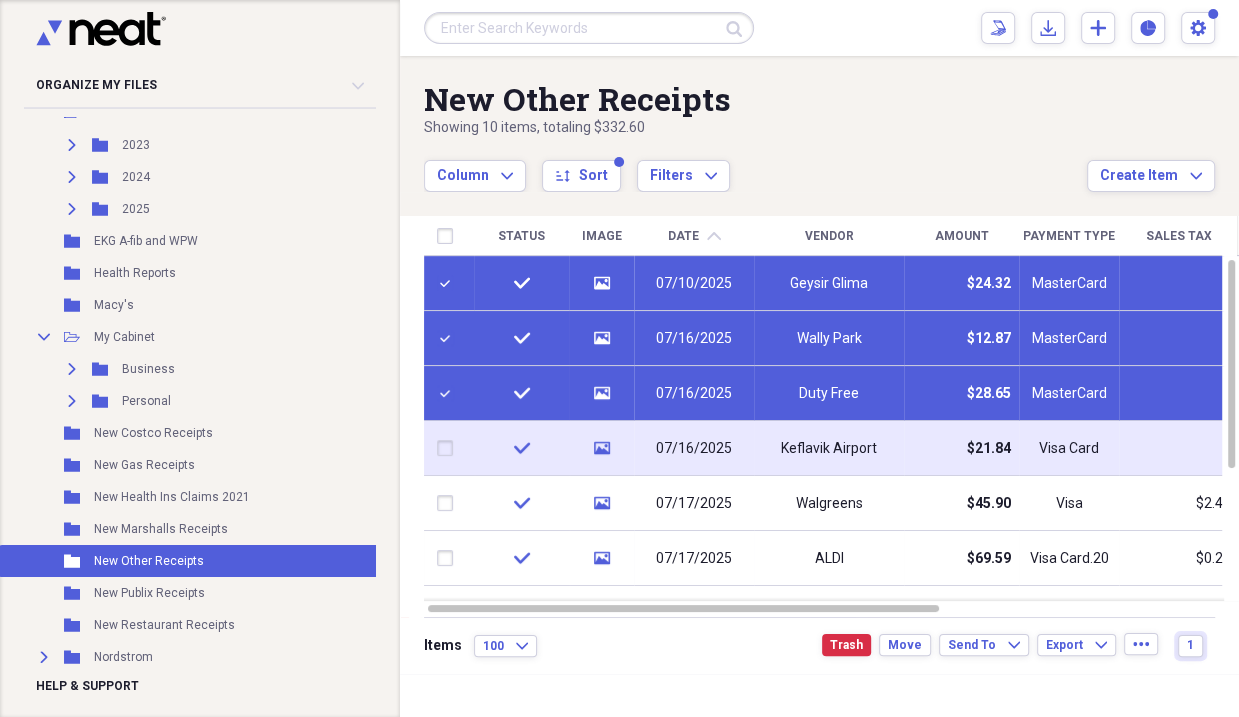 click at bounding box center [449, 448] 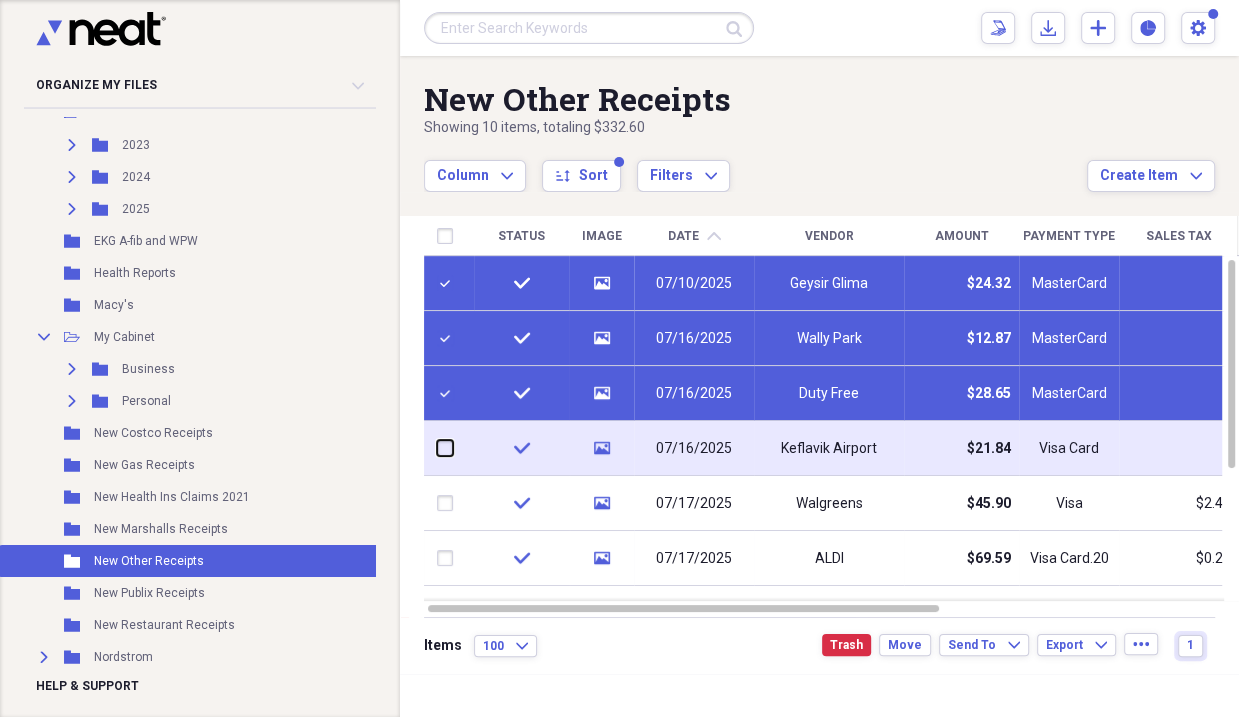 click at bounding box center [437, 448] 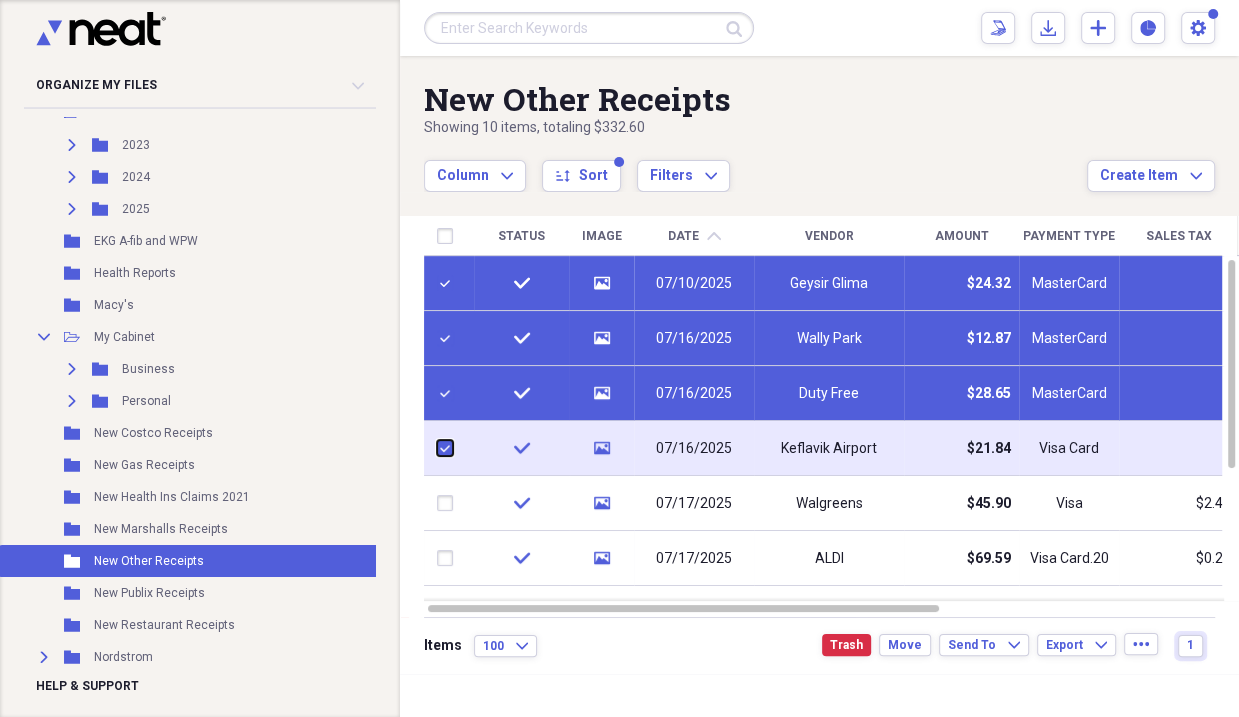 checkbox on "true" 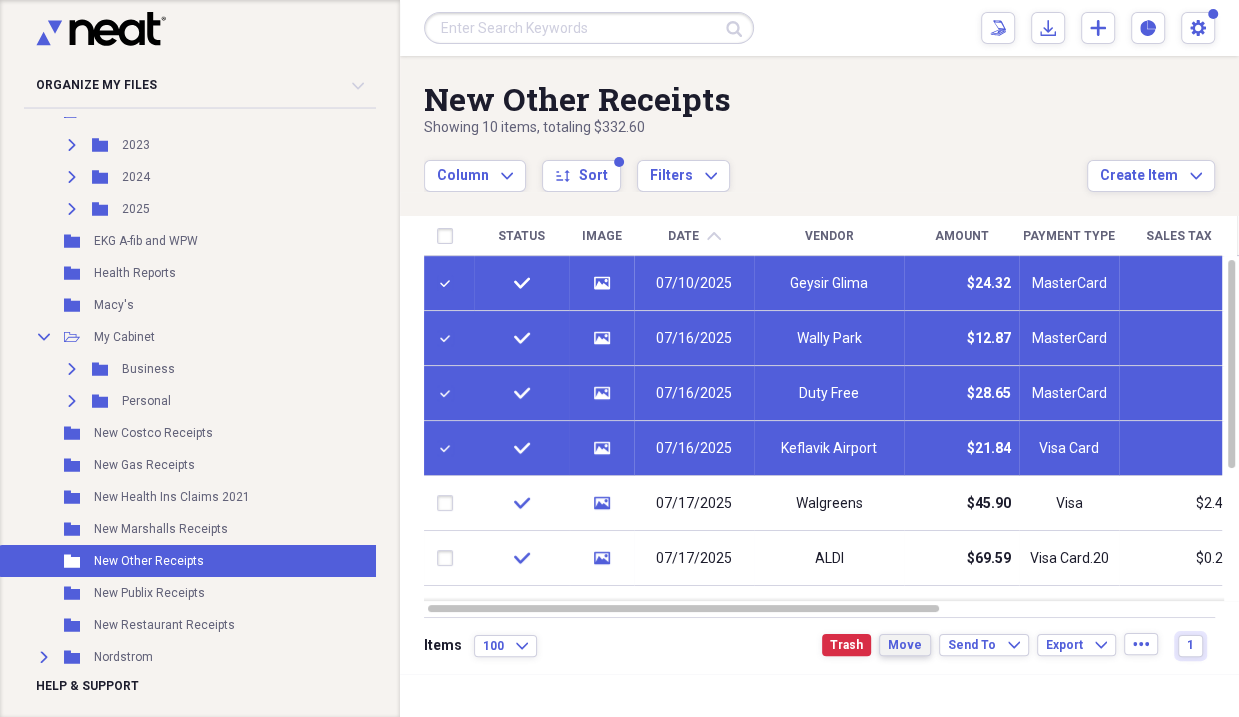 click on "Move" at bounding box center [905, 645] 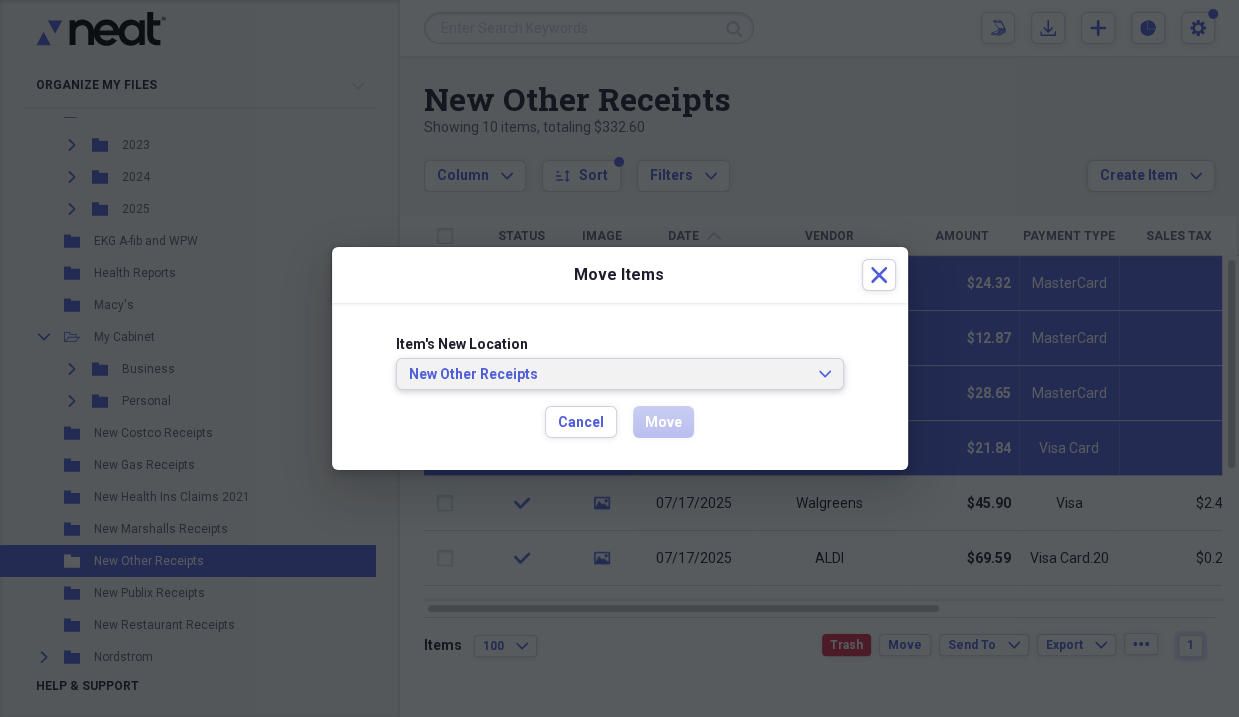click on "Expand" 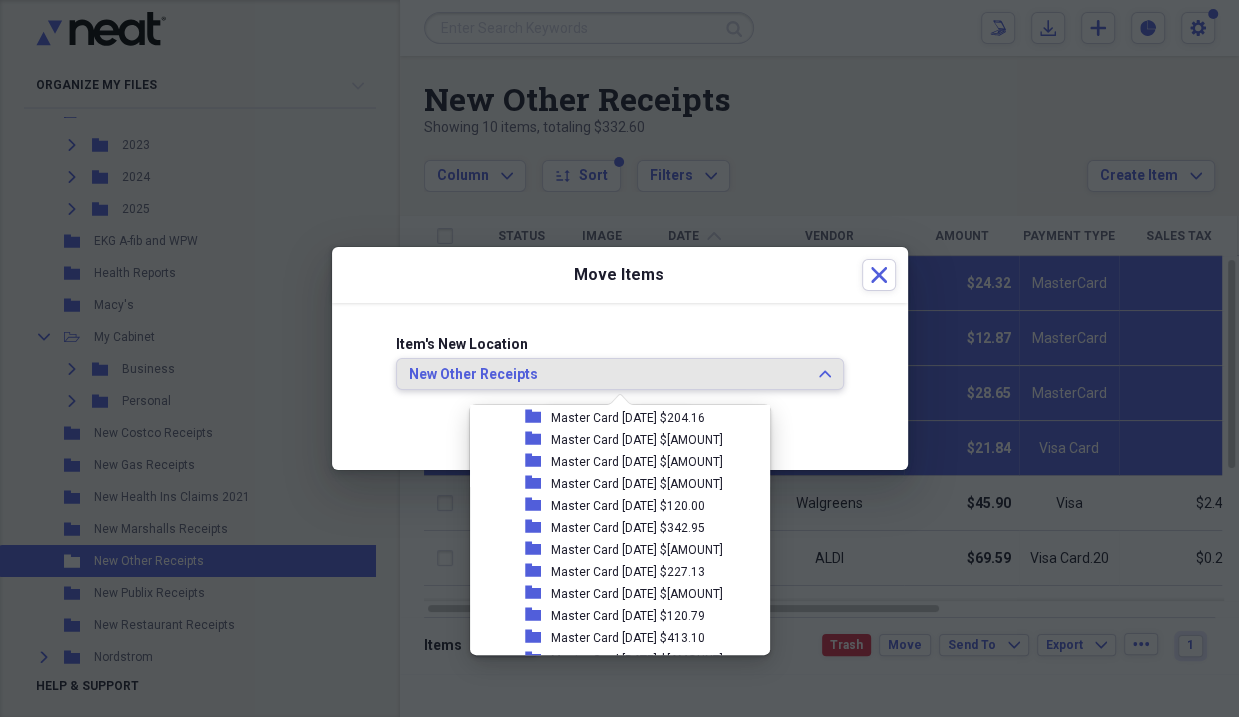 scroll, scrollTop: 0, scrollLeft: 0, axis: both 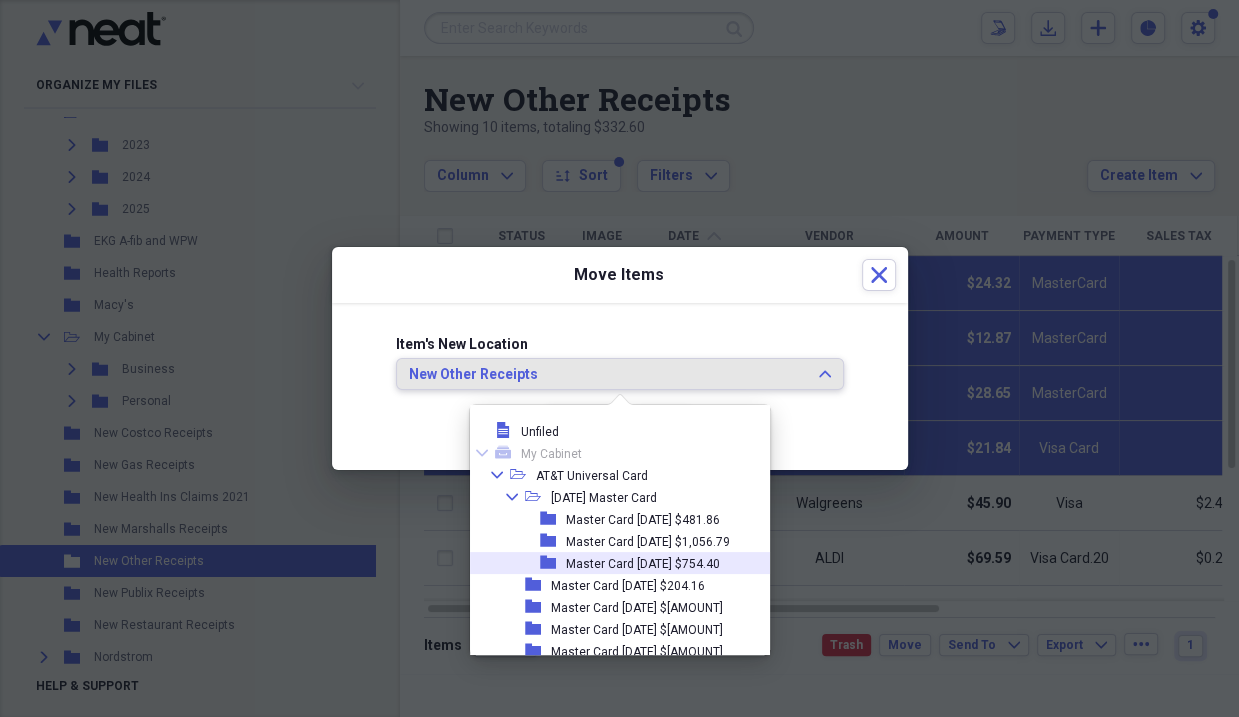 click on "Master Card [DATE]  $754.40" at bounding box center (643, 564) 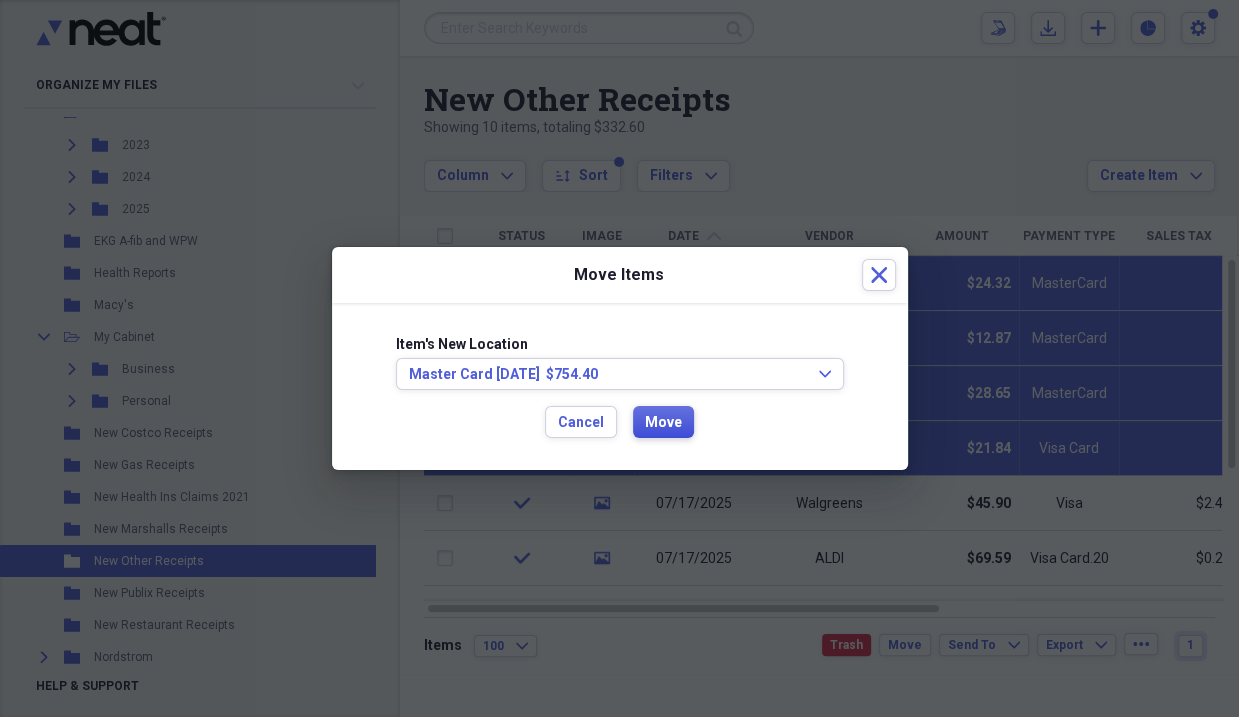click on "Move" at bounding box center [663, 423] 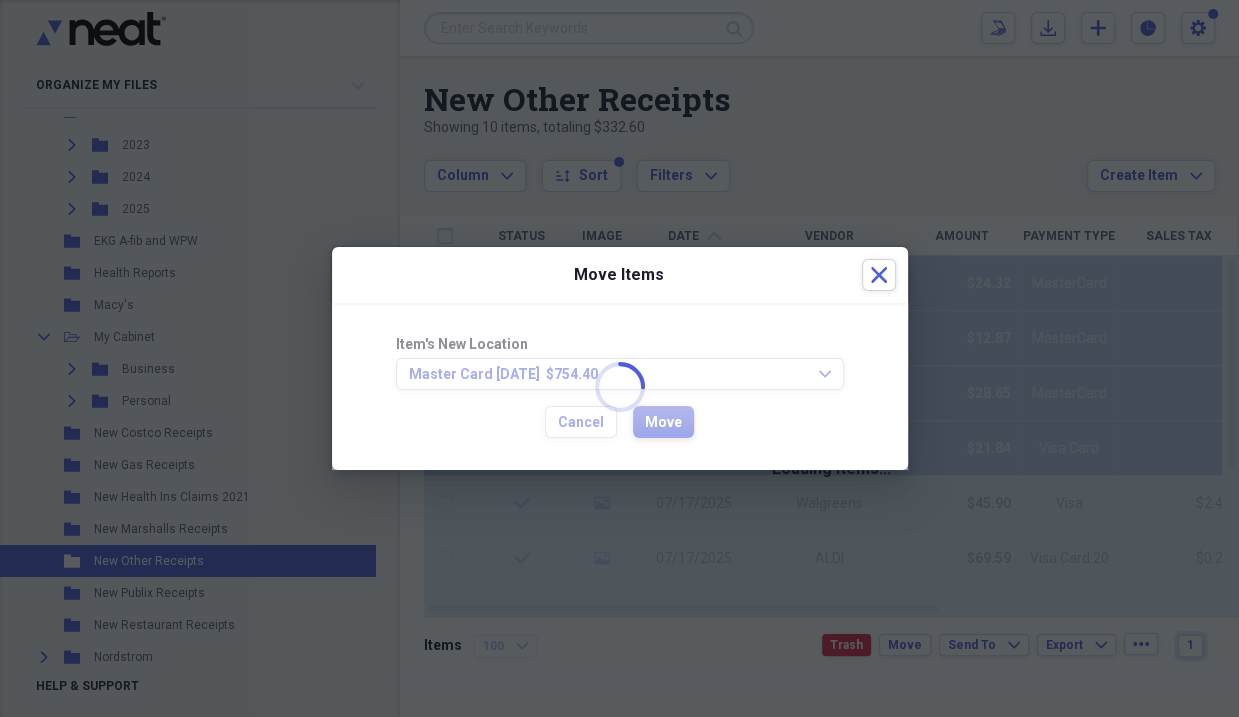 checkbox on "false" 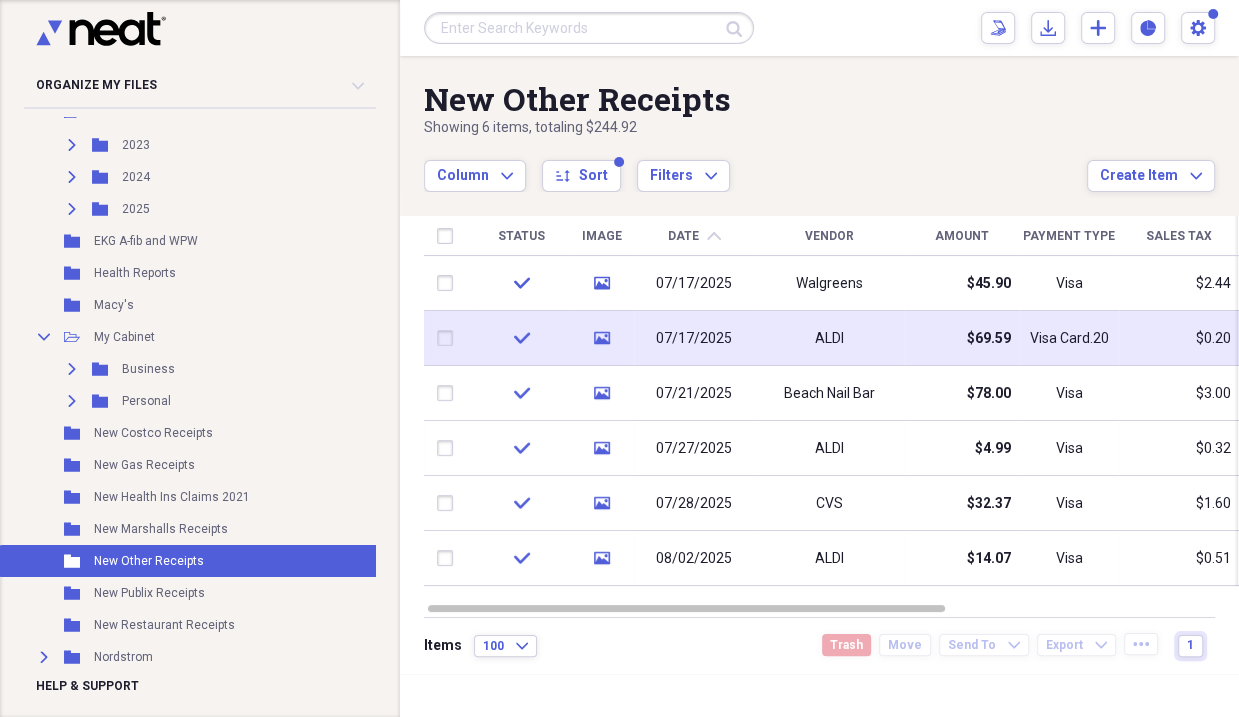 click on "media" 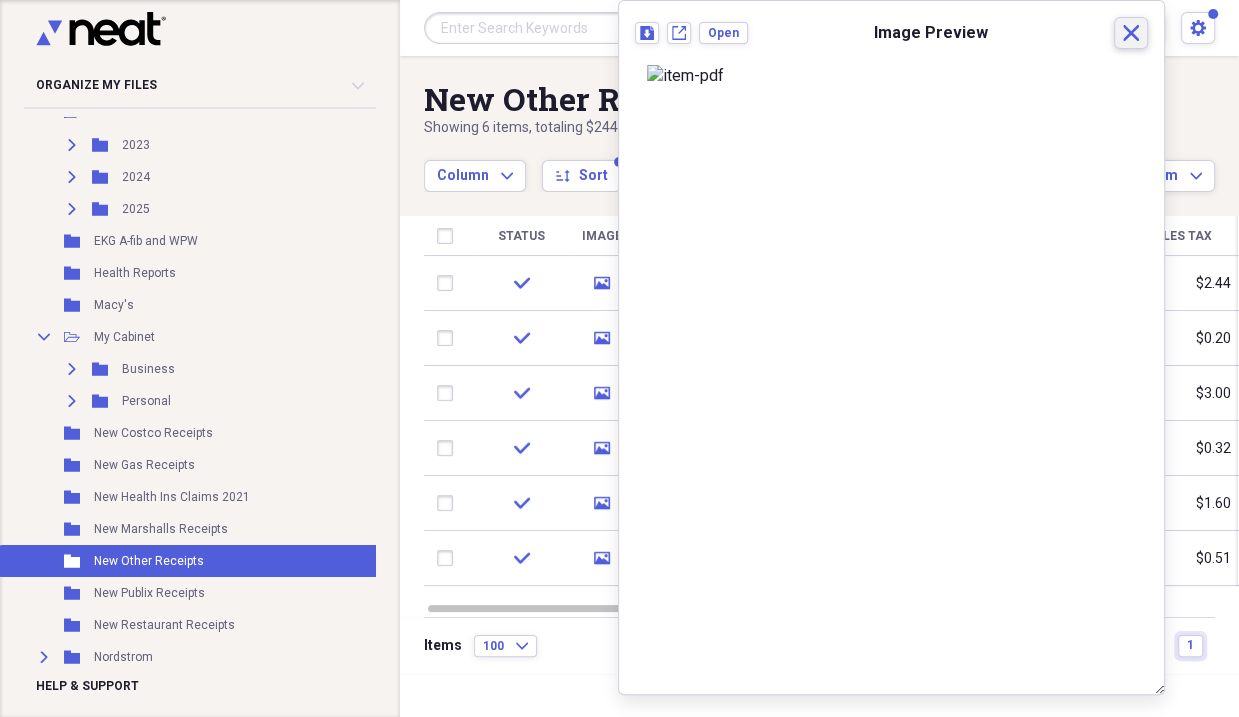 click on "Close" 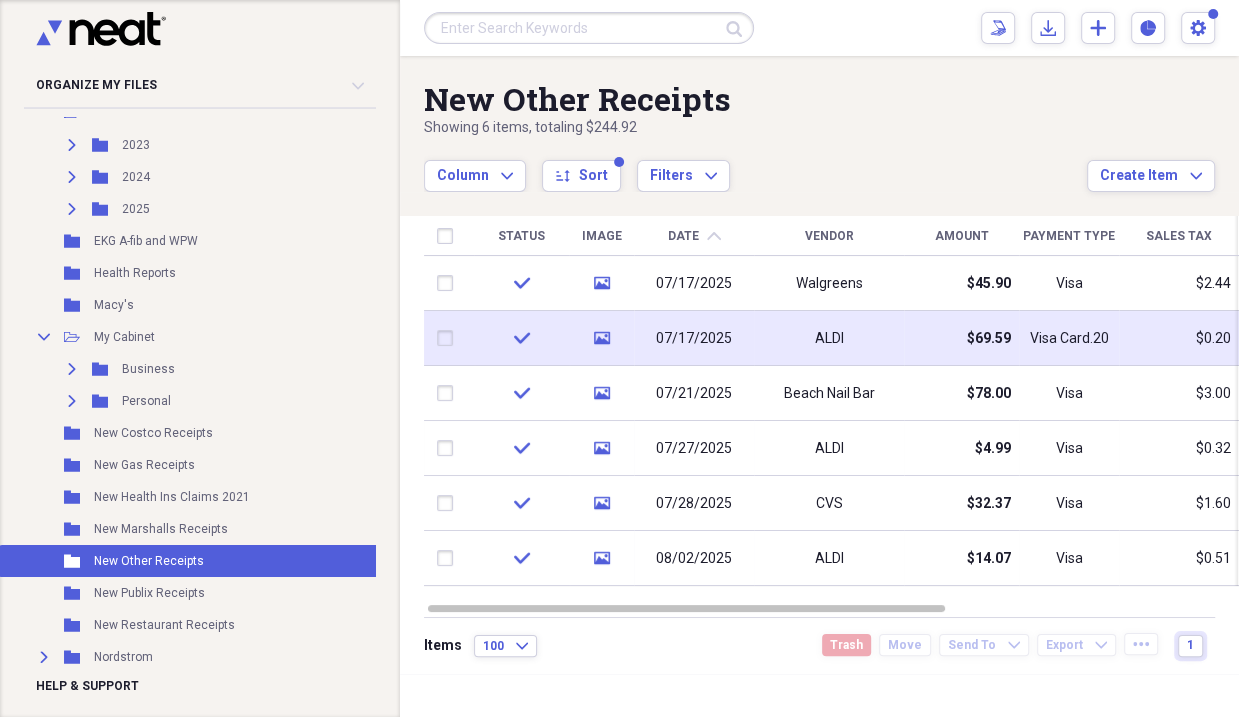 click on "check" at bounding box center [521, 338] 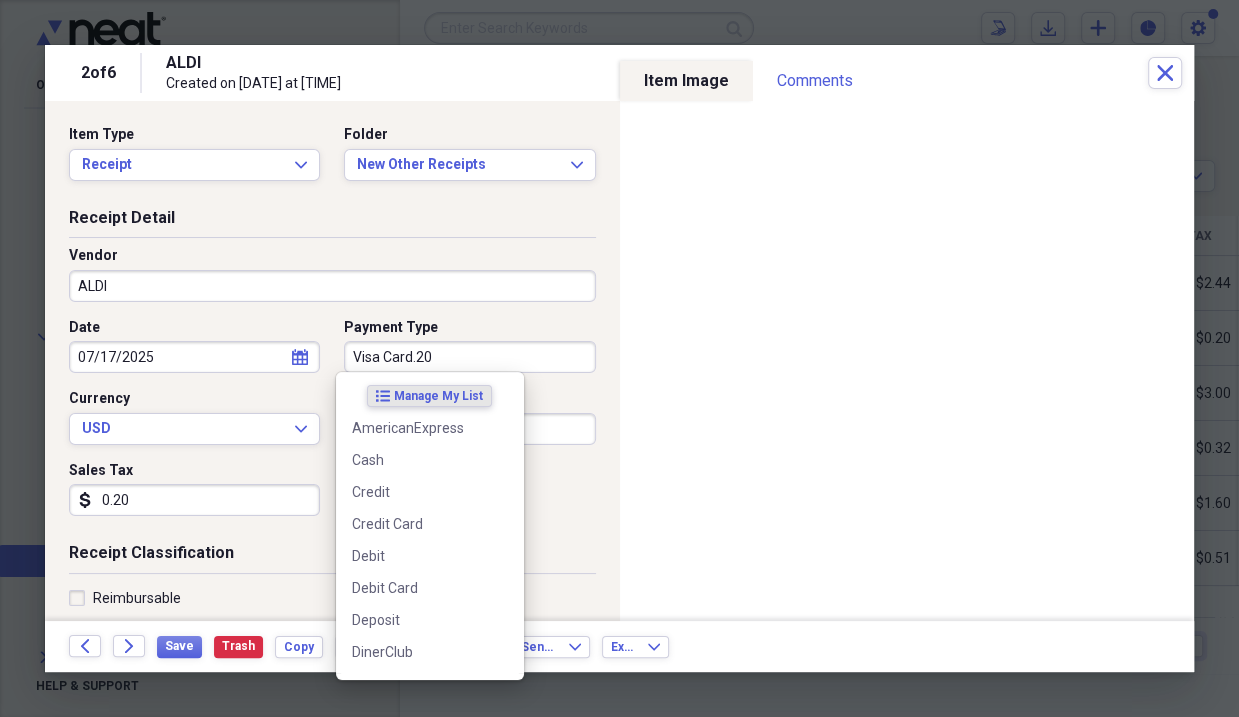 click on "Visa Card.20" at bounding box center [469, 357] 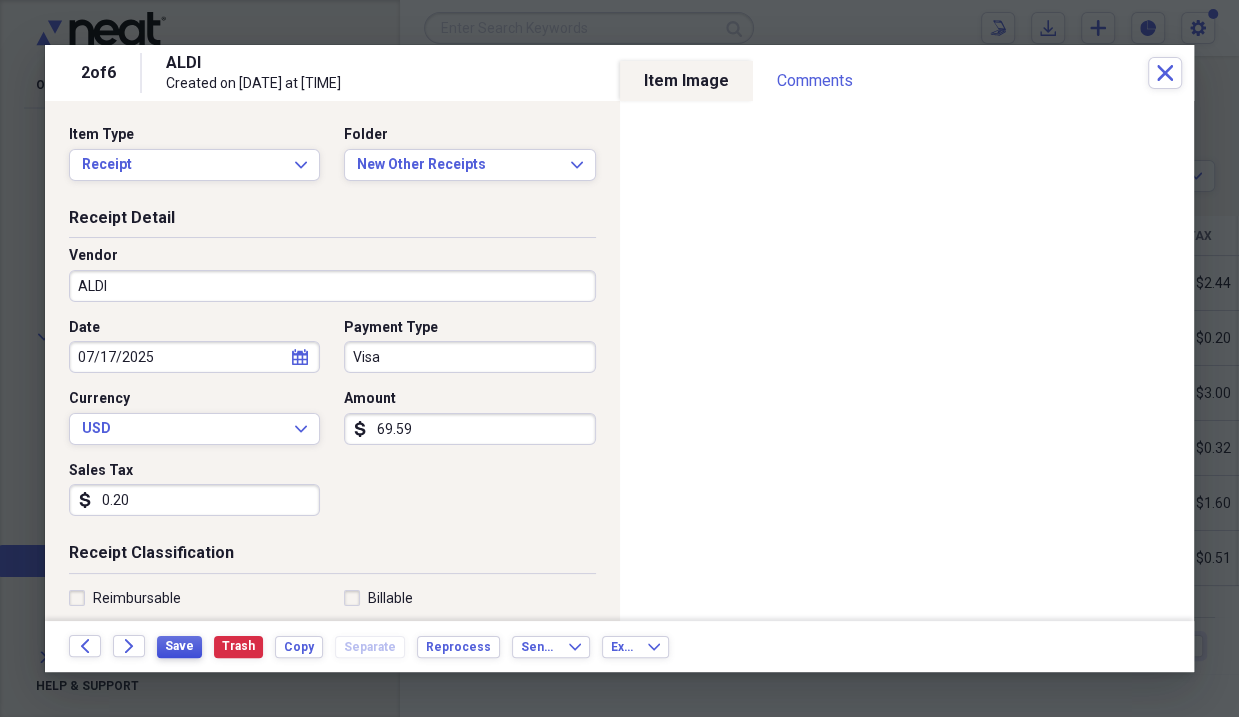 click on "Save" at bounding box center [179, 646] 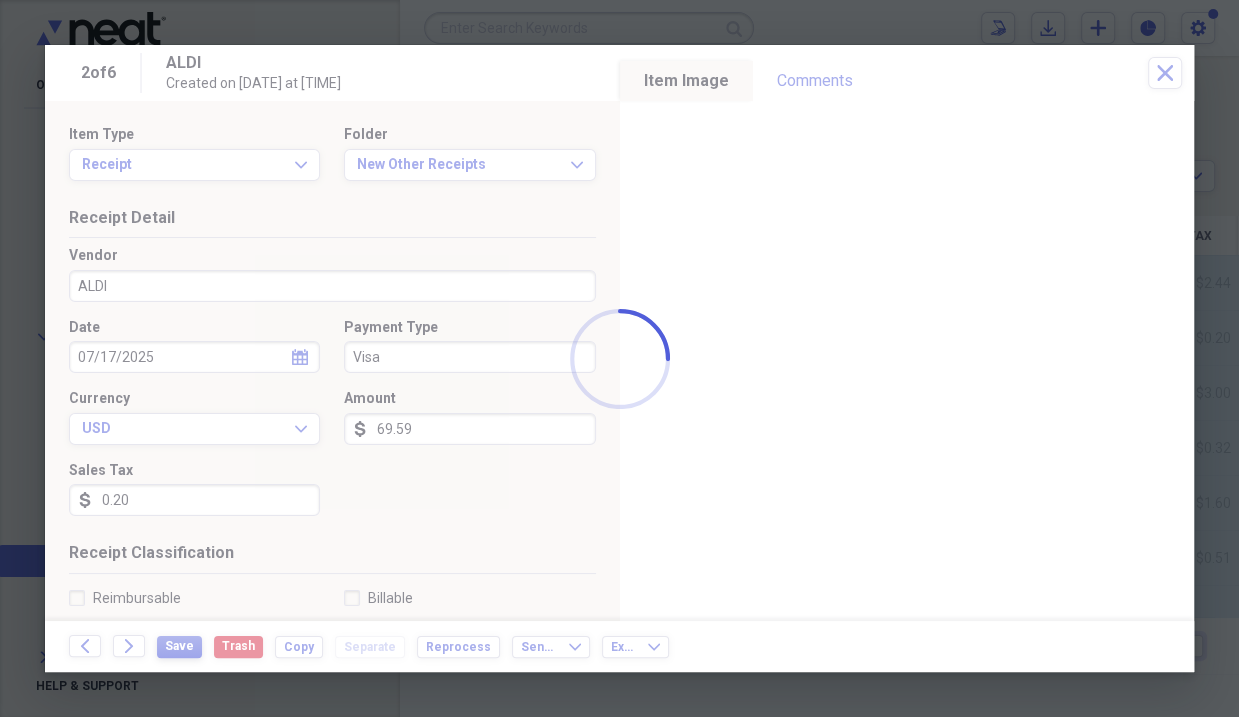 type on "Visa" 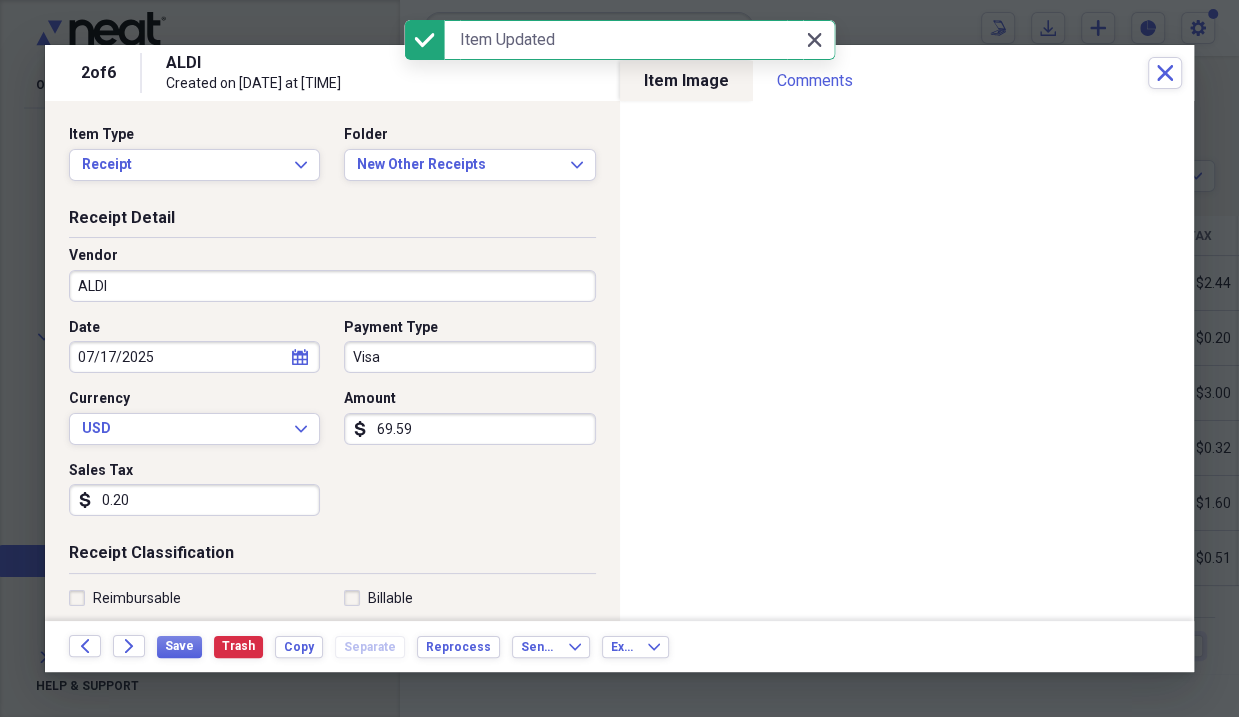 click on "Close Close" at bounding box center [815, 40] 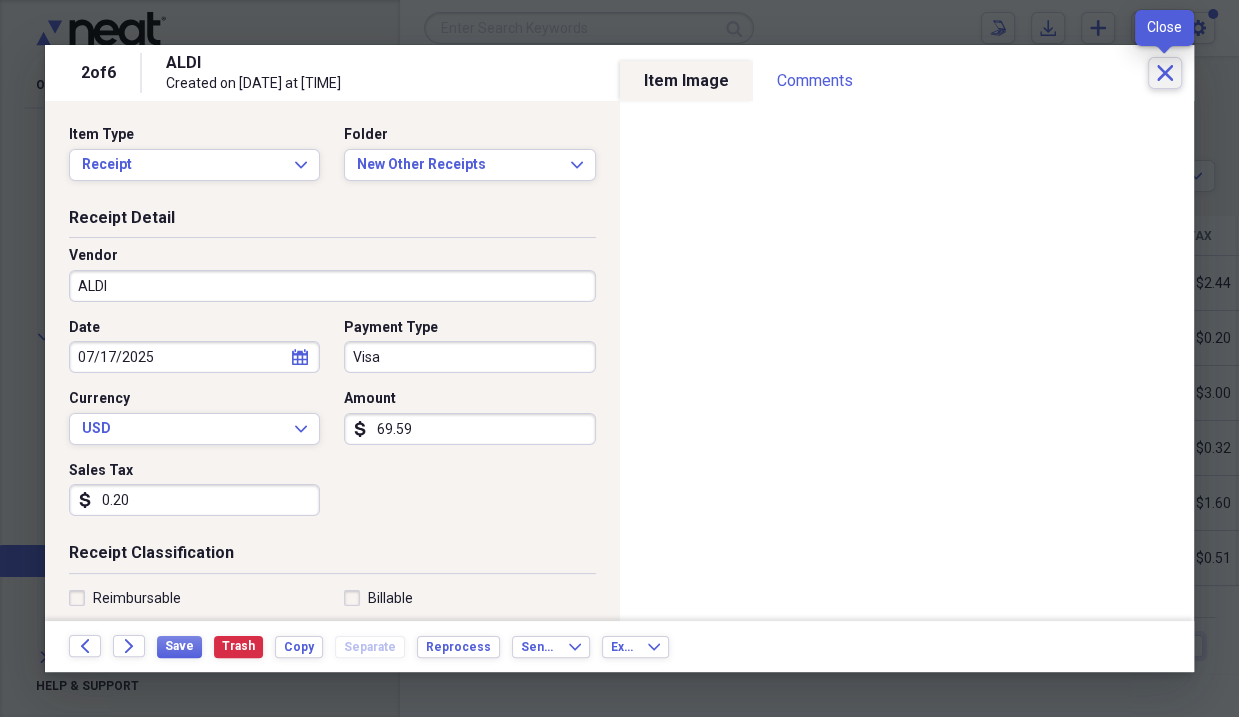 click on "Close" 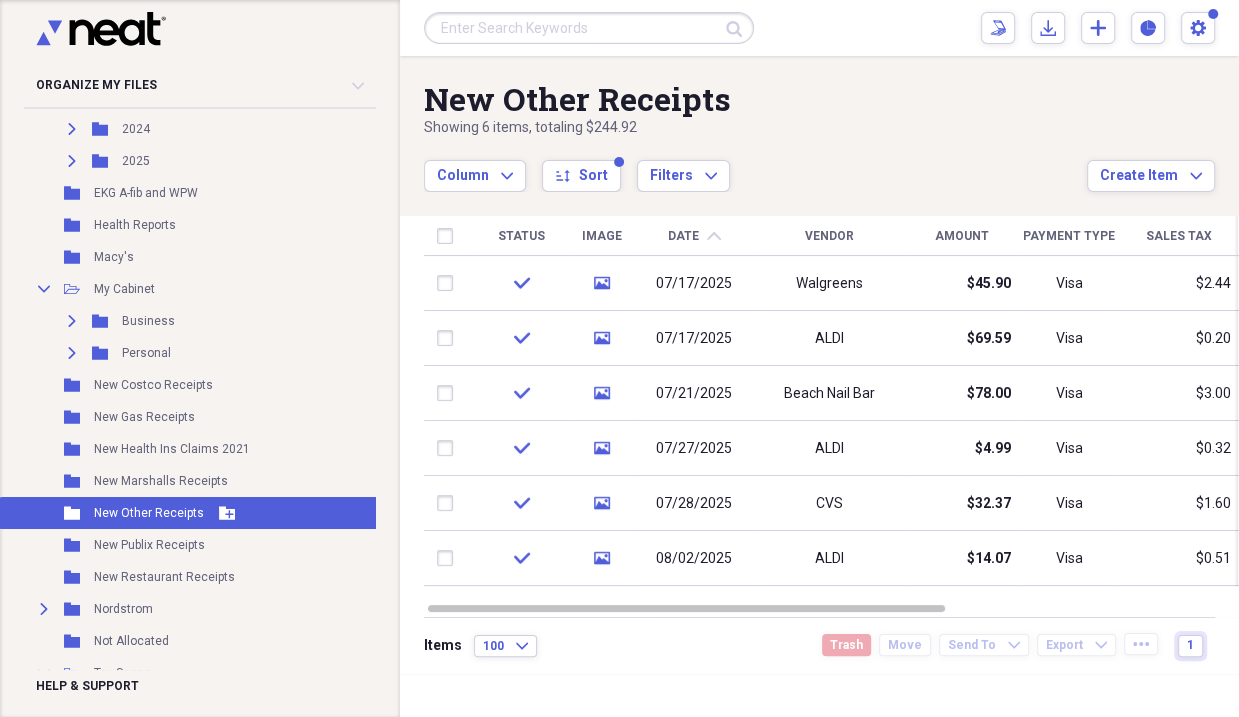 scroll, scrollTop: 1400, scrollLeft: 0, axis: vertical 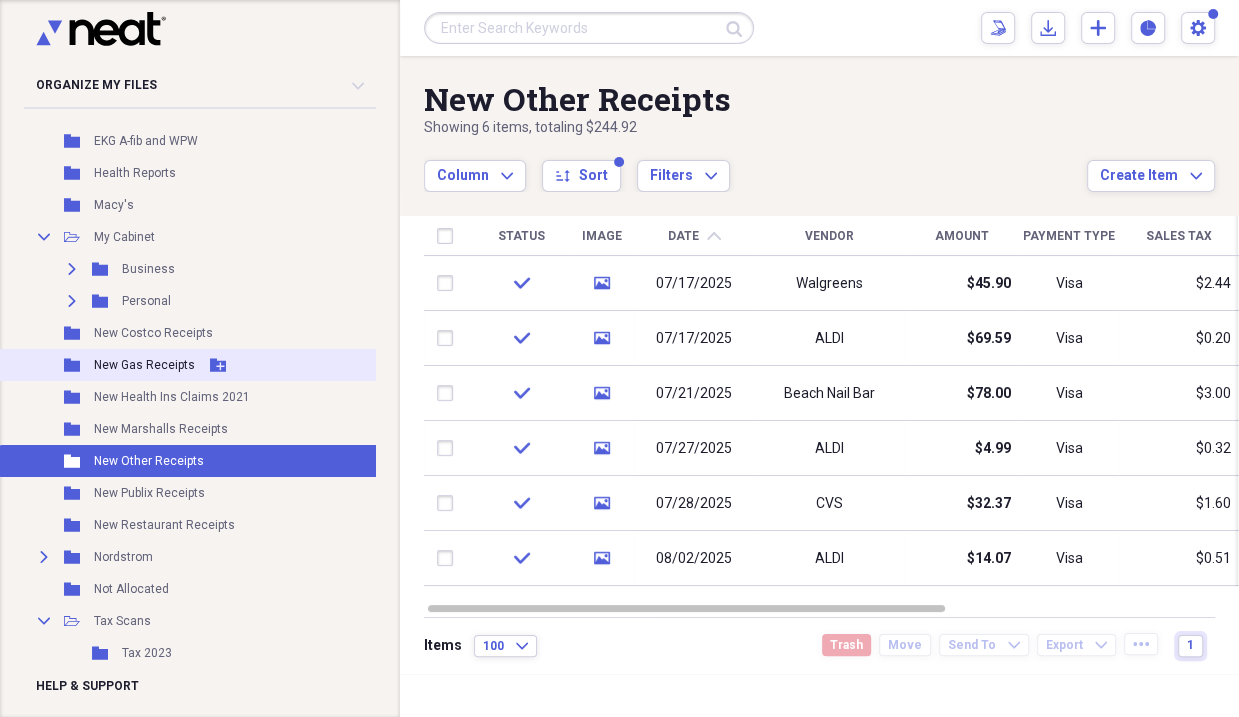click on "Folder New Gas Receipts Add Folder" at bounding box center [200, 365] 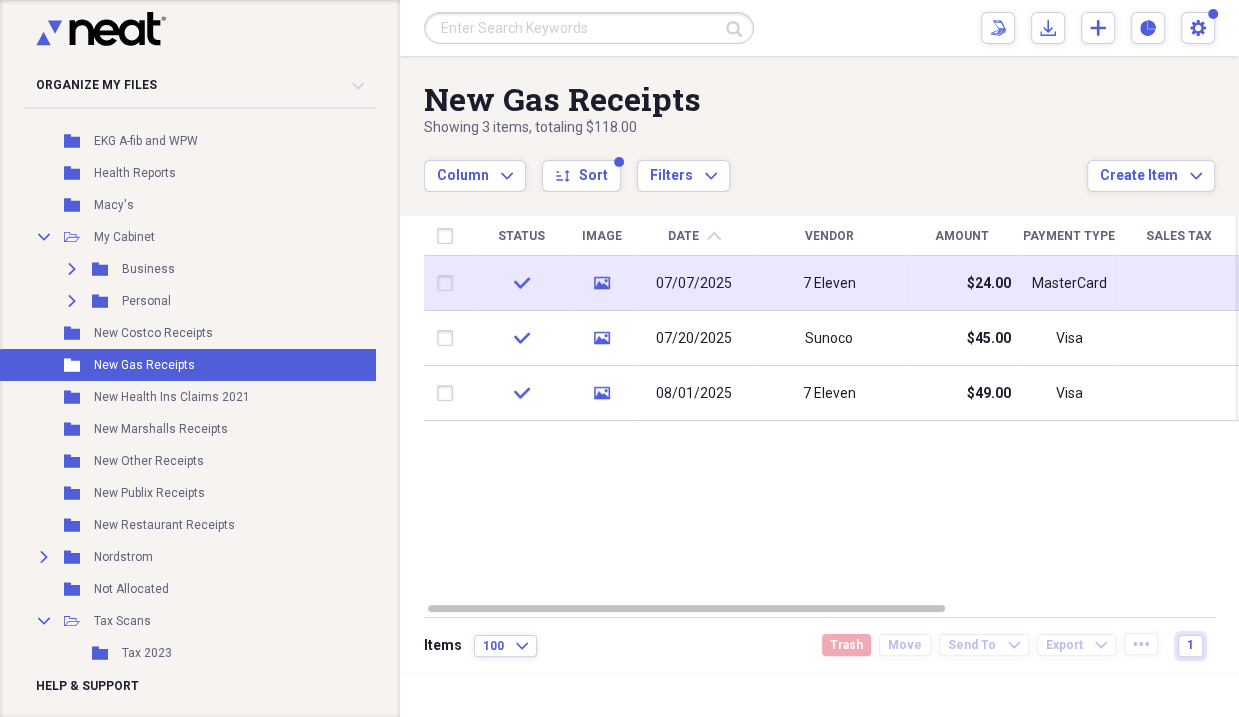 click at bounding box center (449, 283) 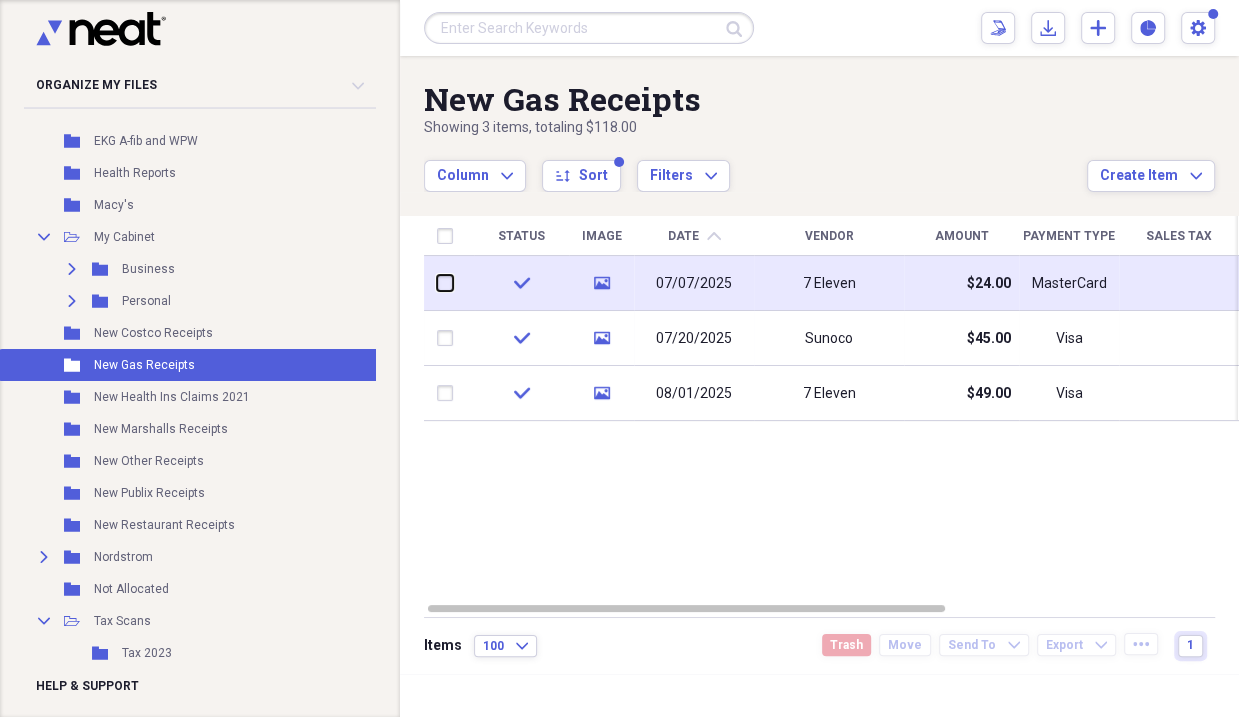 click at bounding box center [437, 283] 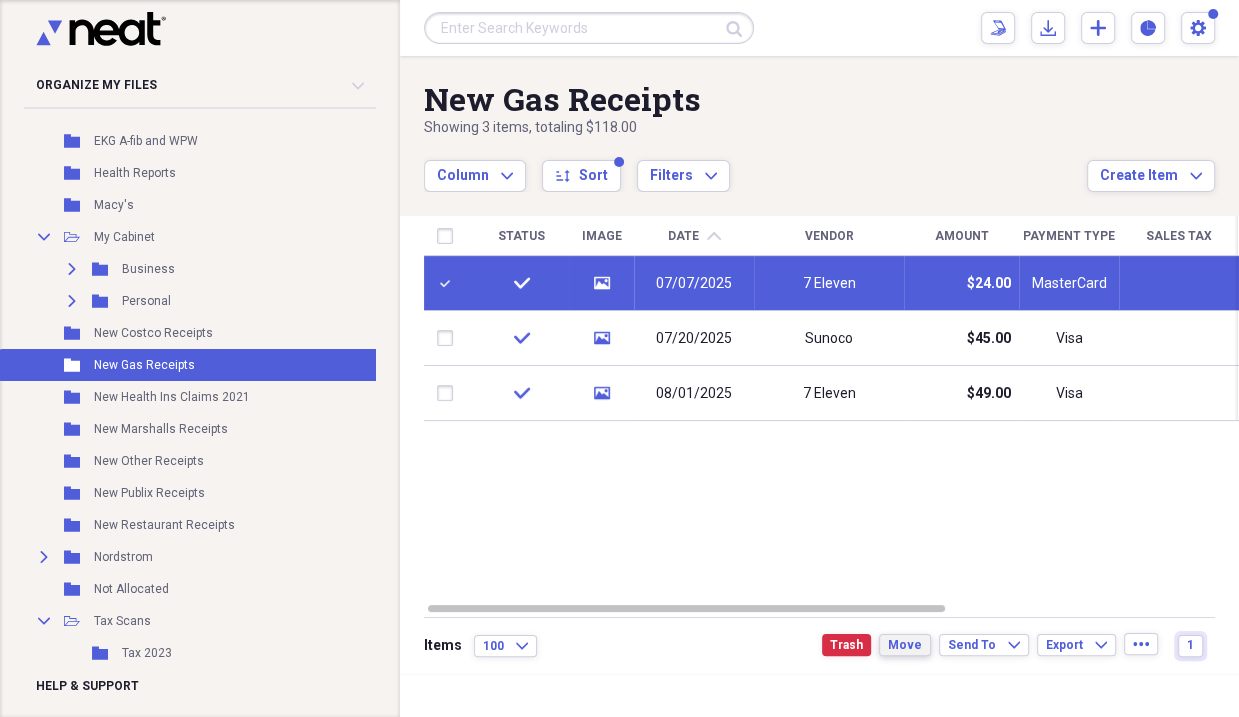 click on "Move" at bounding box center (905, 645) 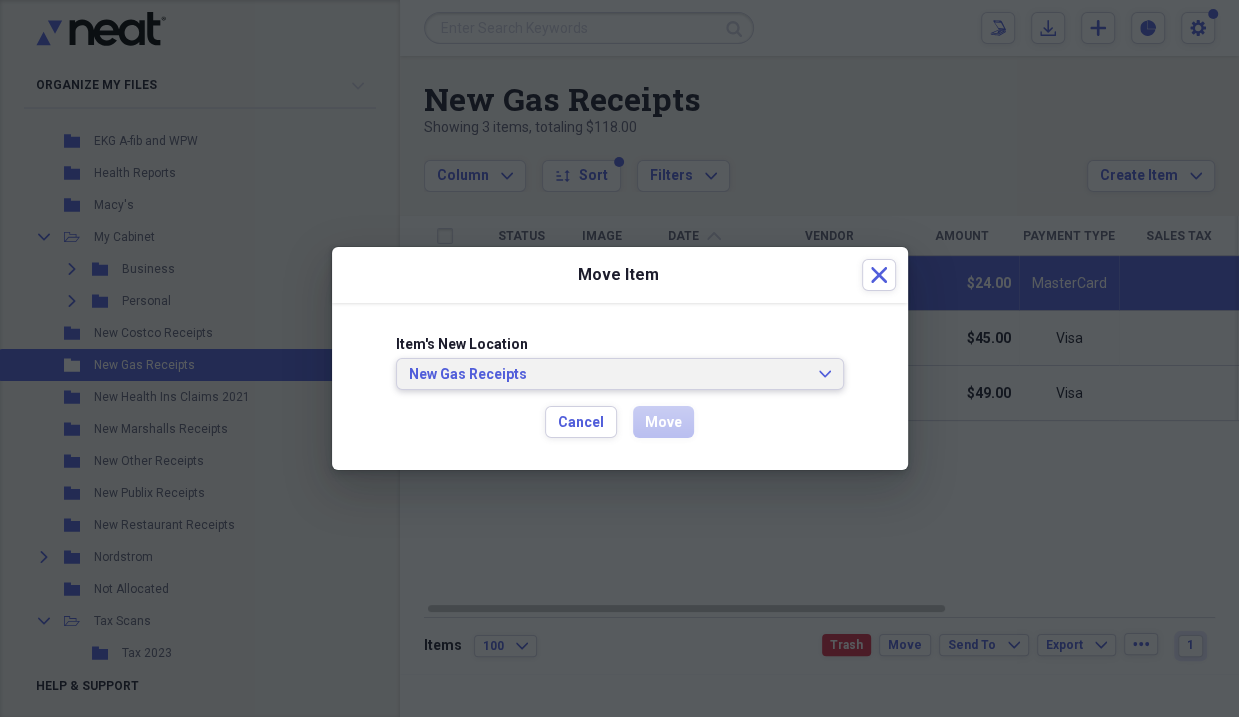click on "Expand" 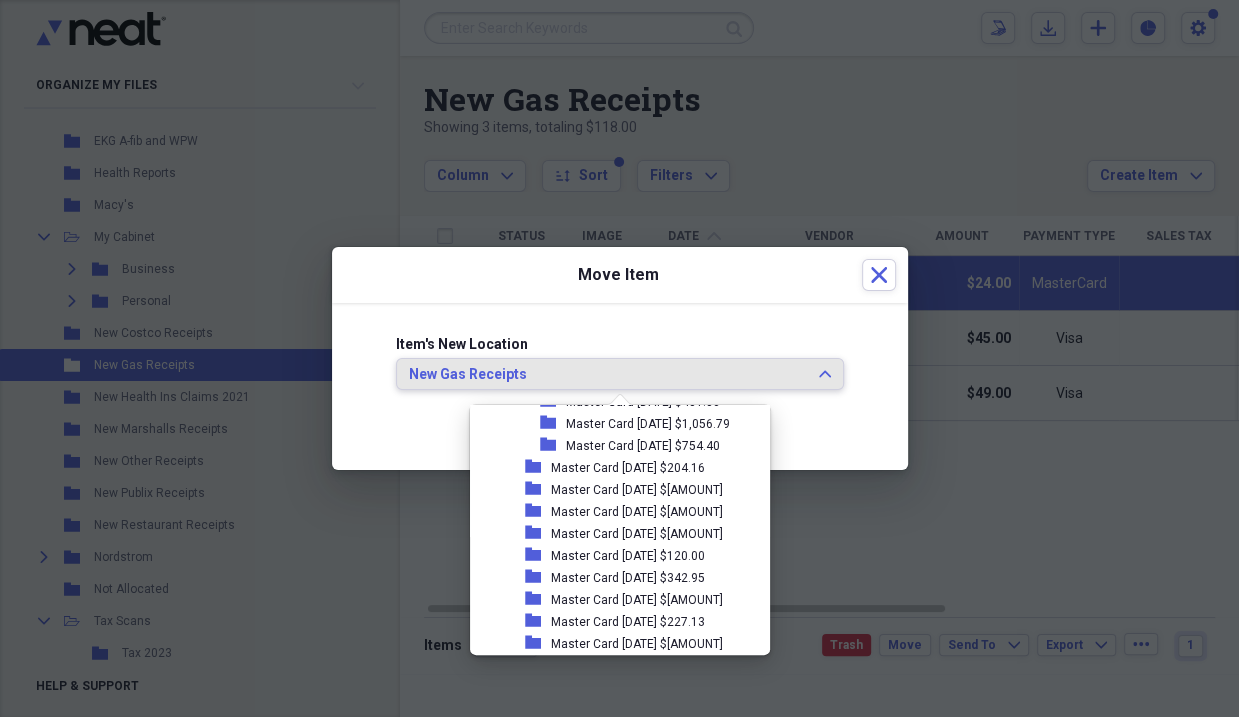 scroll, scrollTop: 102, scrollLeft: 0, axis: vertical 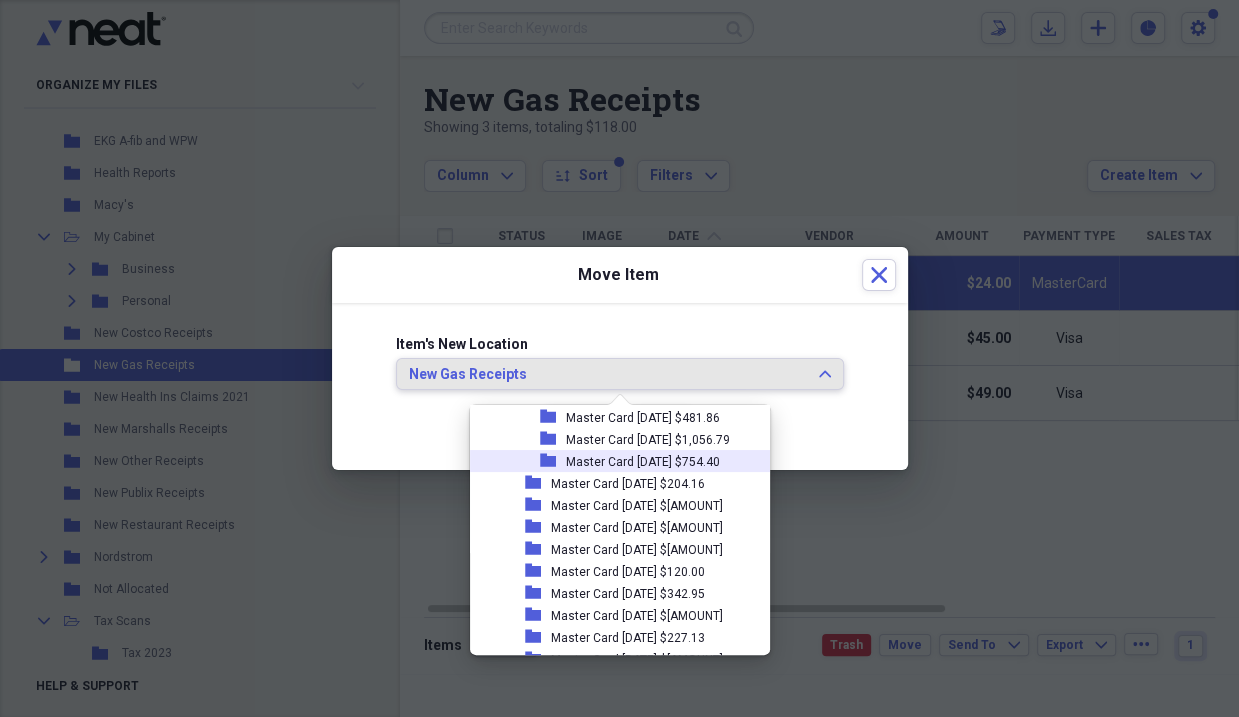 click on "Master Card [DATE]  $754.40" at bounding box center (643, 462) 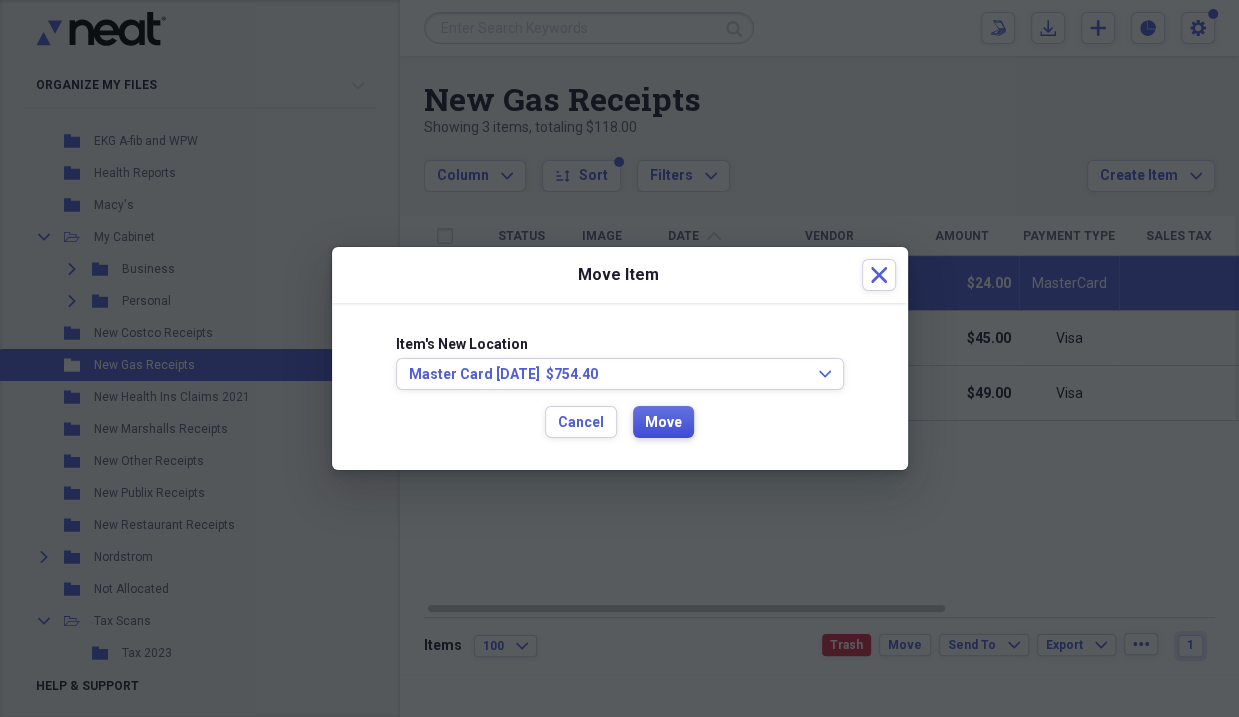 click on "Move" at bounding box center [663, 423] 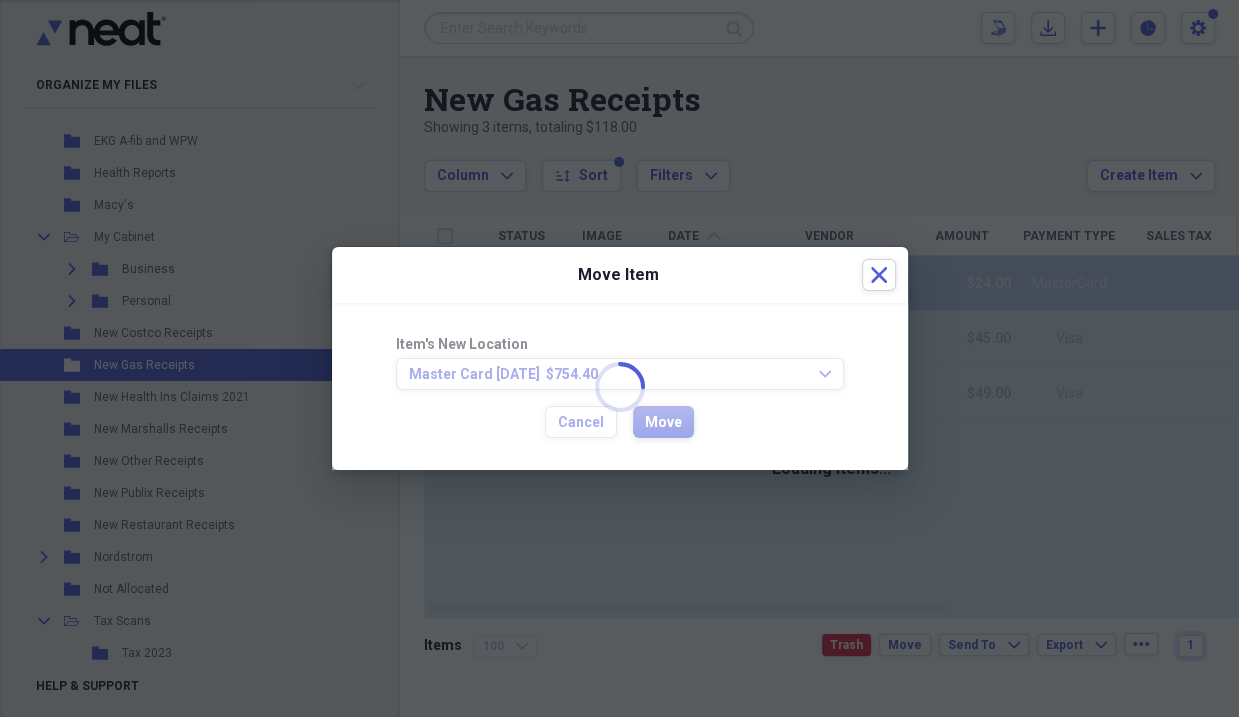 checkbox on "false" 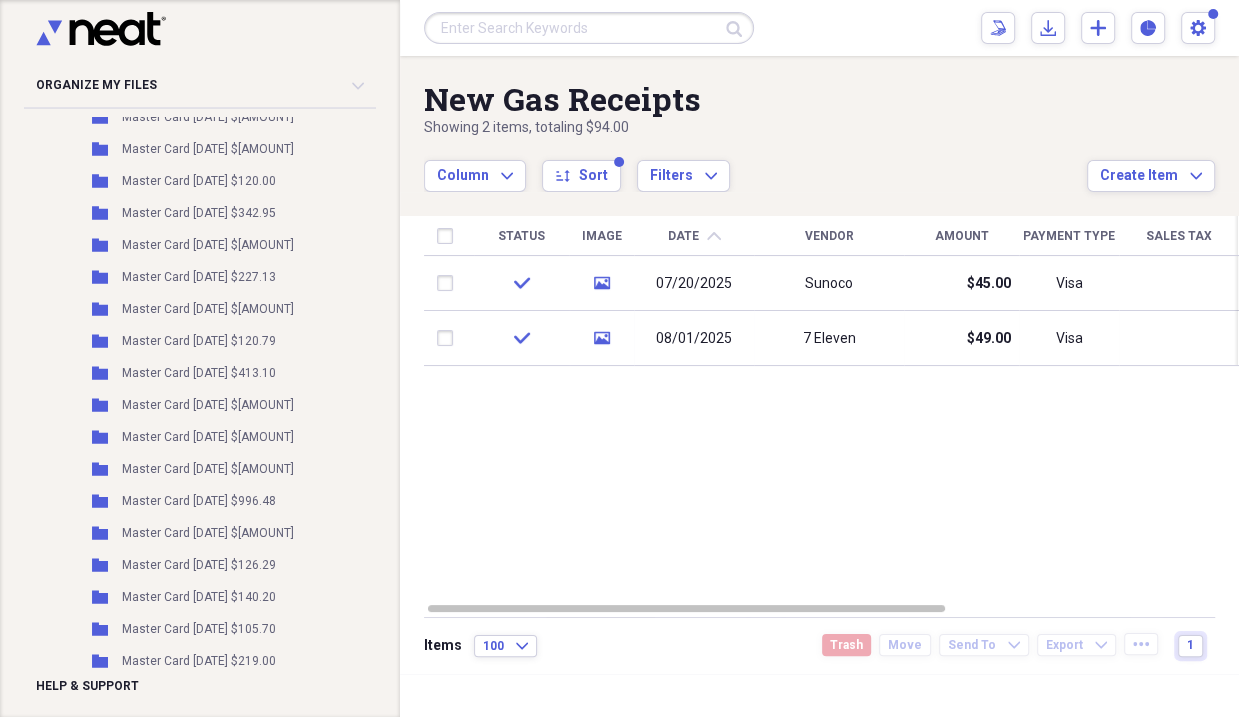 scroll, scrollTop: 0, scrollLeft: 0, axis: both 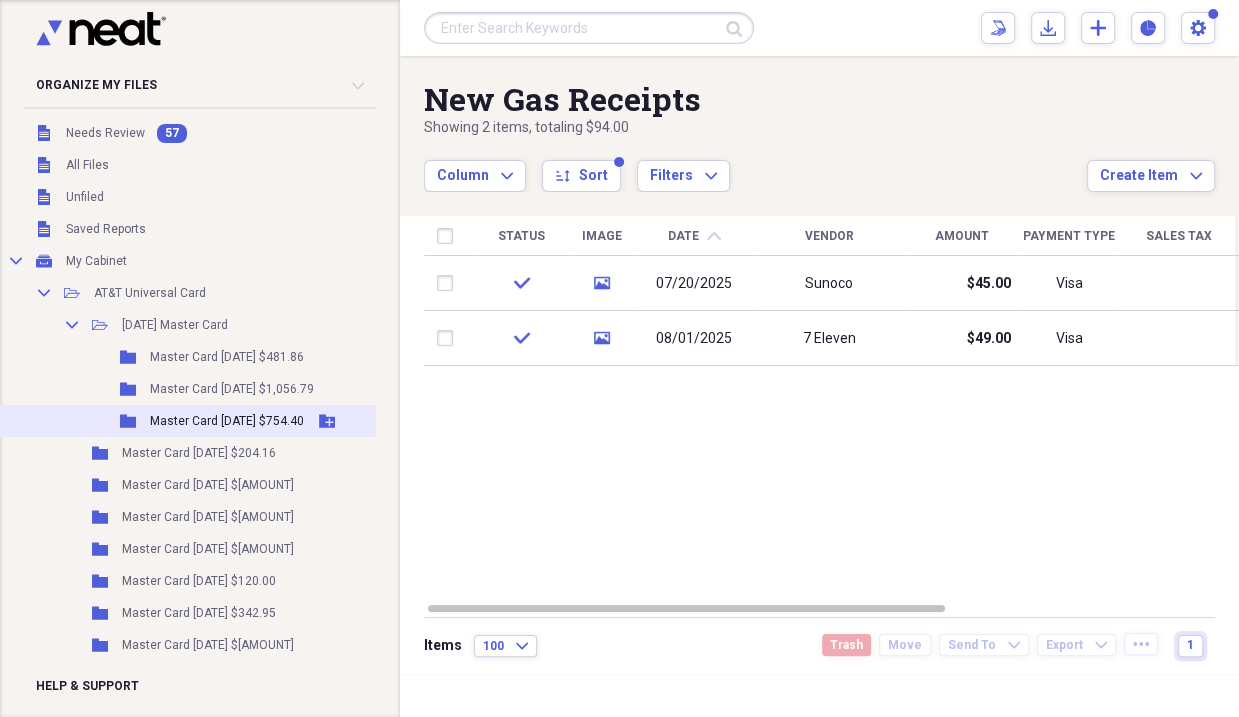 click on "Master Card [DATE]  $754.40" at bounding box center [227, 421] 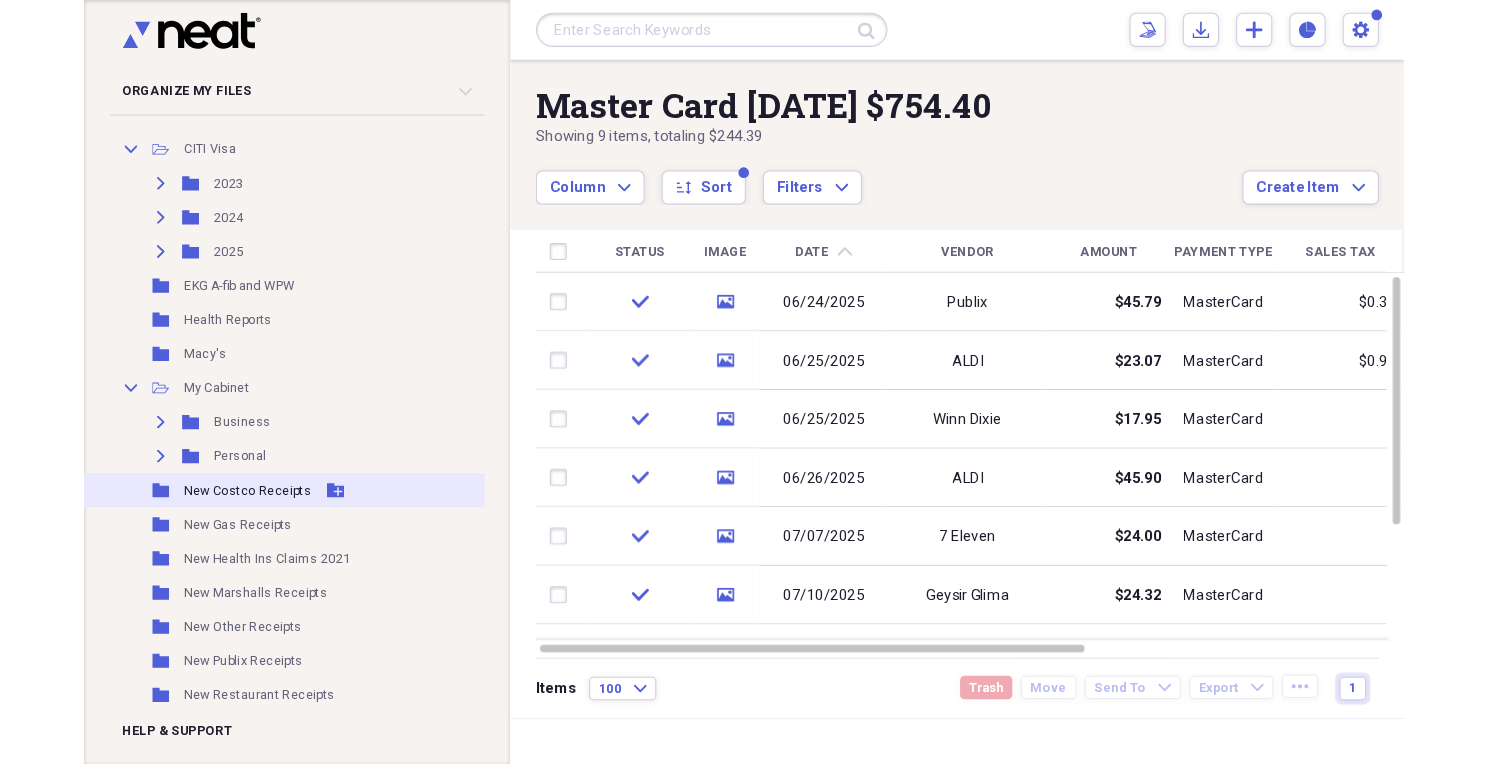 scroll, scrollTop: 1300, scrollLeft: 0, axis: vertical 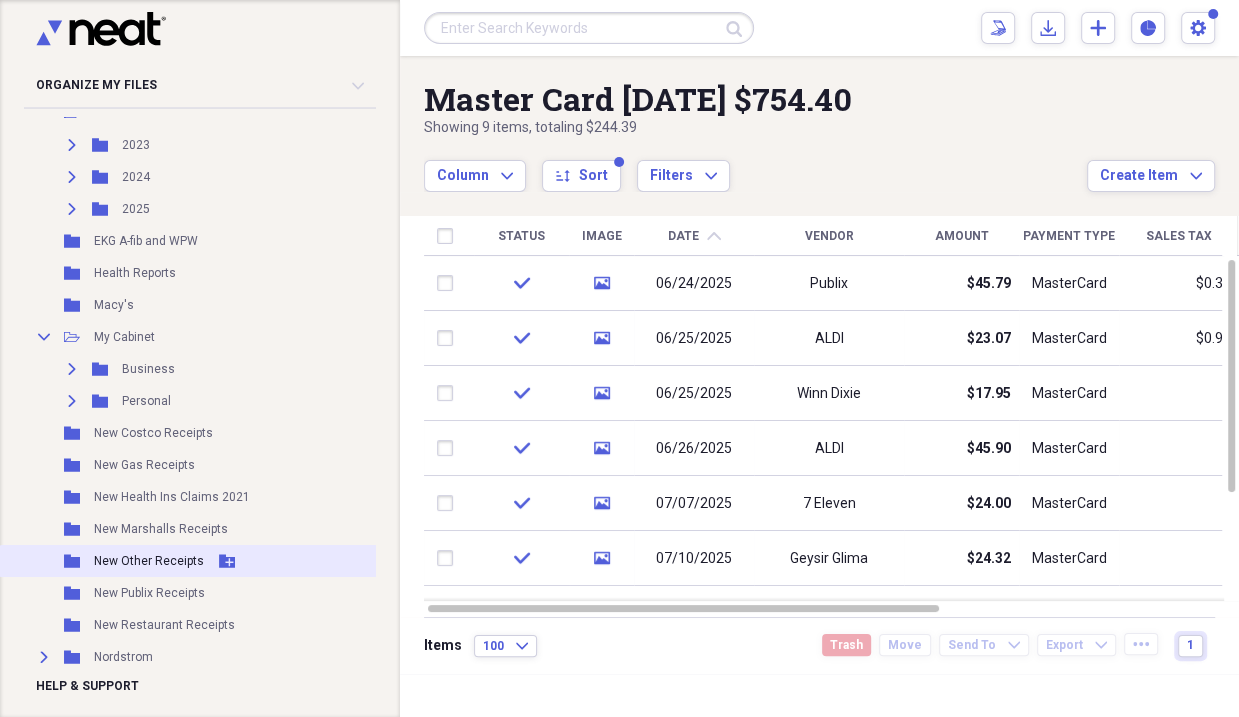 click on "New Other Receipts" at bounding box center [149, 561] 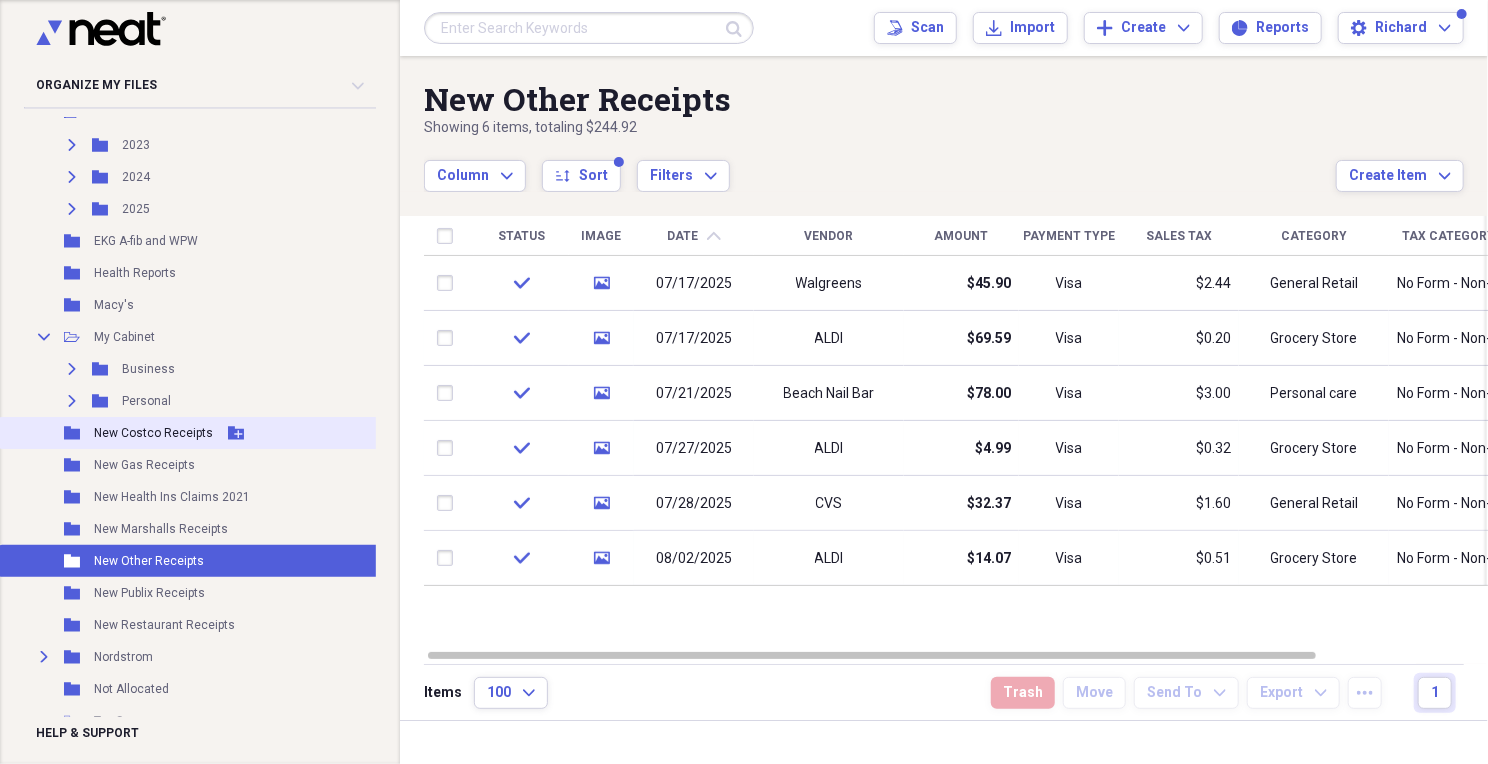 click on "Folder New Costco Receipts Add Folder" at bounding box center (200, 433) 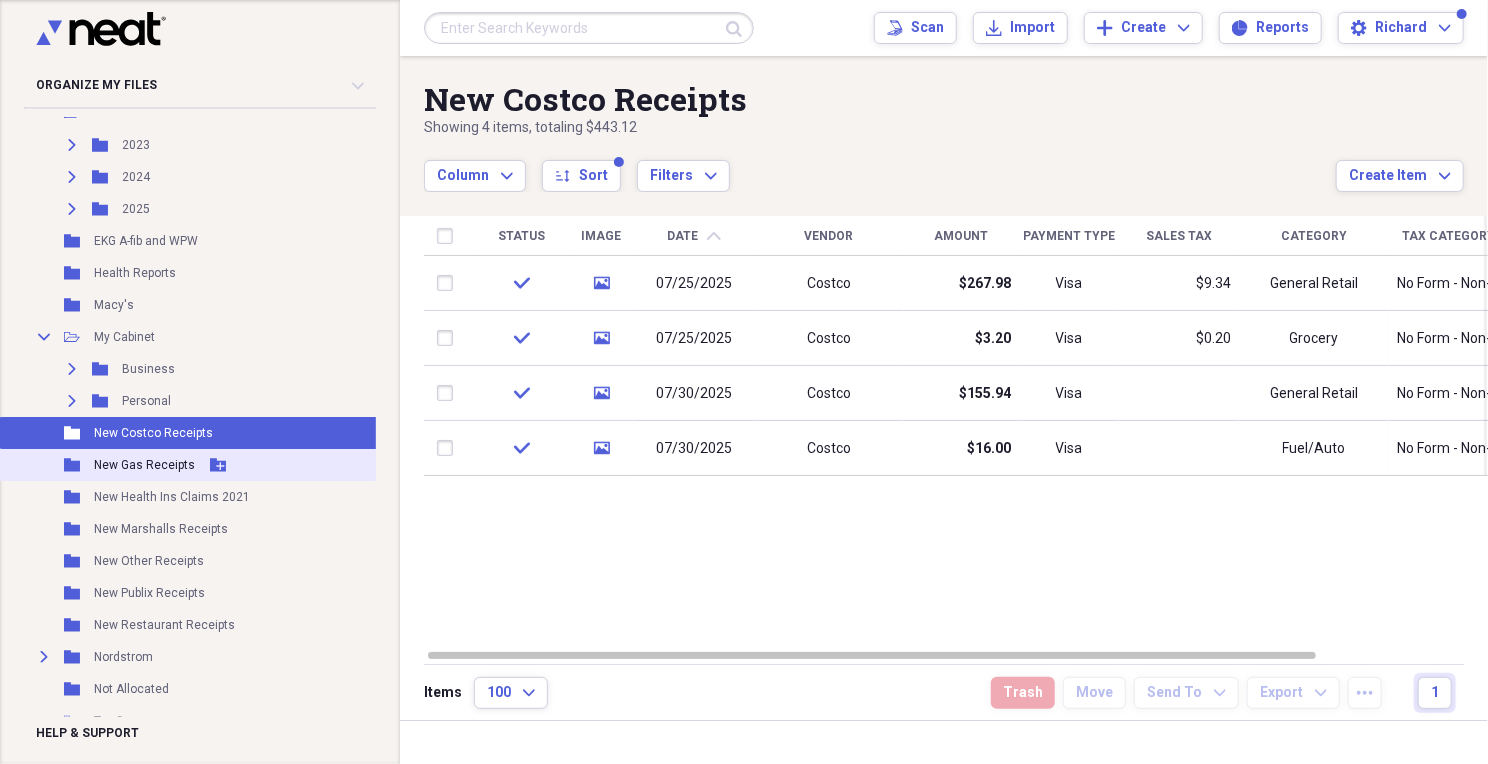 click on "New Gas Receipts" at bounding box center (144, 465) 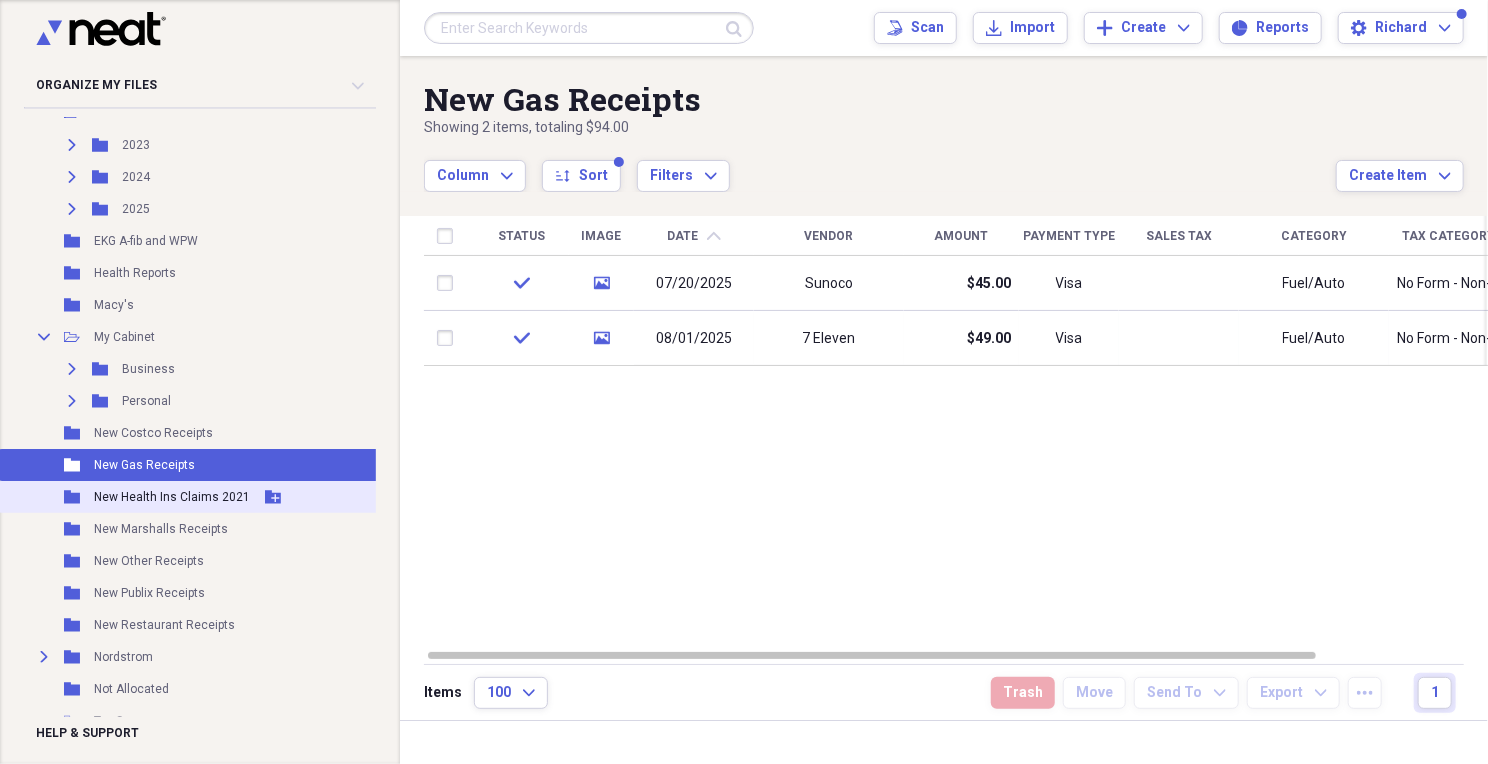 click on "New Health Ins Claims 2021" at bounding box center (172, 497) 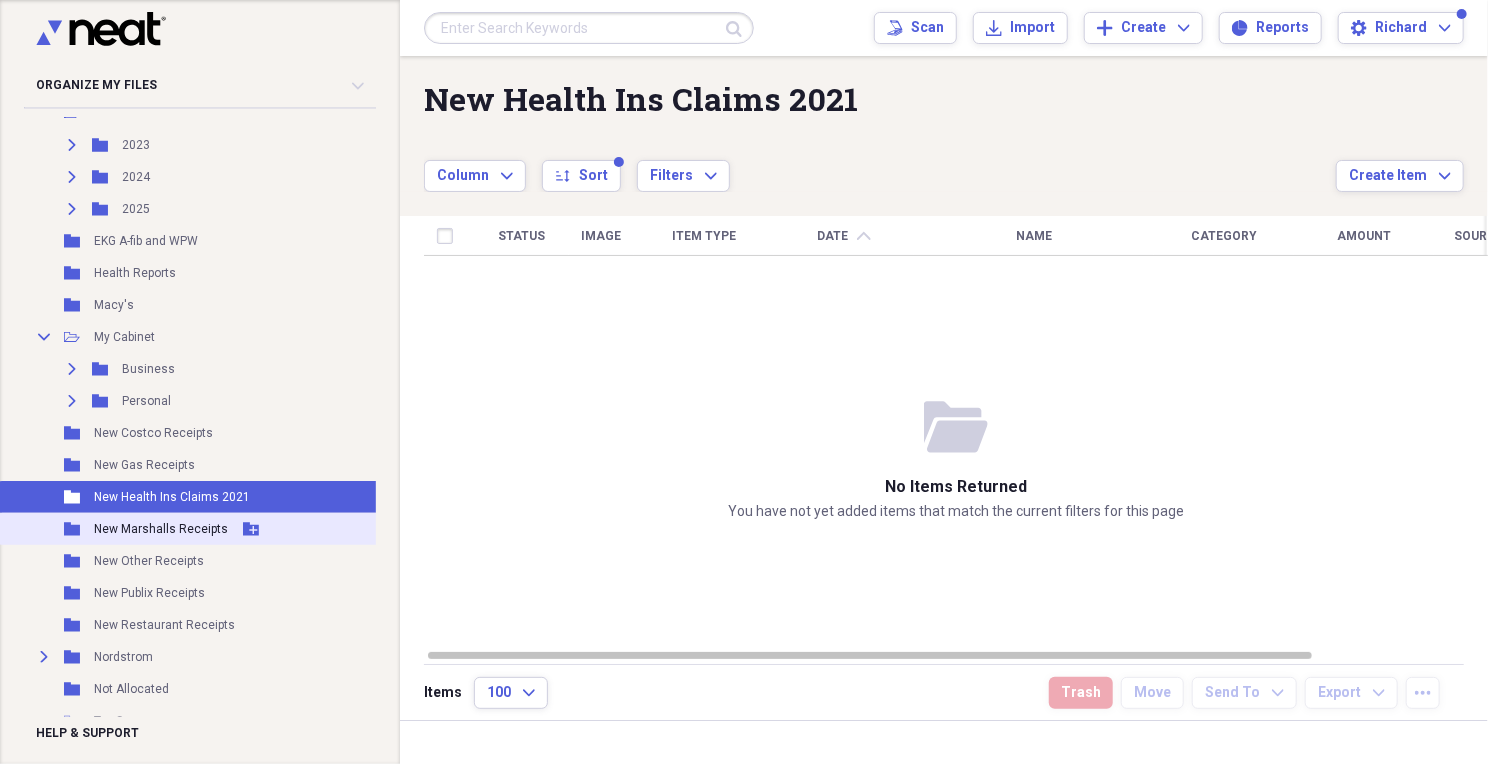 click on "New Marshalls Receipts" at bounding box center (161, 529) 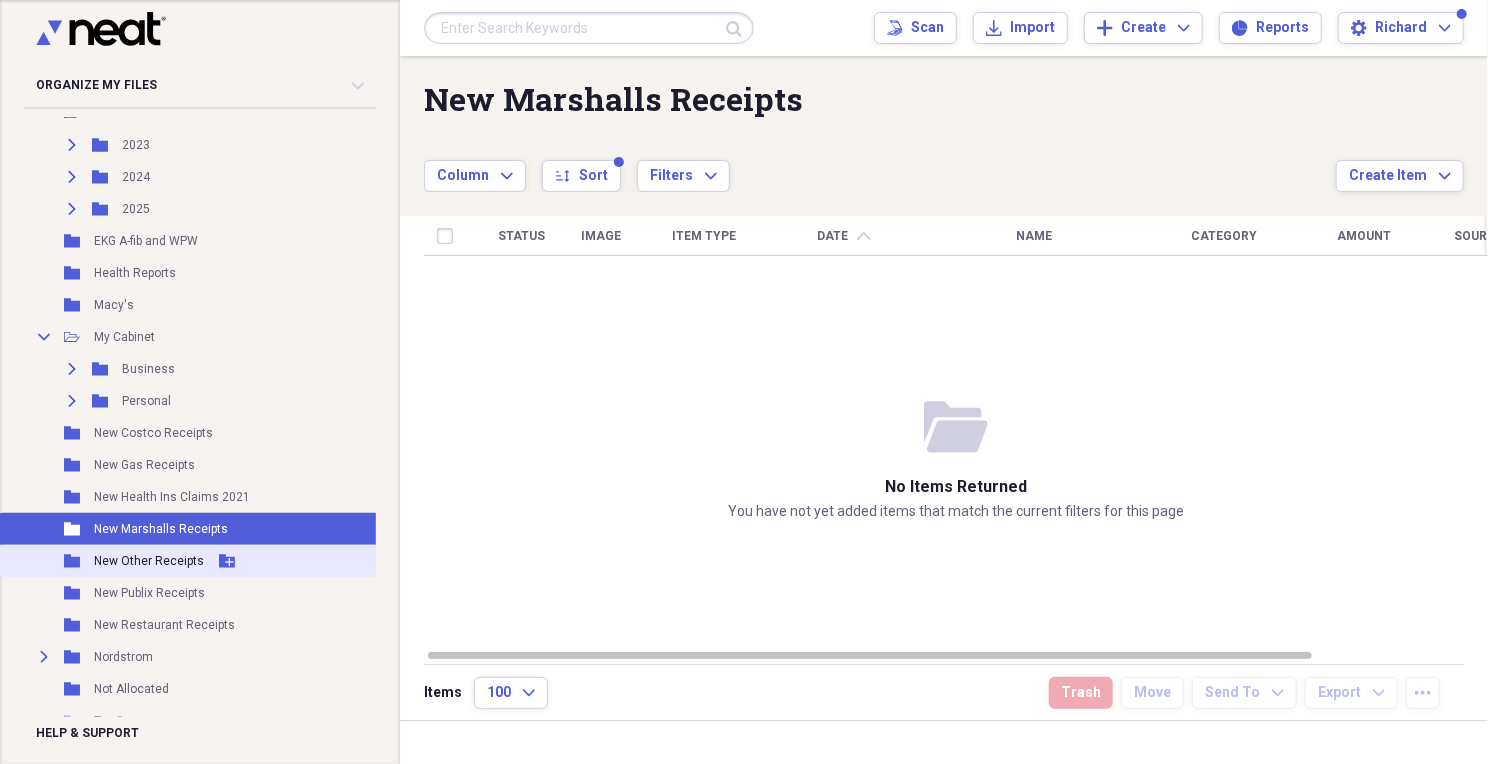 click on "New Other Receipts" at bounding box center [149, 561] 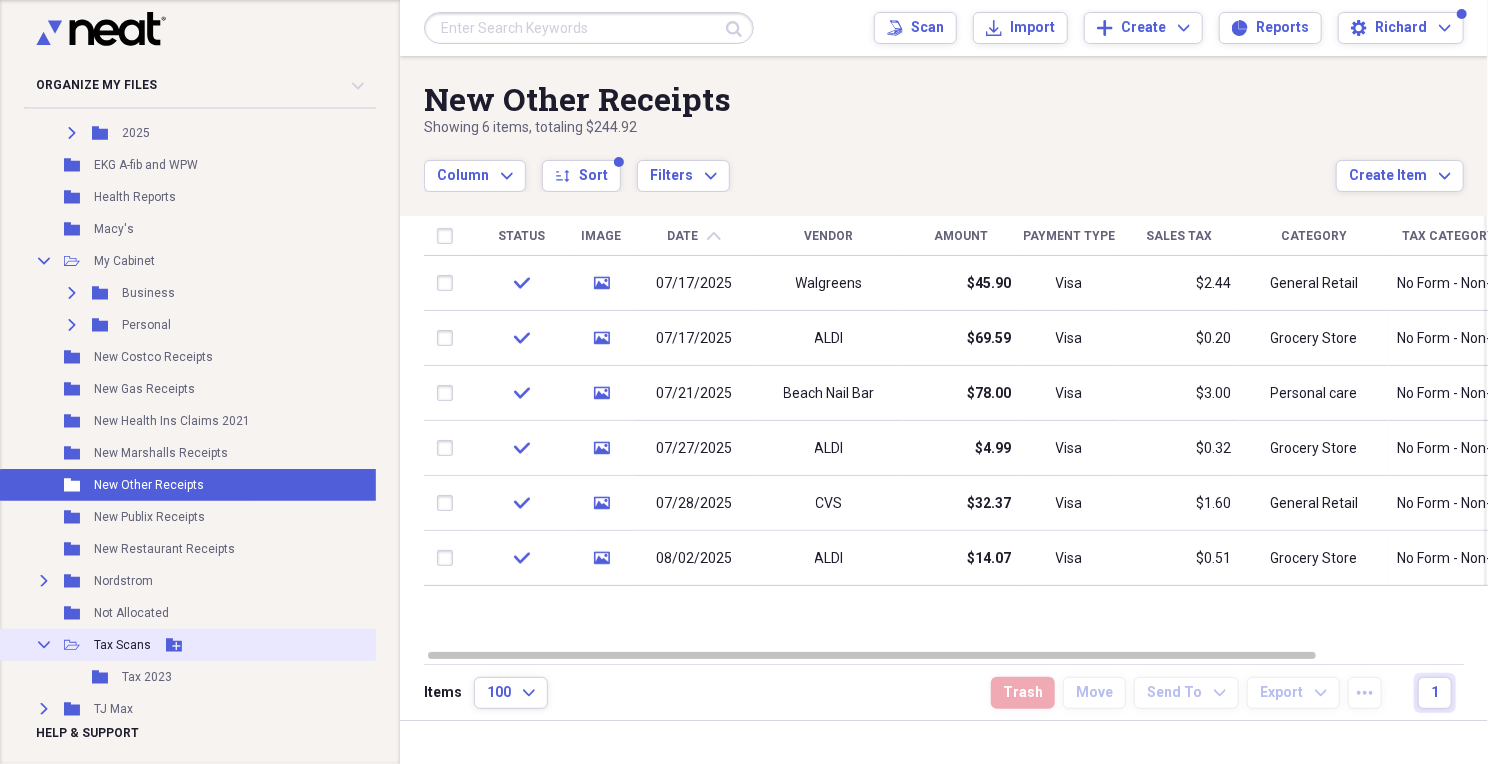 scroll, scrollTop: 1400, scrollLeft: 0, axis: vertical 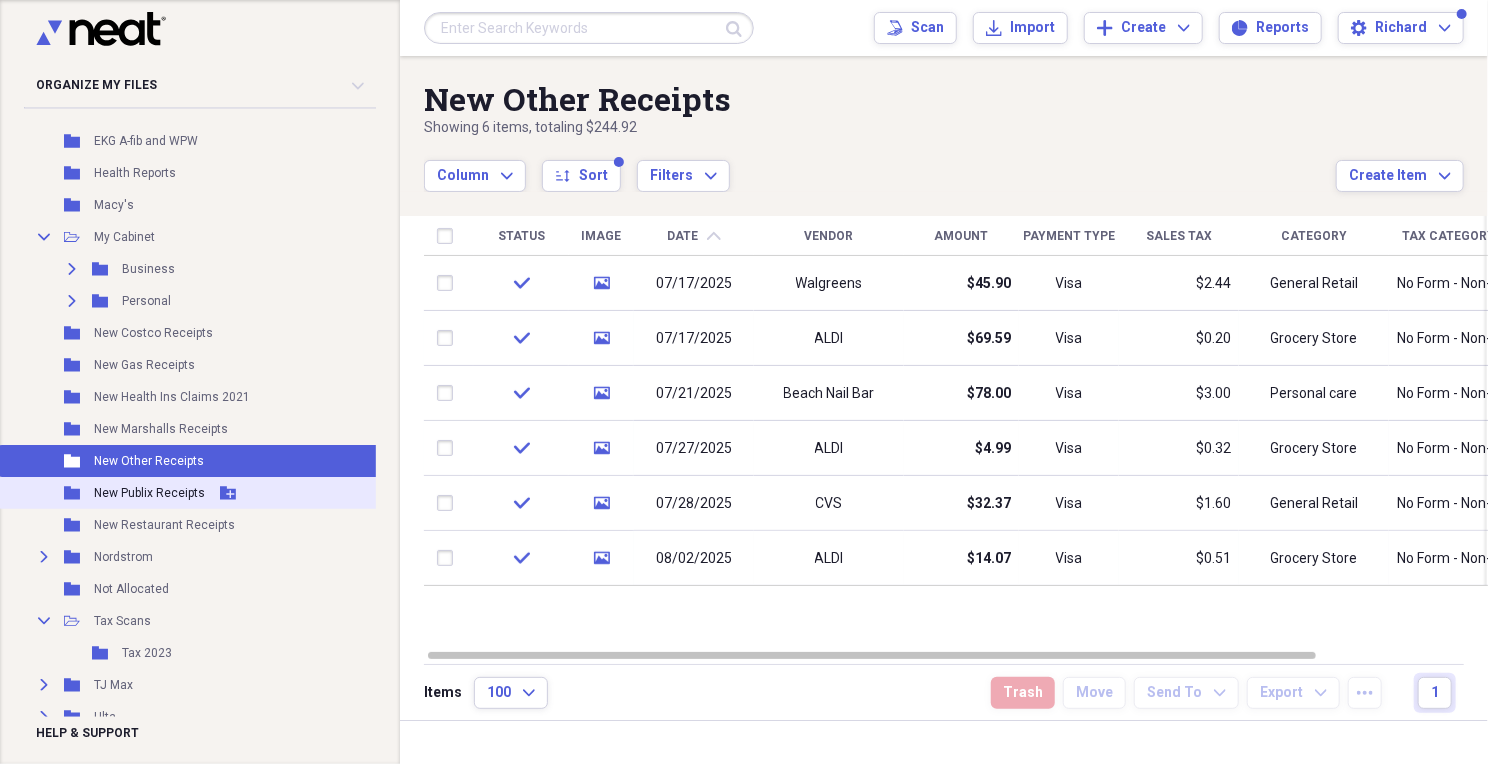 click on "New Publix Receipts" at bounding box center (149, 493) 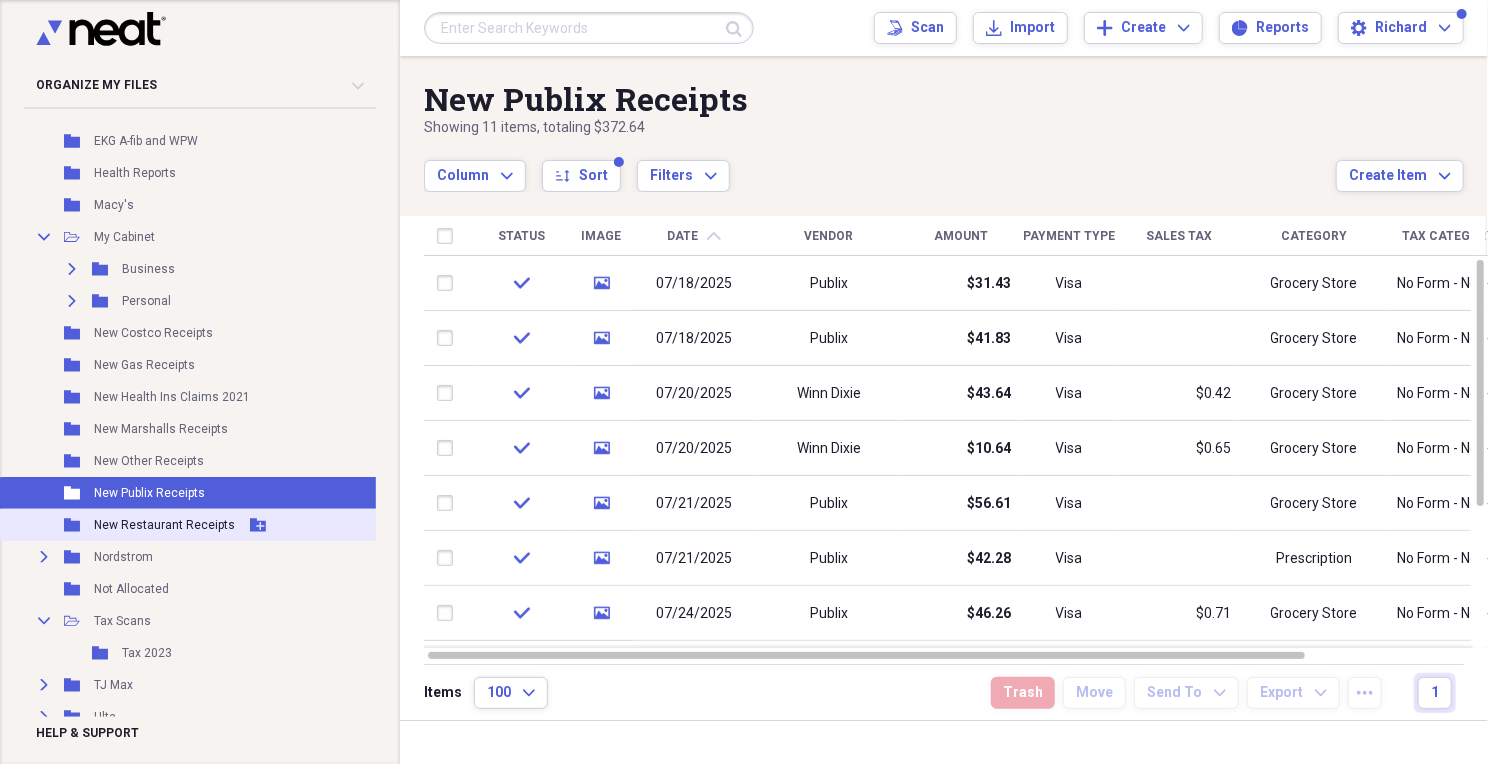 click on "New Restaurant Receipts" at bounding box center [164, 525] 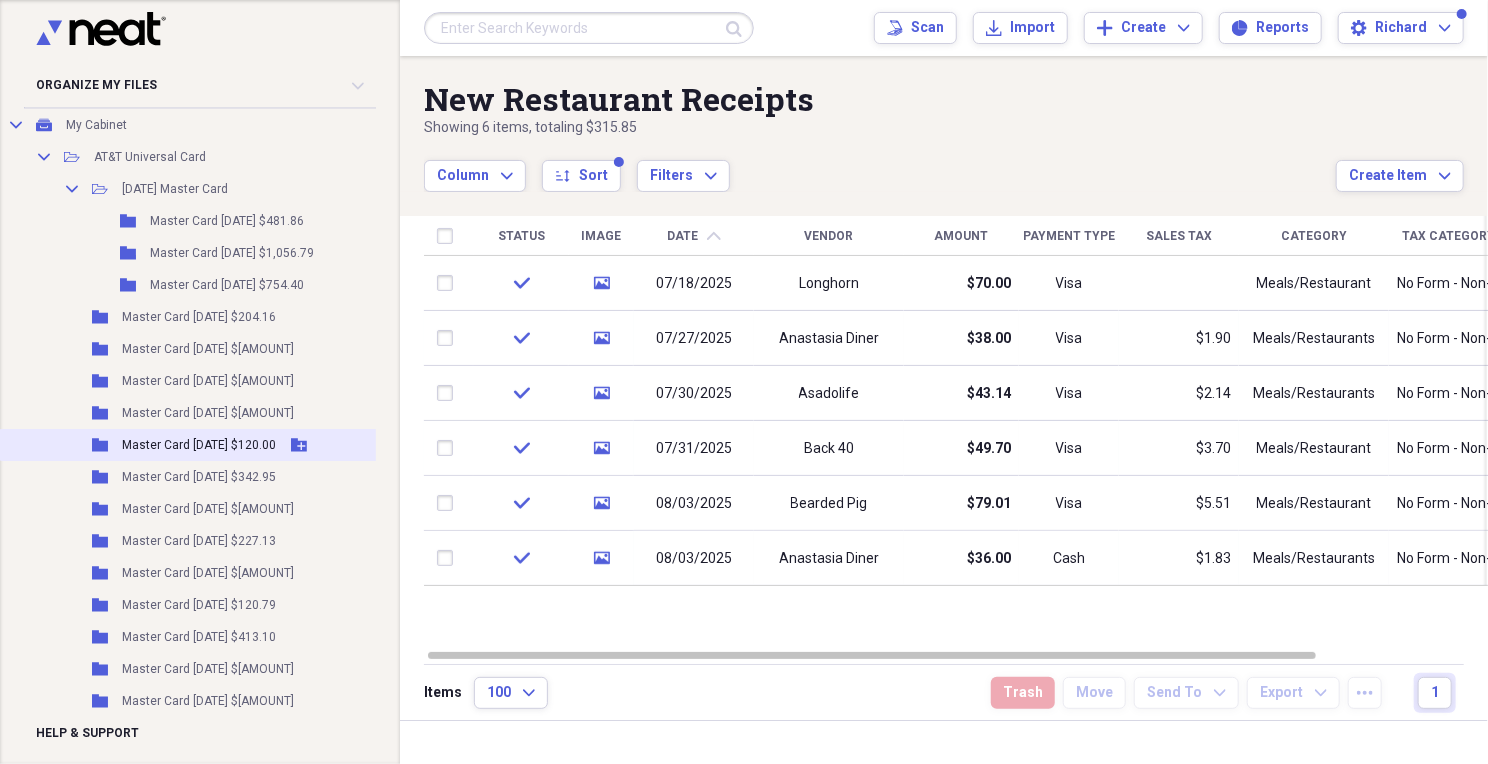 scroll, scrollTop: 100, scrollLeft: 0, axis: vertical 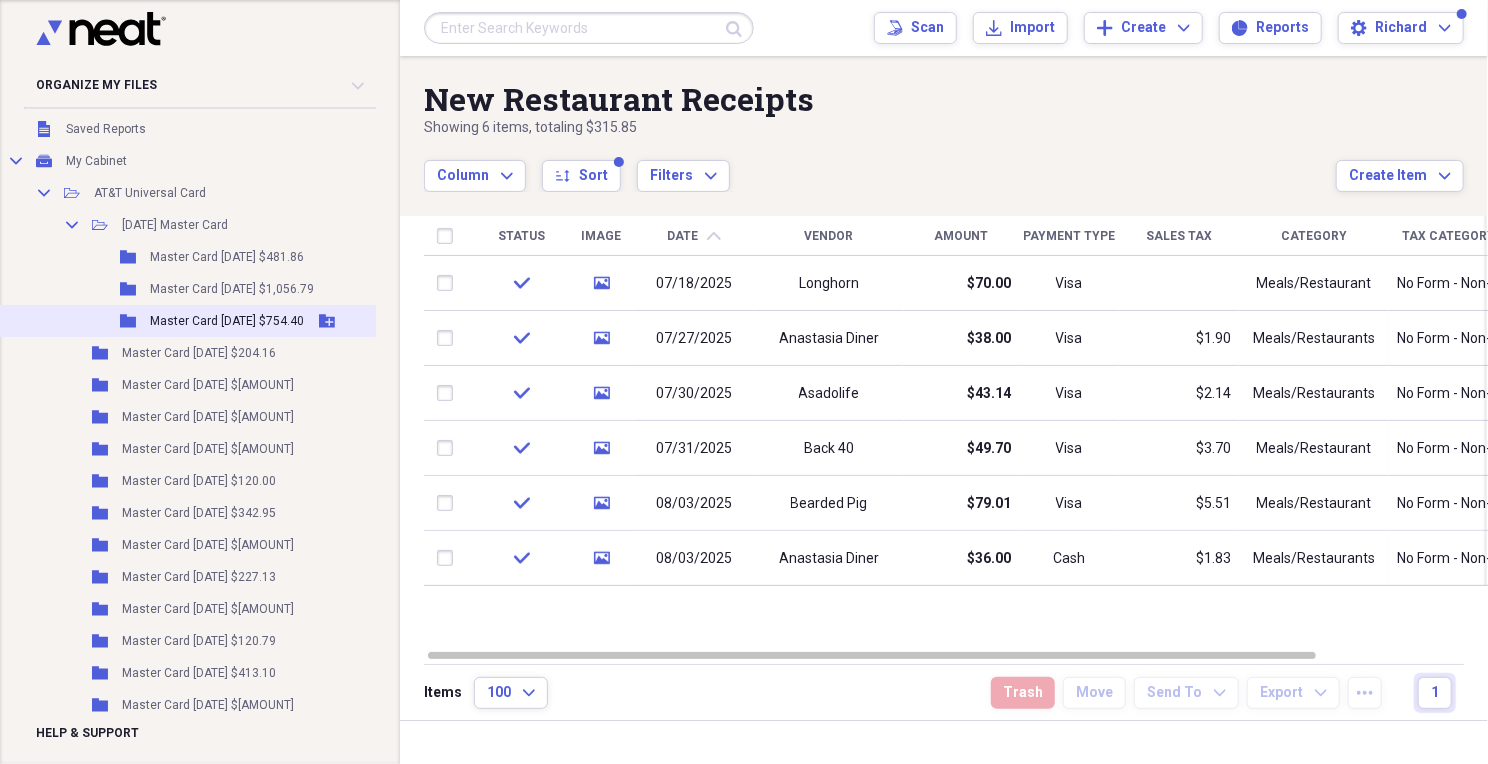 click on "Master Card [DATE]  $754.40" at bounding box center (227, 321) 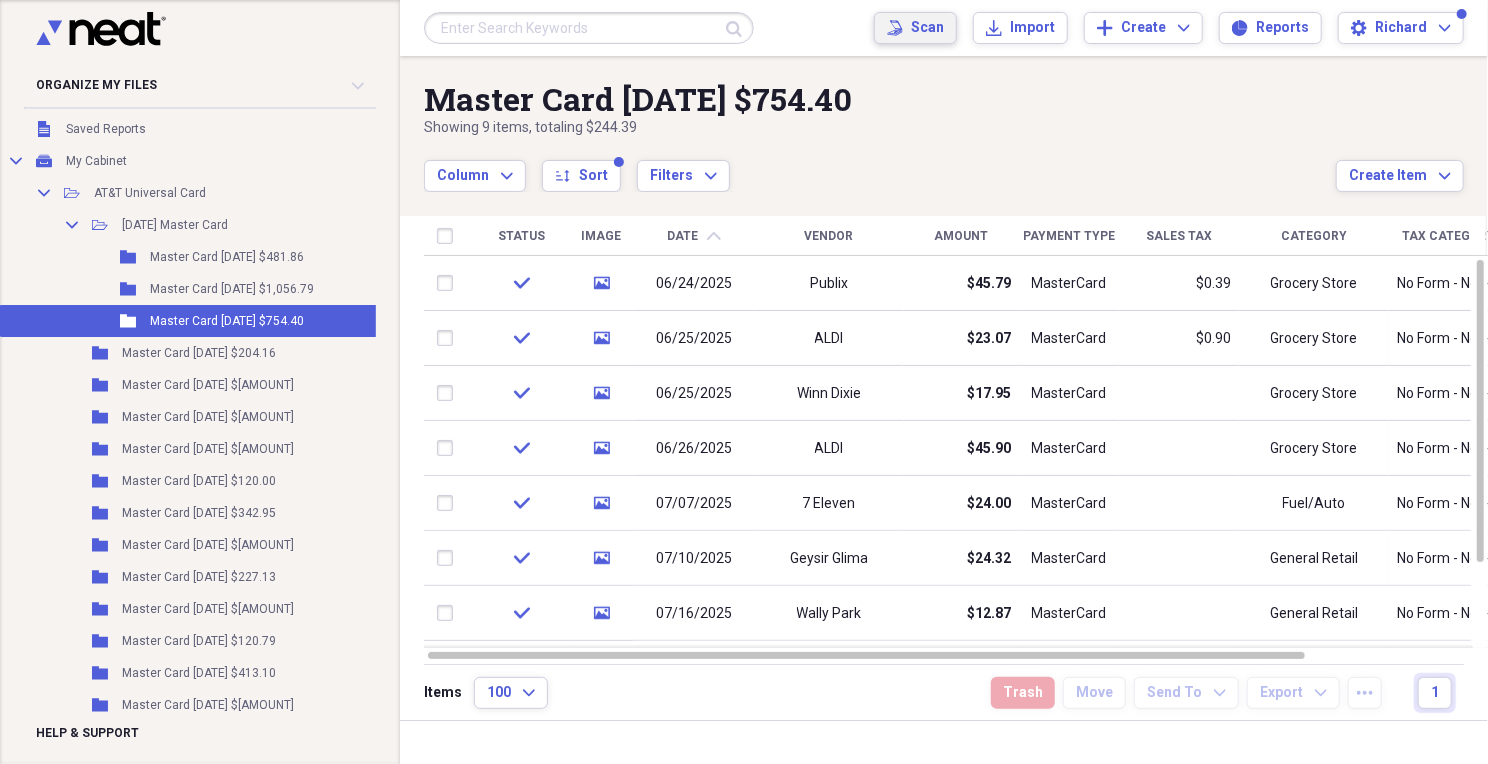 click on "Scan" at bounding box center [927, 28] 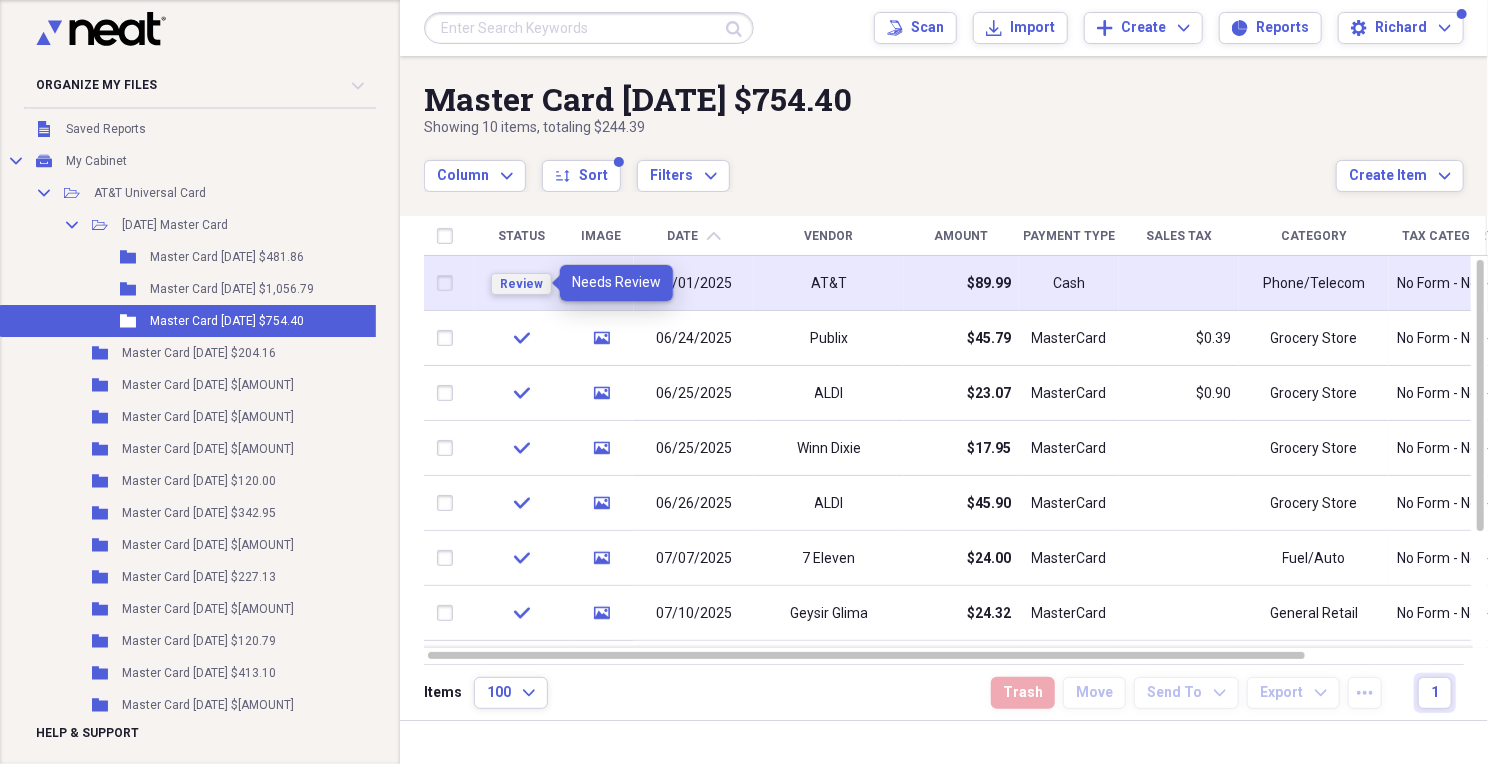 click on "Review" at bounding box center (521, 284) 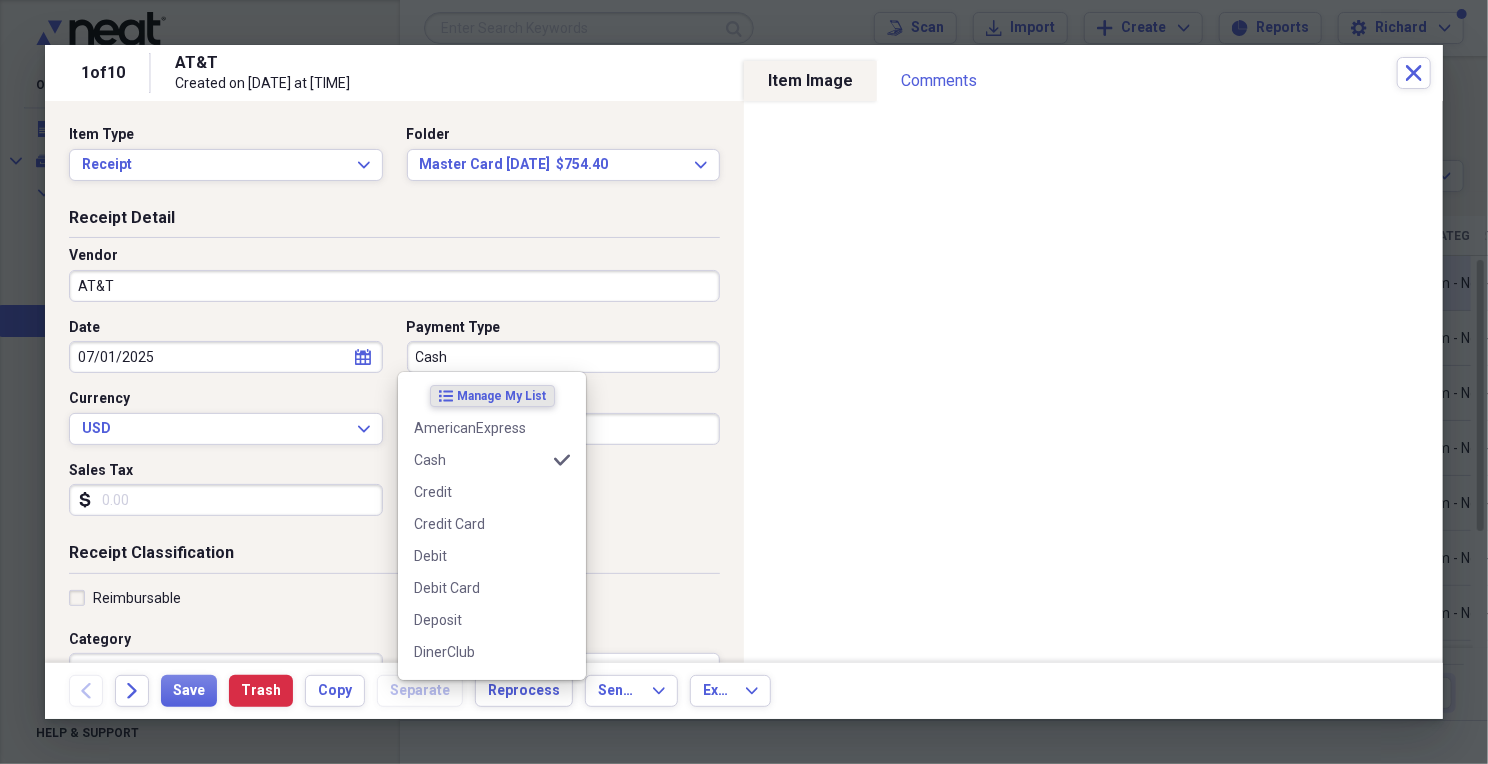 click on "Cash" at bounding box center [564, 357] 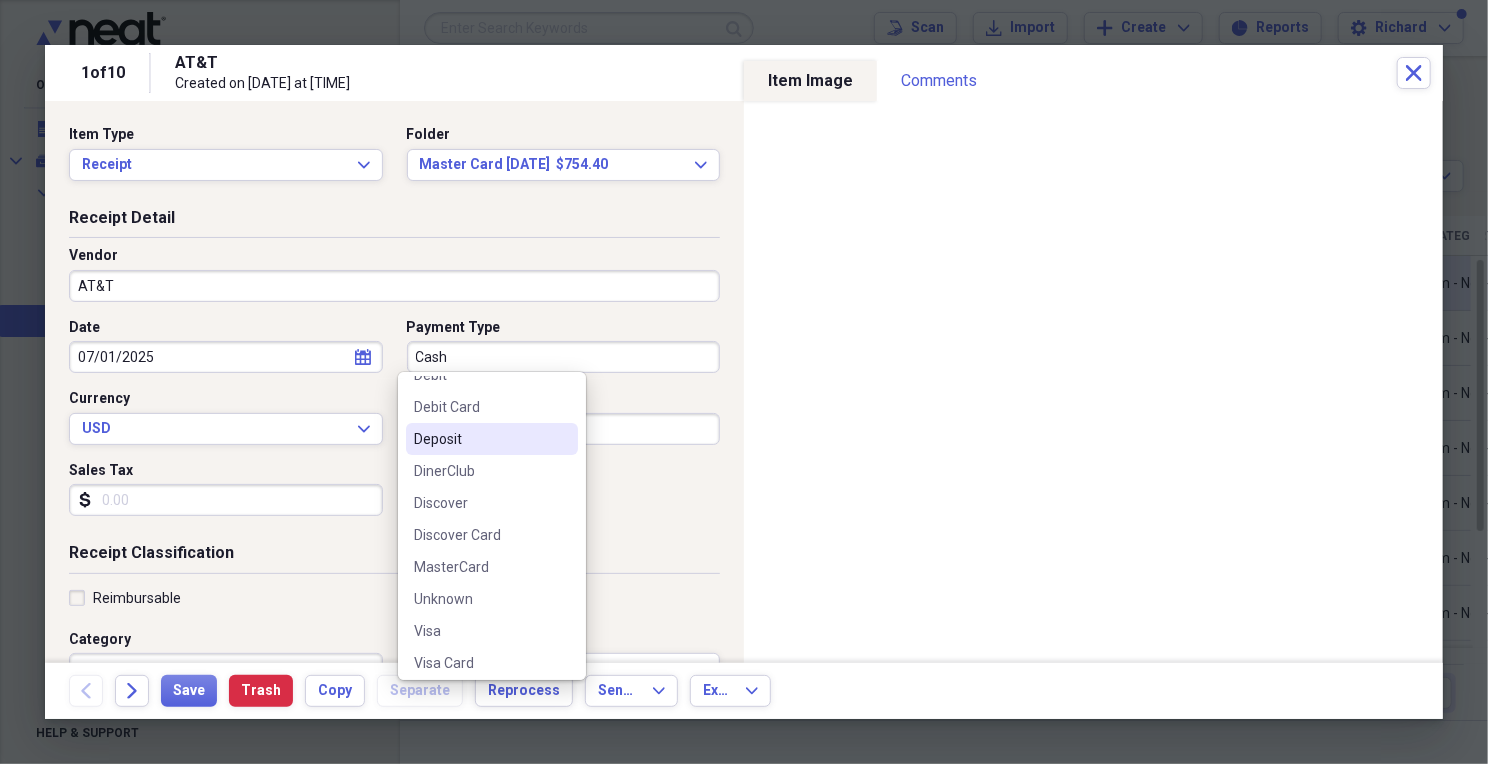 scroll, scrollTop: 187, scrollLeft: 0, axis: vertical 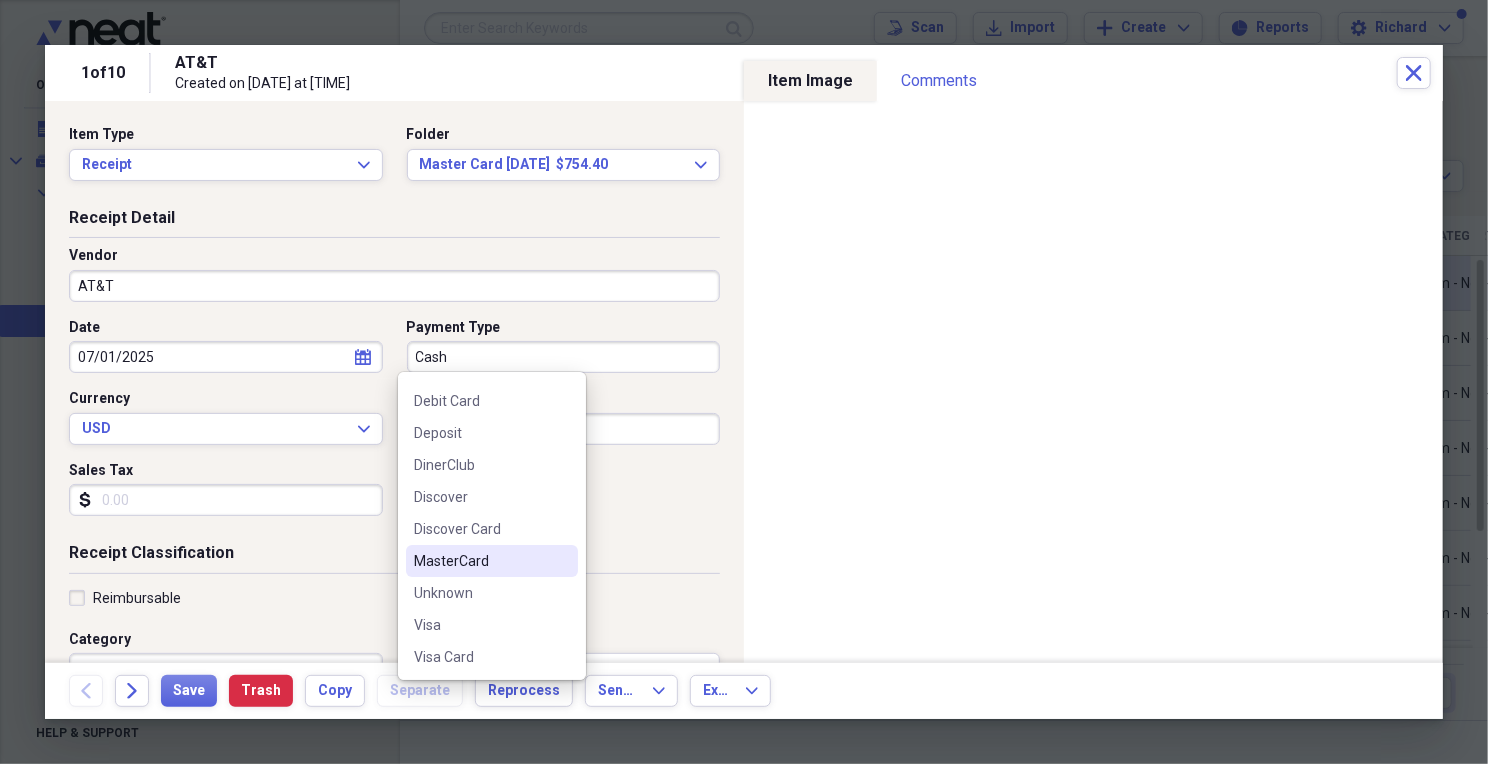 click on "MasterCard" at bounding box center (480, 561) 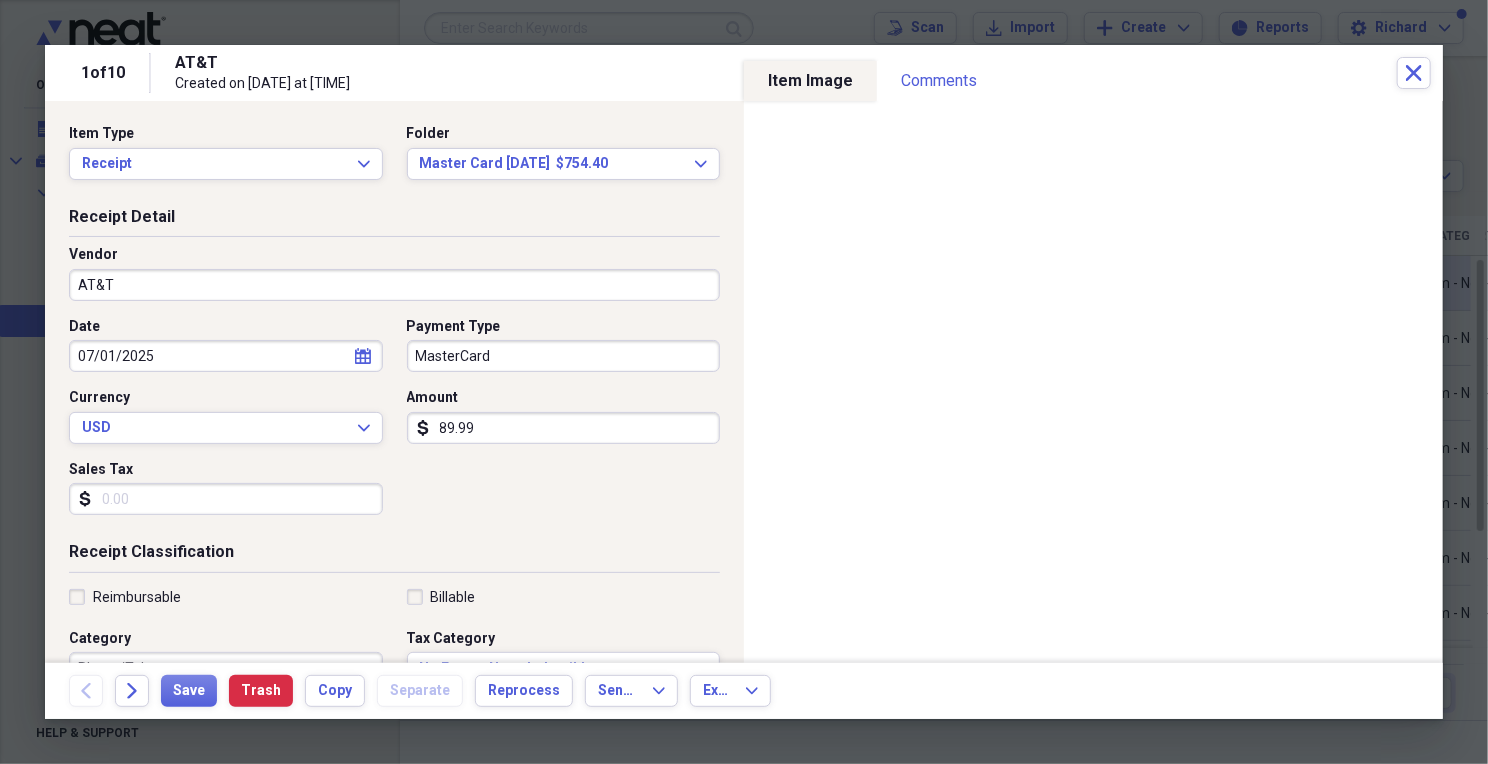 scroll, scrollTop: 0, scrollLeft: 0, axis: both 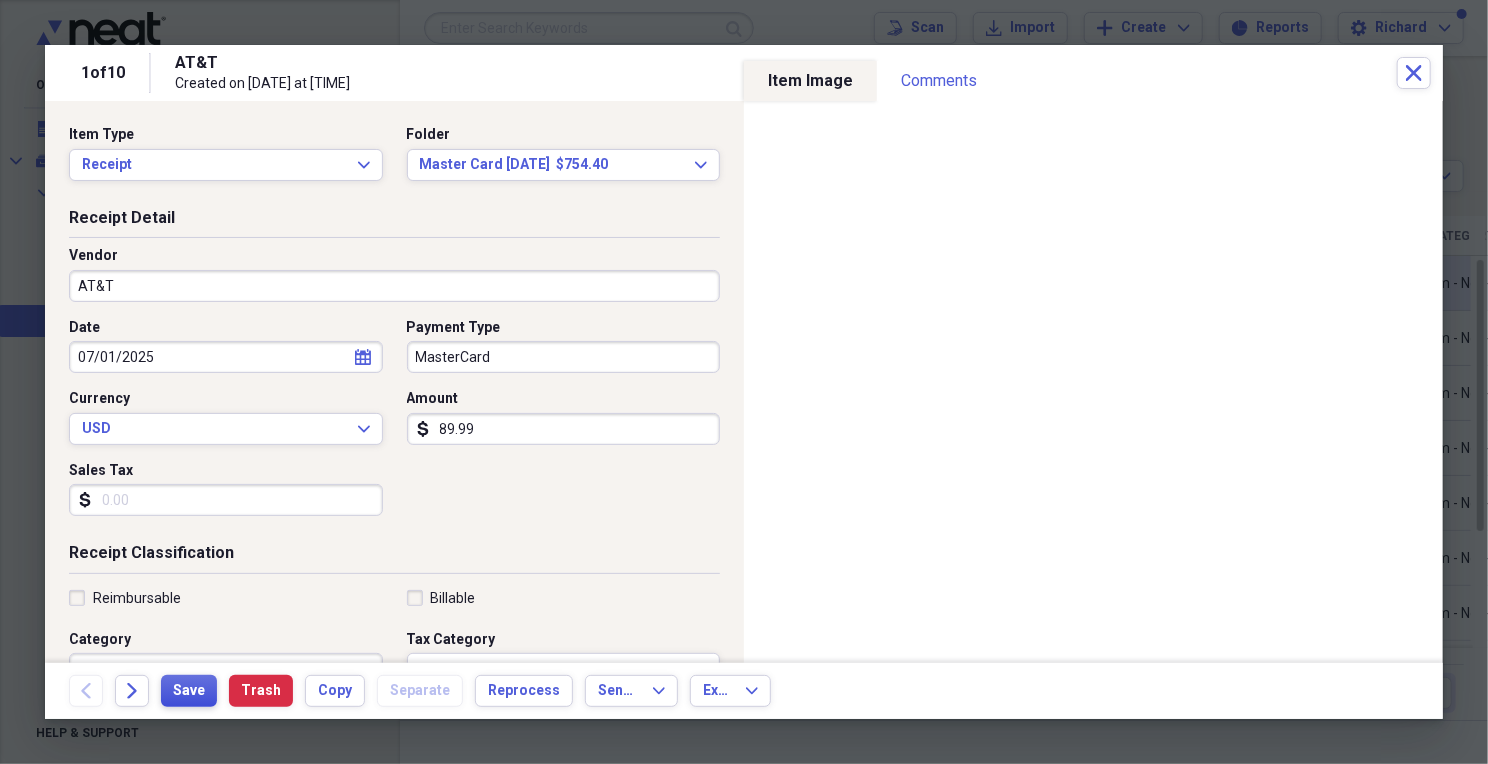 click on "Save" at bounding box center [189, 691] 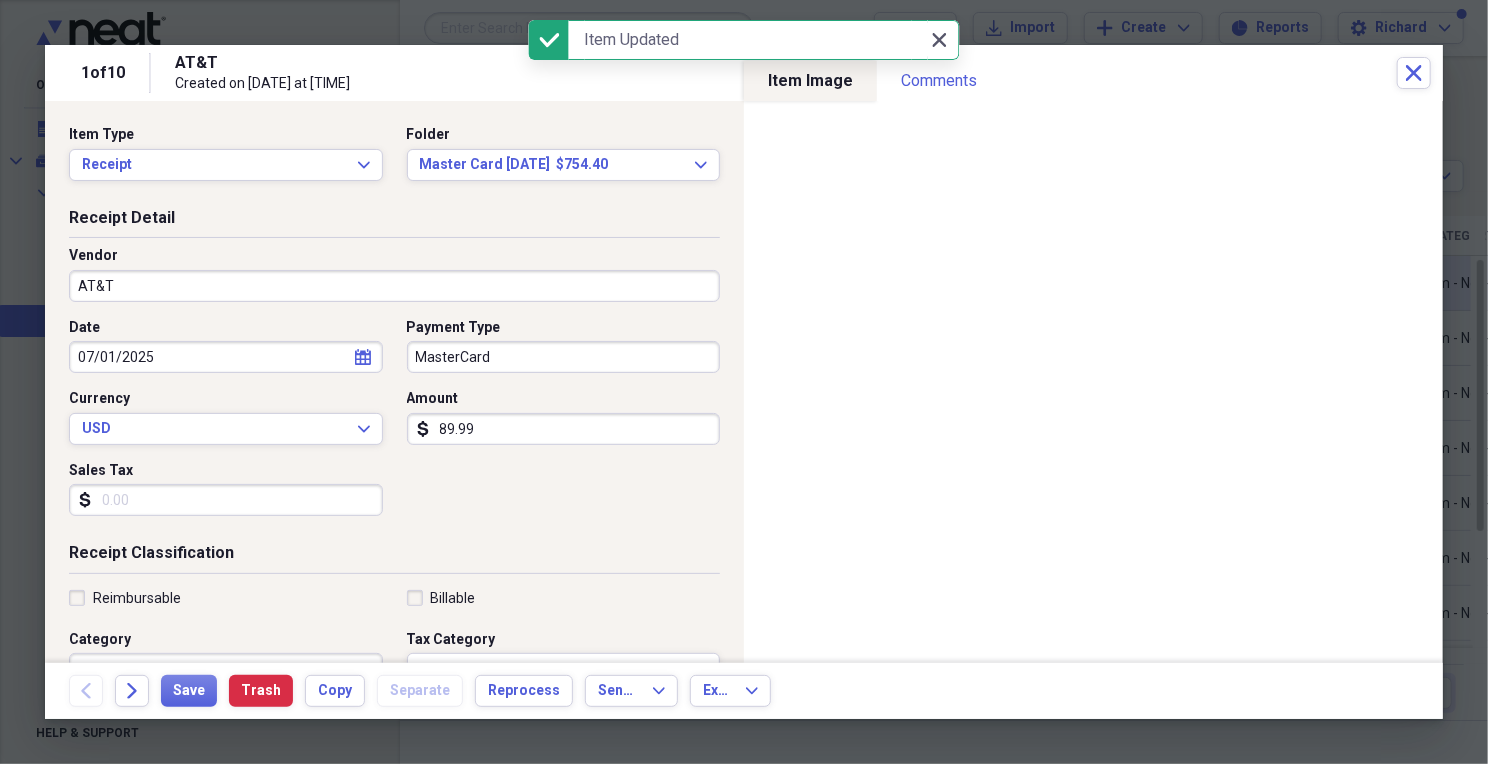 click 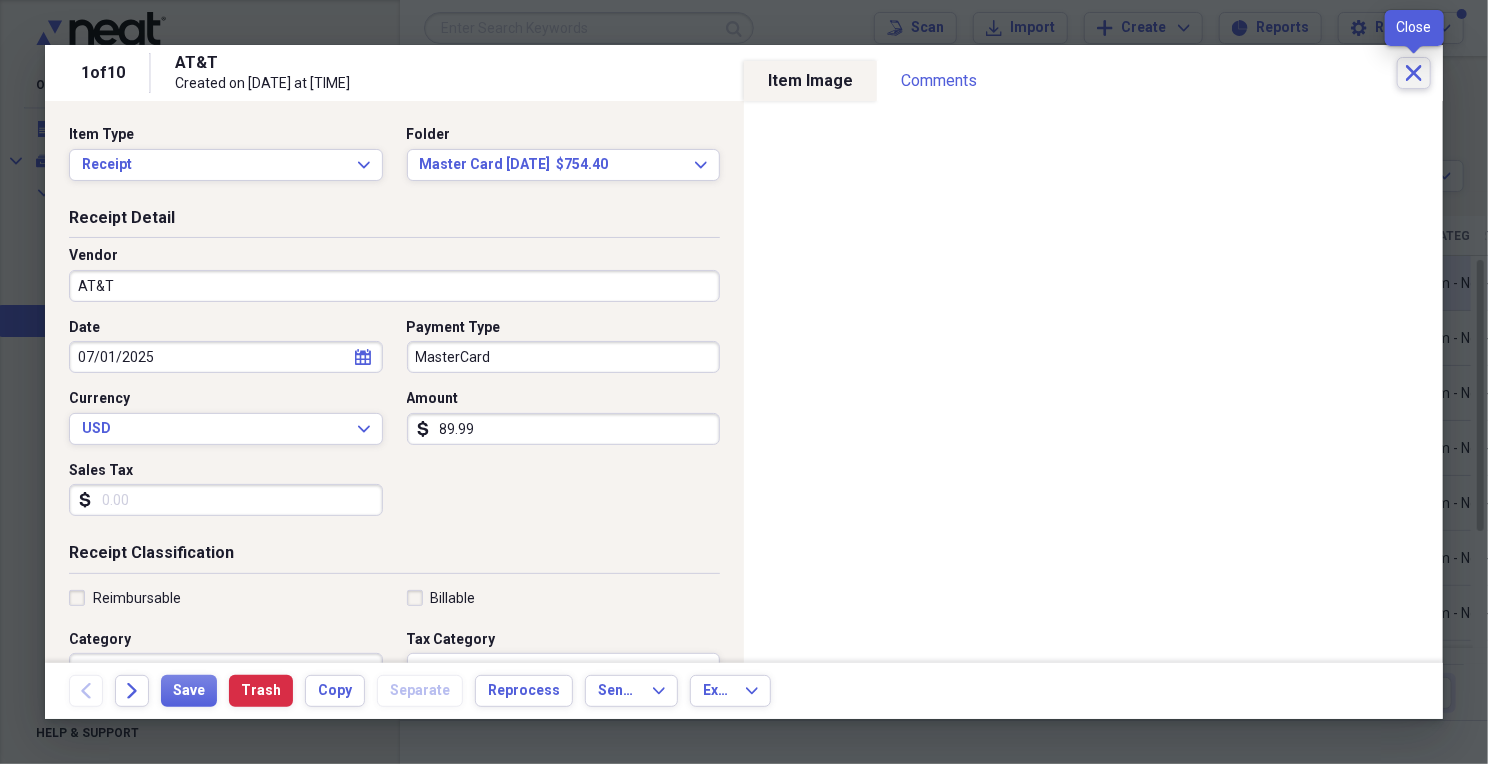 click on "Close" 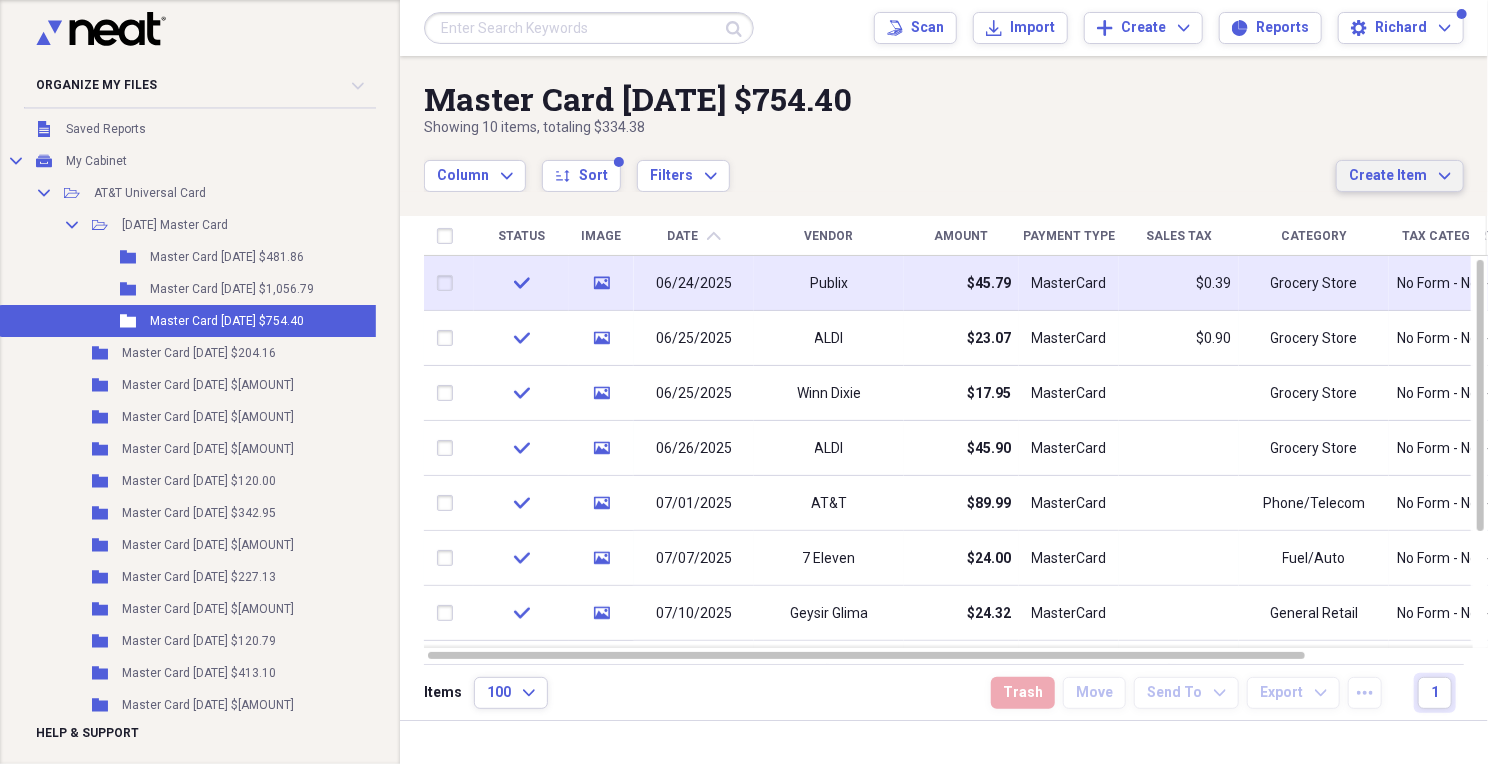 click on "Create Item Expand" at bounding box center (1400, 176) 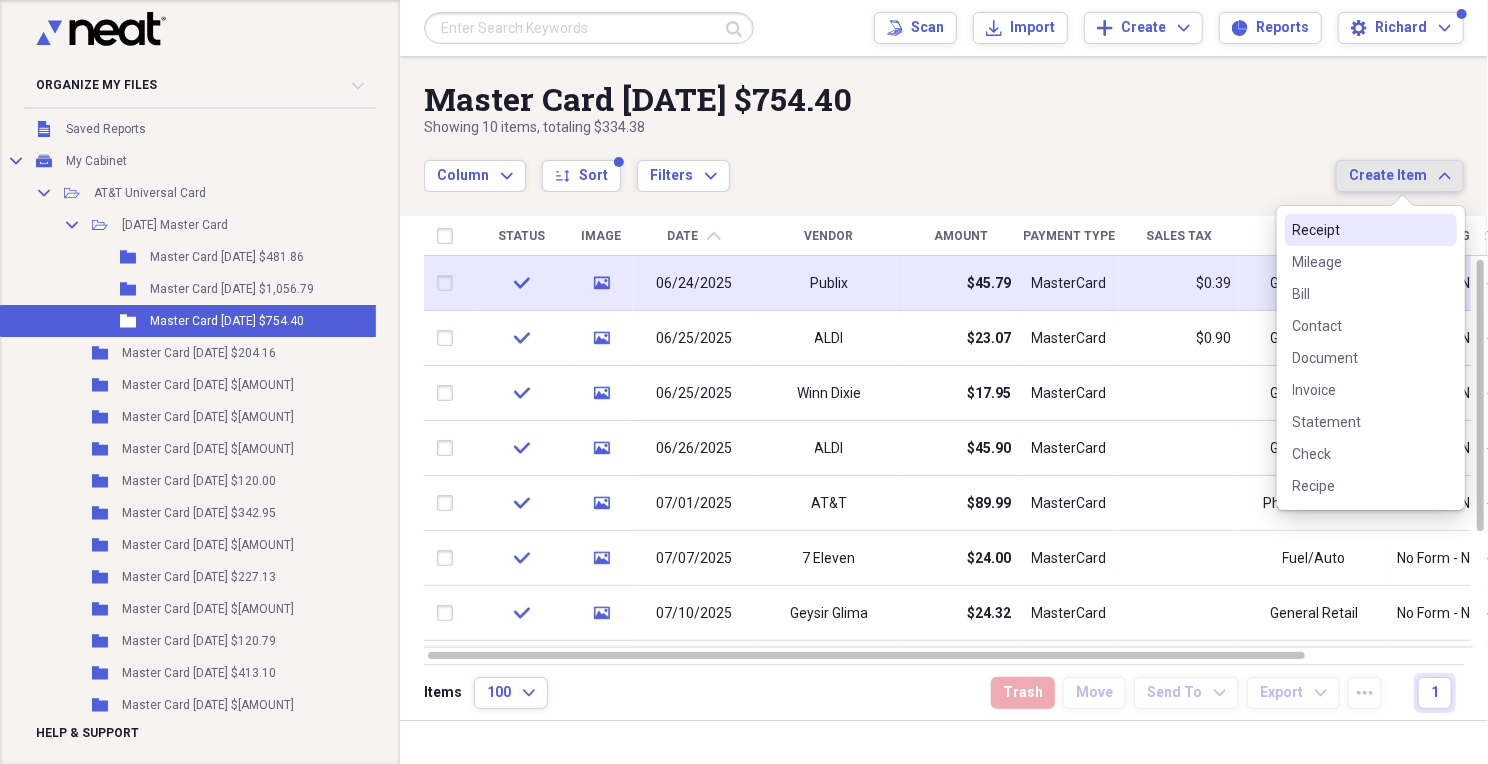 click on "Receipt" at bounding box center (1359, 230) 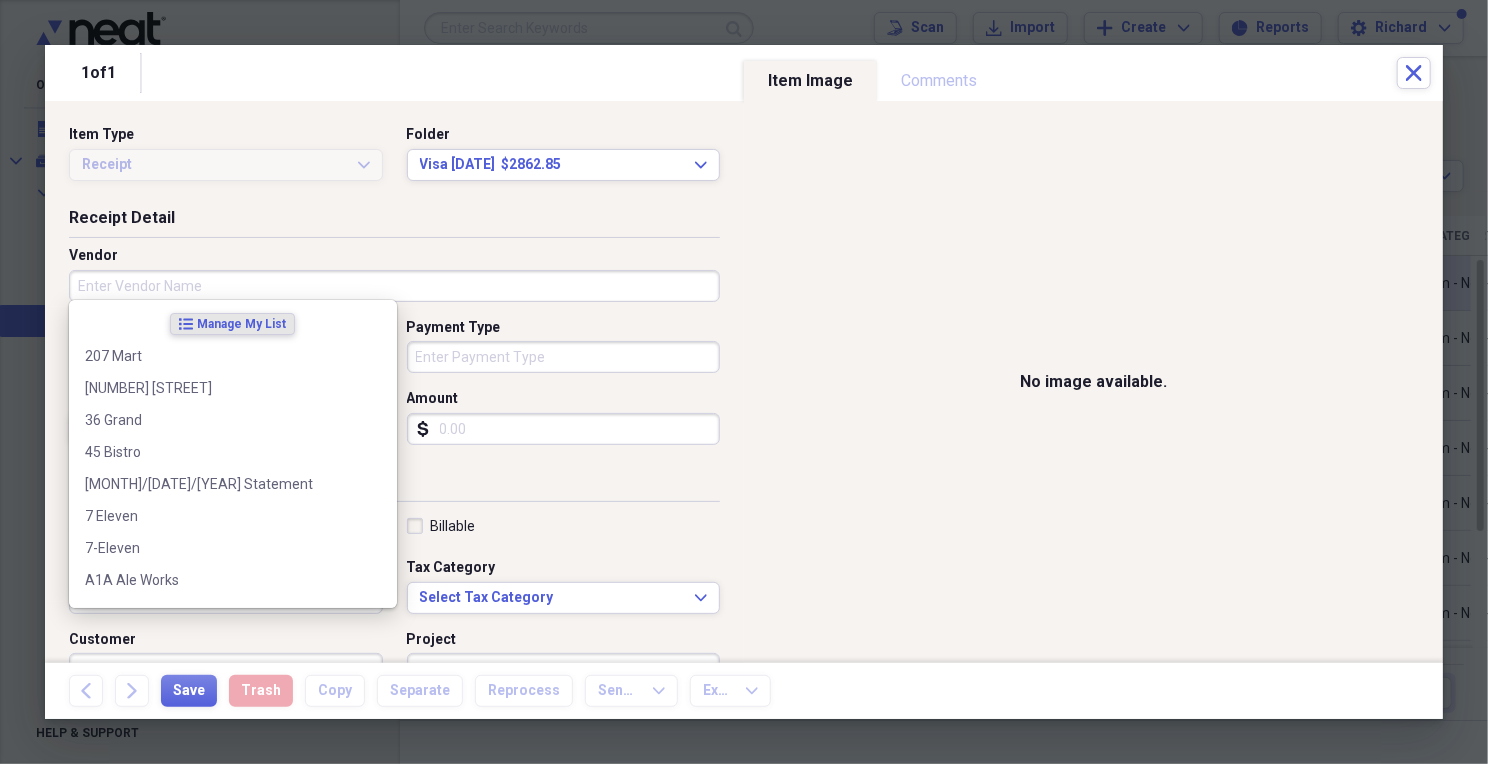 click on "Vendor" at bounding box center [394, 286] 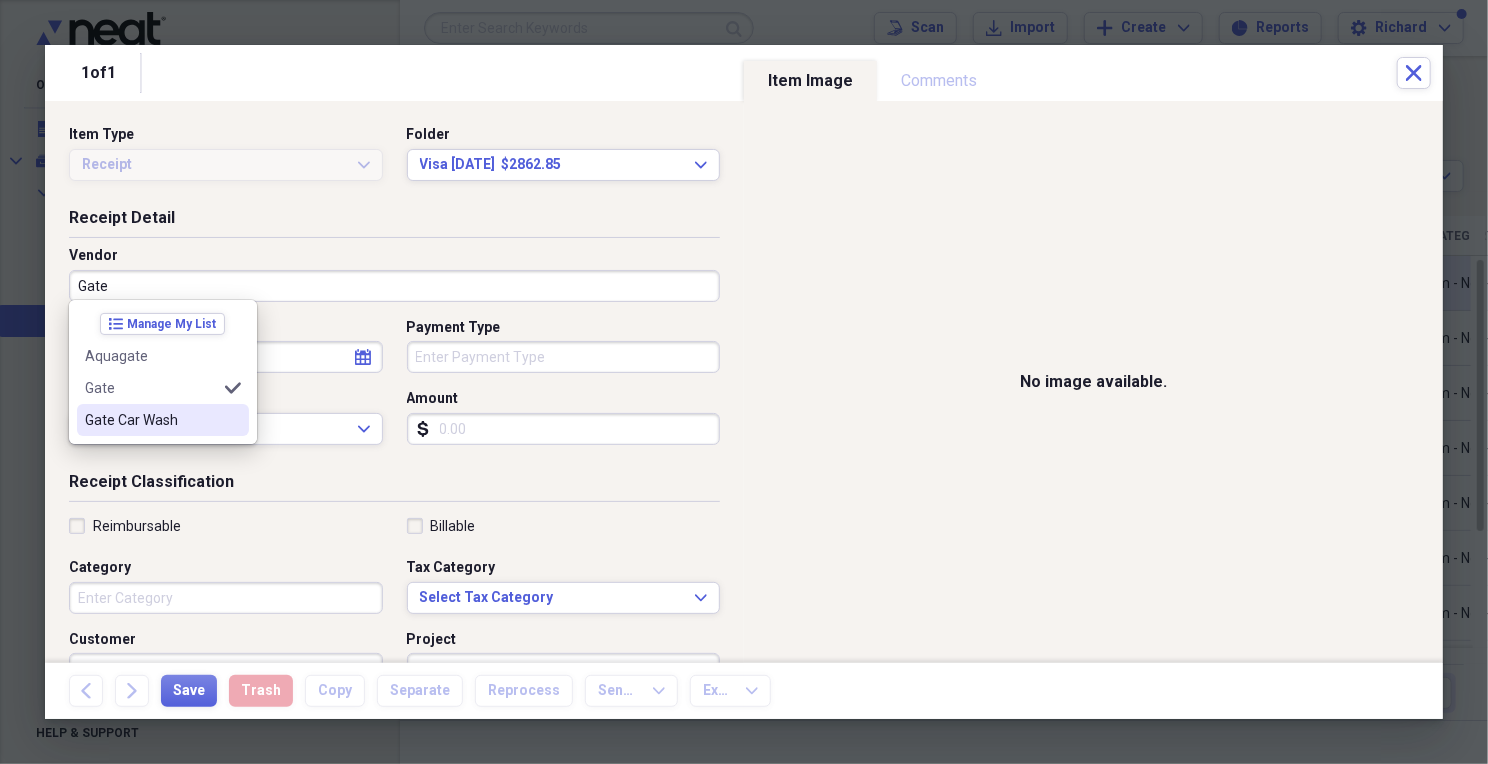 click on "Gate Car Wash" at bounding box center [163, 420] 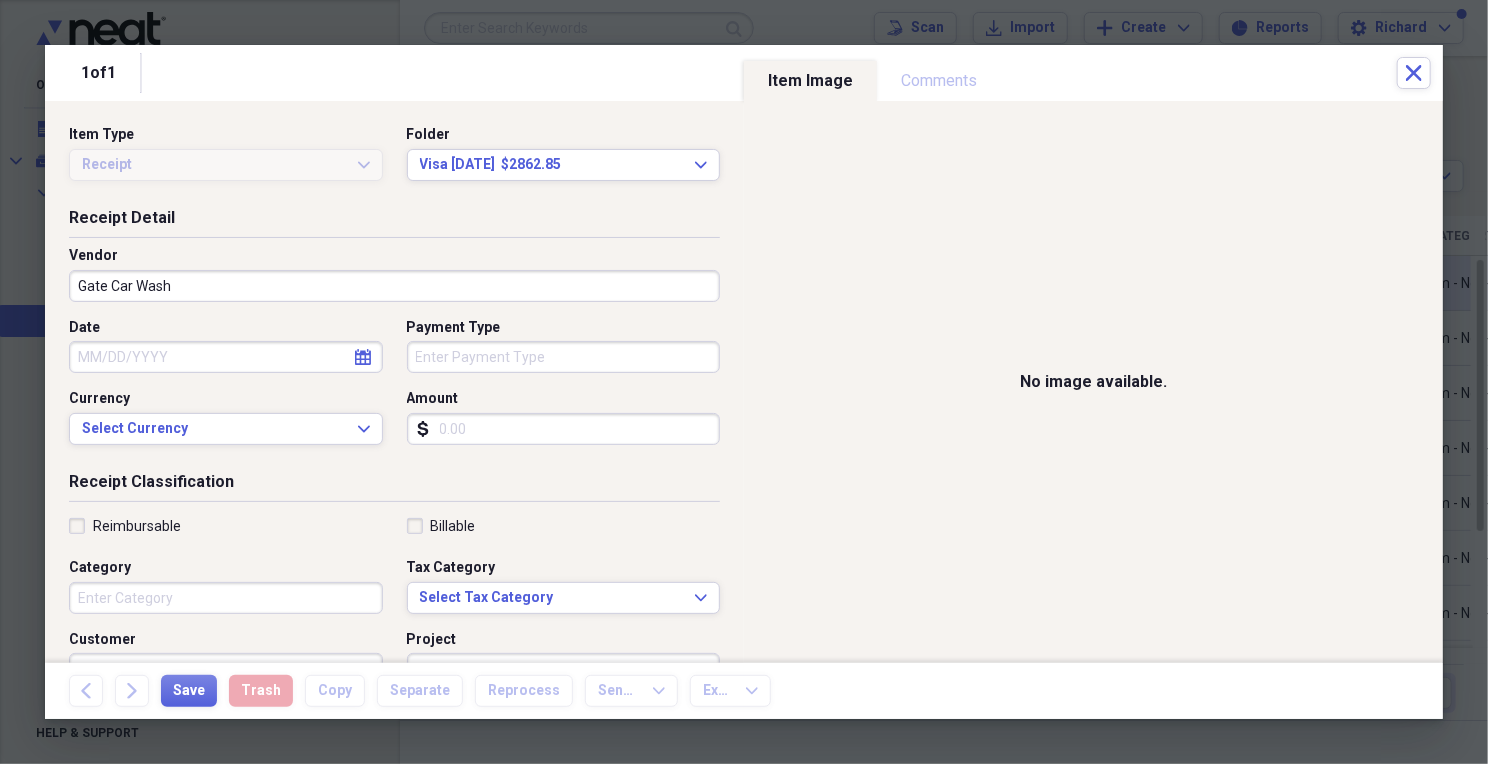 select on "7" 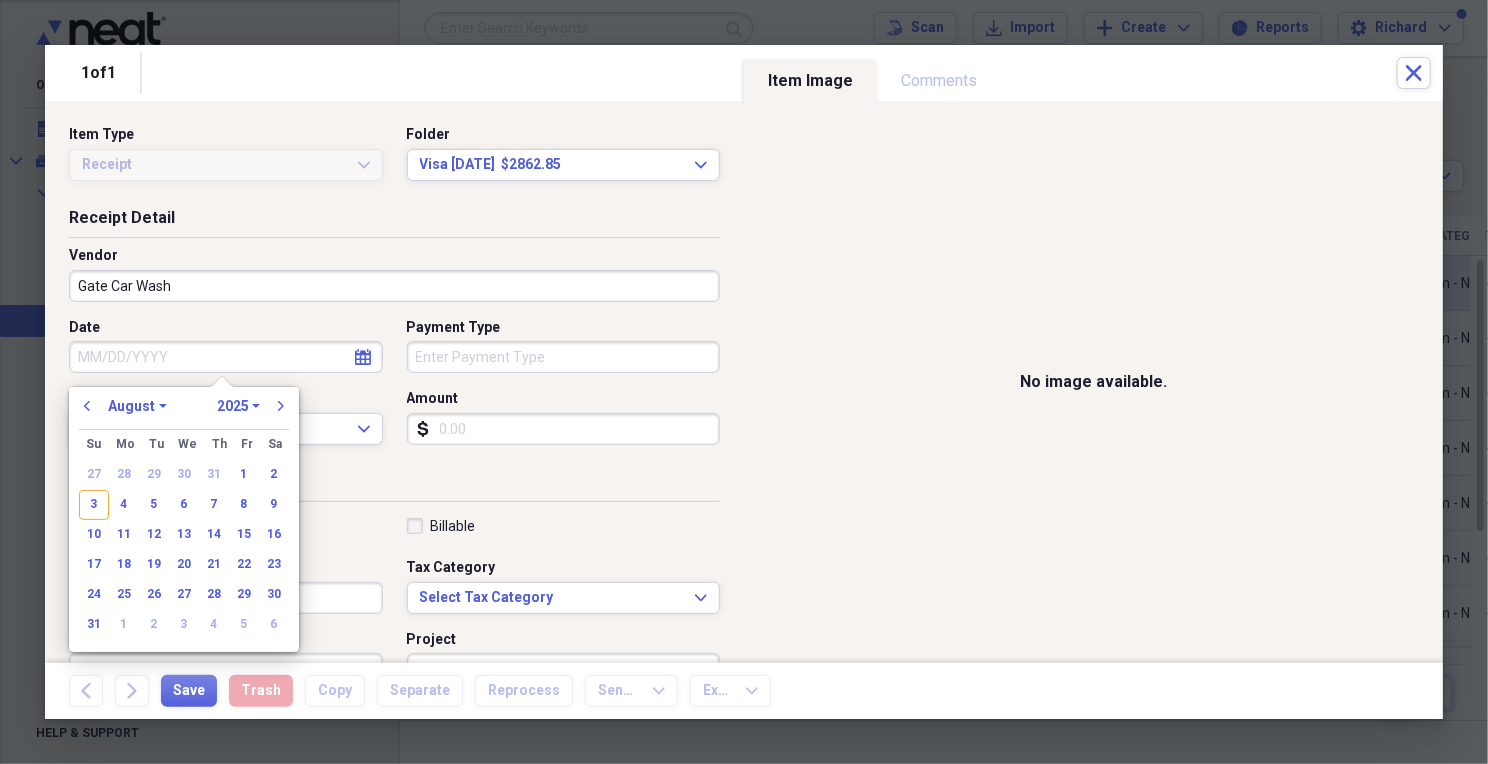 click on "Date" at bounding box center [226, 357] 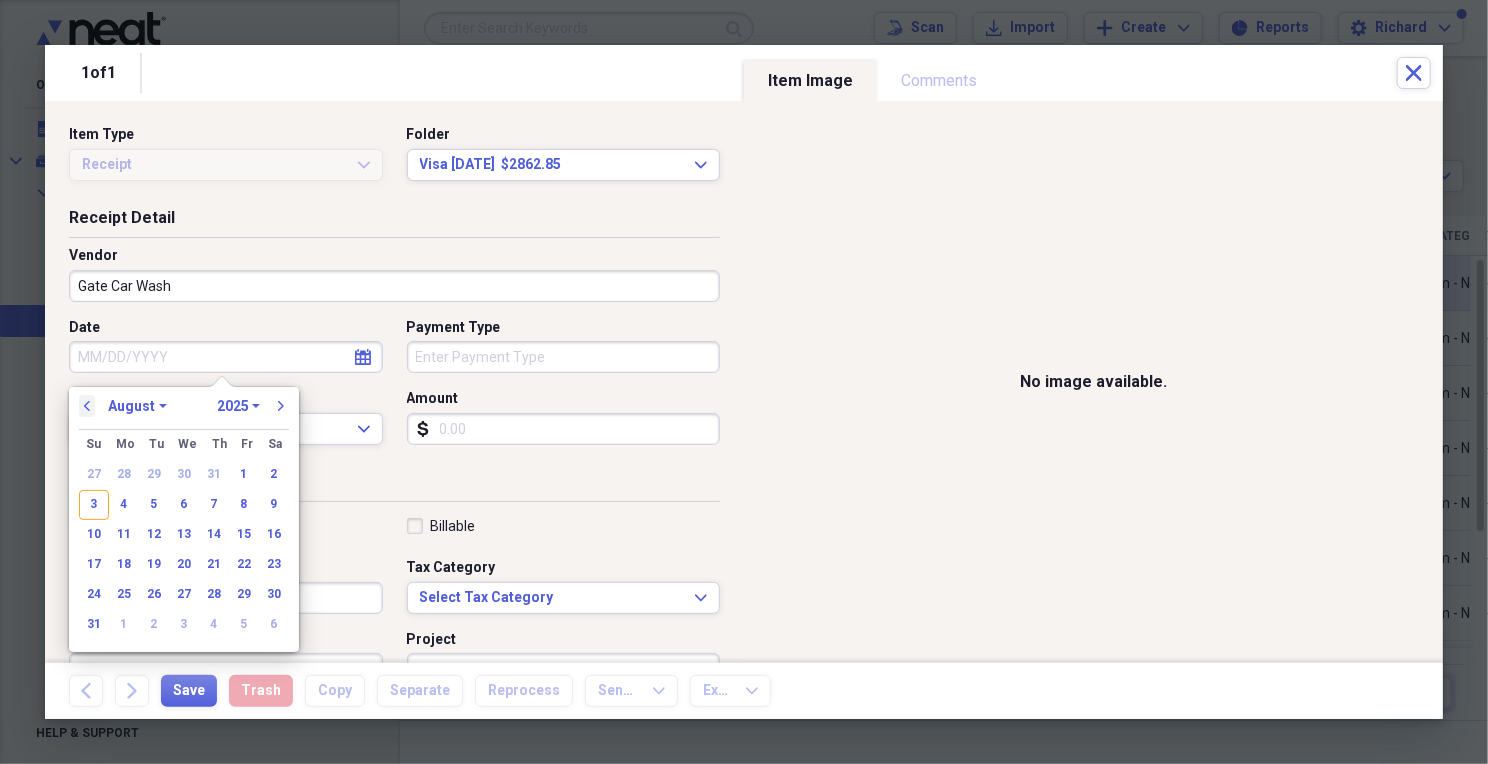 click on "previous" at bounding box center (87, 406) 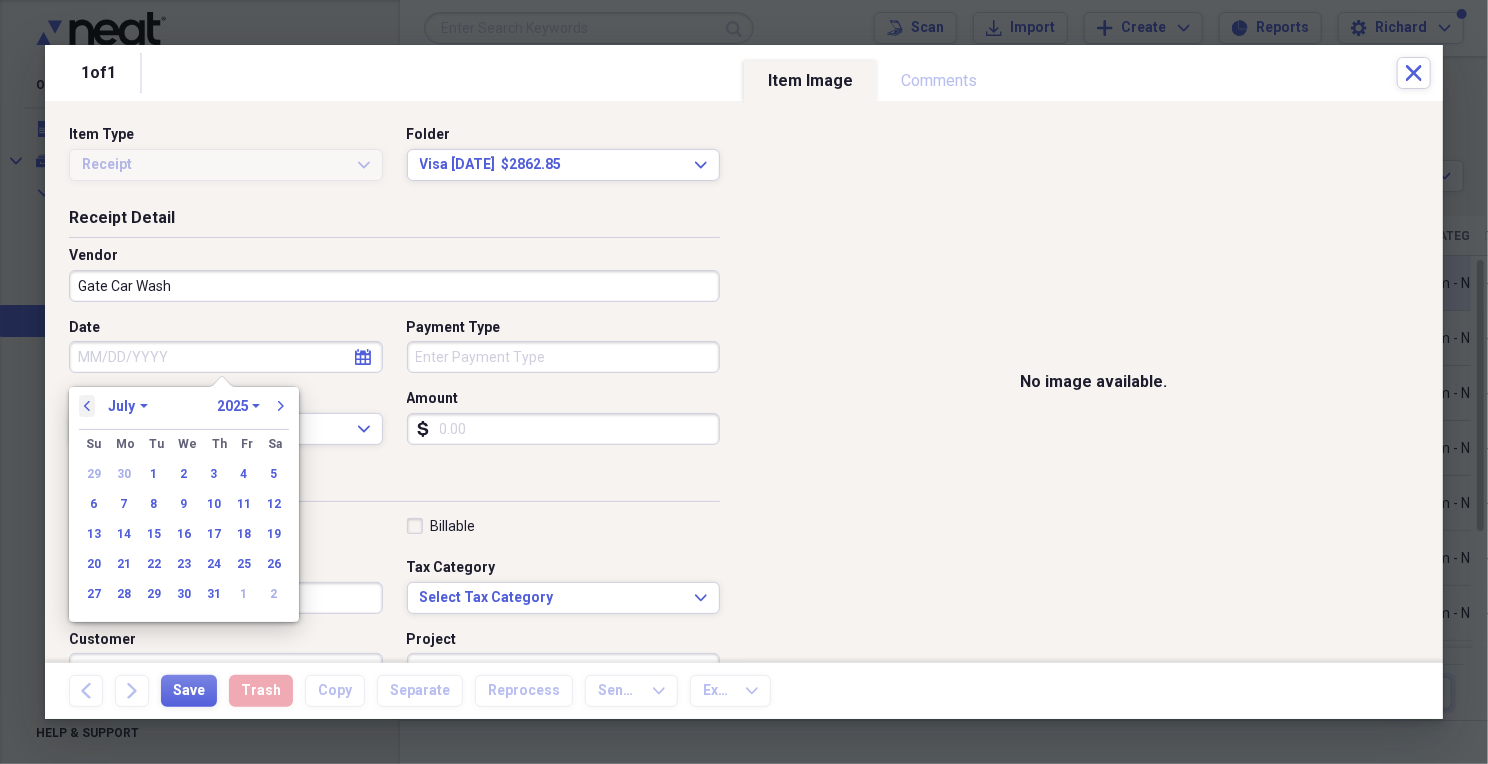 click on "previous" at bounding box center [87, 406] 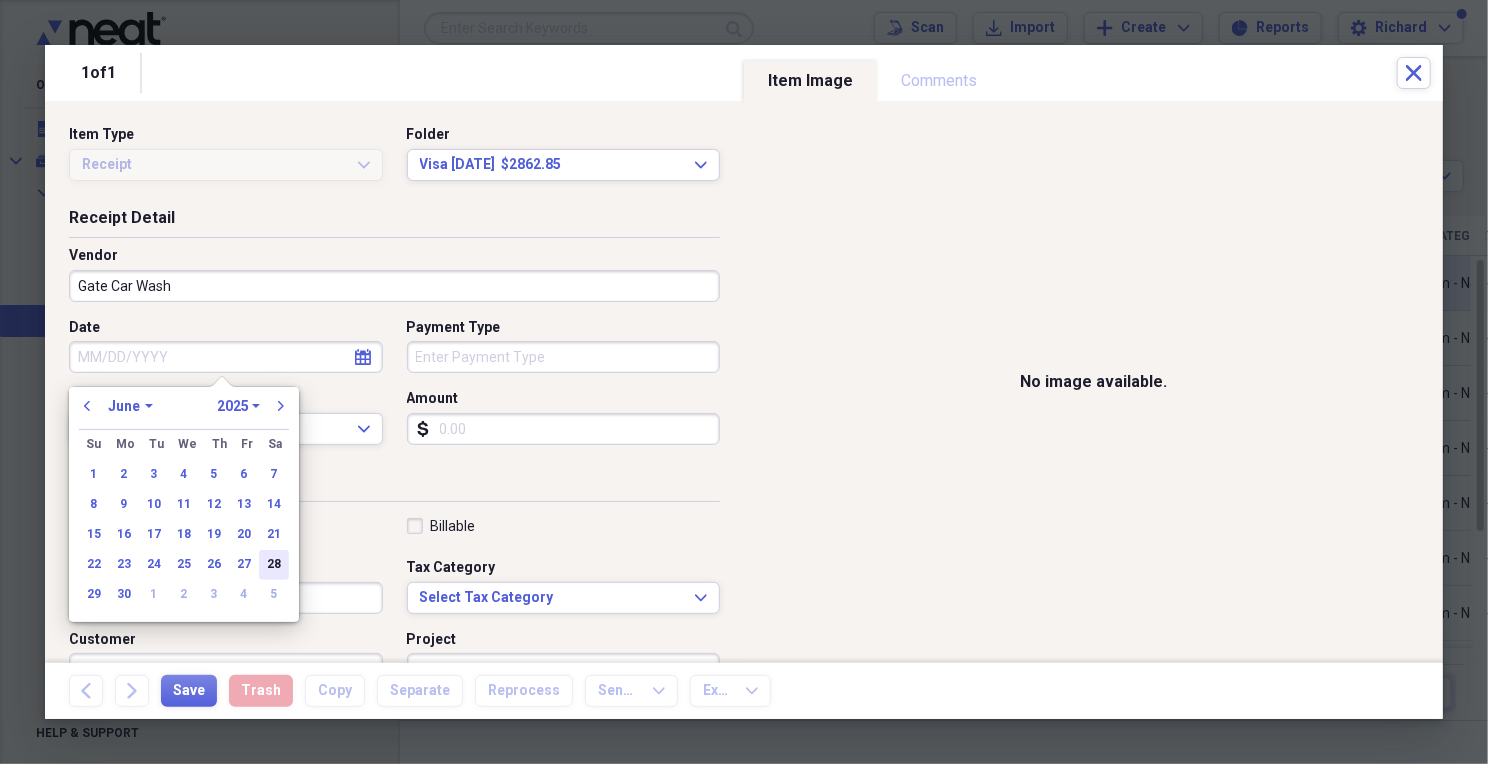click on "28" at bounding box center (274, 565) 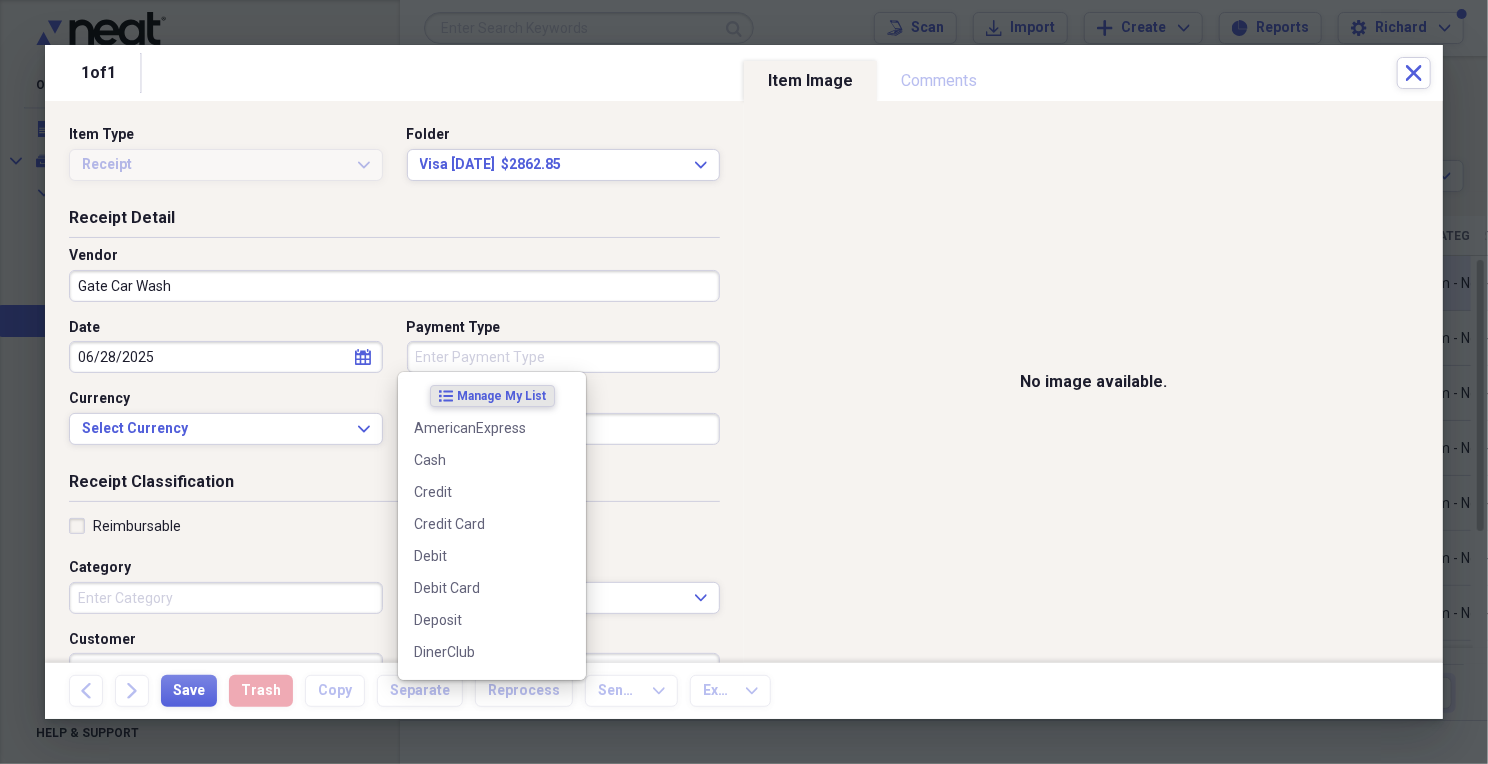 click on "Payment Type" at bounding box center (564, 357) 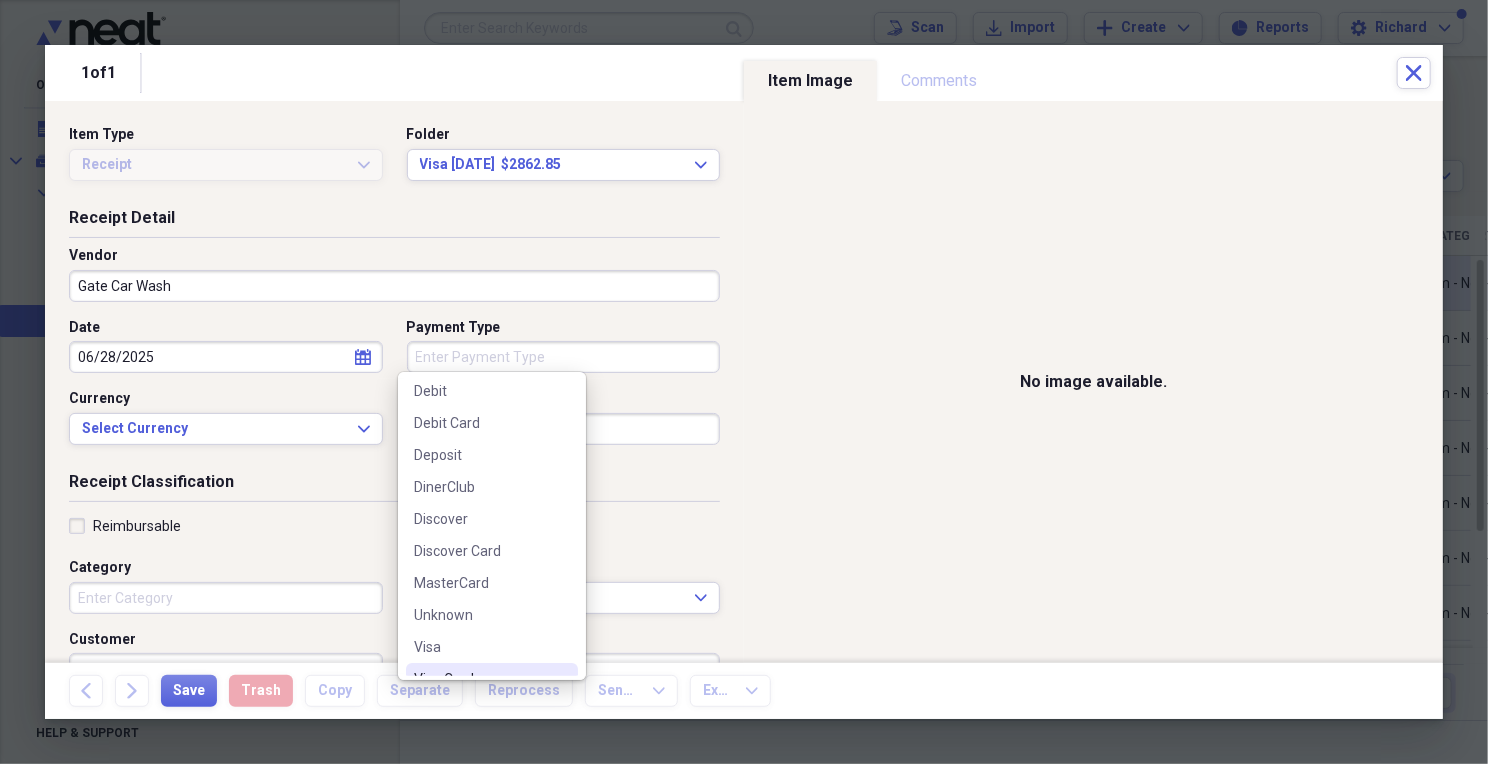 scroll, scrollTop: 187, scrollLeft: 0, axis: vertical 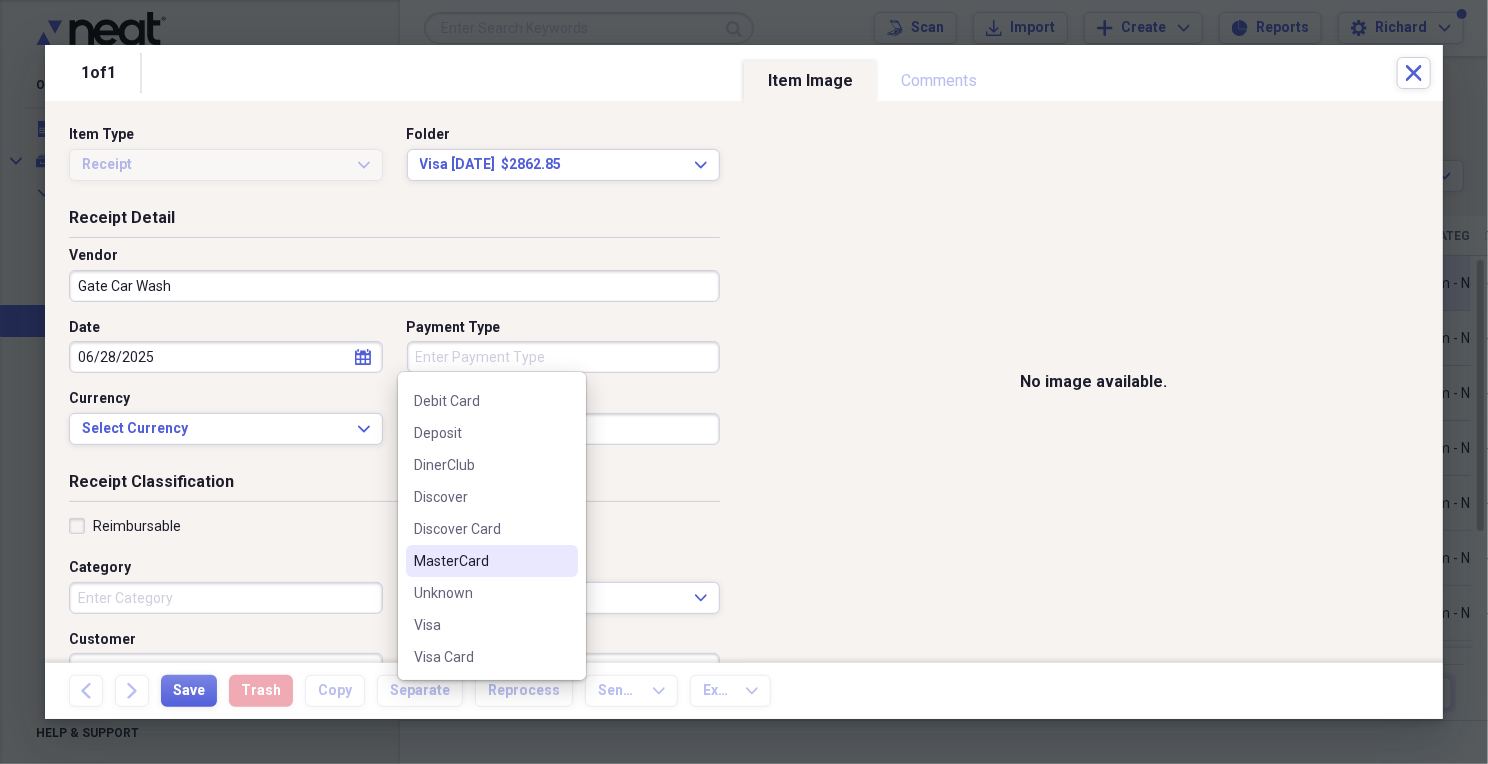 click on "MasterCard" at bounding box center [480, 561] 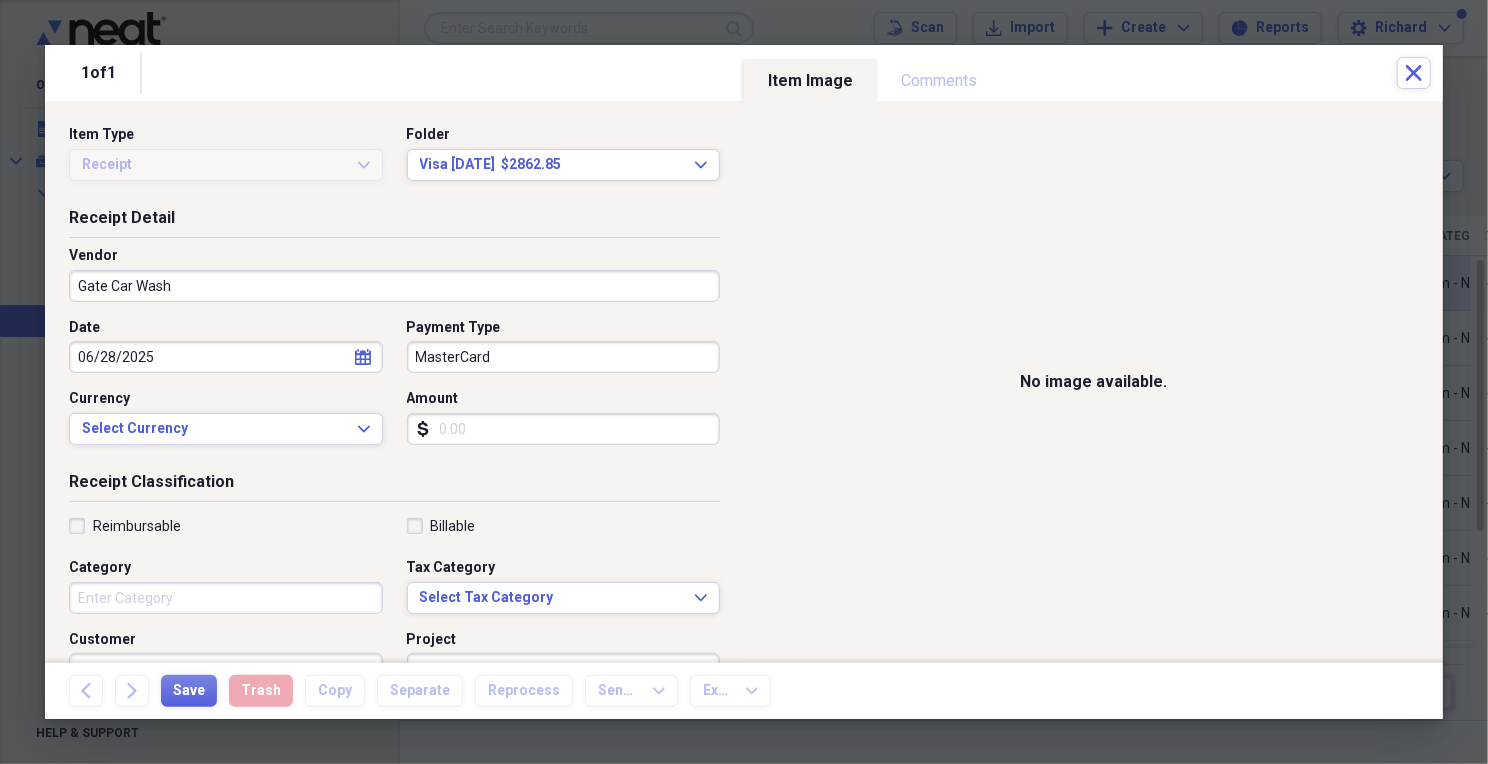 click on "Amount" at bounding box center [564, 429] 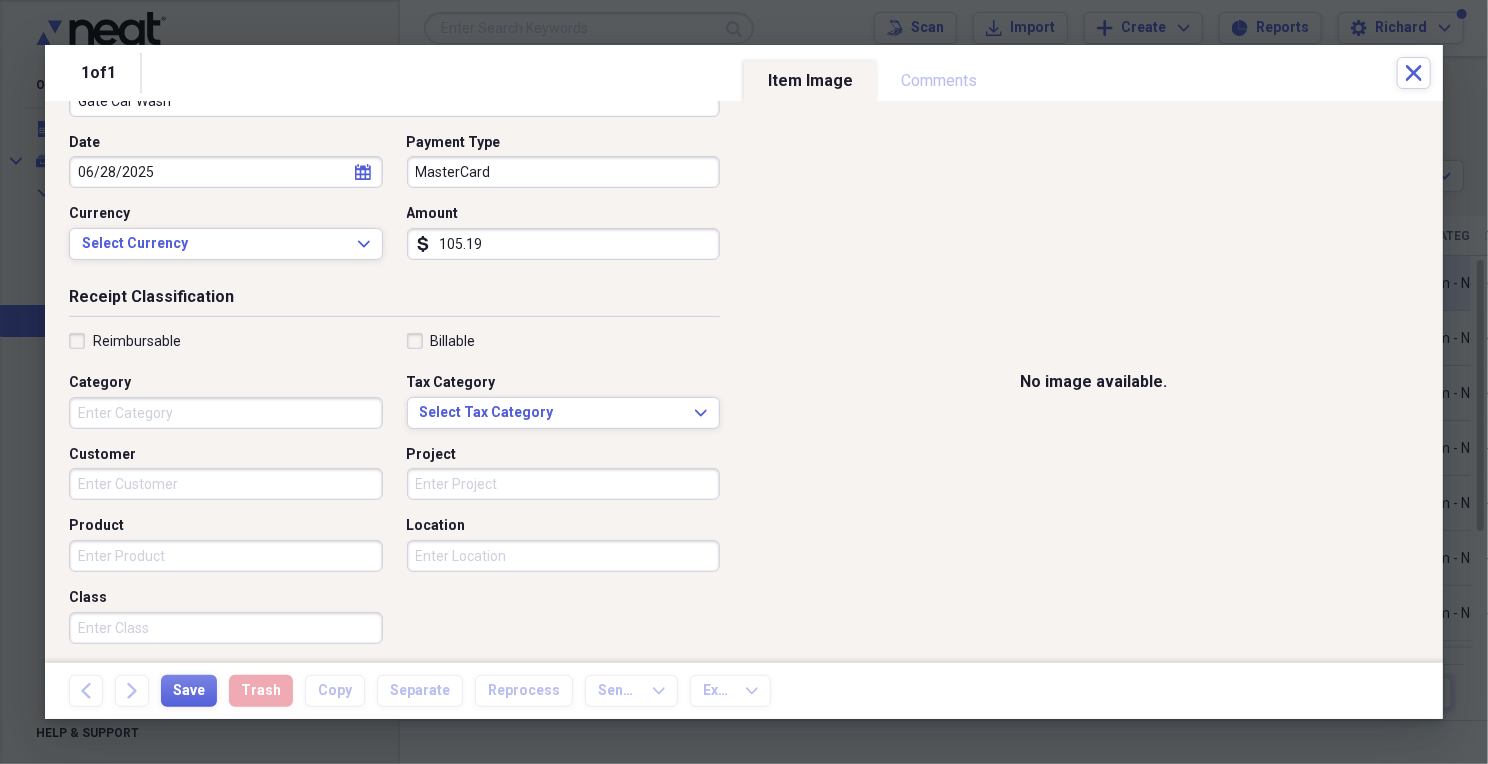 scroll, scrollTop: 100, scrollLeft: 0, axis: vertical 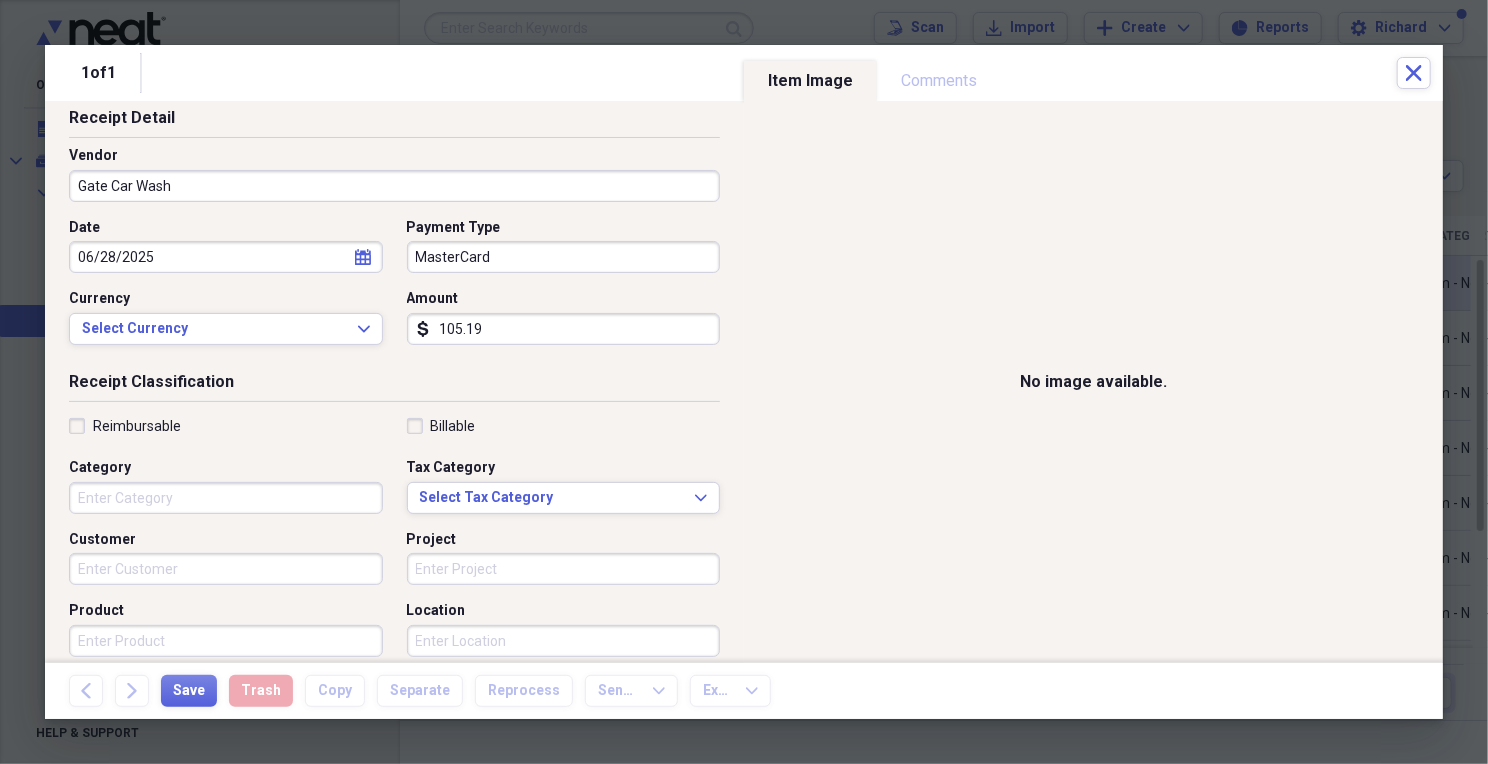 type on "105.19" 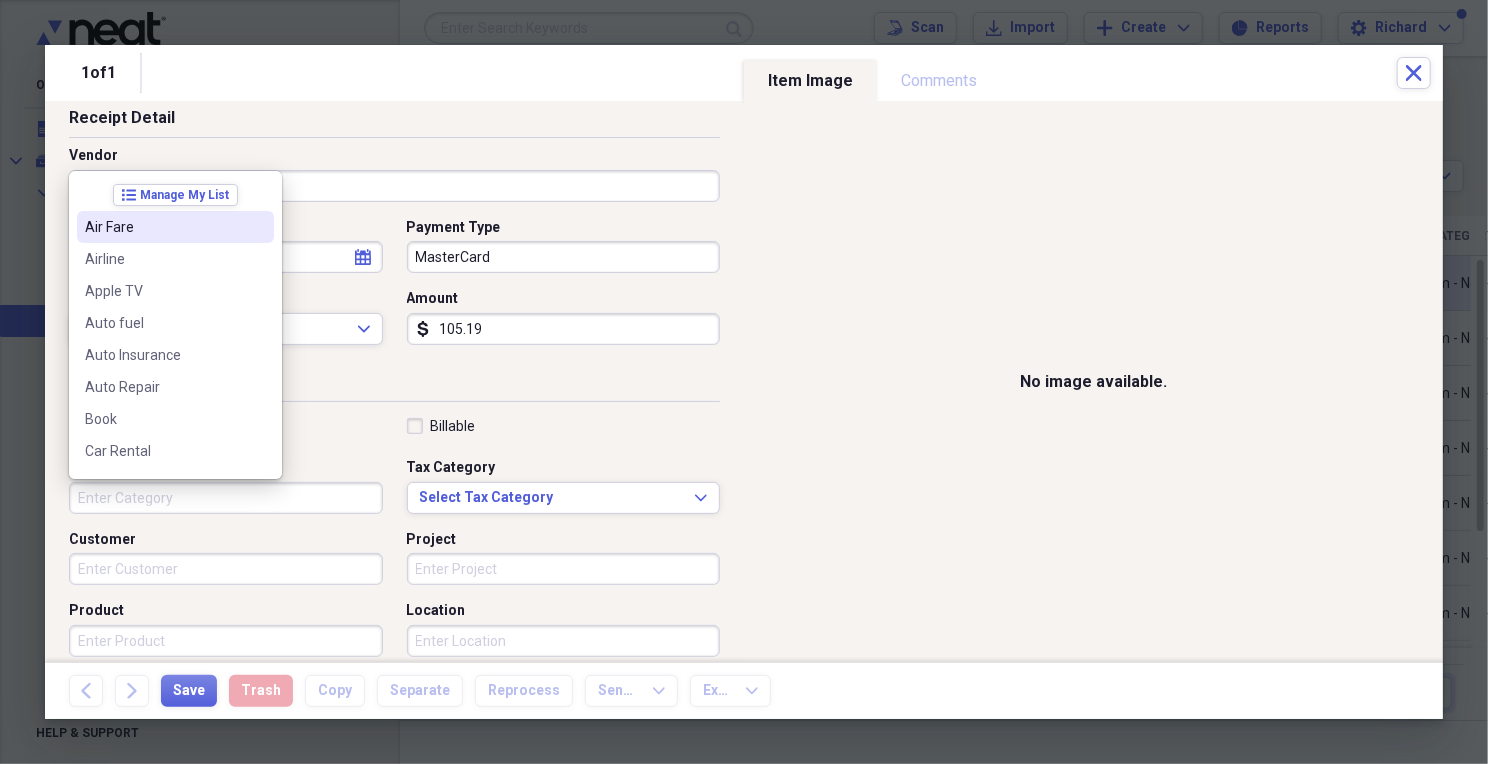 scroll, scrollTop: 56, scrollLeft: 0, axis: vertical 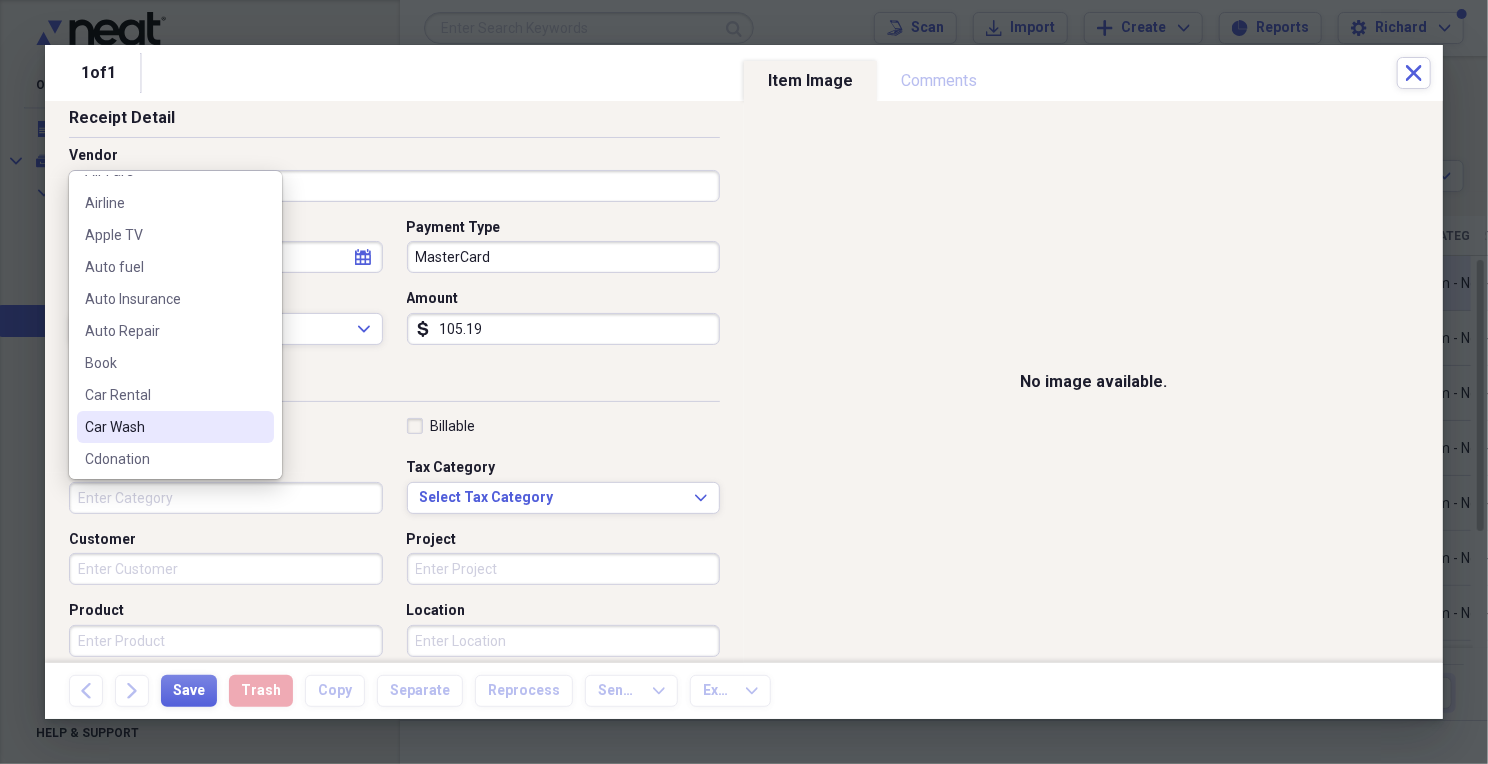 click on "Car Wash" at bounding box center [163, 427] 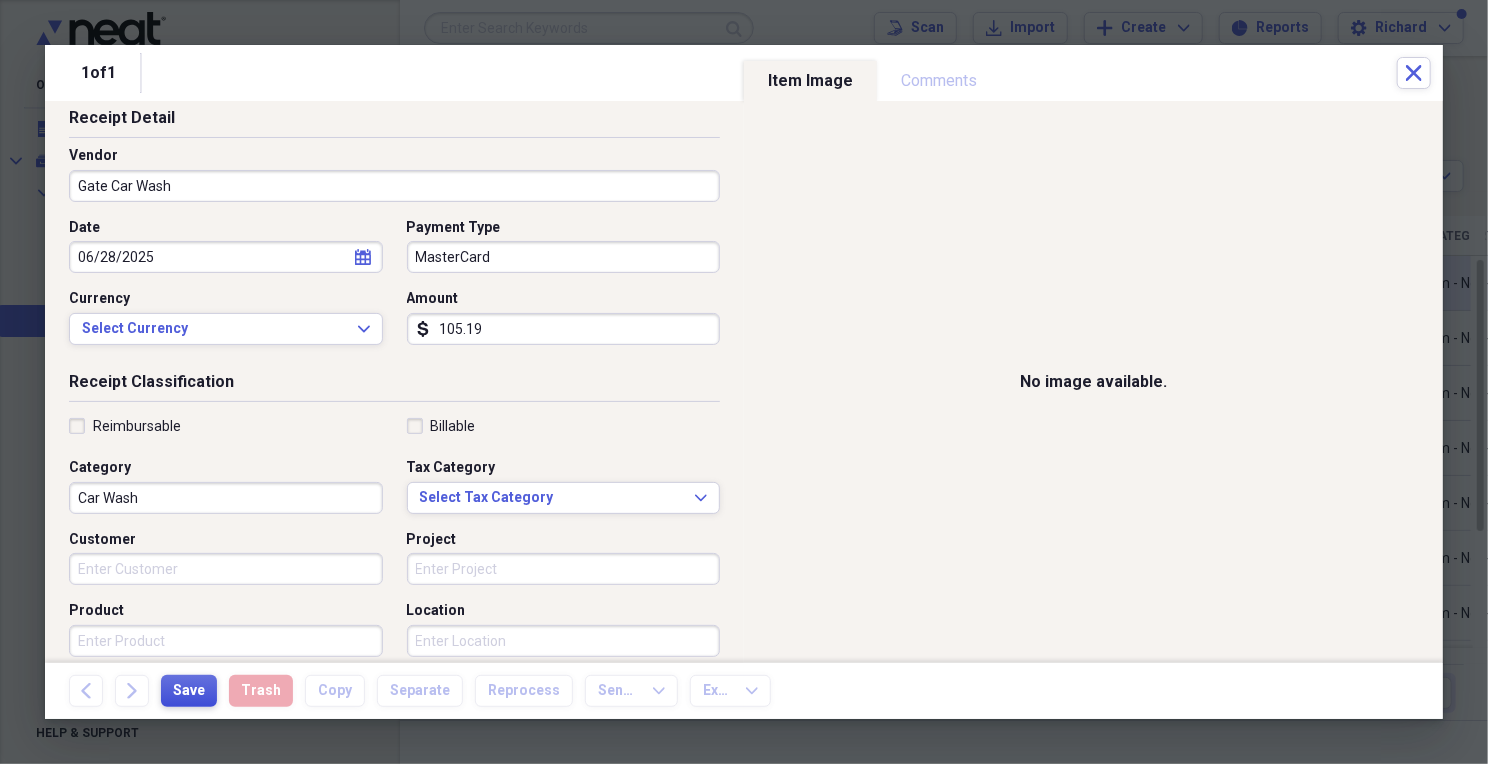 click on "Save" at bounding box center (189, 691) 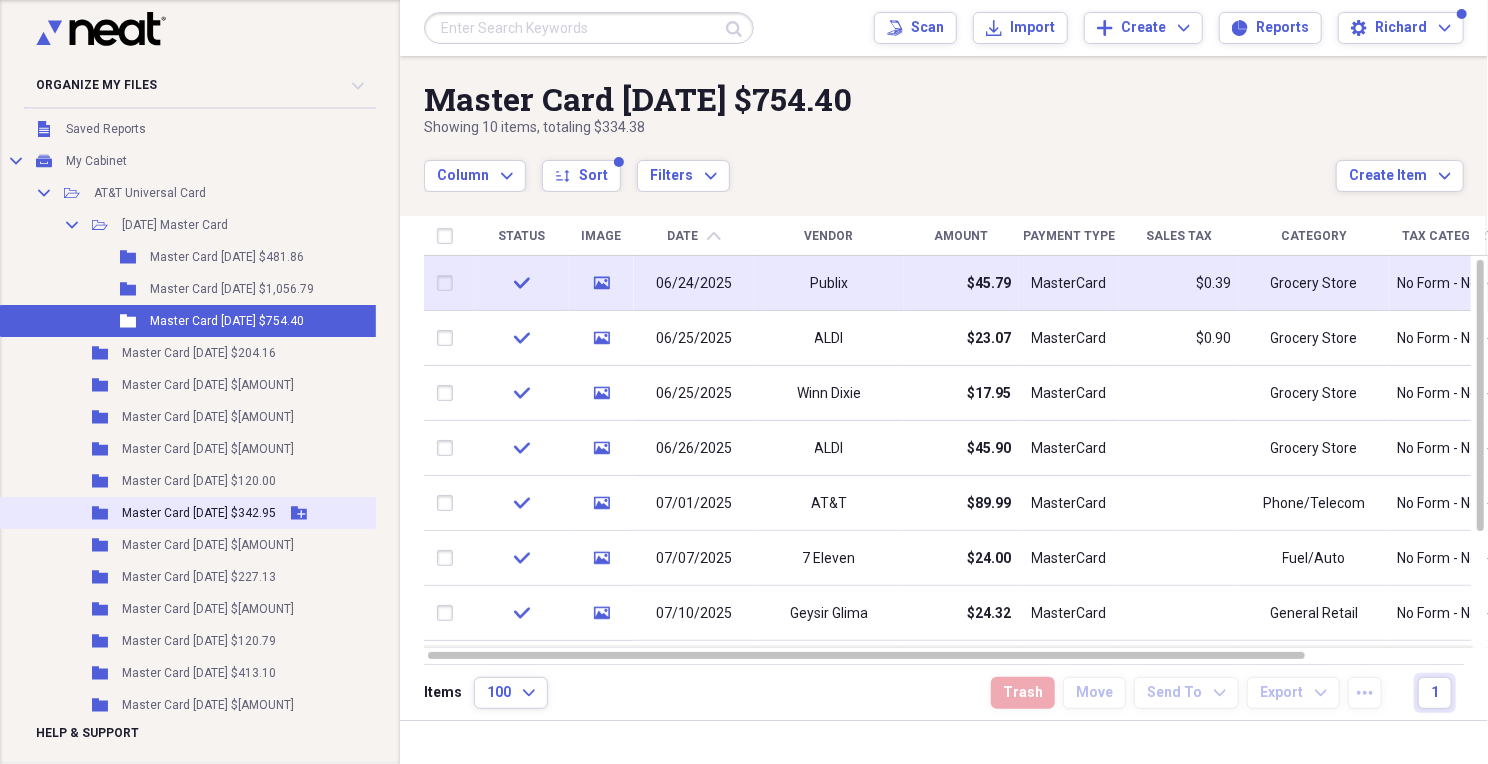 scroll, scrollTop: 0, scrollLeft: 0, axis: both 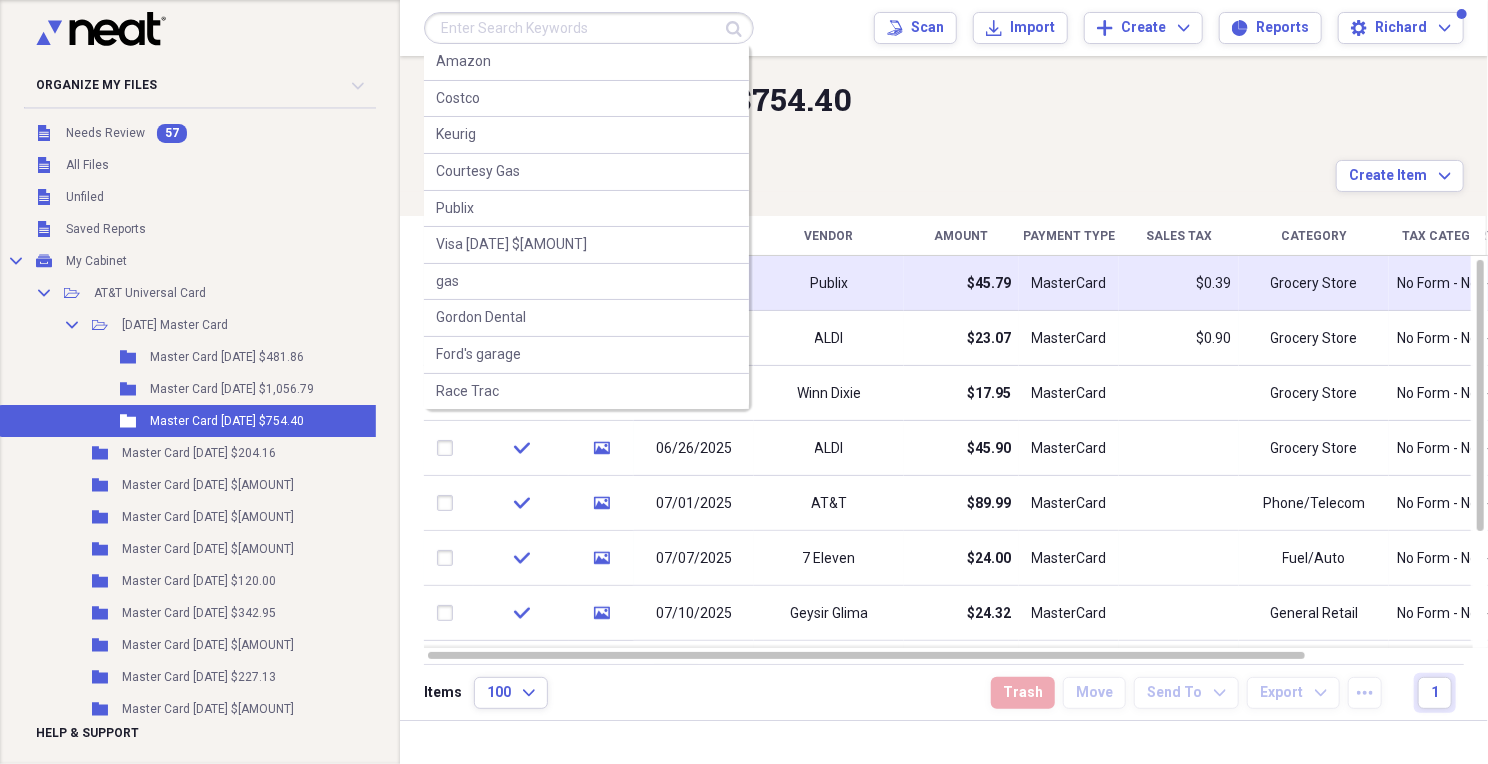 click at bounding box center [589, 28] 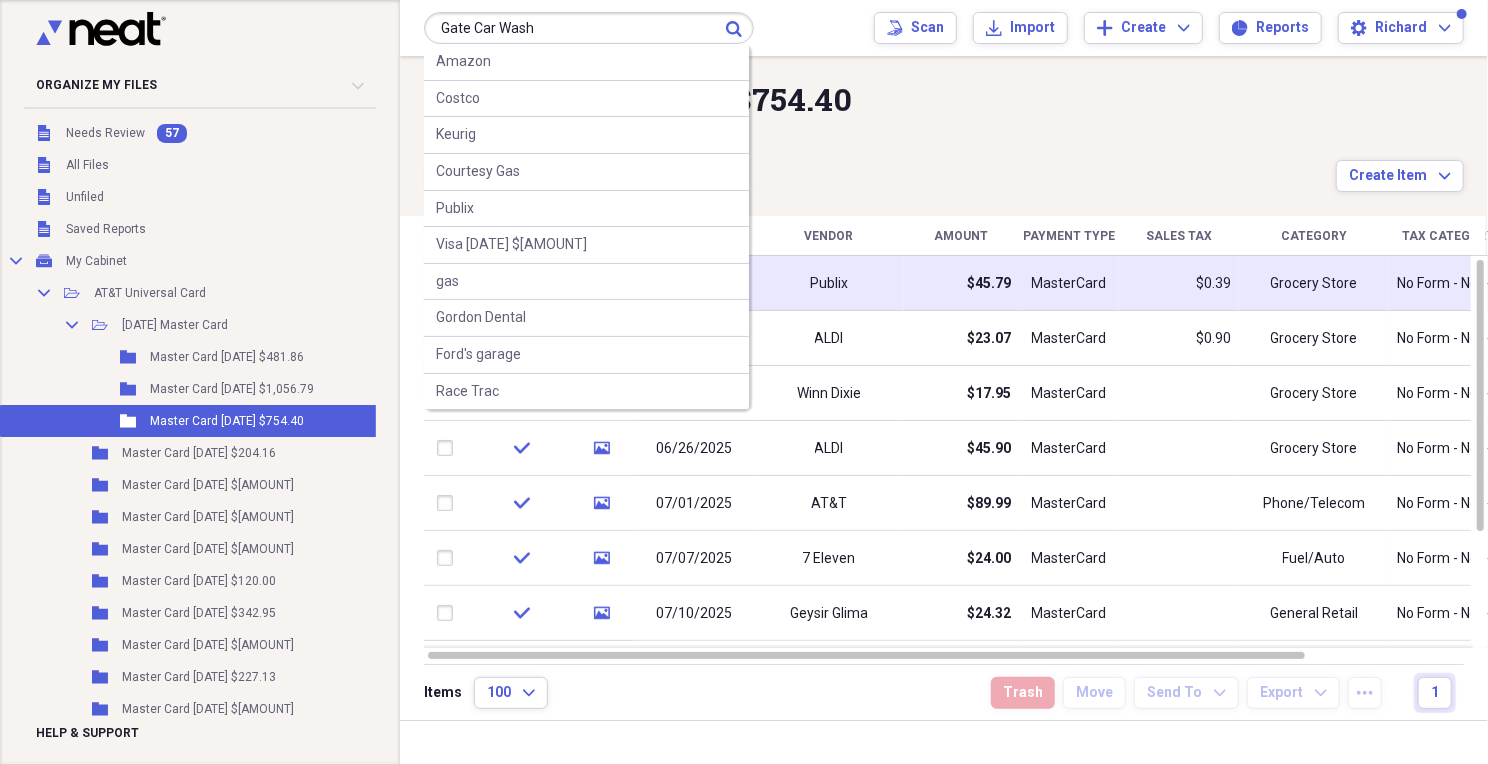 type on "Gate Car Wash" 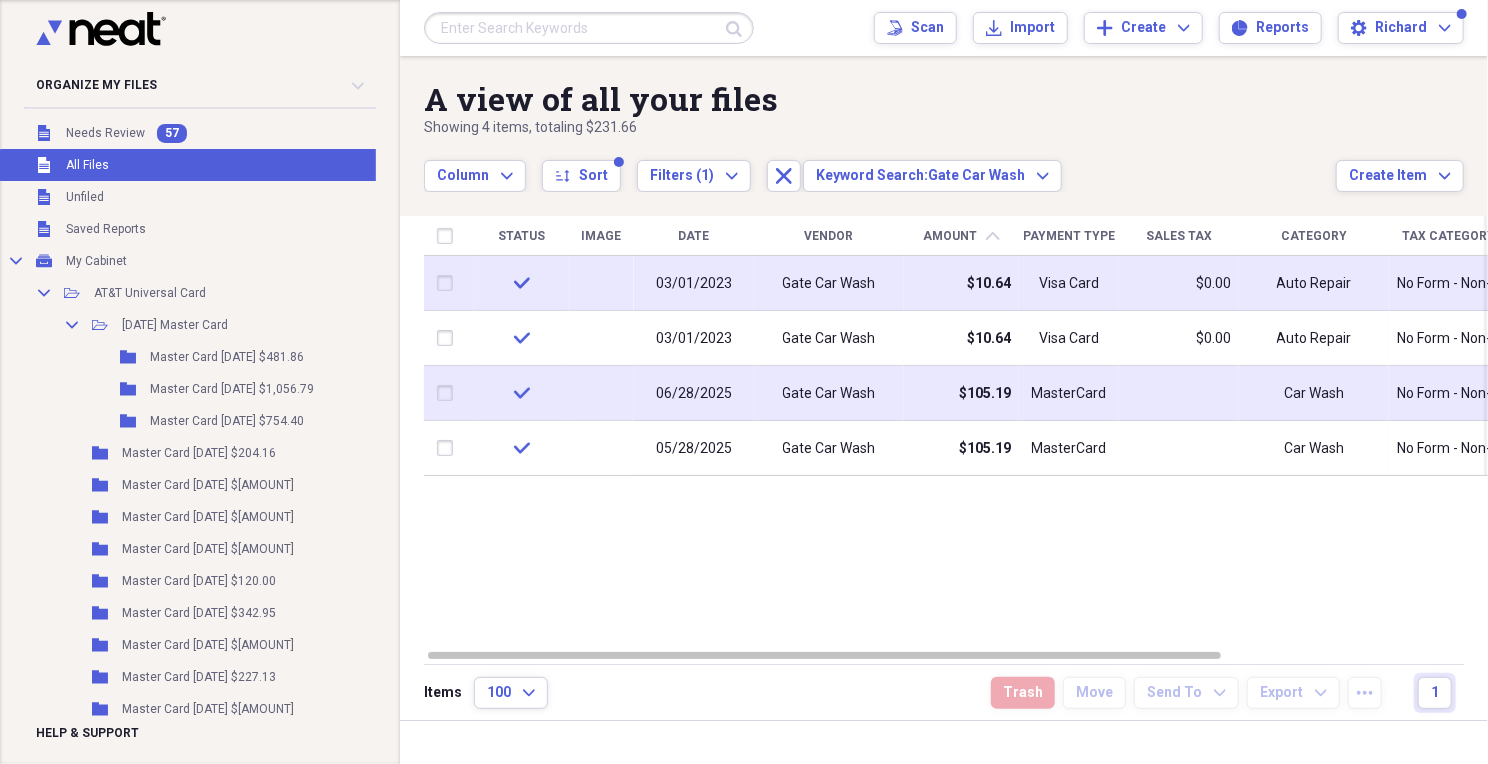 click at bounding box center [449, 393] 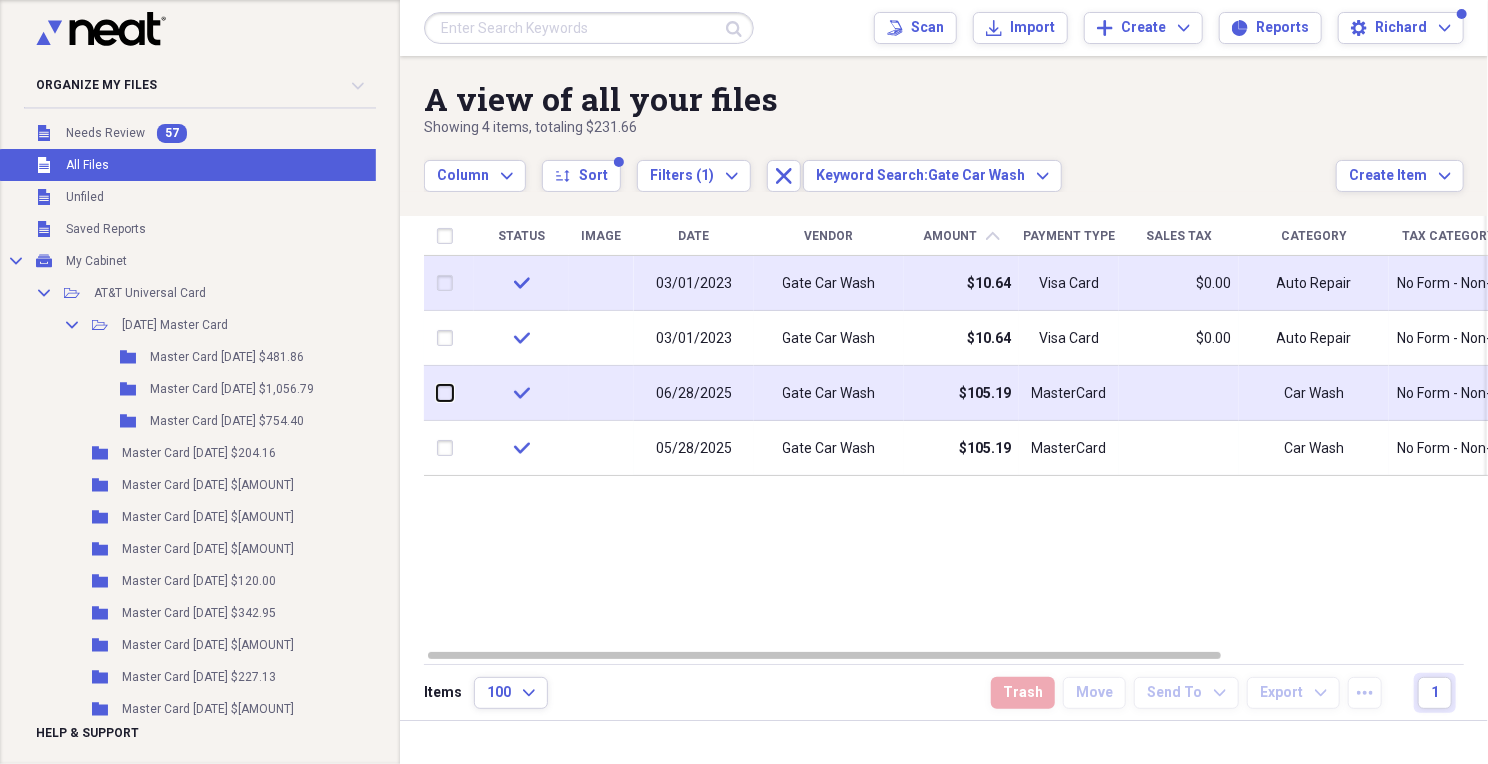 click at bounding box center (437, 393) 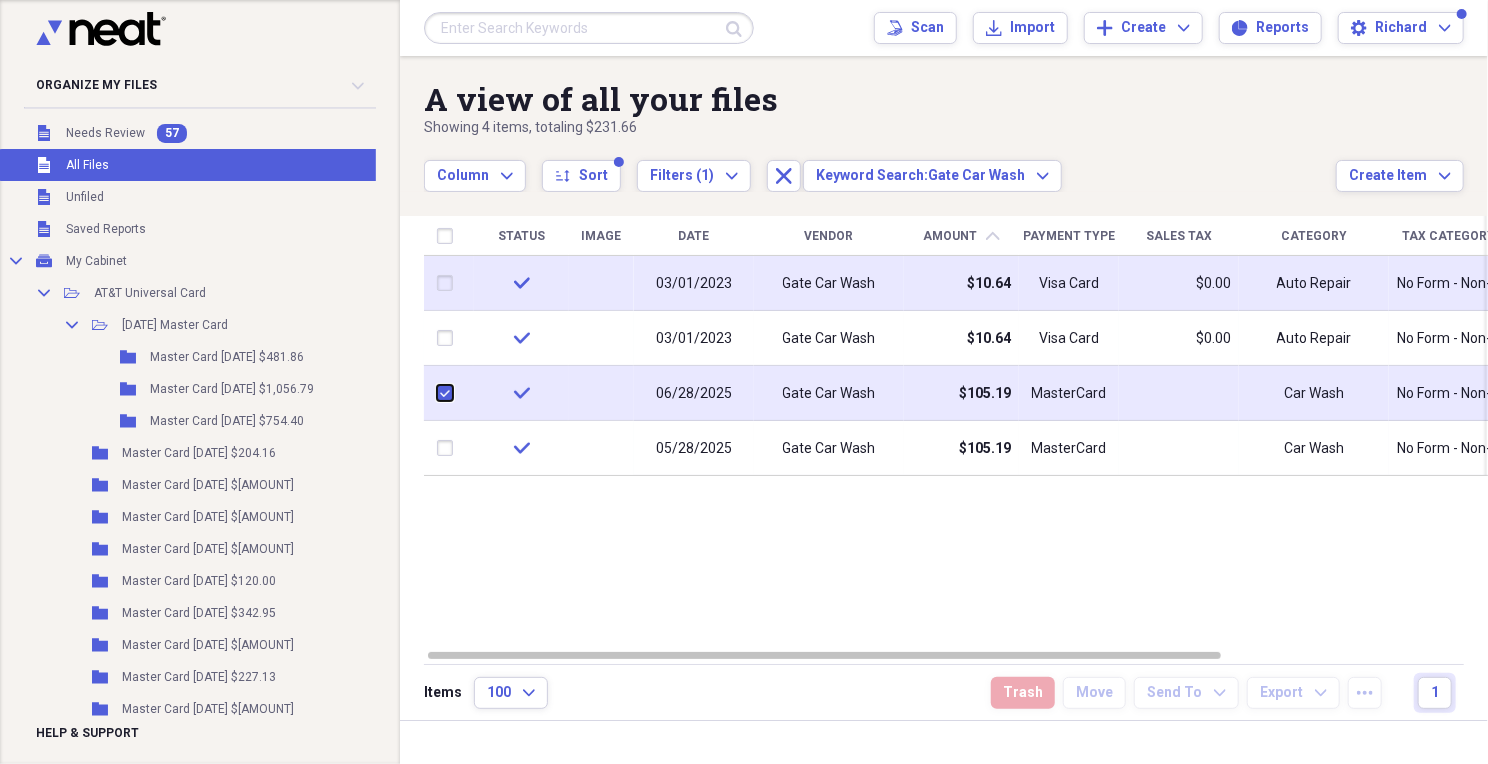 checkbox on "true" 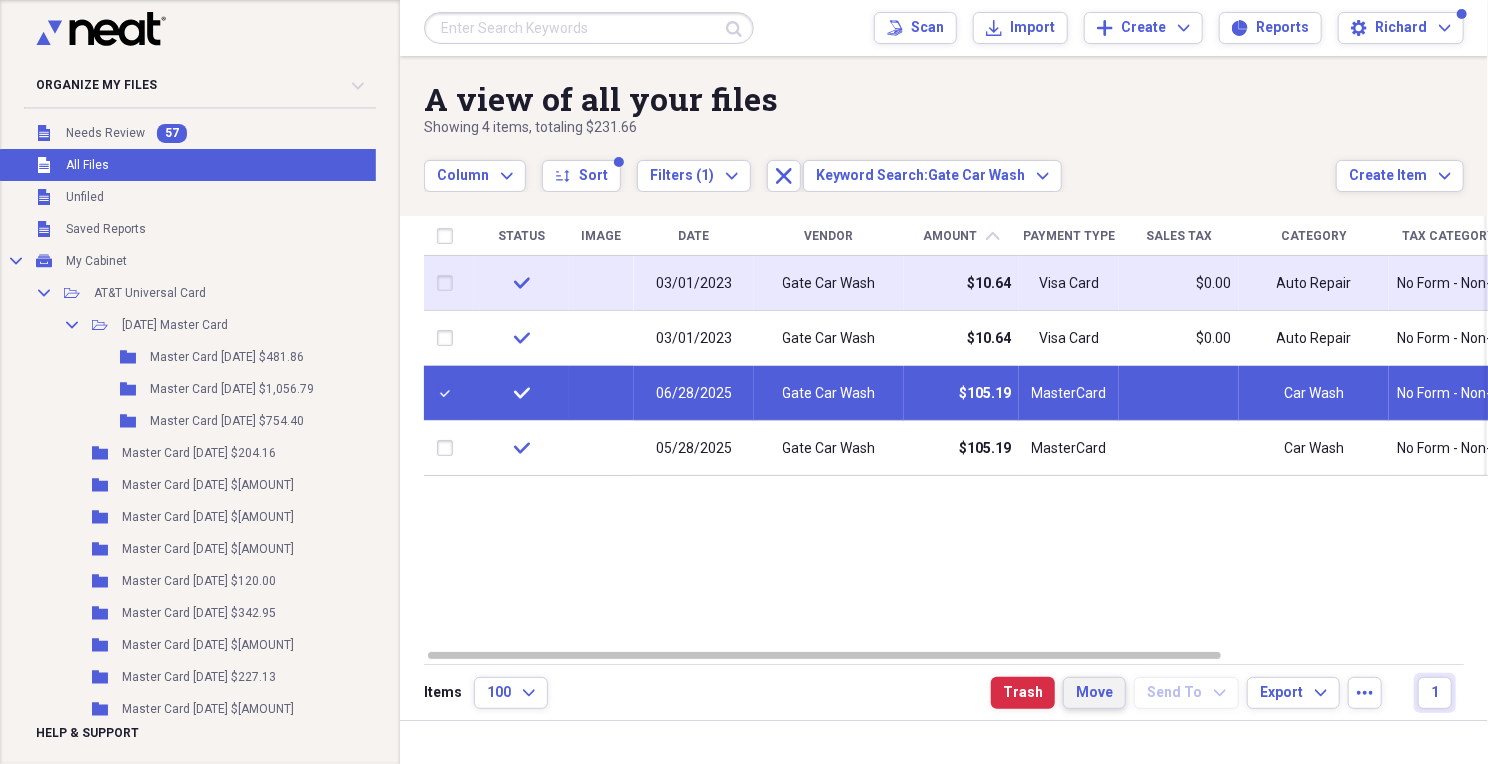 click on "Move" at bounding box center (1094, 693) 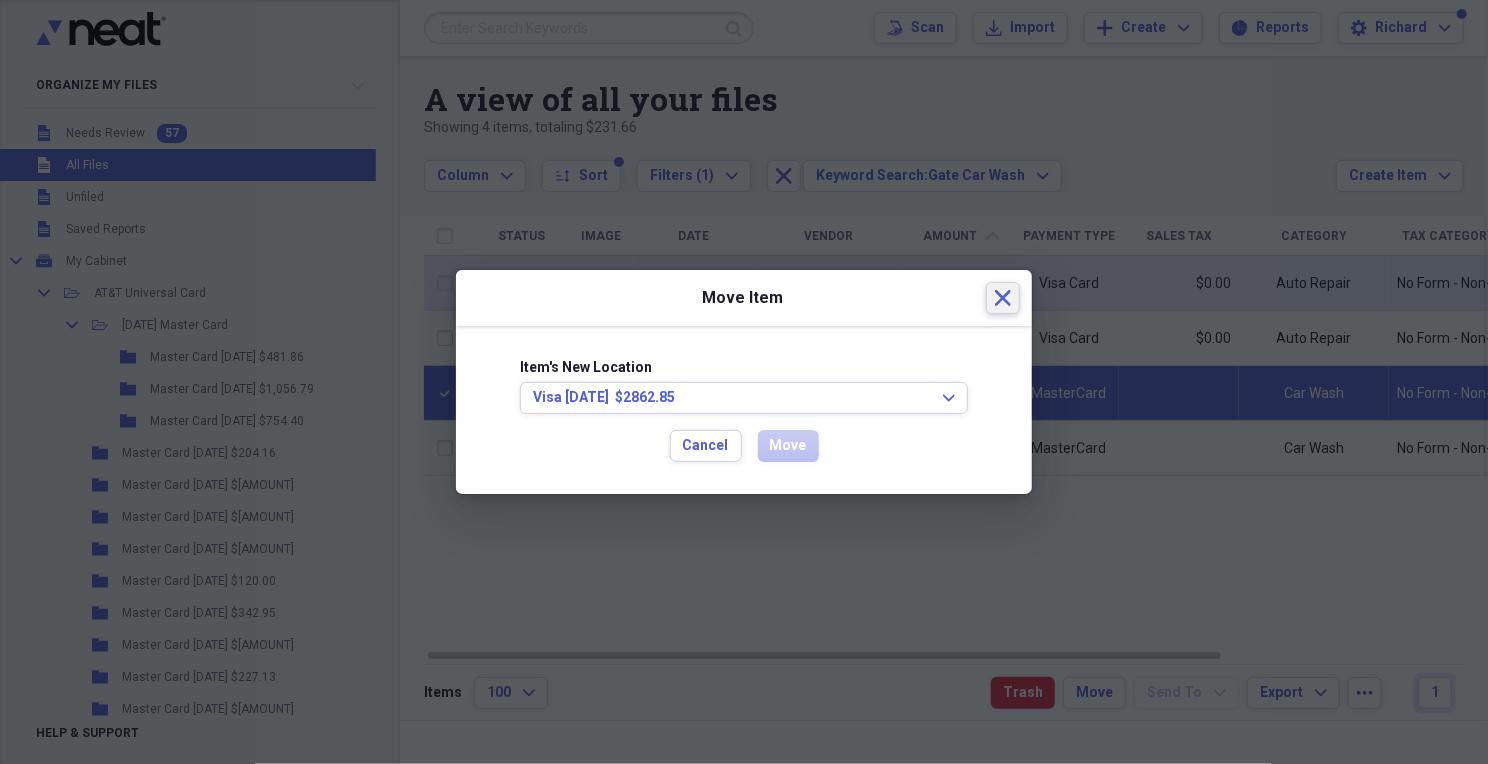 click on "Close" 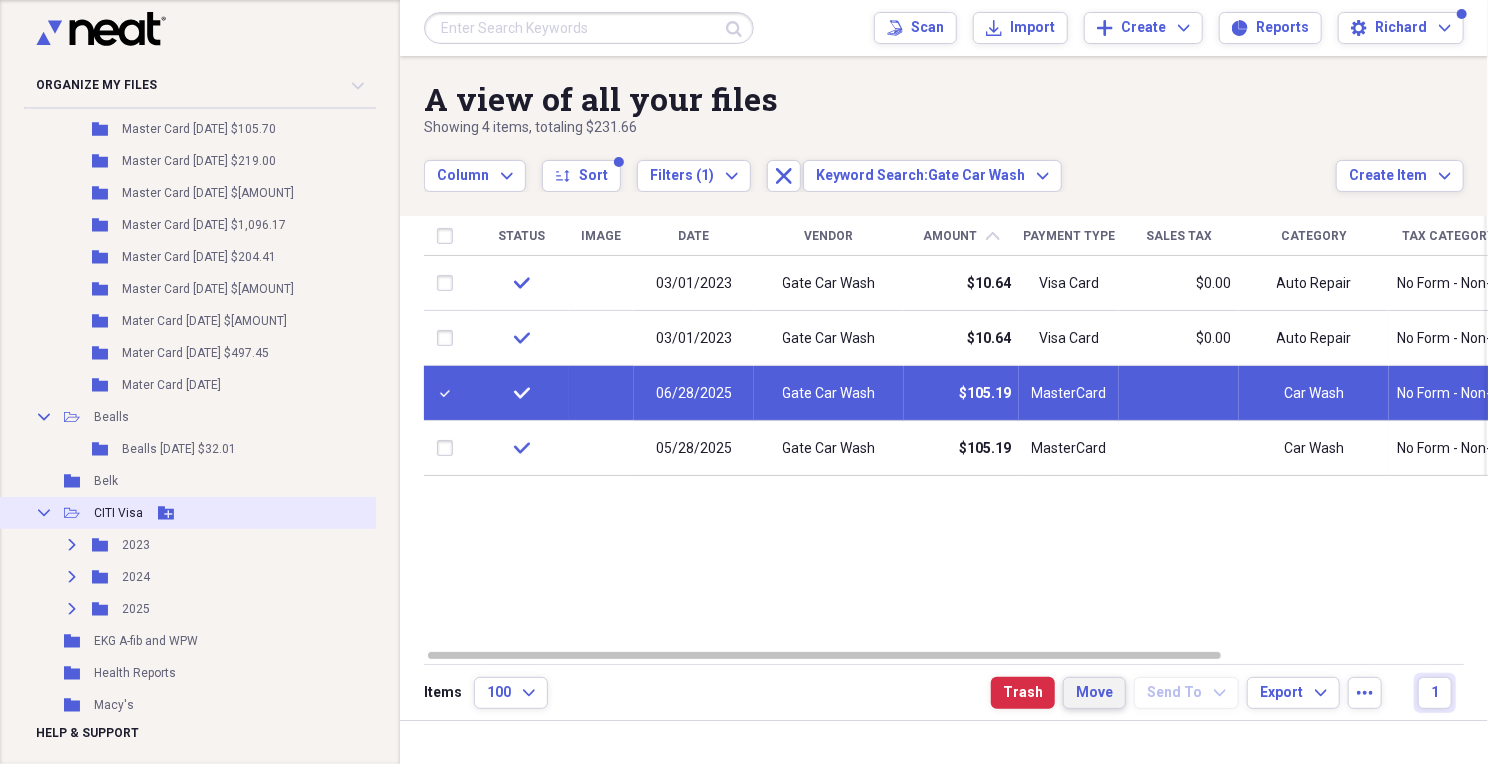 scroll, scrollTop: 1000, scrollLeft: 0, axis: vertical 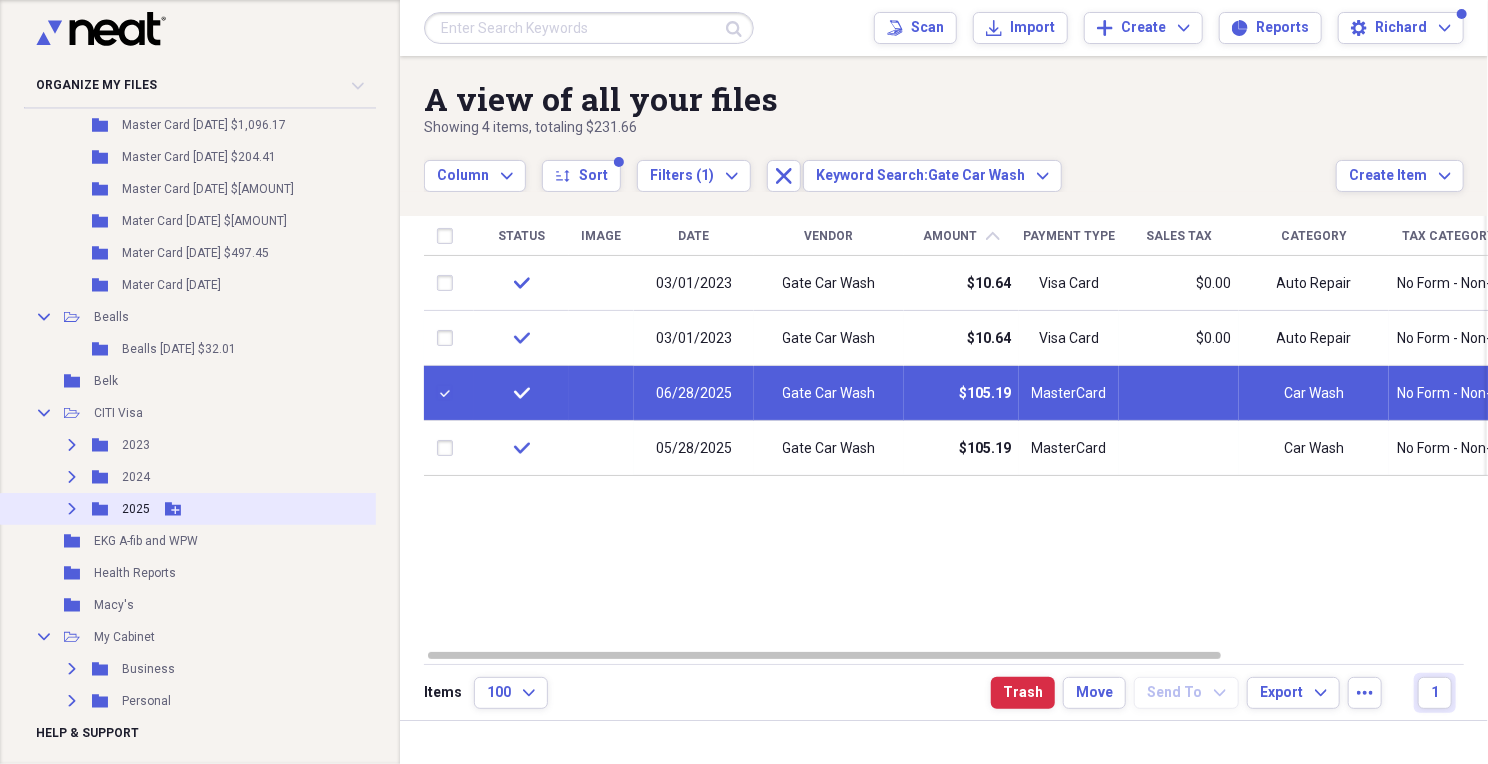 click on "Expand Folder 2025 Add Folder" at bounding box center (200, 509) 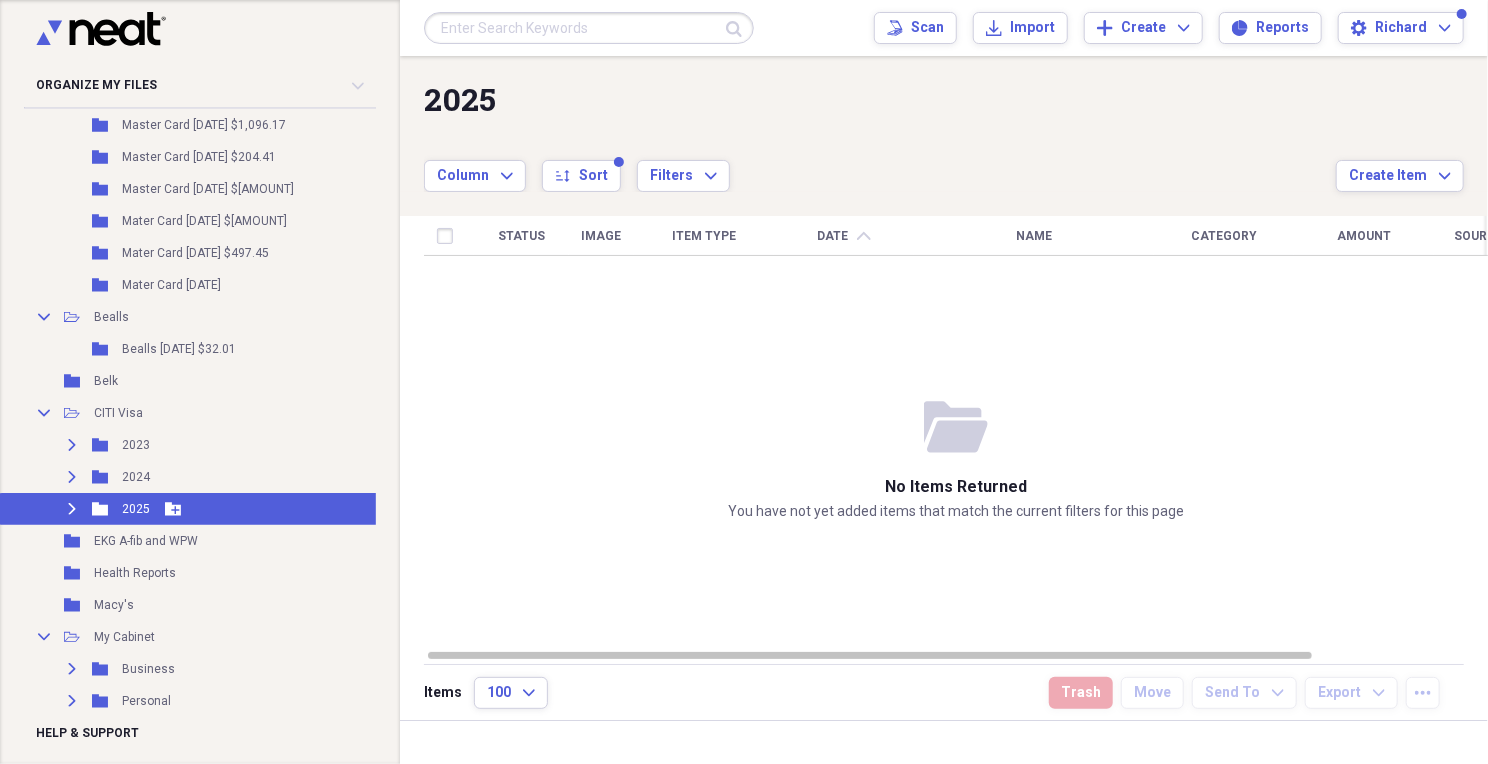 click on "Expand" 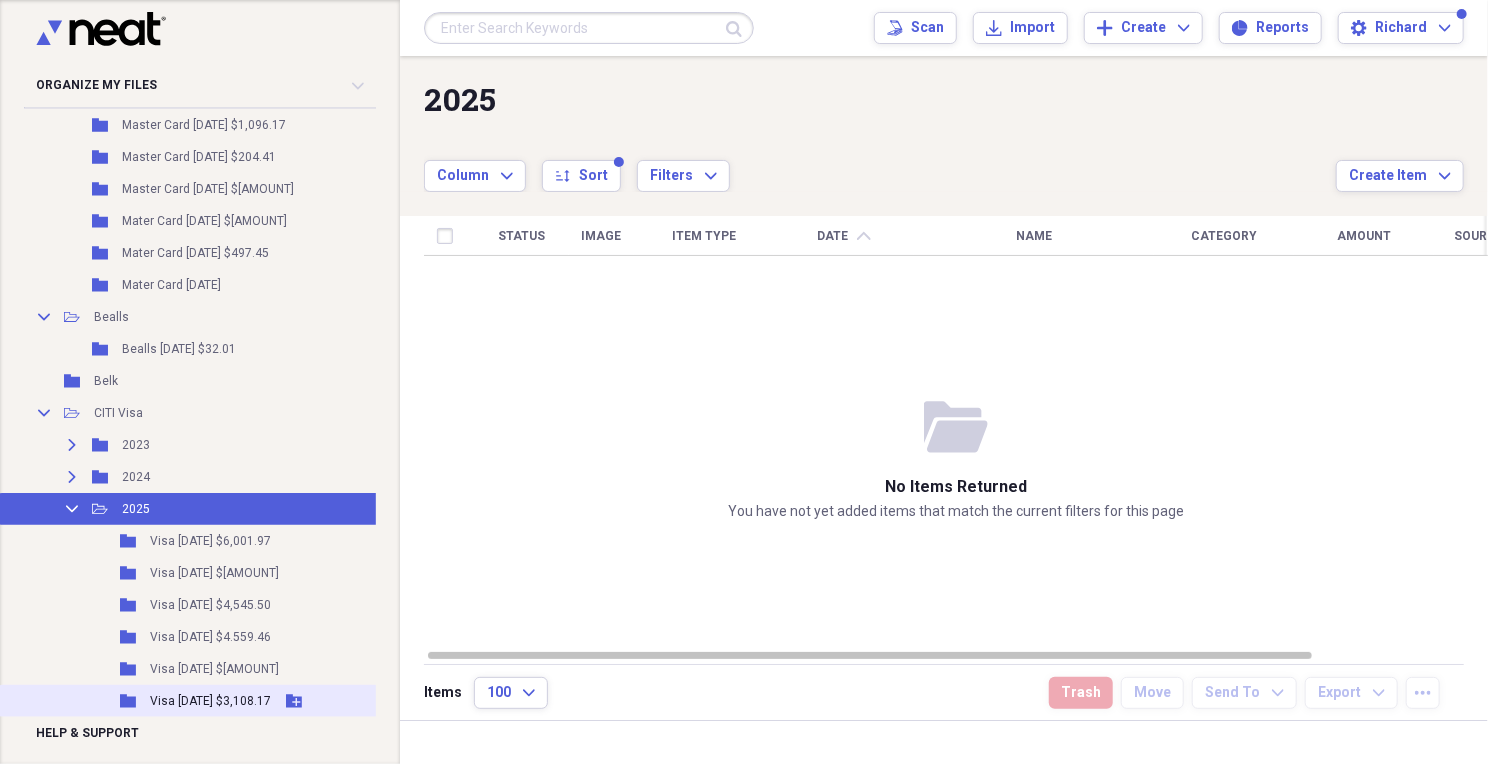 scroll, scrollTop: 1100, scrollLeft: 0, axis: vertical 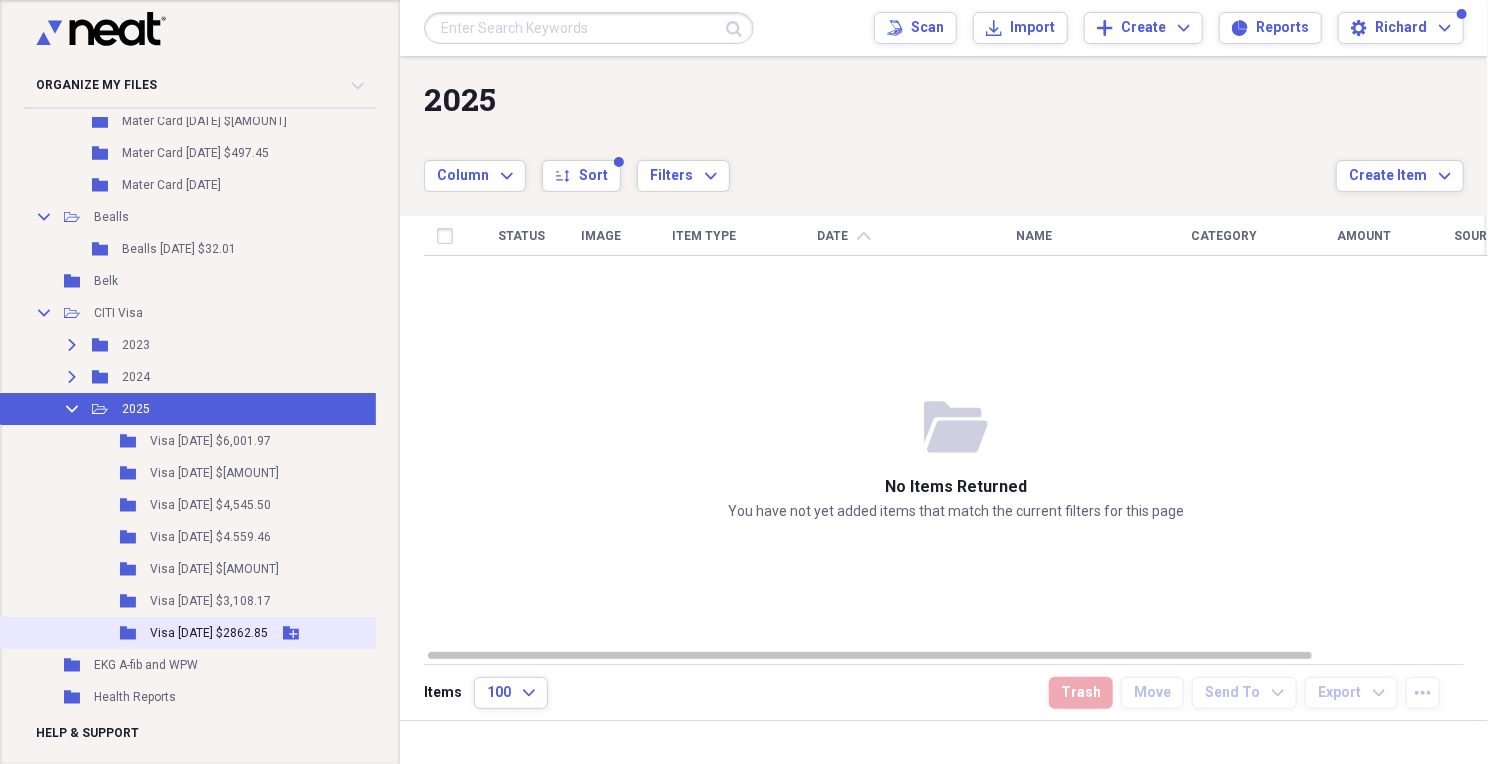 click on "Visa [DATE]  $2862.85" at bounding box center (209, 633) 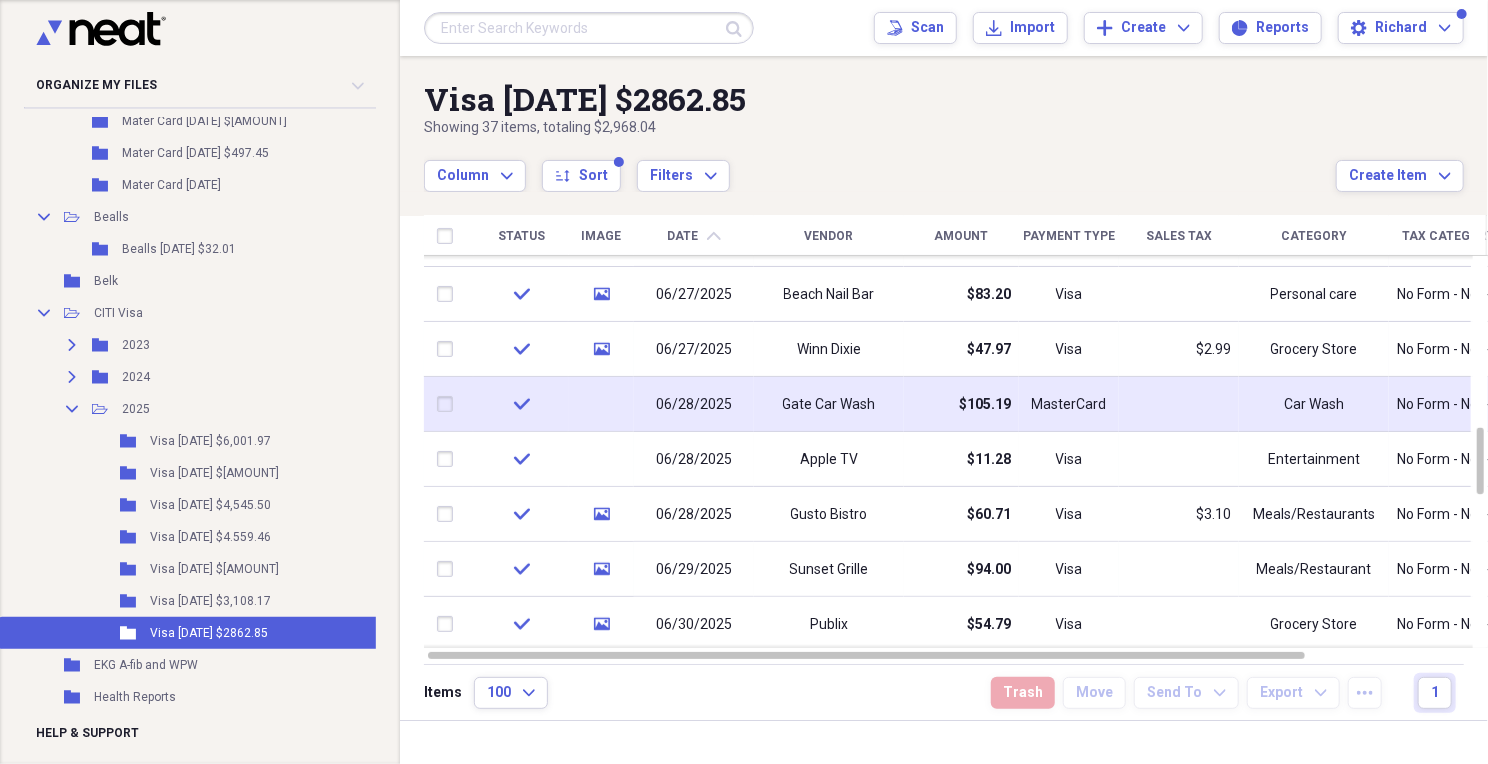 click at bounding box center [449, 404] 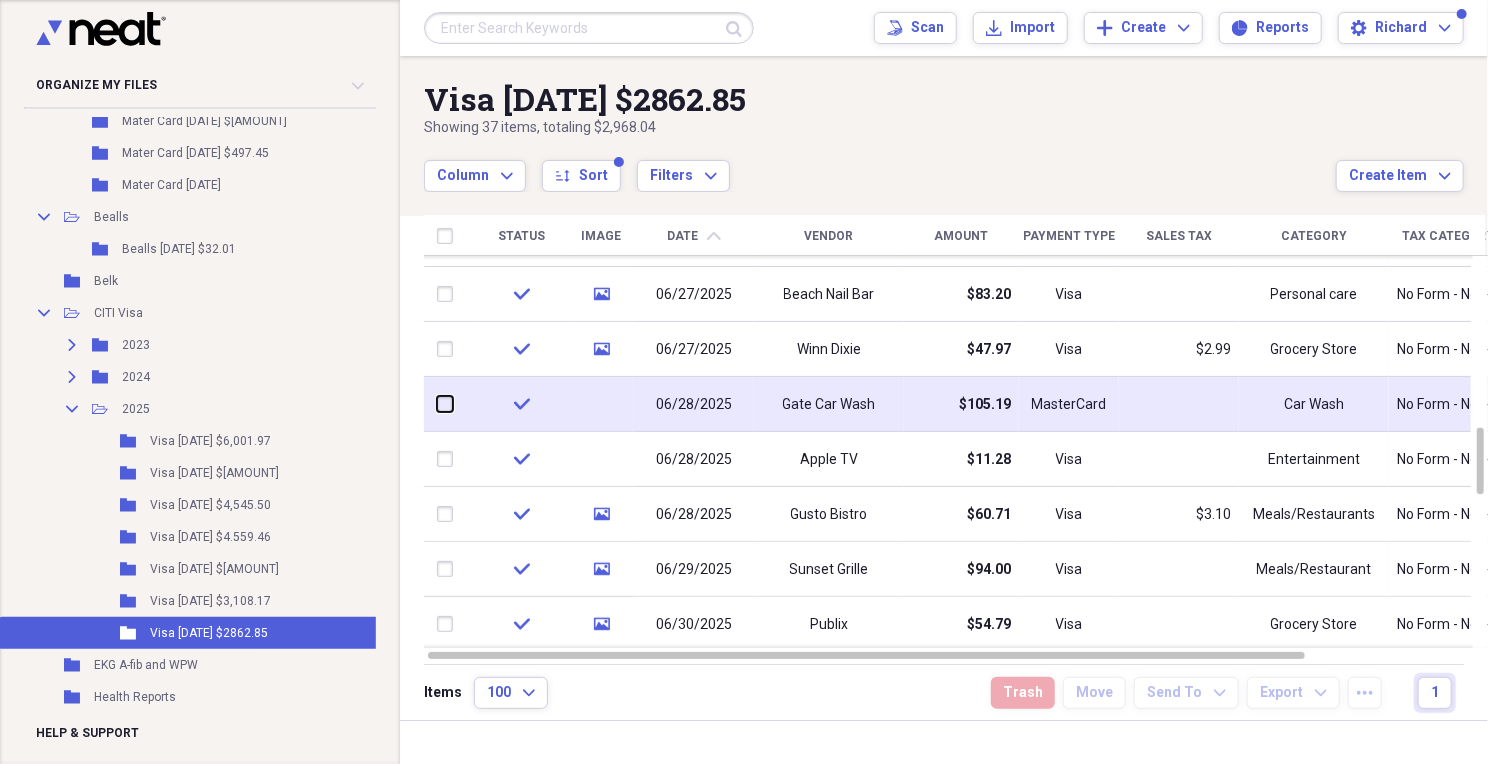 click at bounding box center (437, 404) 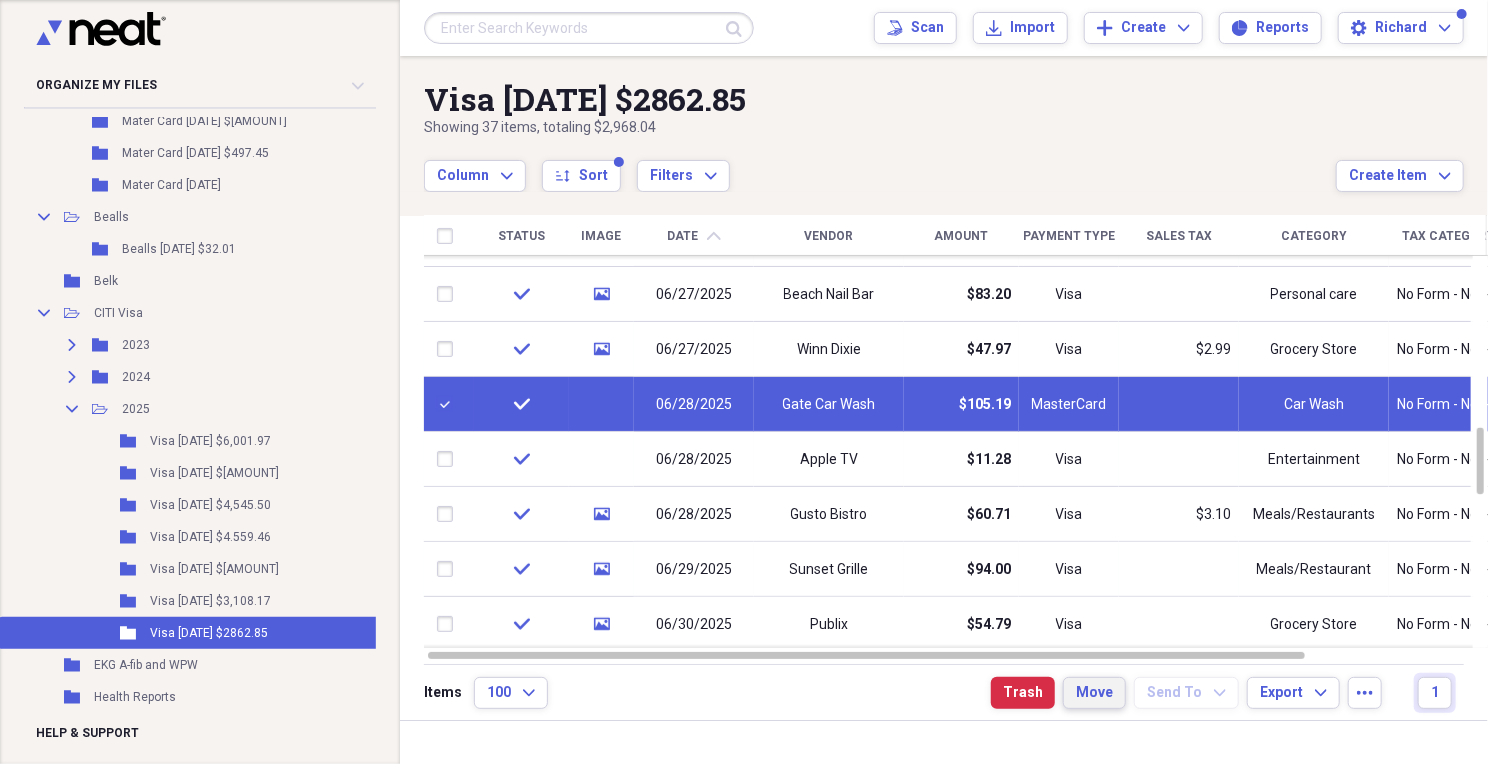 click on "Move" at bounding box center (1094, 693) 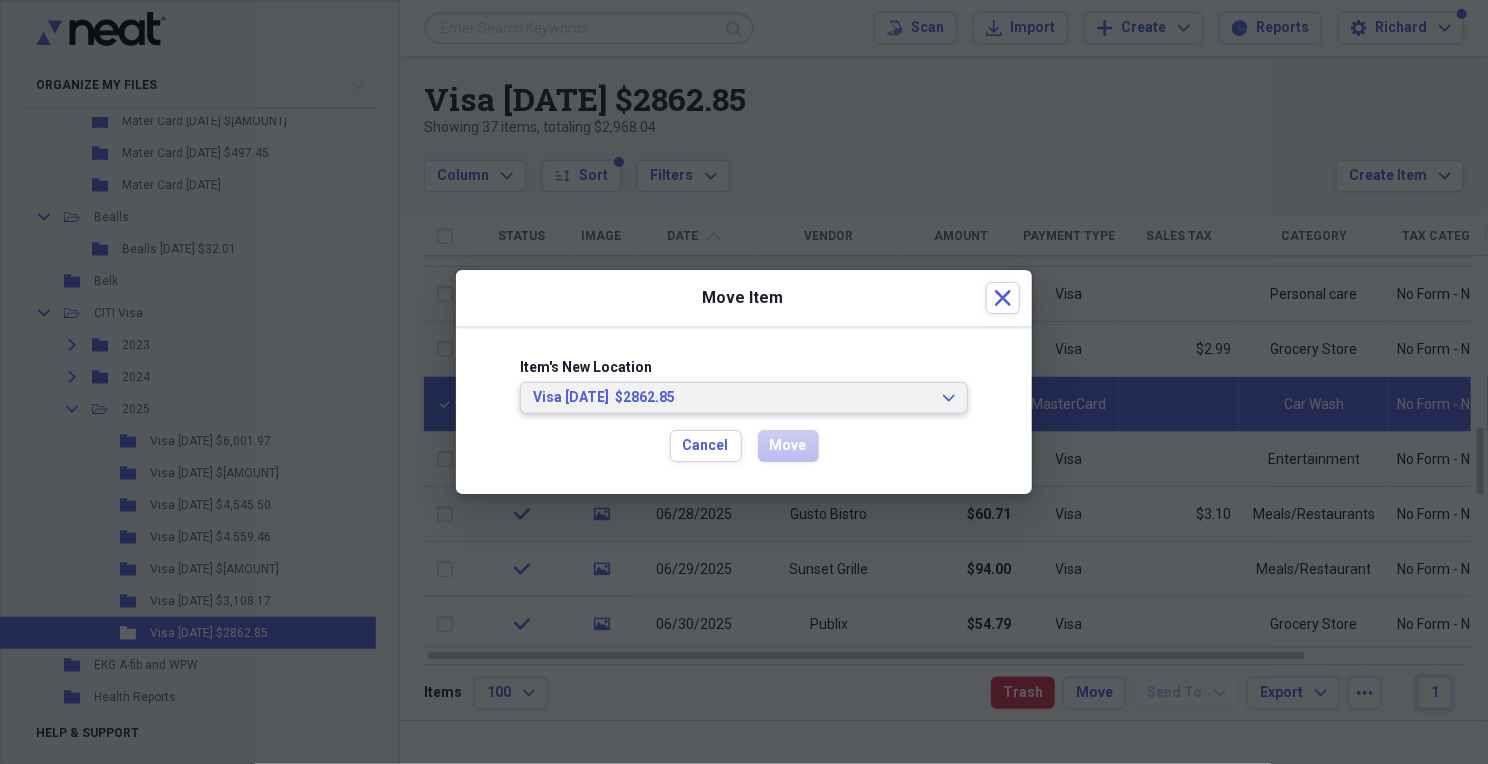 click on "Visa [DATE]  $[AMOUNT] Expand" at bounding box center (744, 398) 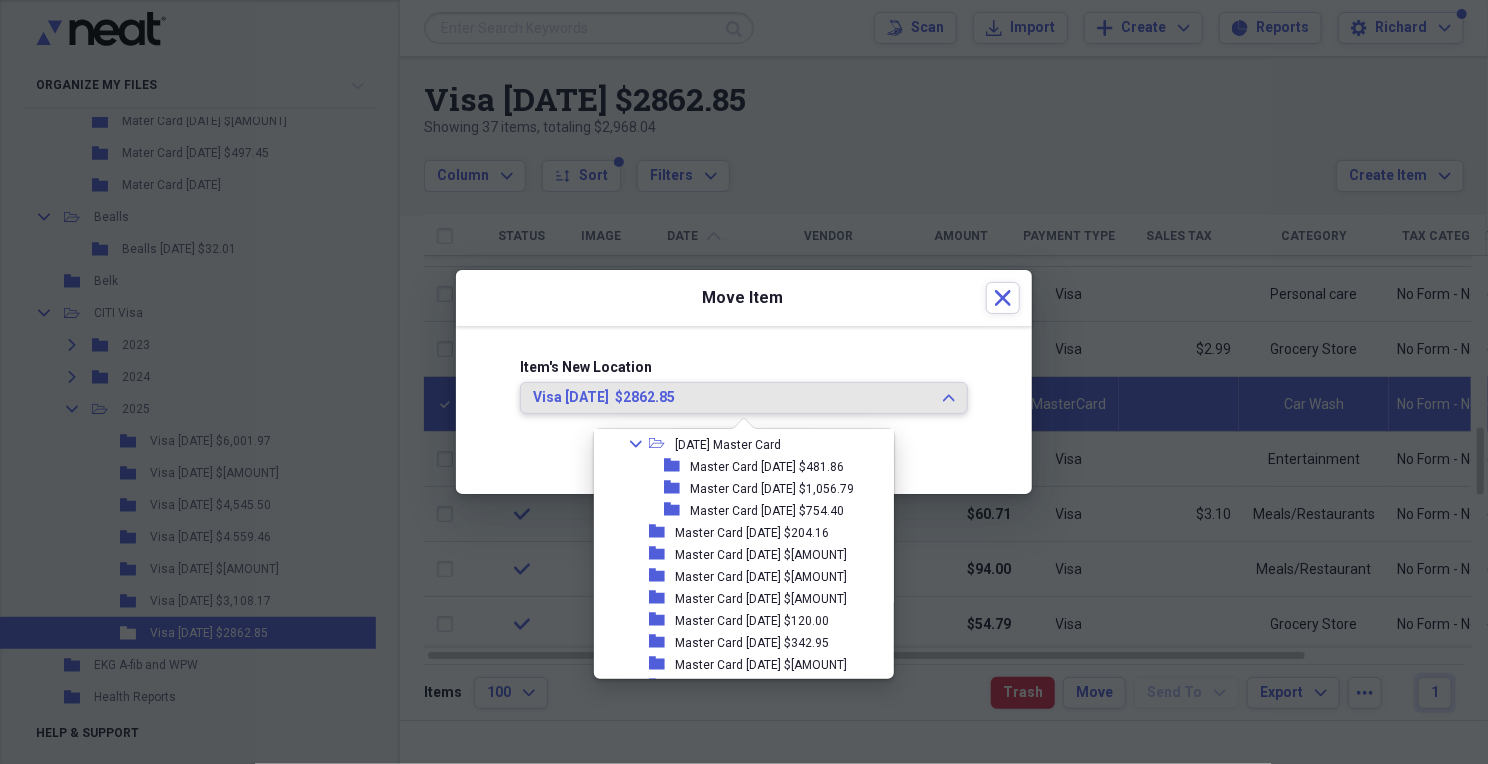 scroll, scrollTop: 100, scrollLeft: 0, axis: vertical 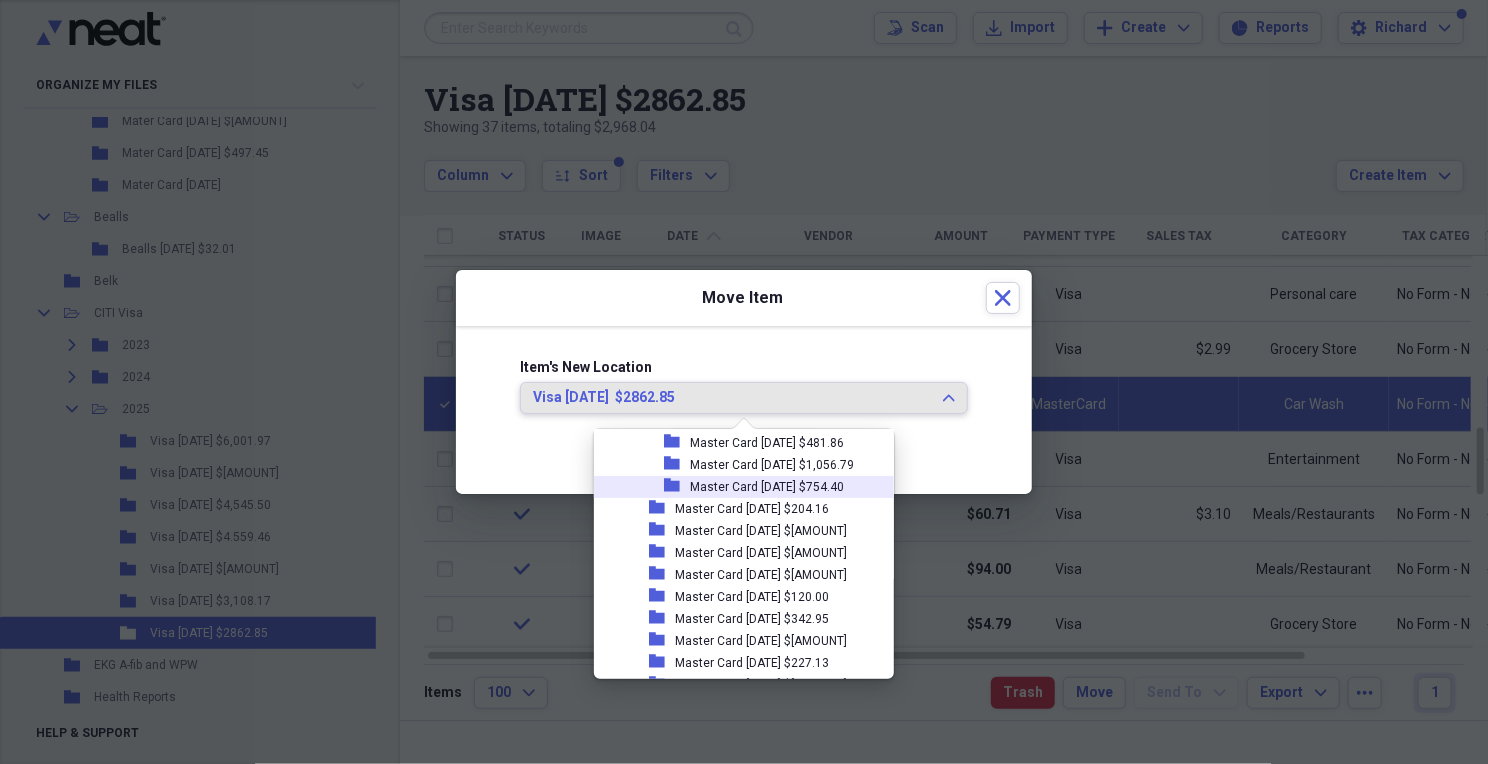 click on "Master Card [DATE]  $754.40" at bounding box center [767, 487] 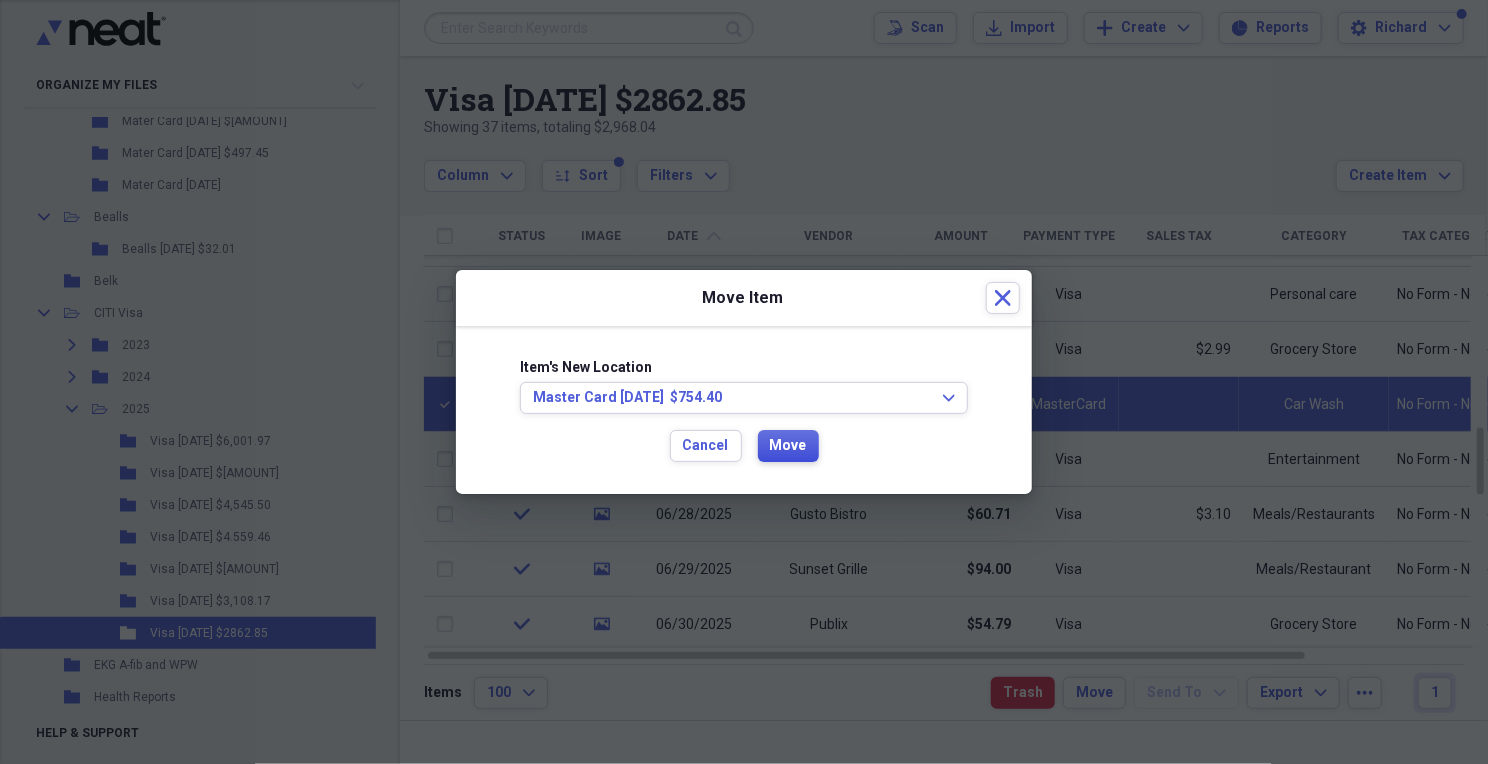 click on "Move" at bounding box center [788, 446] 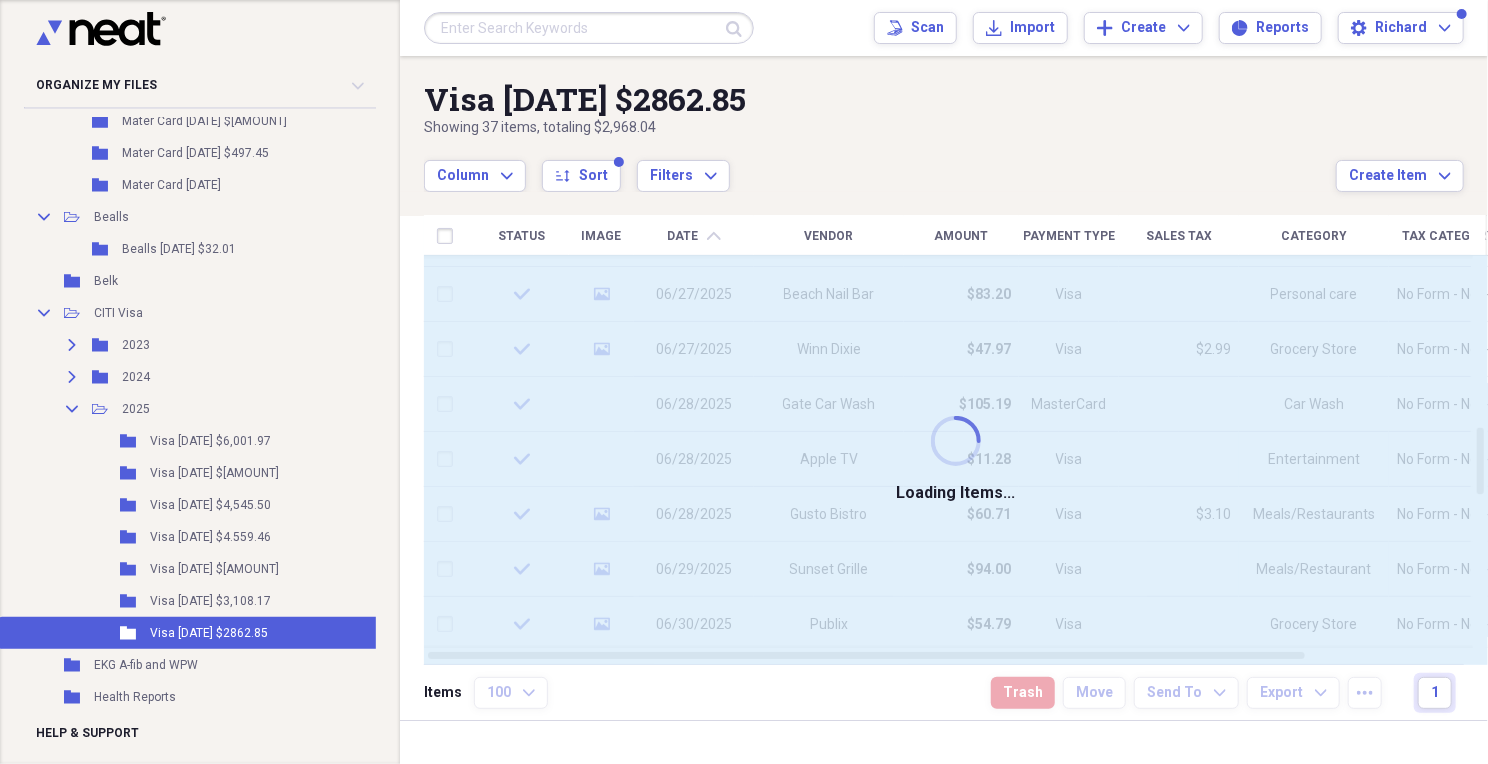 checkbox on "false" 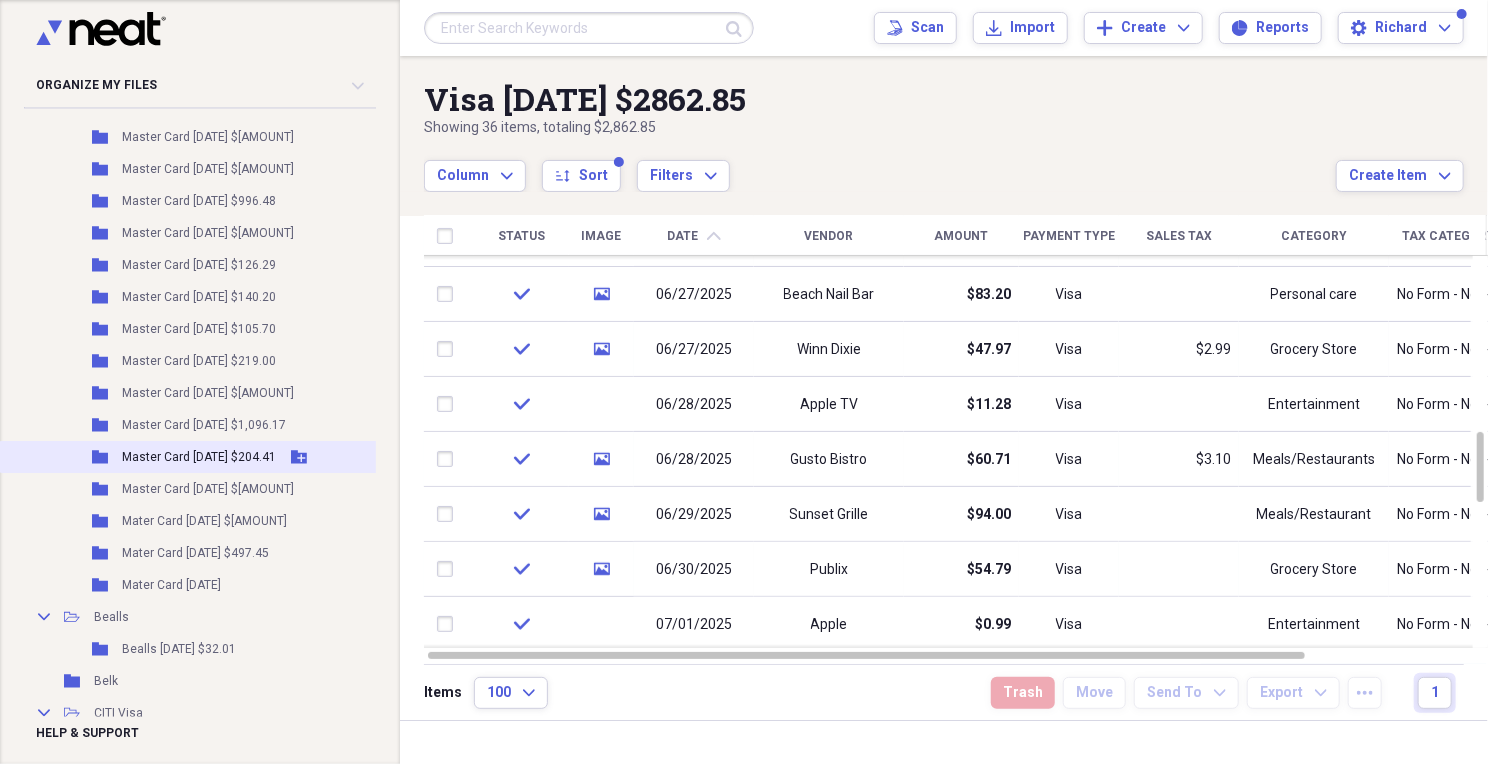 scroll, scrollTop: 200, scrollLeft: 0, axis: vertical 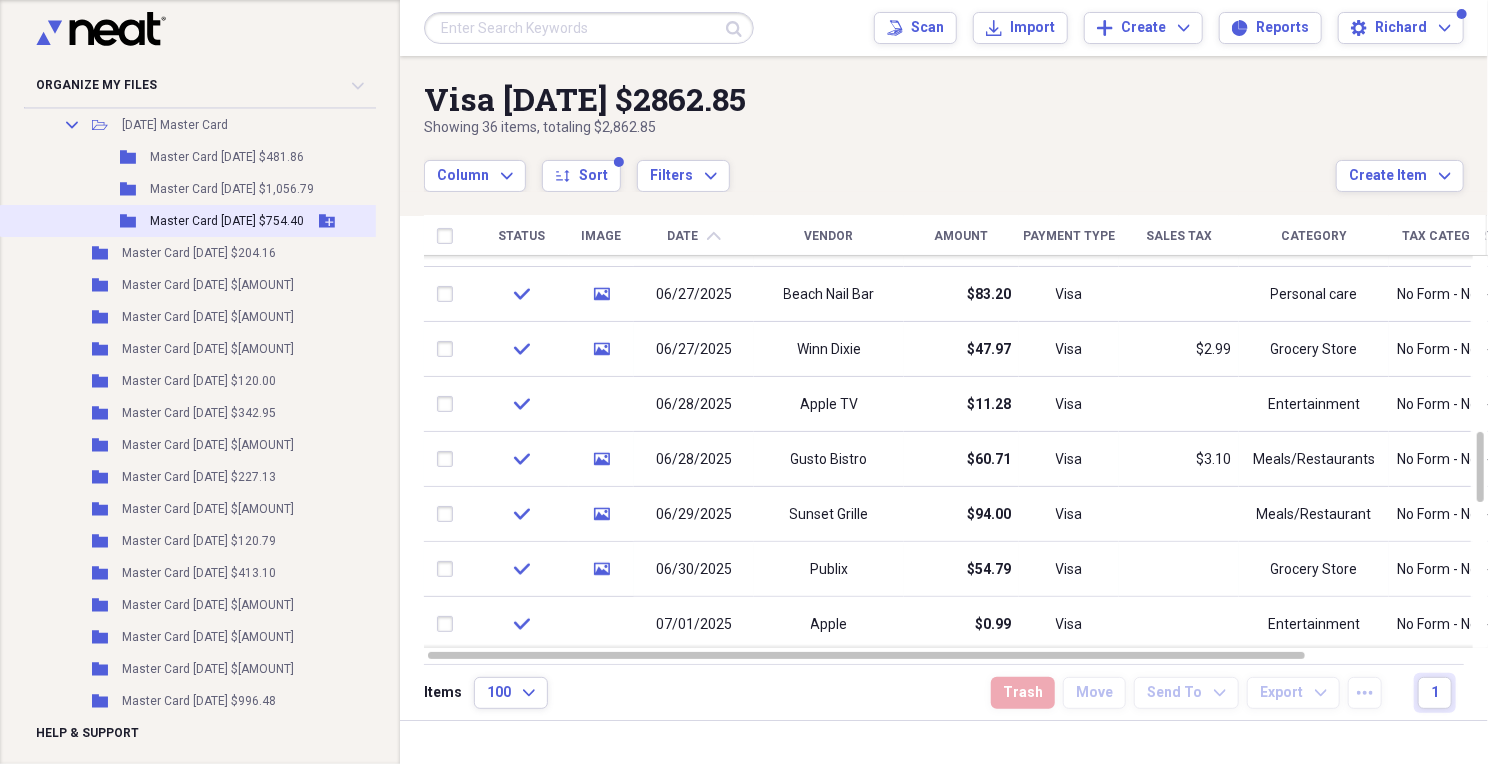 click on "Master Card [DATE]  $754.40" at bounding box center [227, 221] 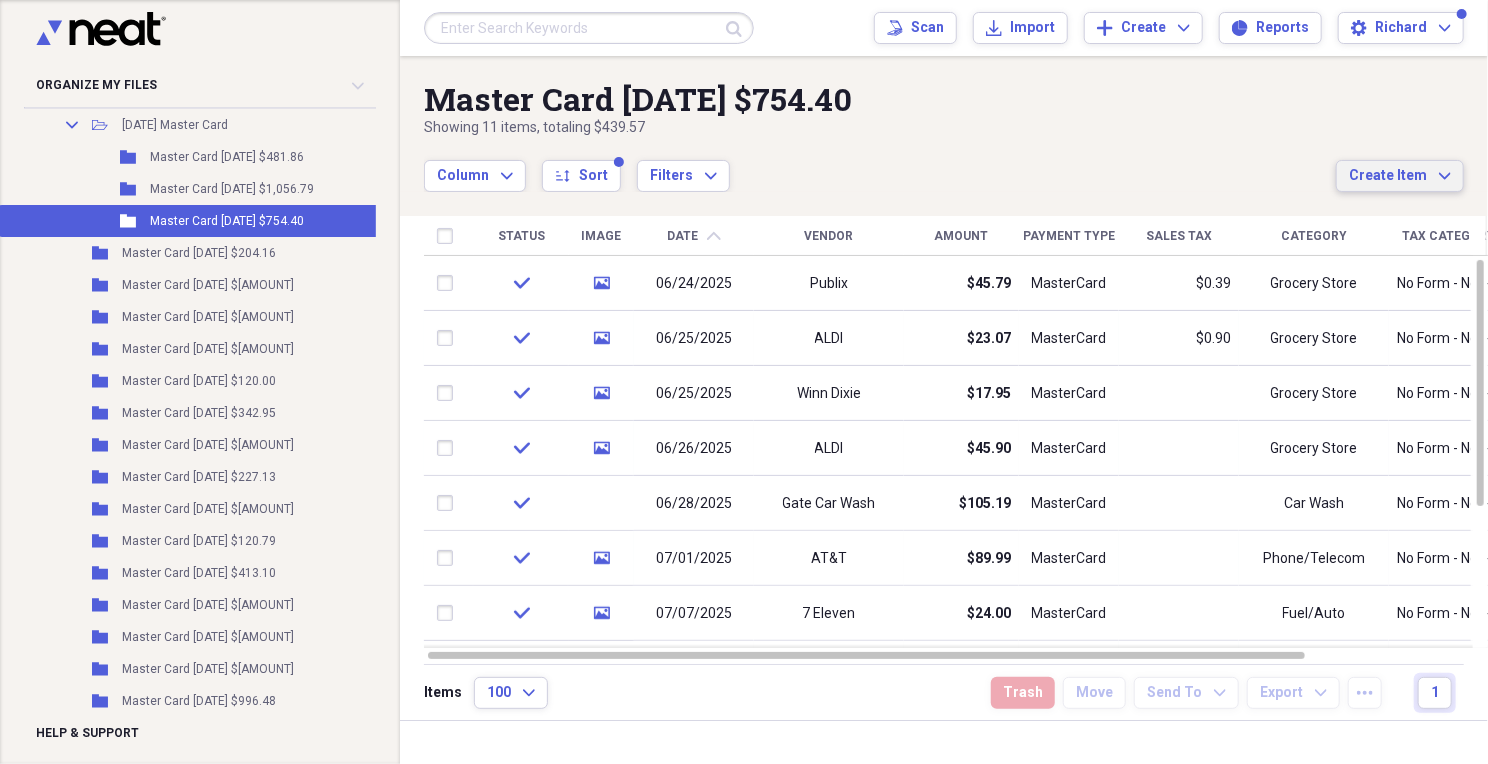 click on "Expand" 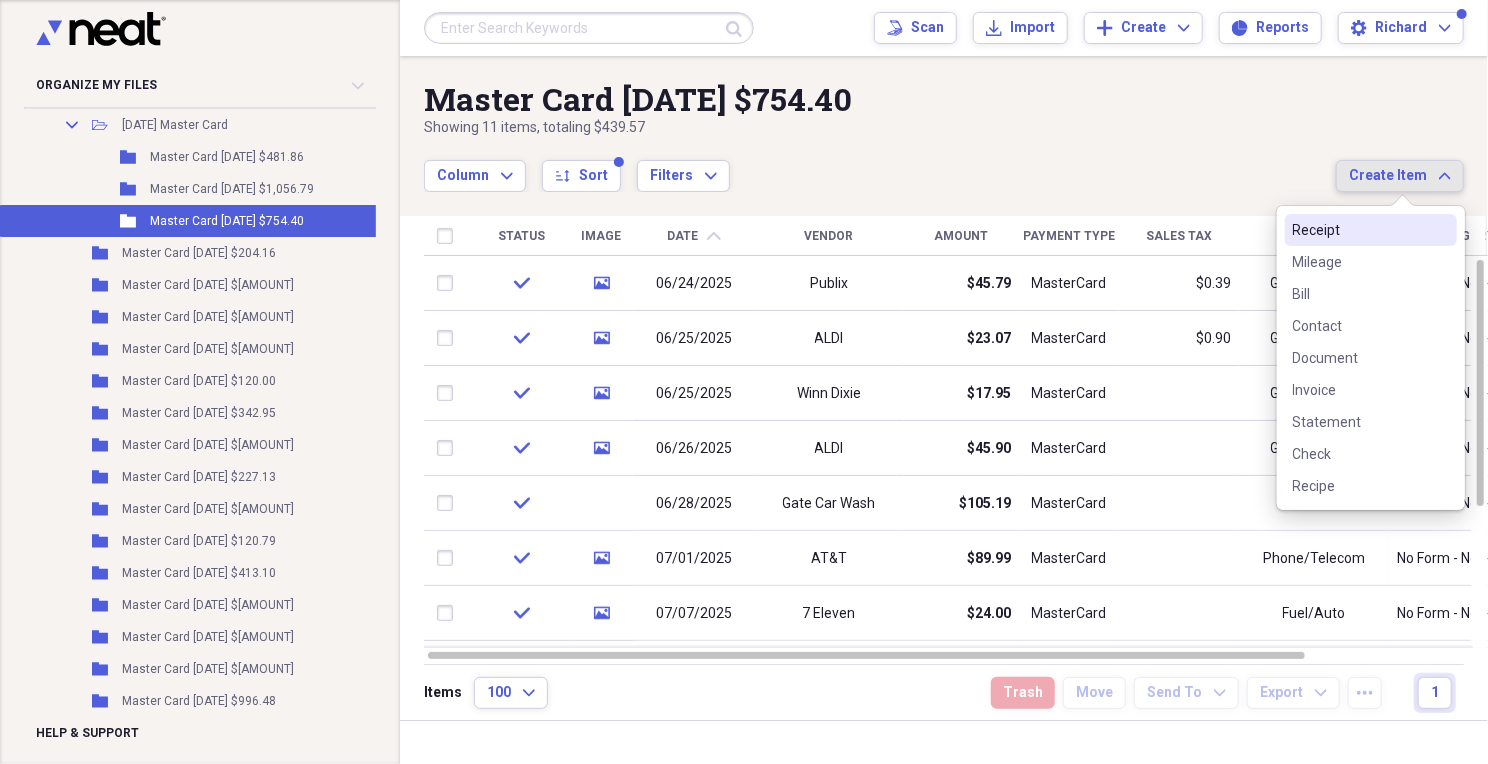 click on "Receipt" at bounding box center (1359, 230) 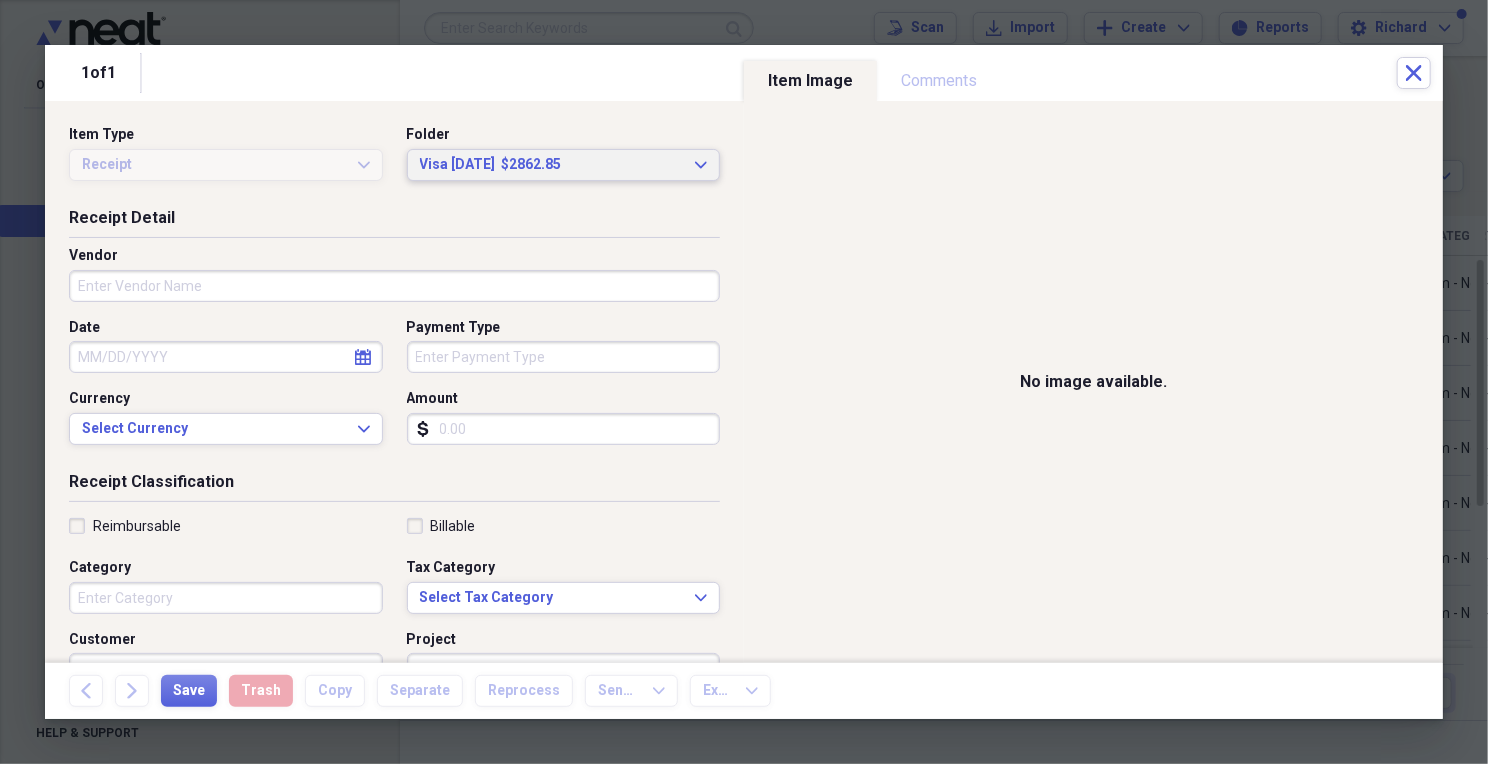 click 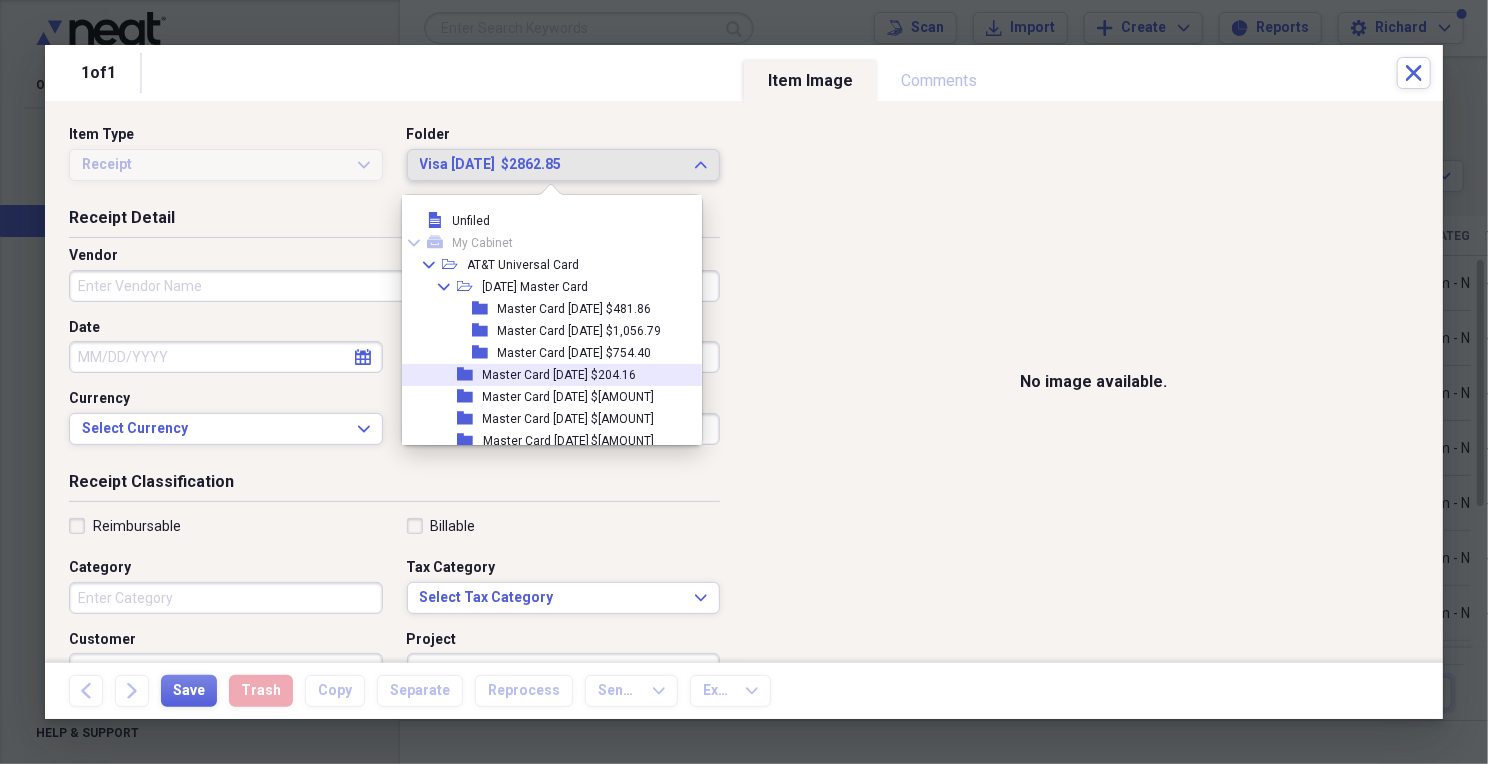 scroll, scrollTop: 33, scrollLeft: 0, axis: vertical 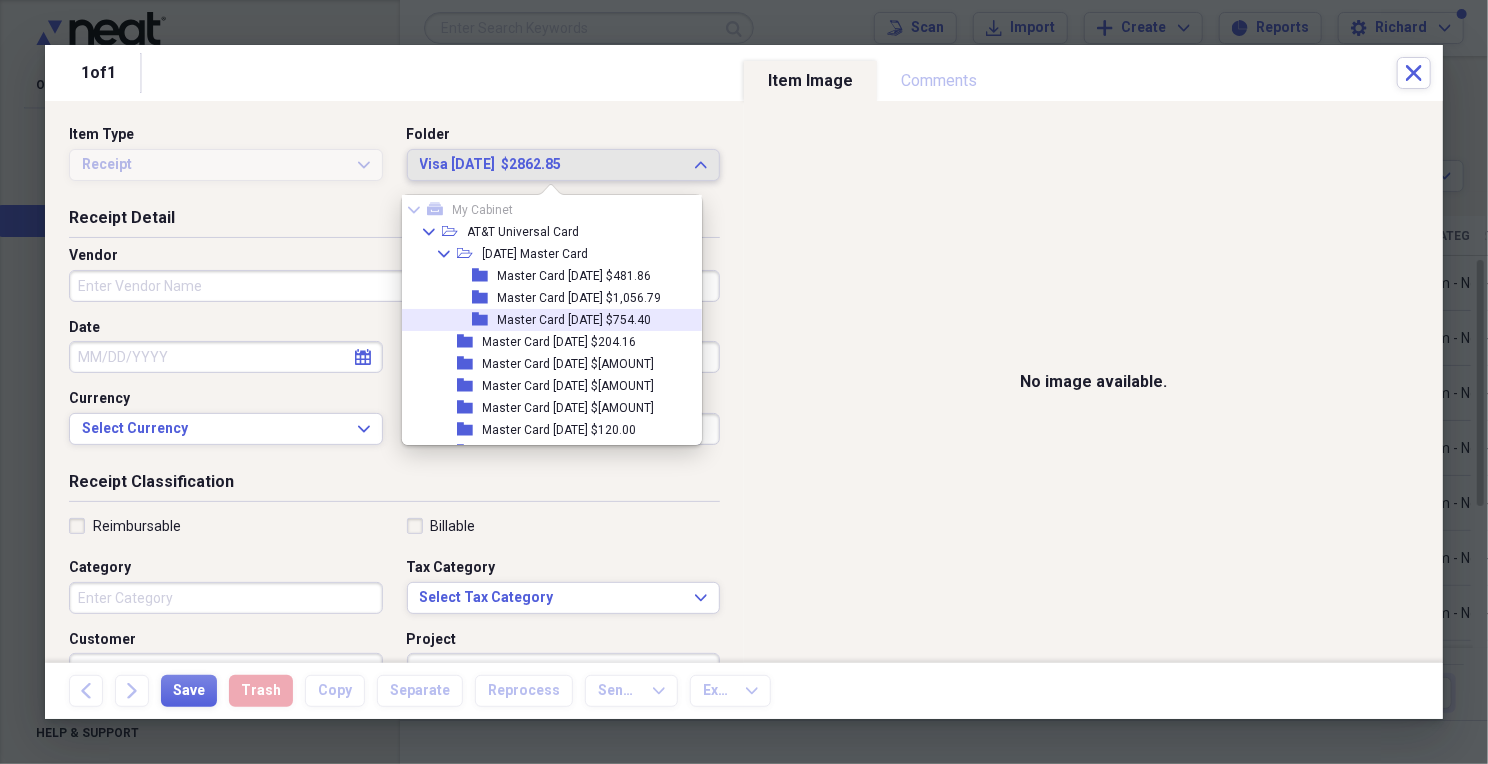 click on "Master Card [DATE]  $754.40" at bounding box center (575, 320) 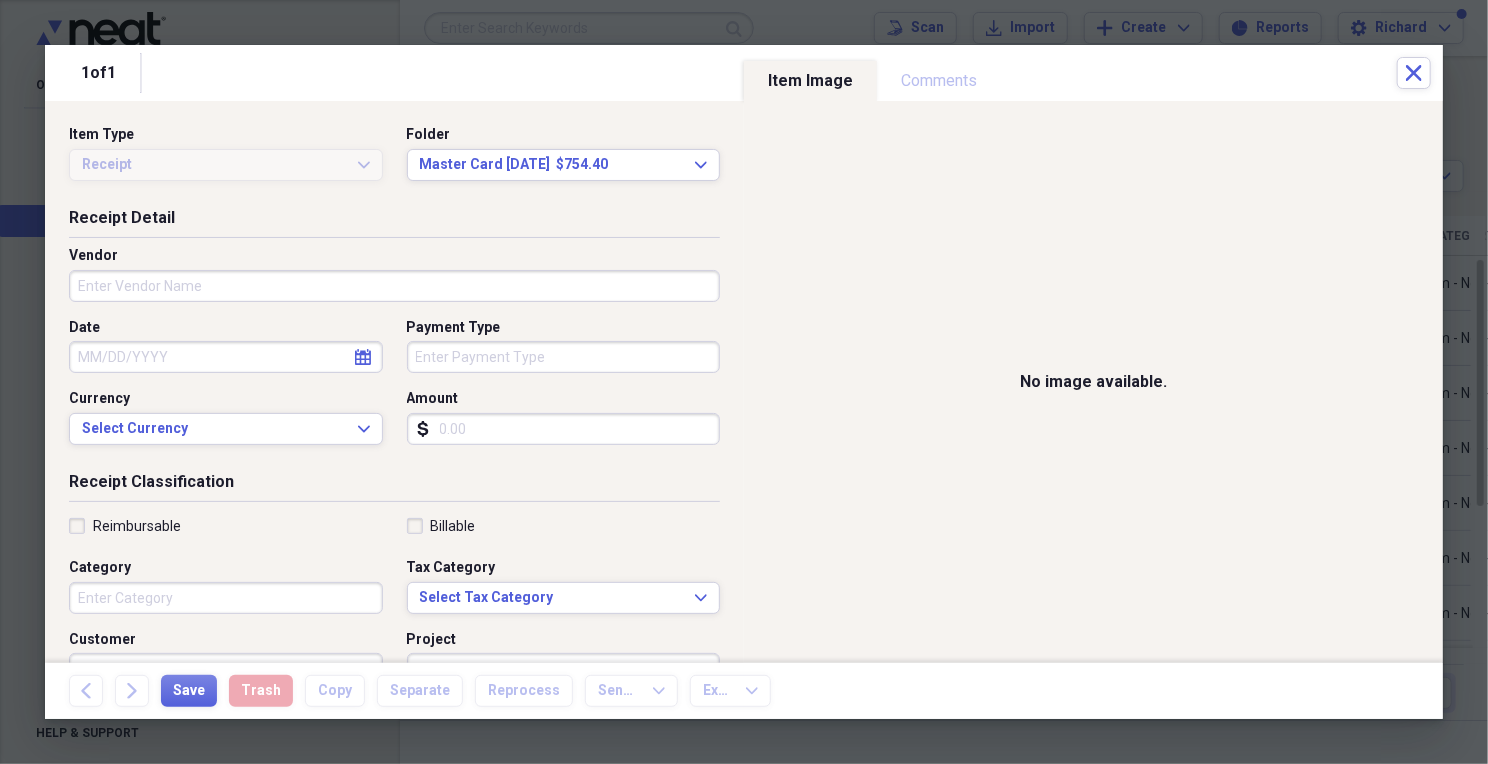 click on "Vendor" at bounding box center [394, 286] 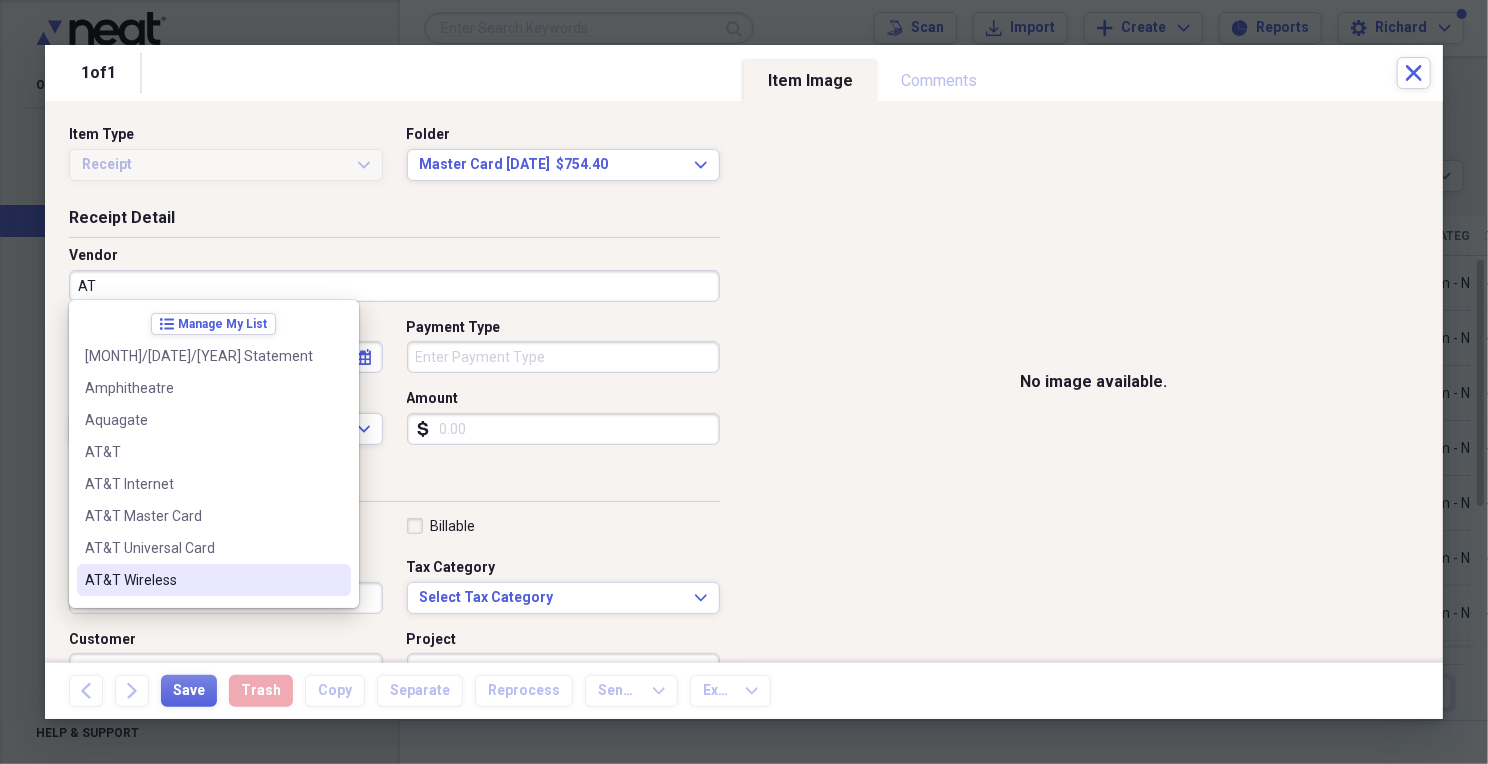click on "AT&T Wireless" at bounding box center (202, 580) 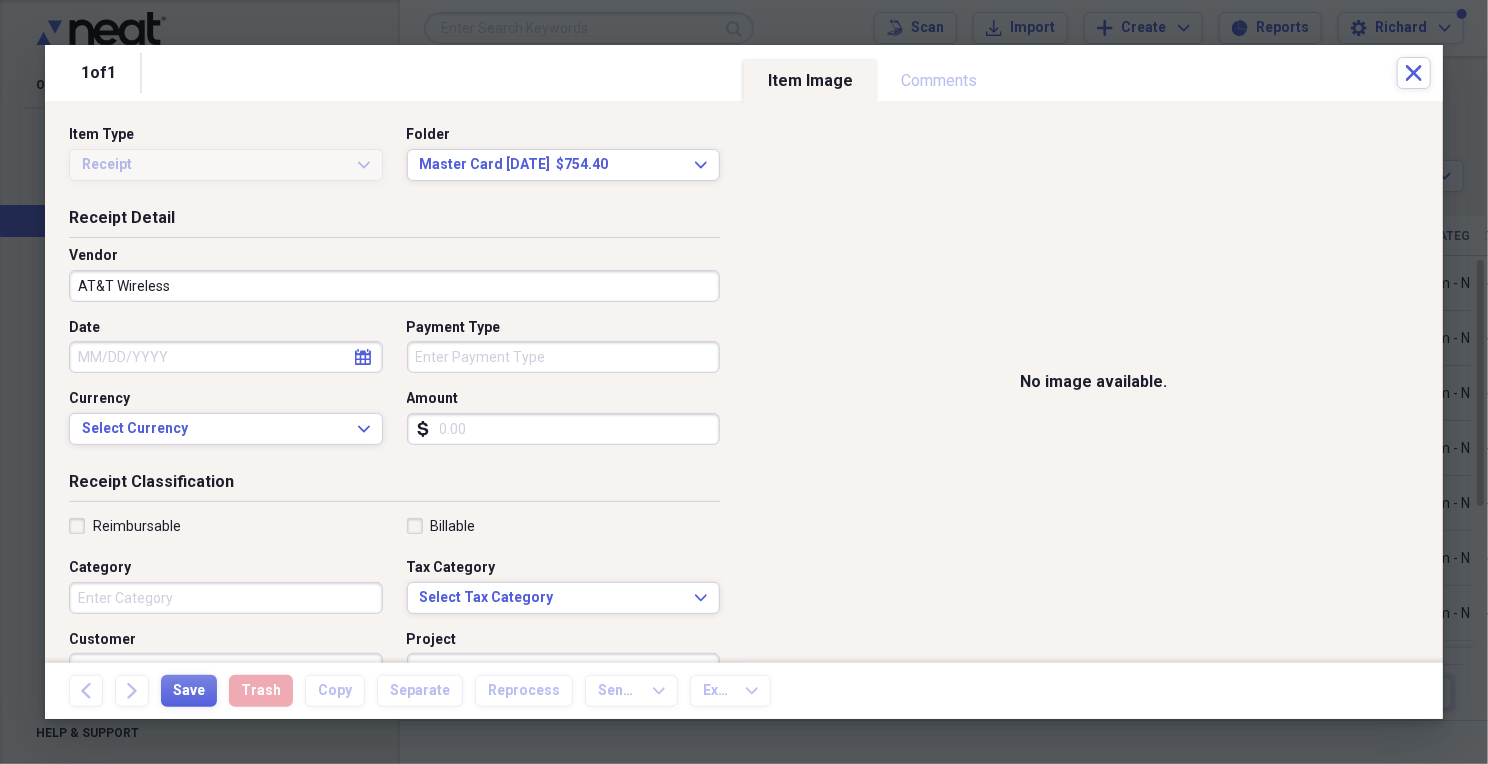 click 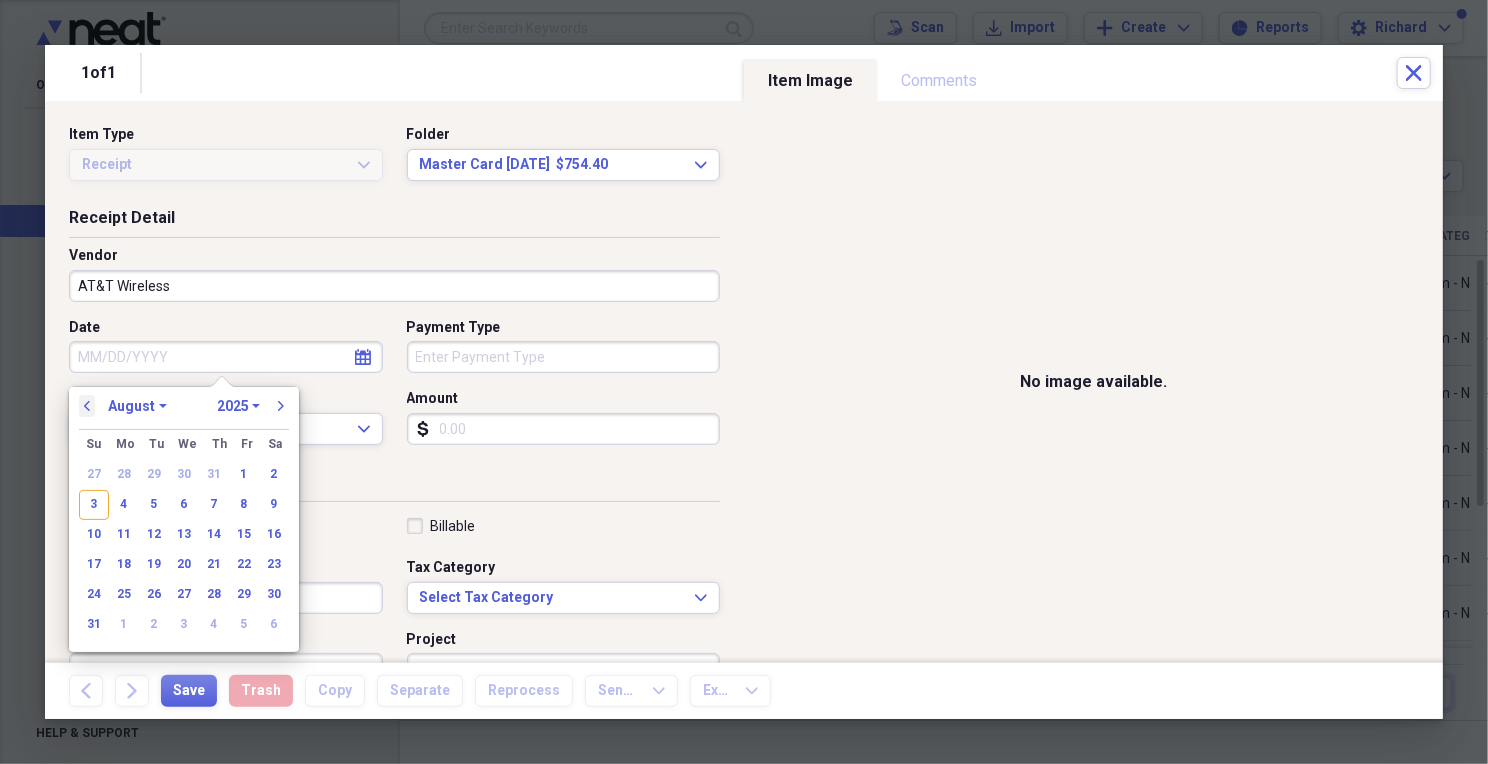 click on "previous" at bounding box center [87, 406] 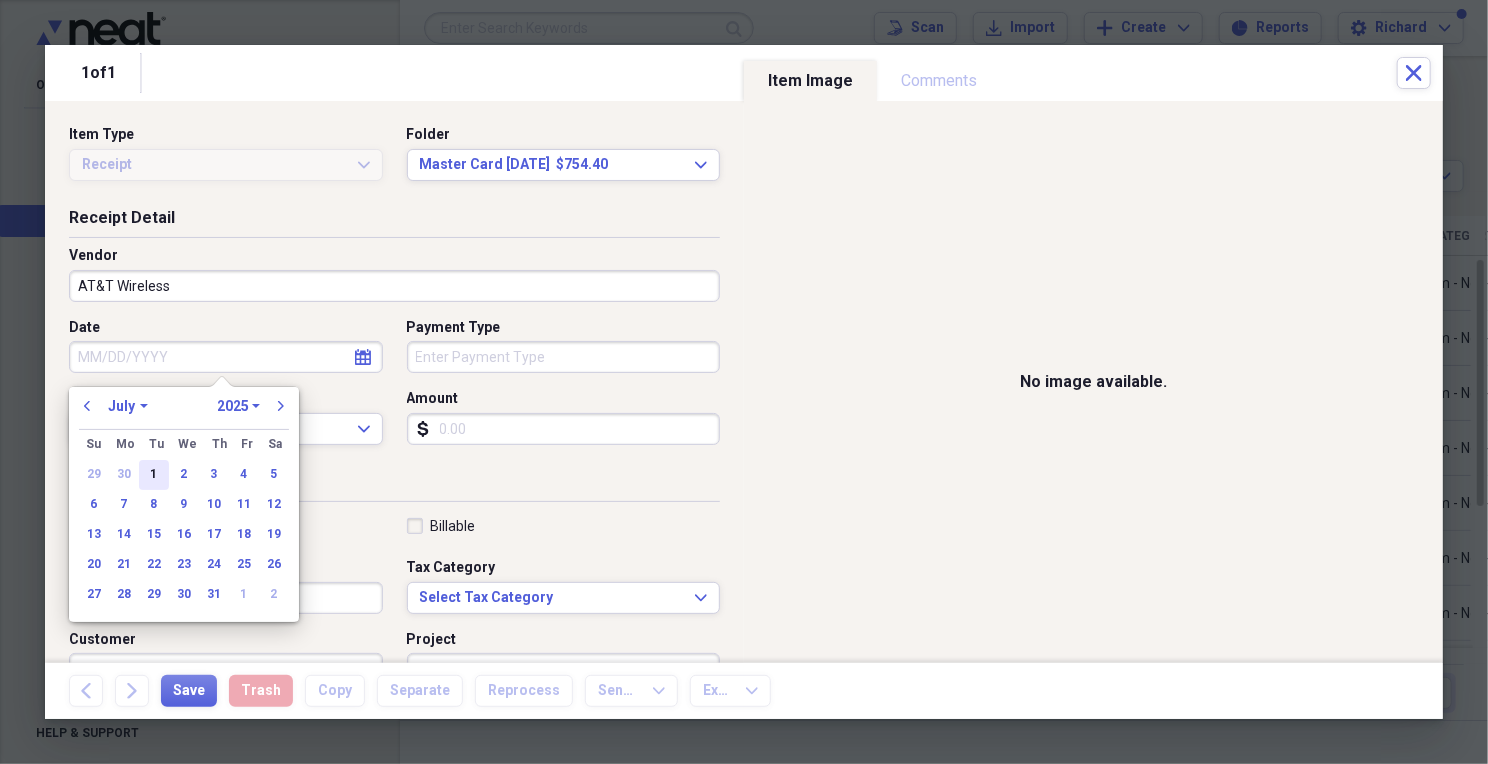 click on "1" at bounding box center (154, 475) 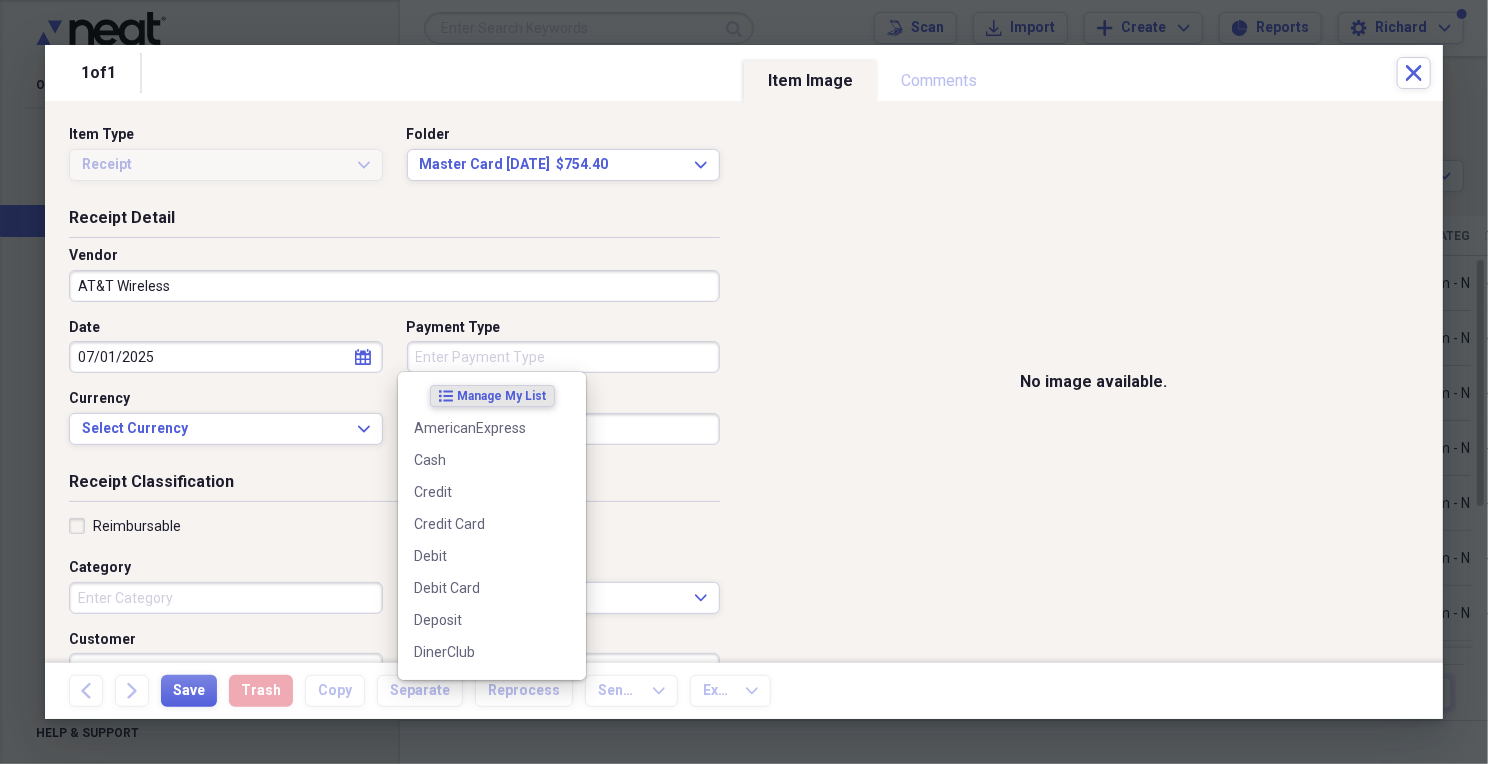 click on "Payment Type" at bounding box center [564, 357] 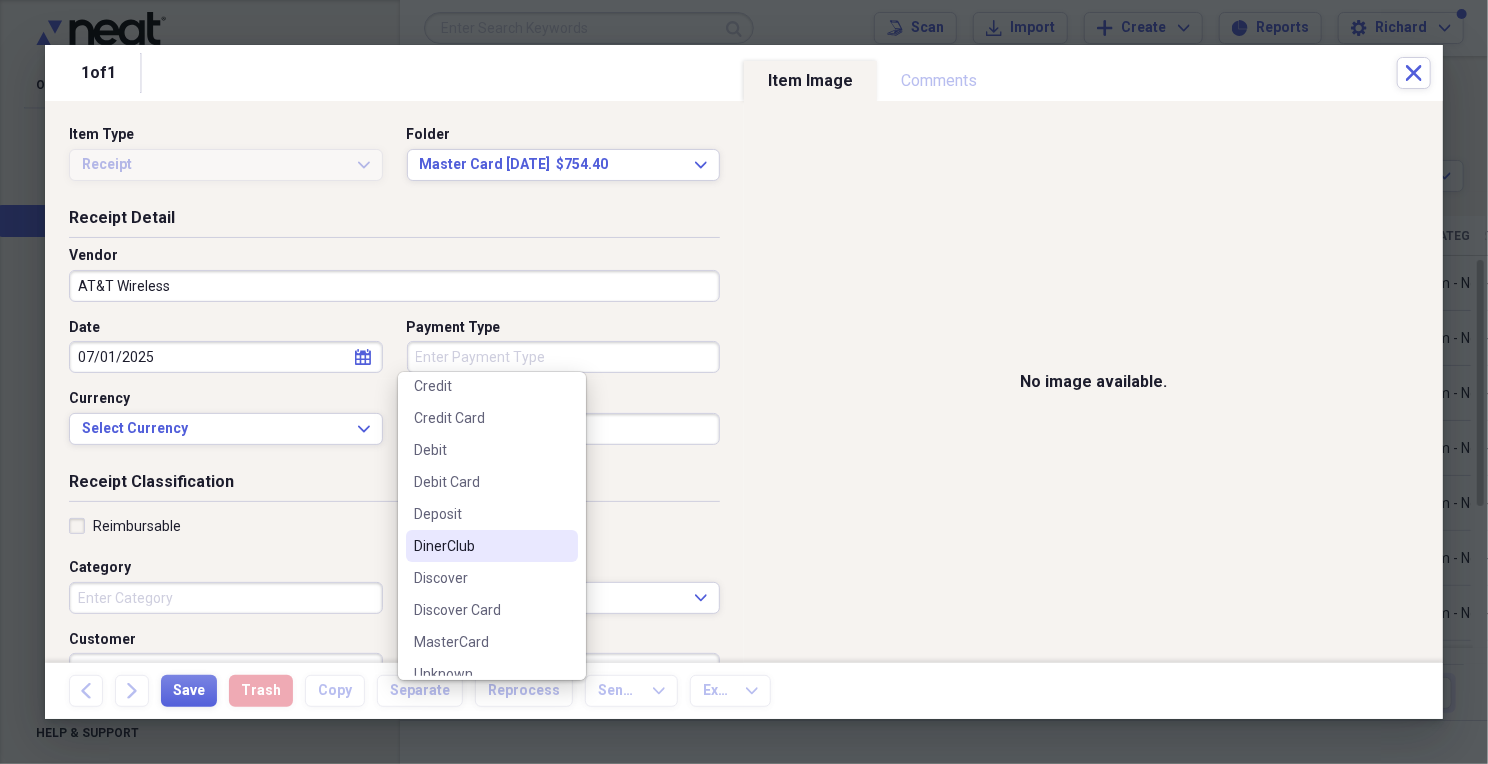 scroll, scrollTop: 187, scrollLeft: 0, axis: vertical 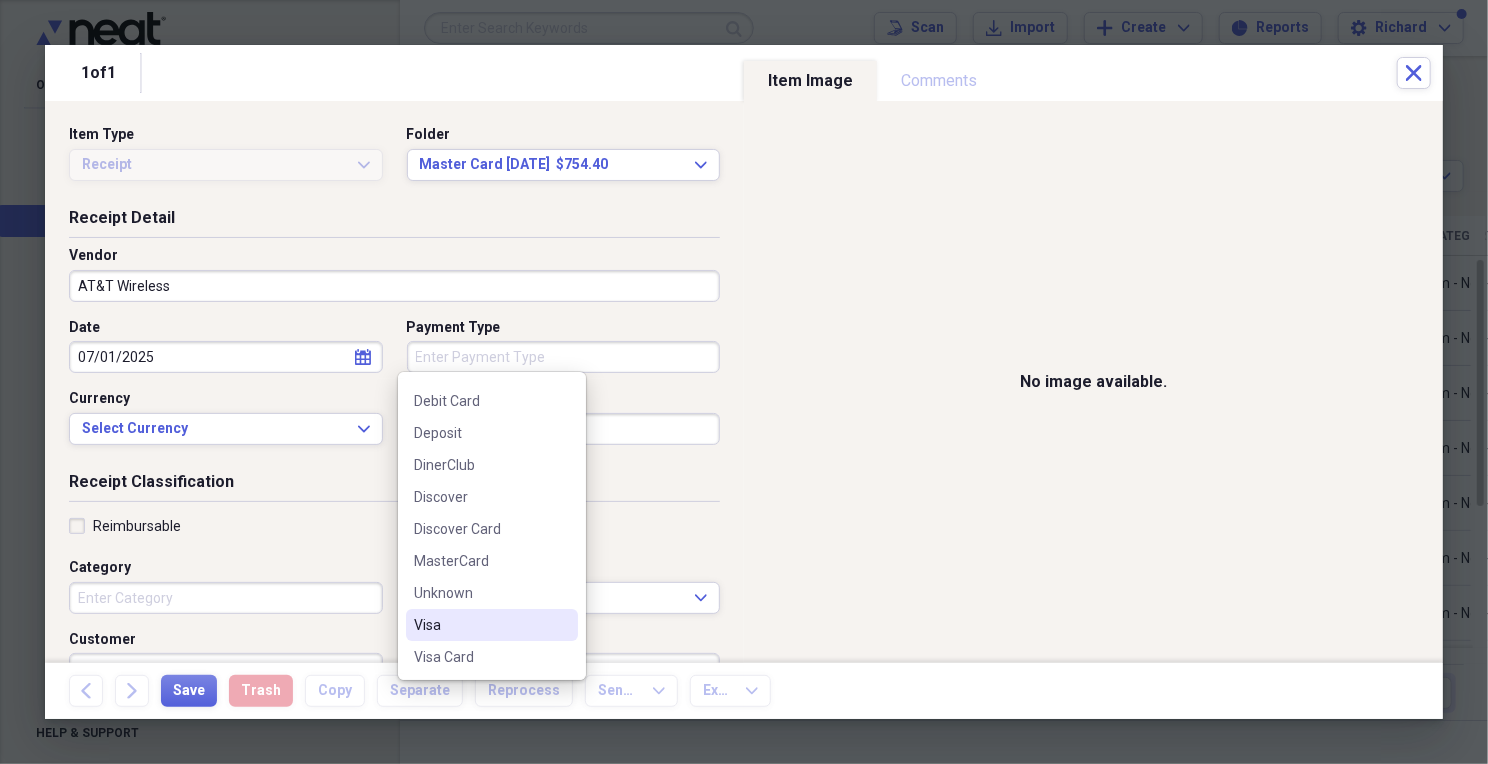 click on "Visa" at bounding box center [480, 625] 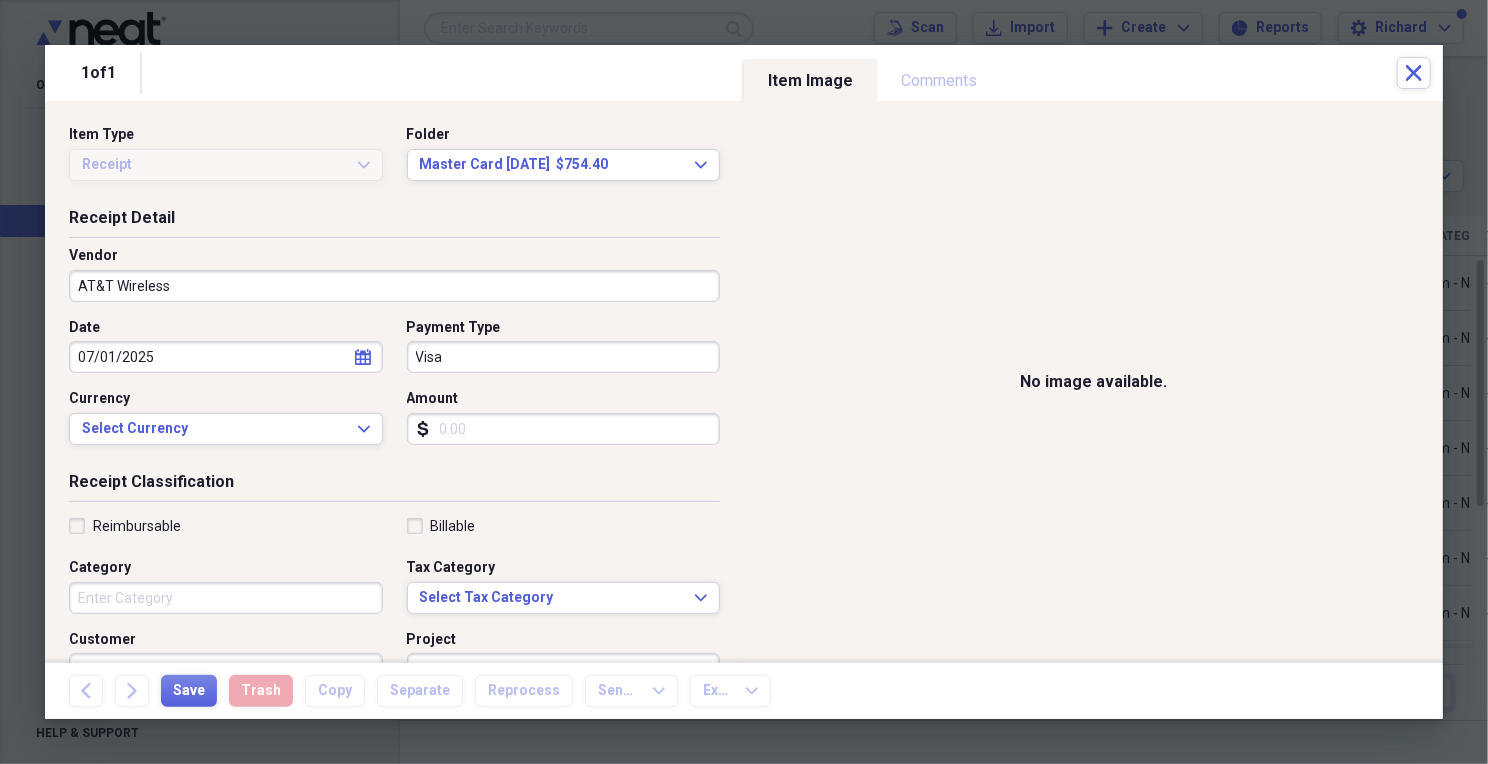 click on "Visa" at bounding box center (564, 357) 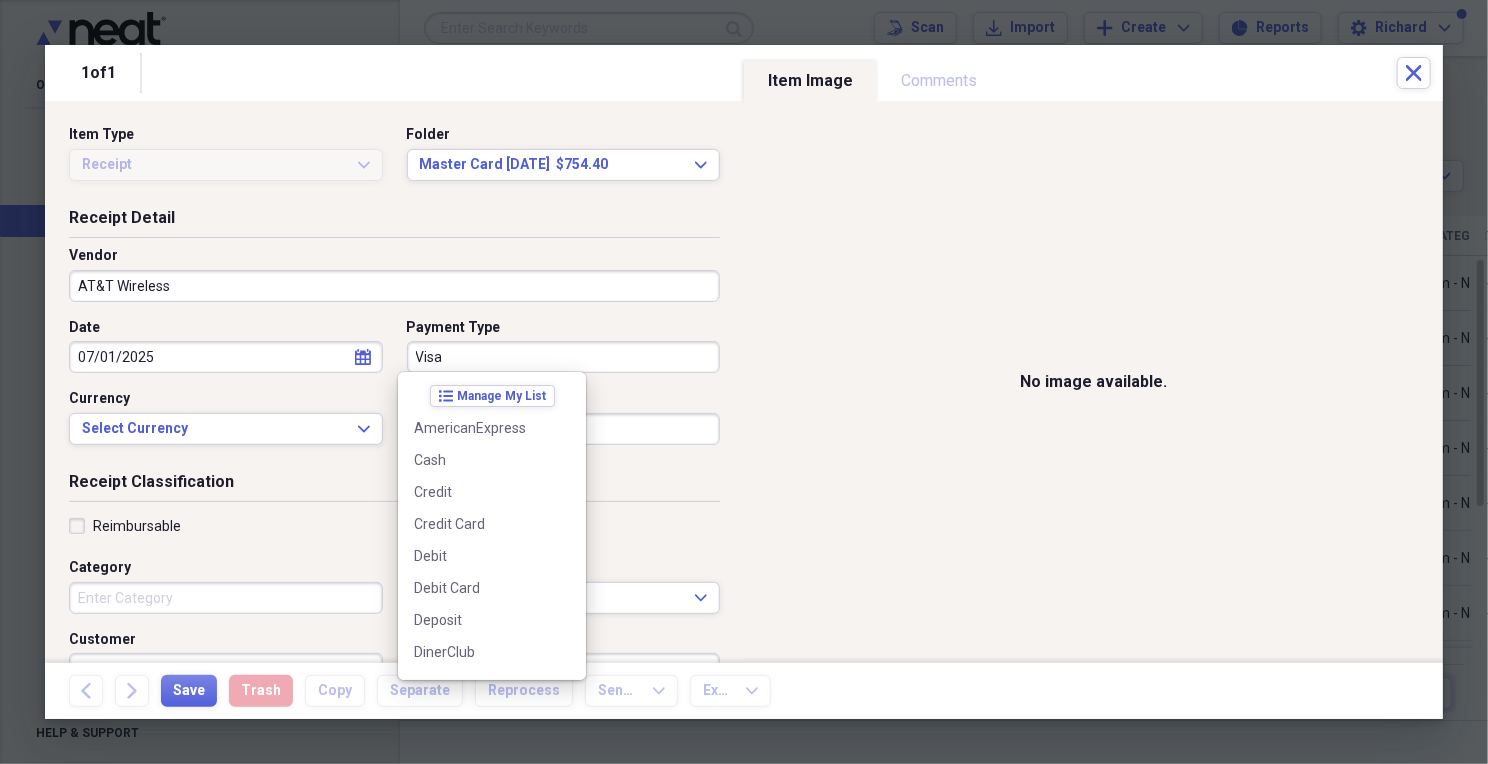 scroll, scrollTop: 187, scrollLeft: 0, axis: vertical 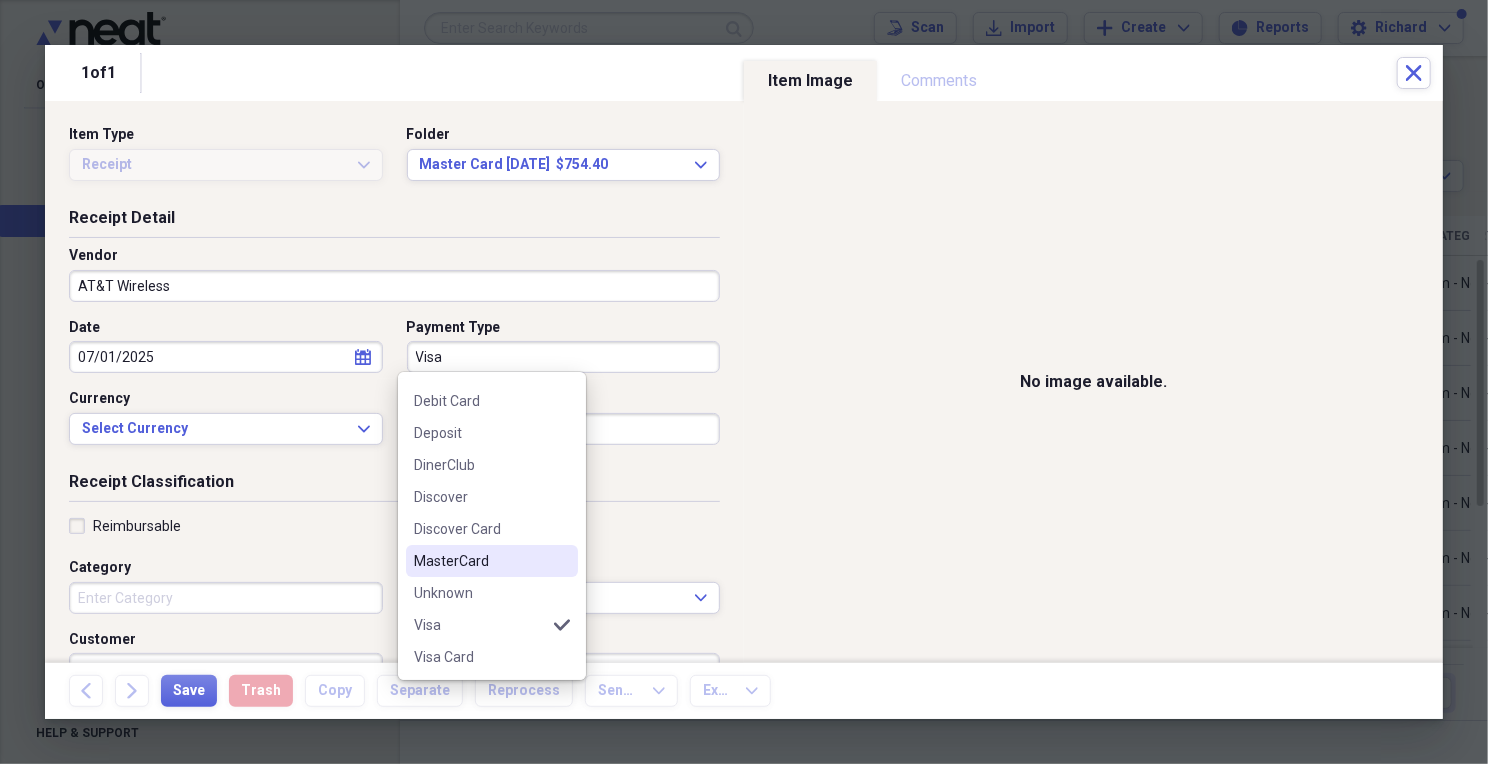 click on "MasterCard" at bounding box center (480, 561) 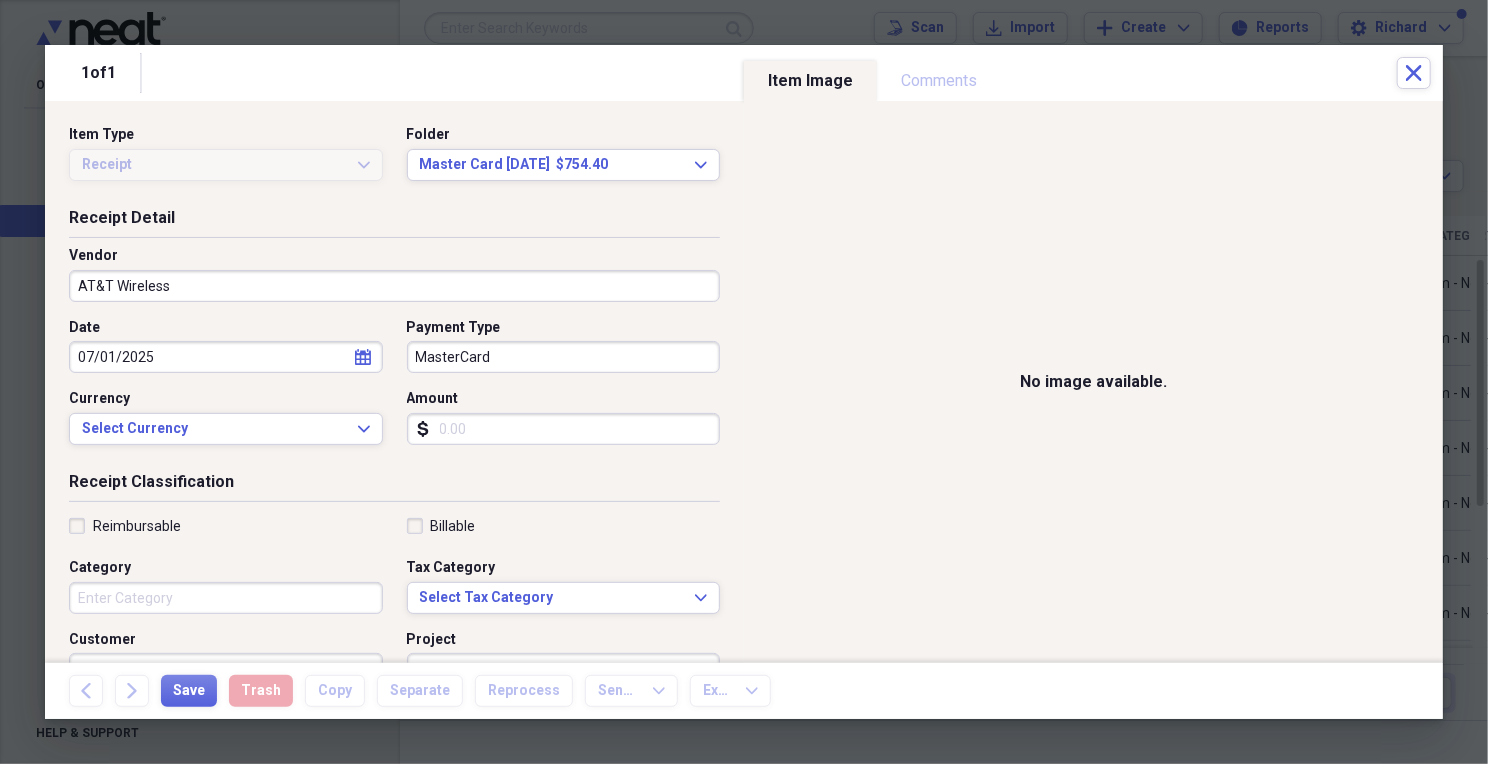 click on "Amount" at bounding box center (564, 429) 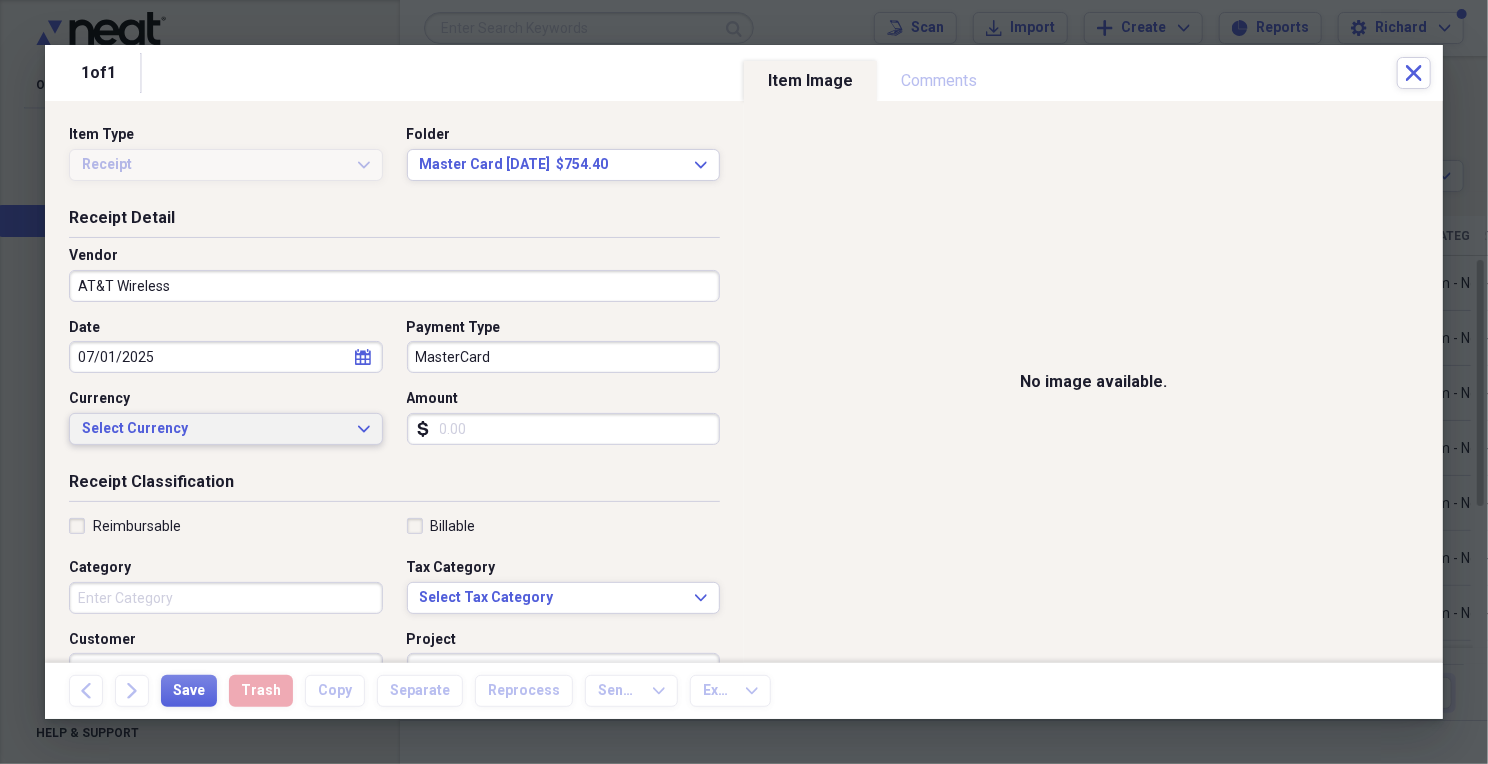 click on "Expand" 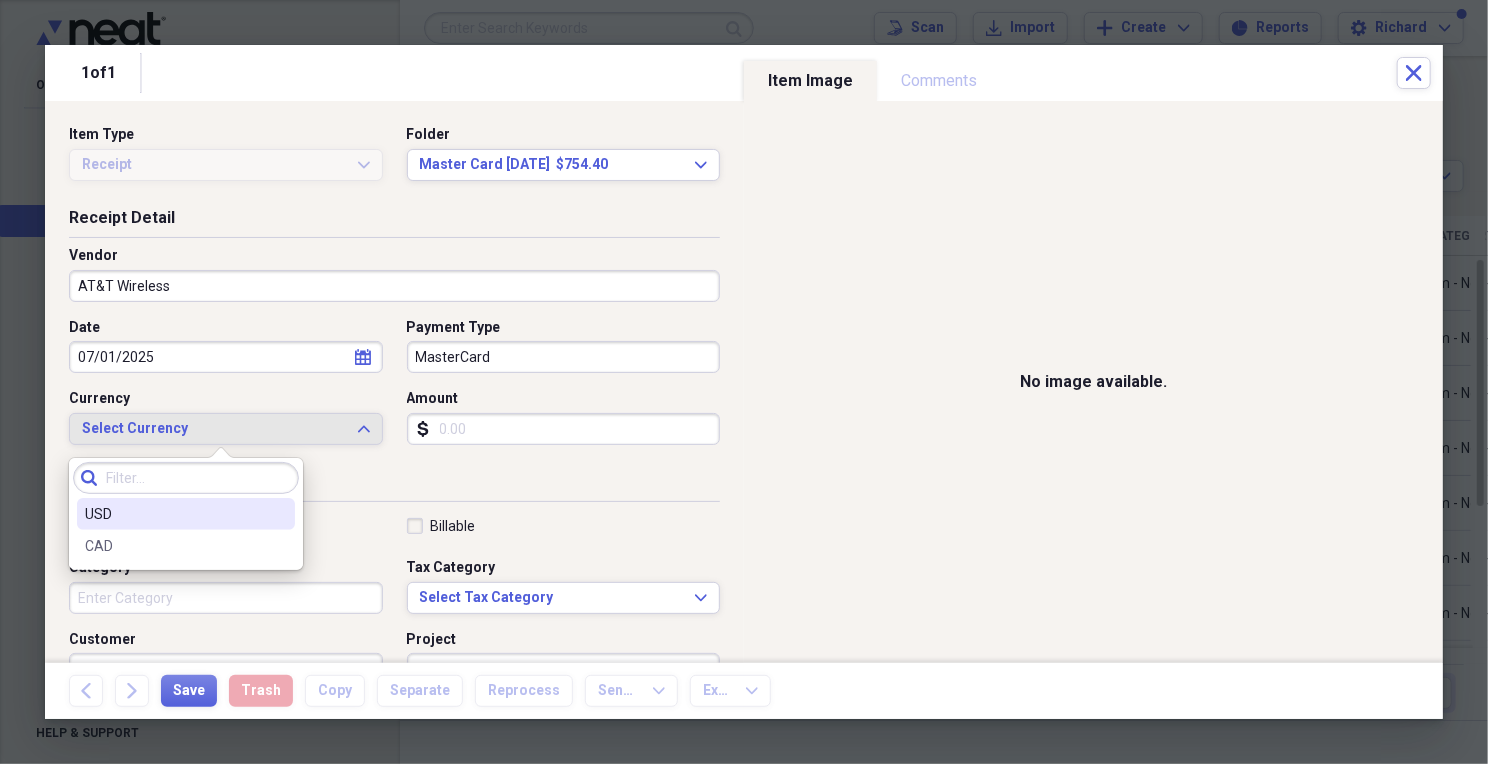click on "USD" at bounding box center (174, 514) 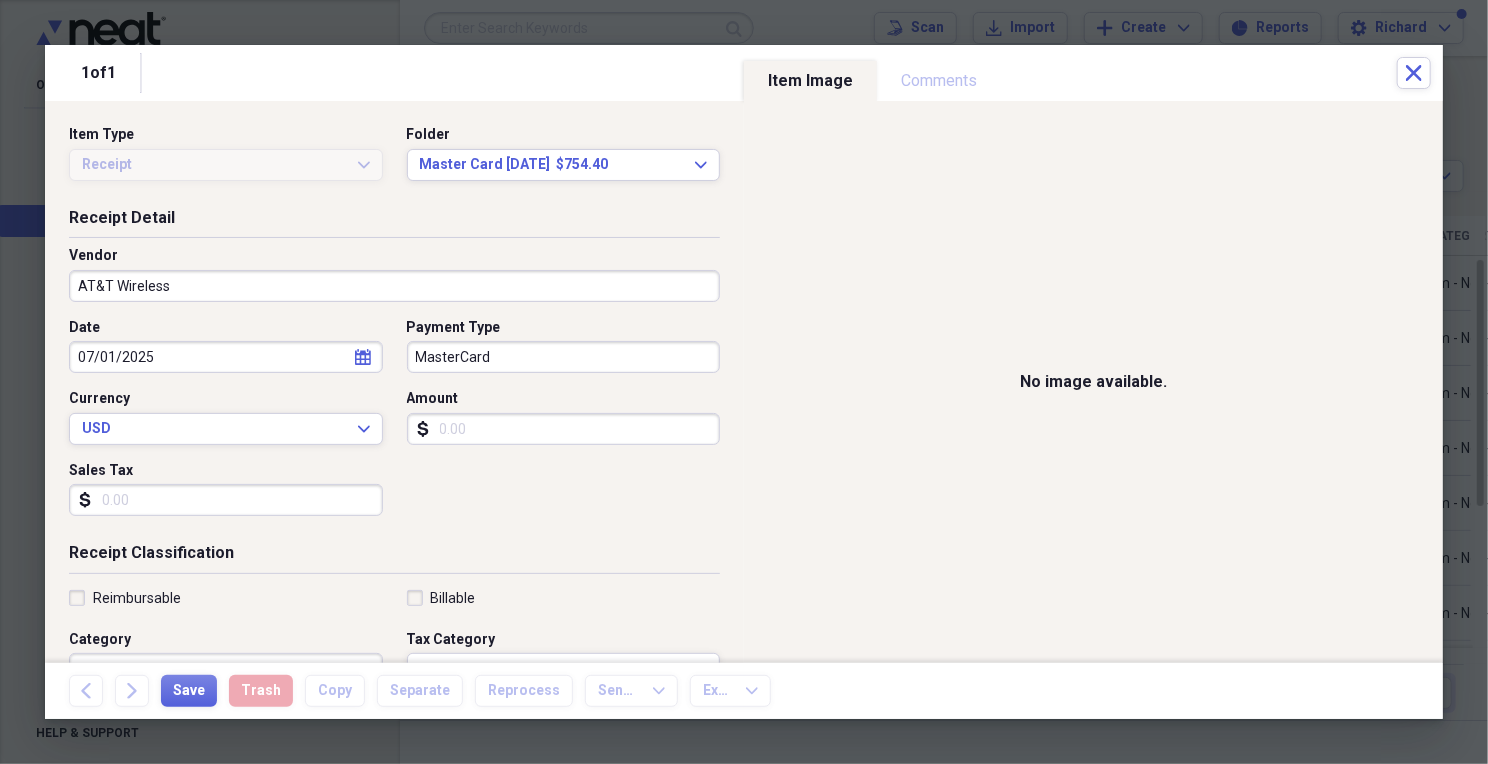 click on "Amount" at bounding box center (564, 429) 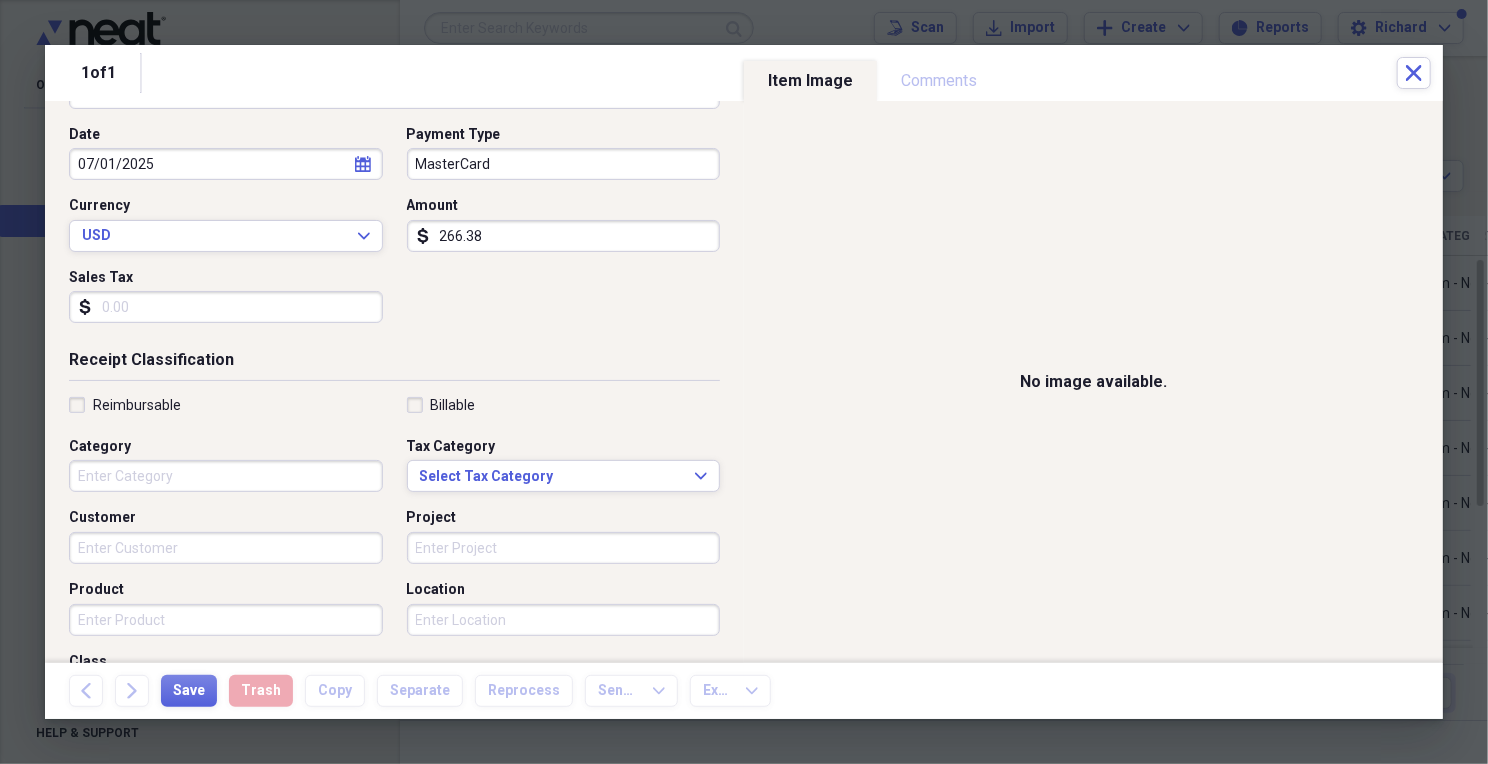 scroll, scrollTop: 200, scrollLeft: 0, axis: vertical 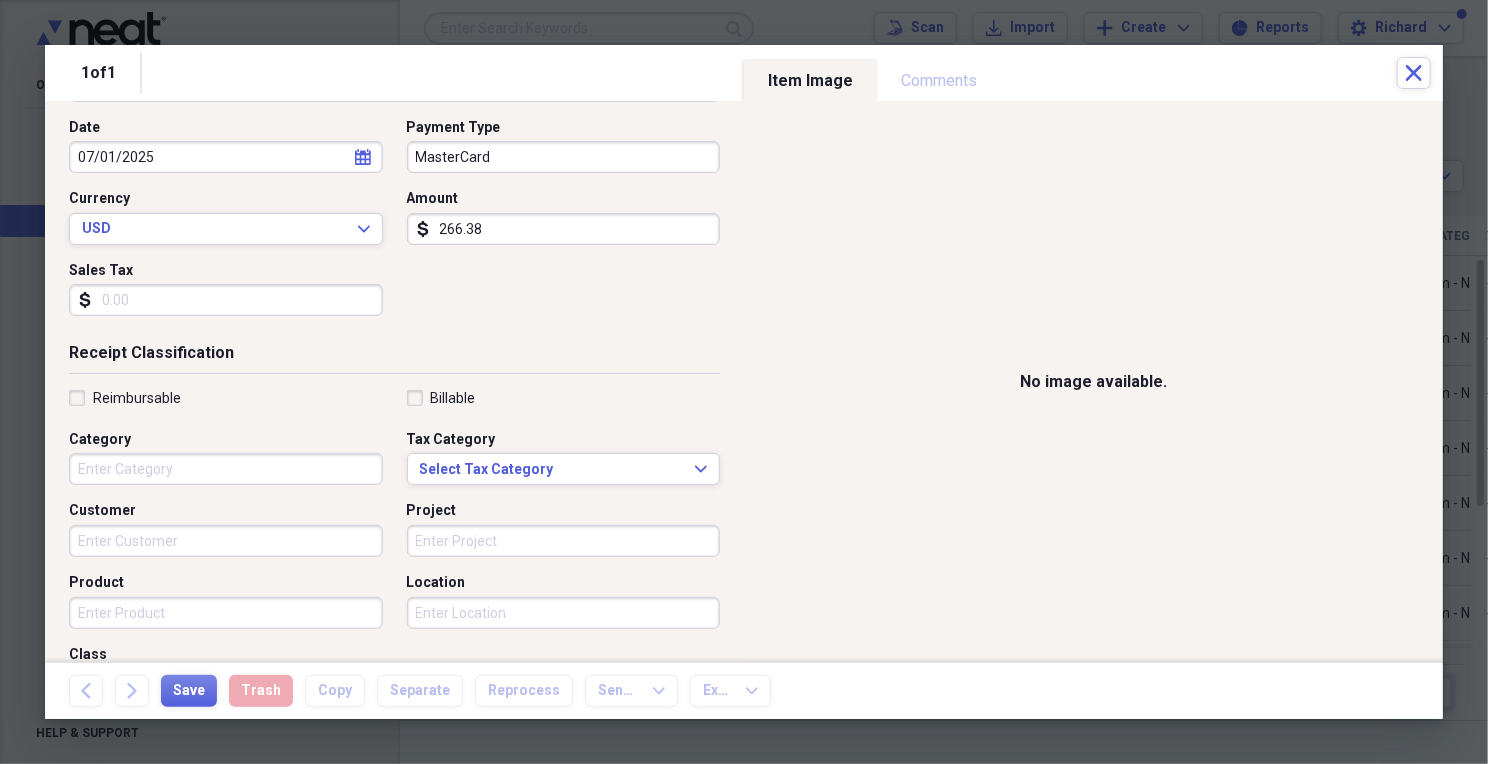 type on "266.38" 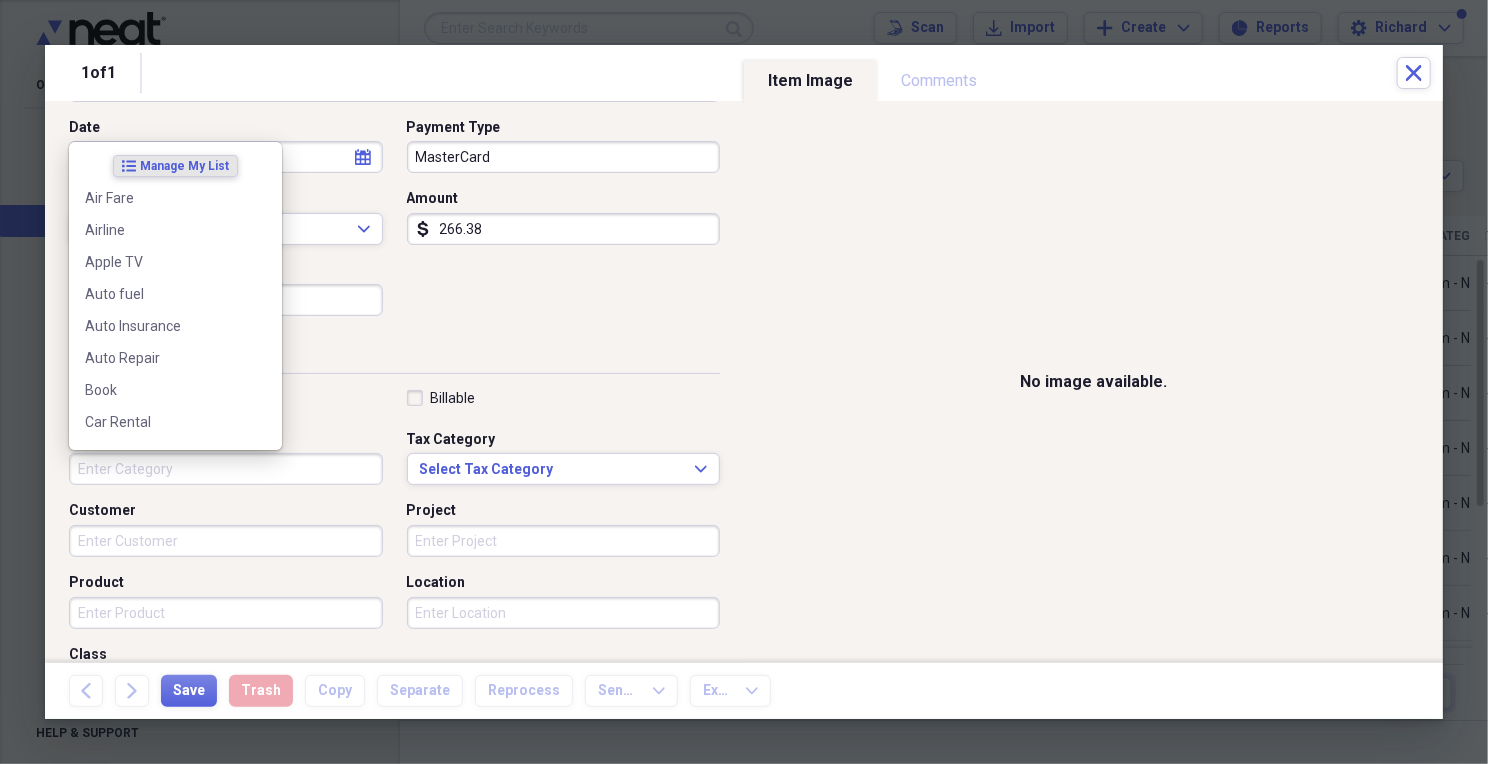 click on "Category" at bounding box center [226, 469] 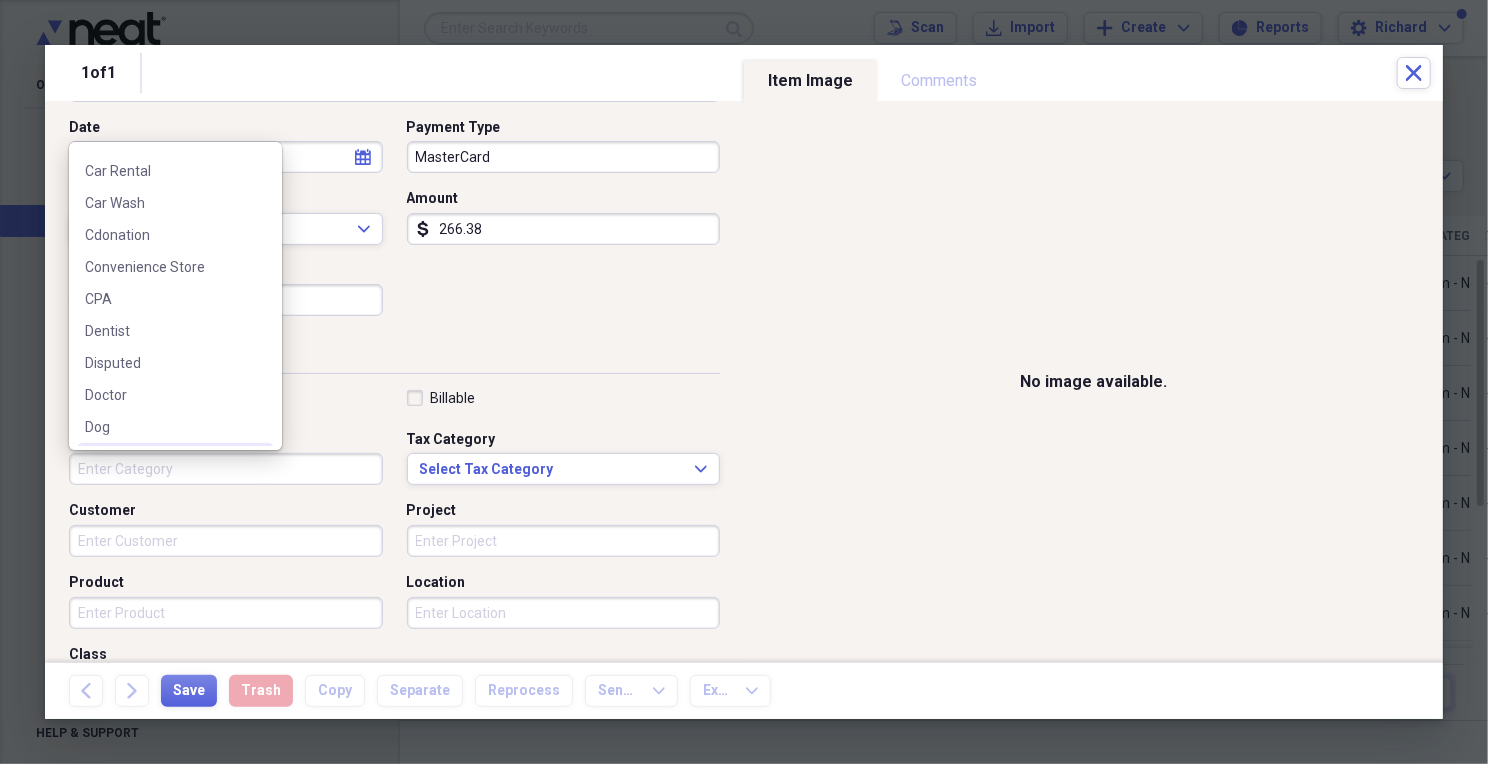 scroll, scrollTop: 0, scrollLeft: 0, axis: both 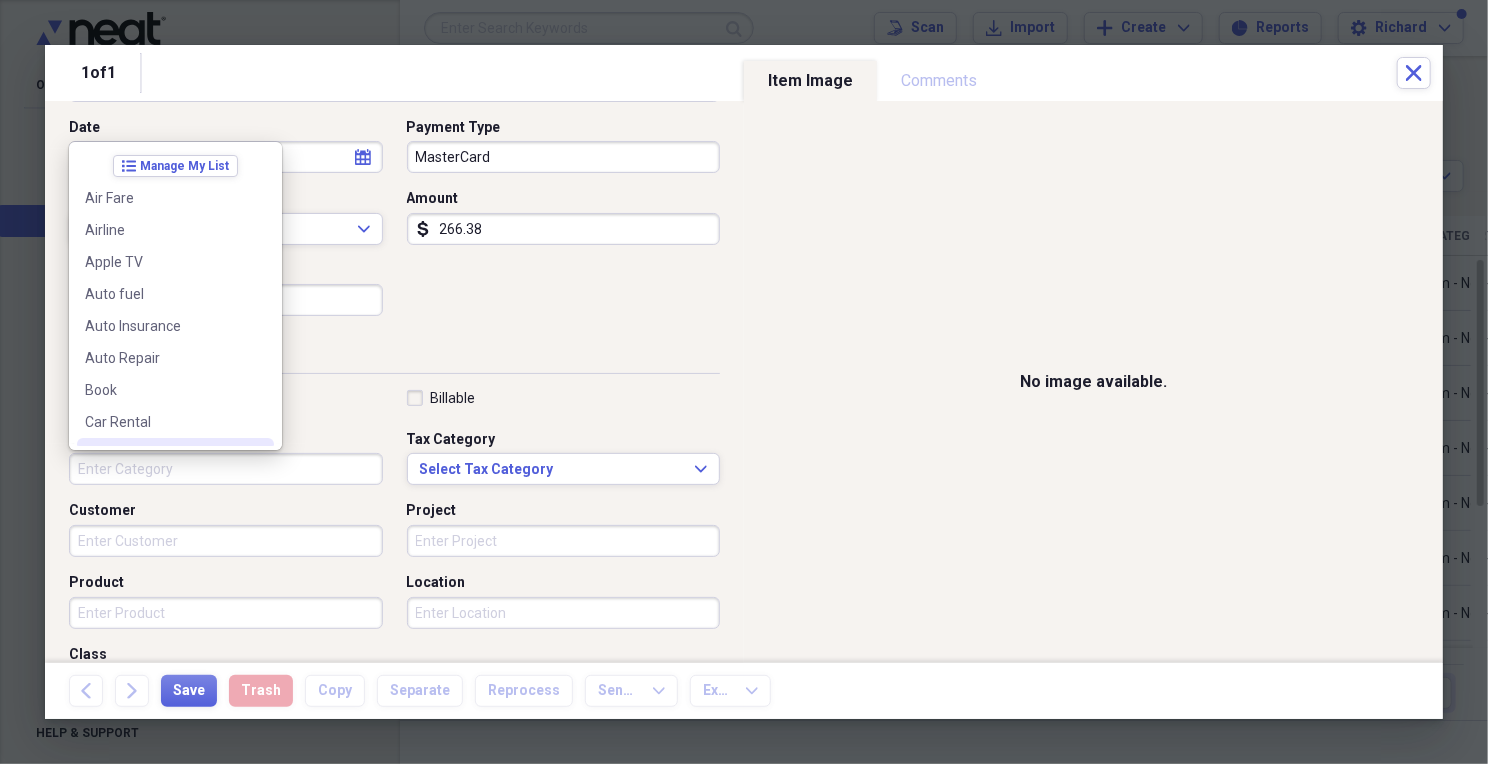 click on "Category" at bounding box center (226, 469) 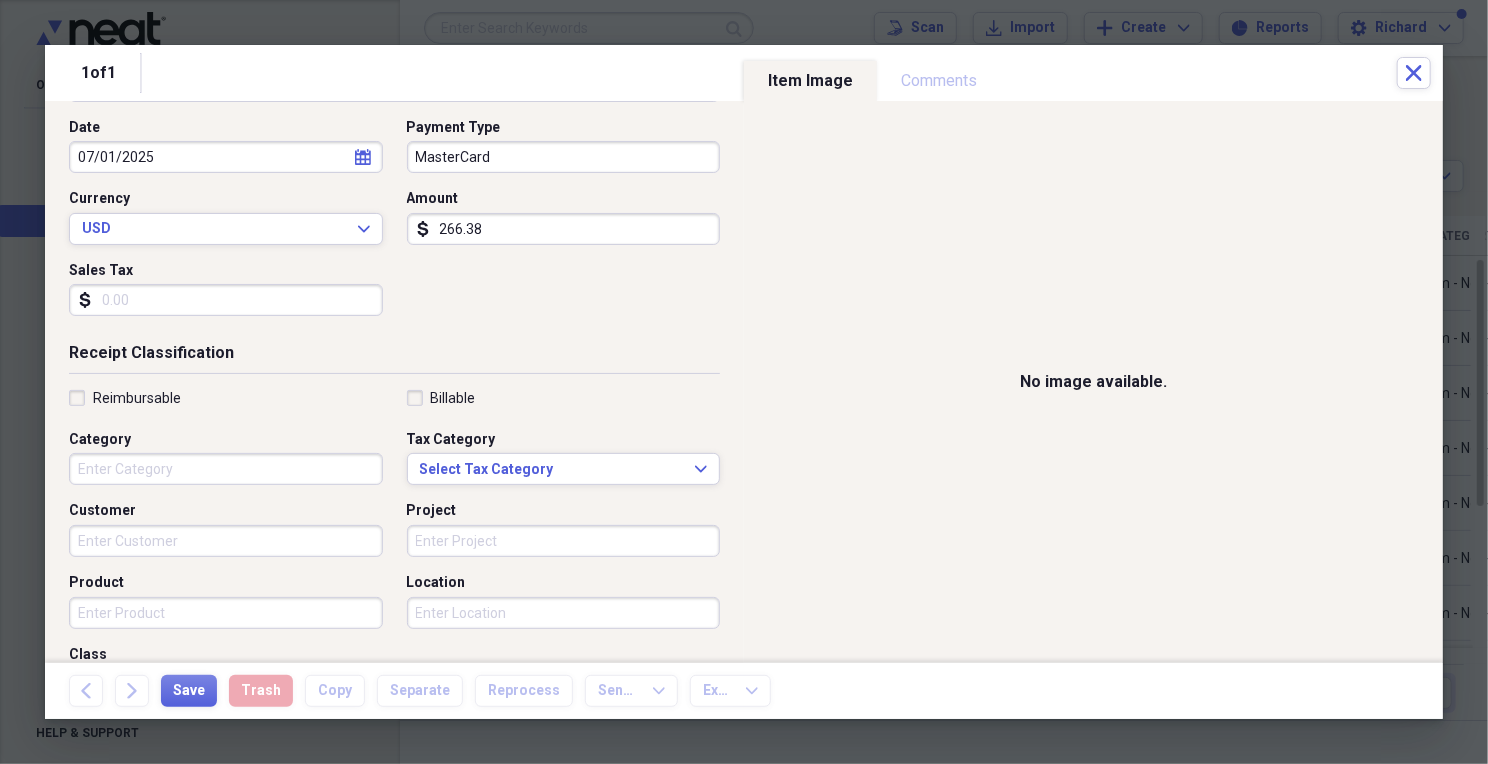 click on "Date [DATE] calendar Calendar Payment Type MasterCard Currency USD Expand Amount dollar-sign [NUMBER] Sales Tax dollar-sign" at bounding box center (394, 225) 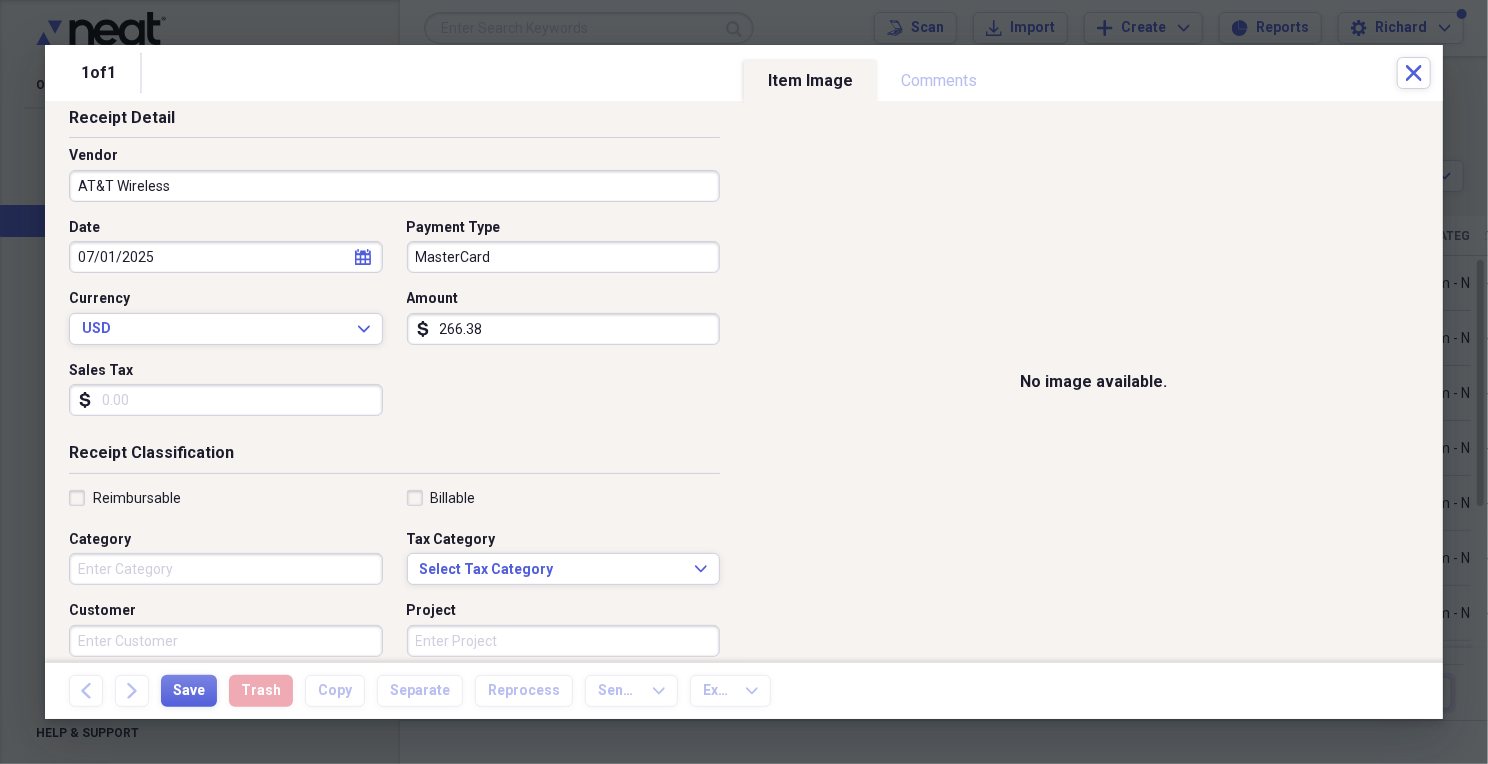 scroll, scrollTop: 200, scrollLeft: 0, axis: vertical 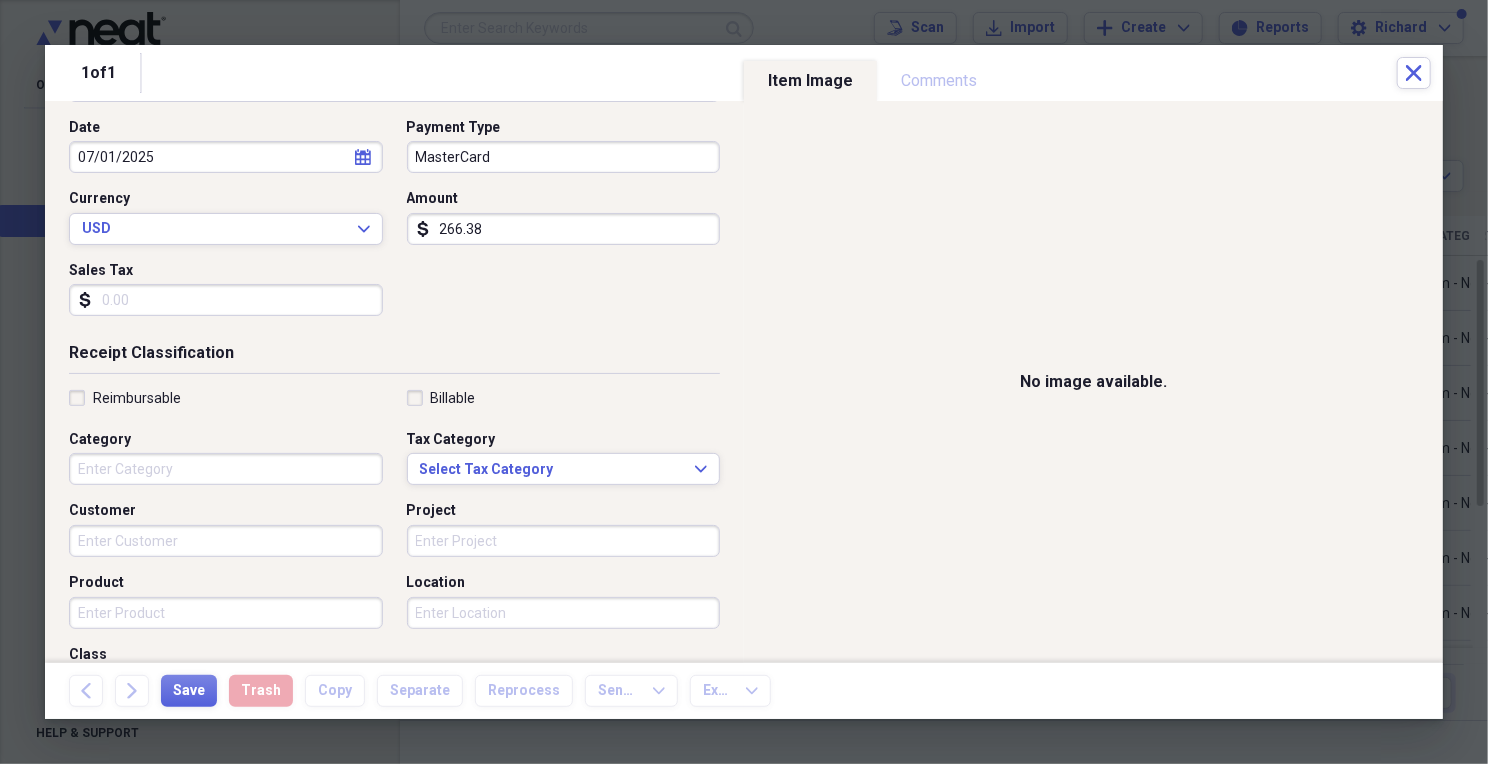 click on "Category" at bounding box center (226, 469) 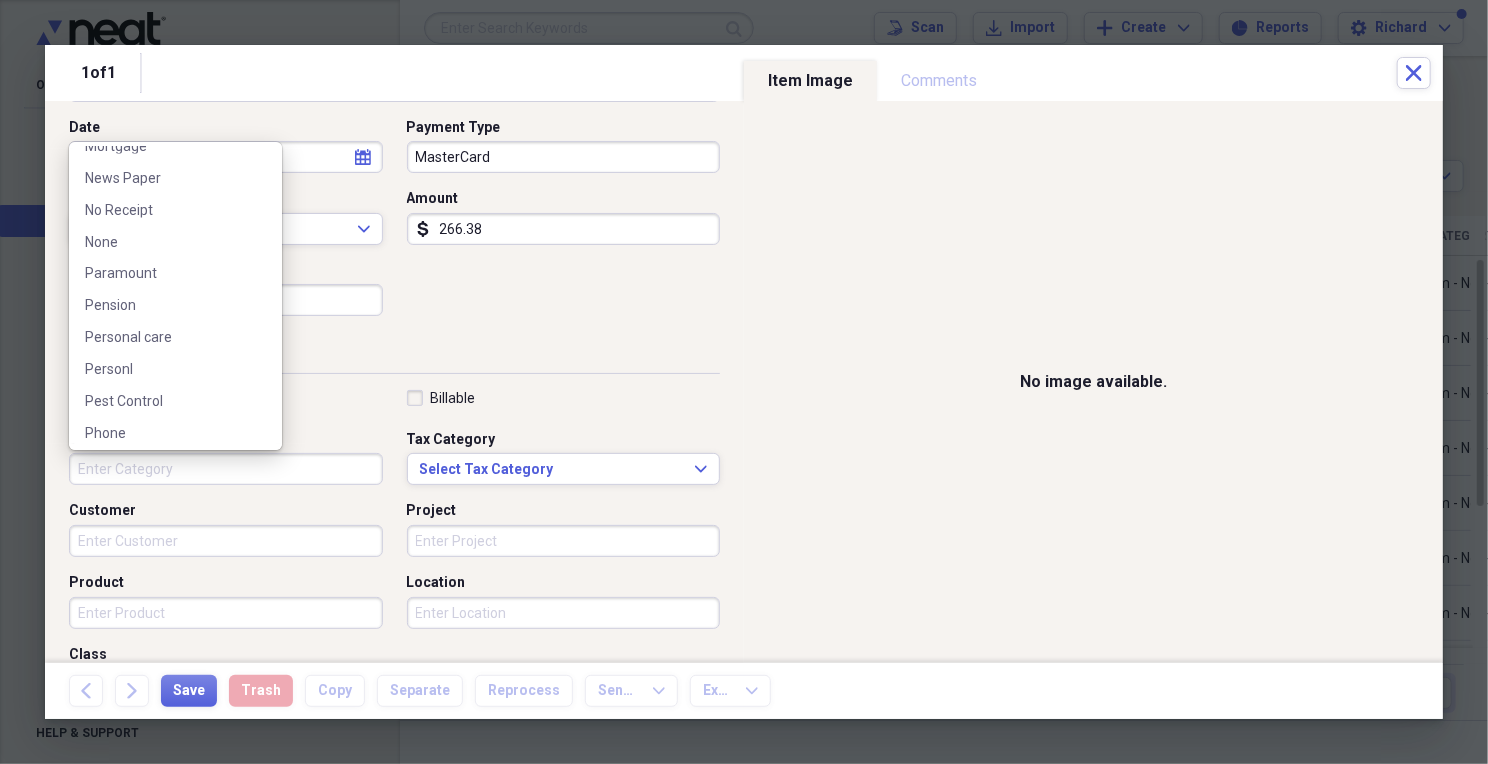 scroll, scrollTop: 1962, scrollLeft: 0, axis: vertical 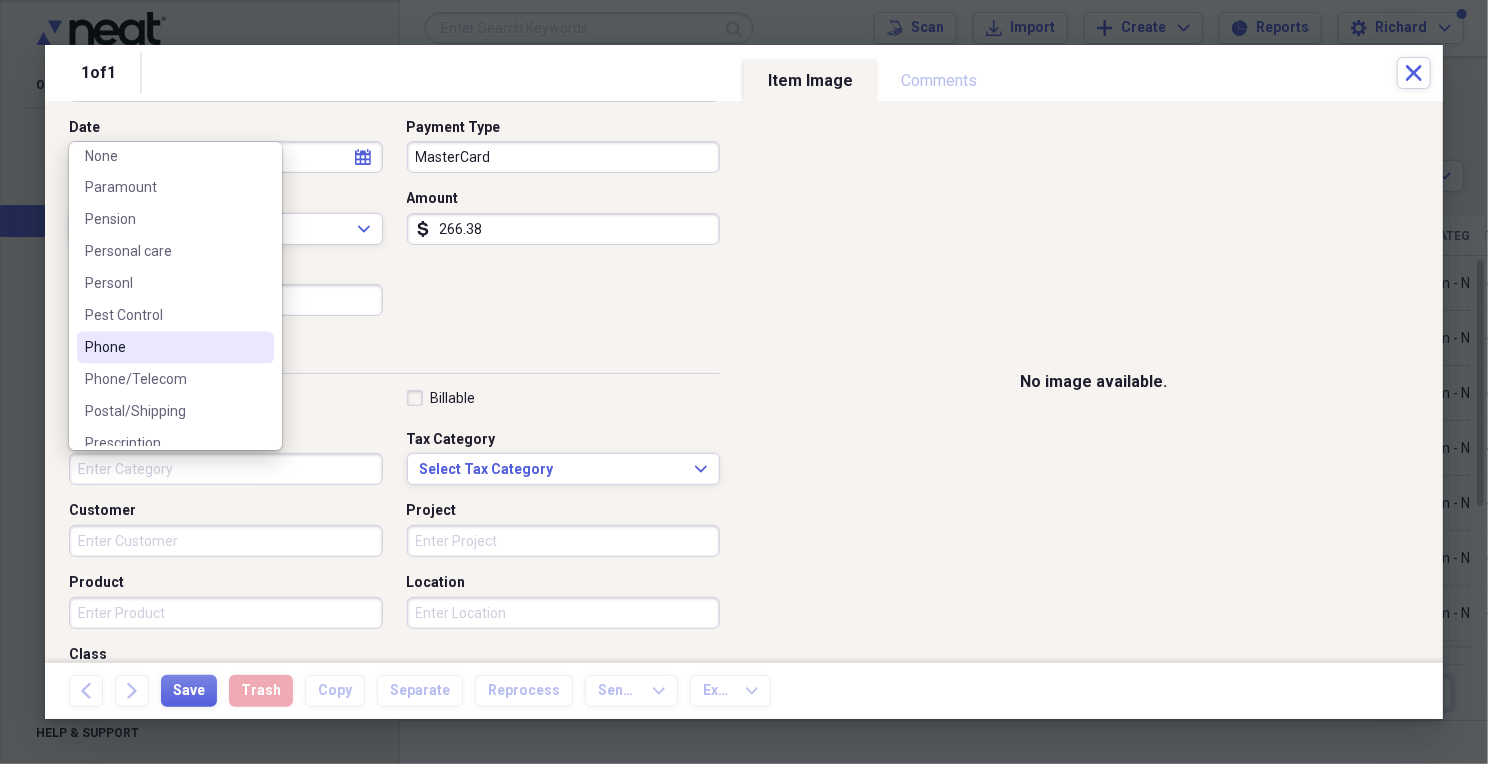 click on "Phone" at bounding box center (163, 348) 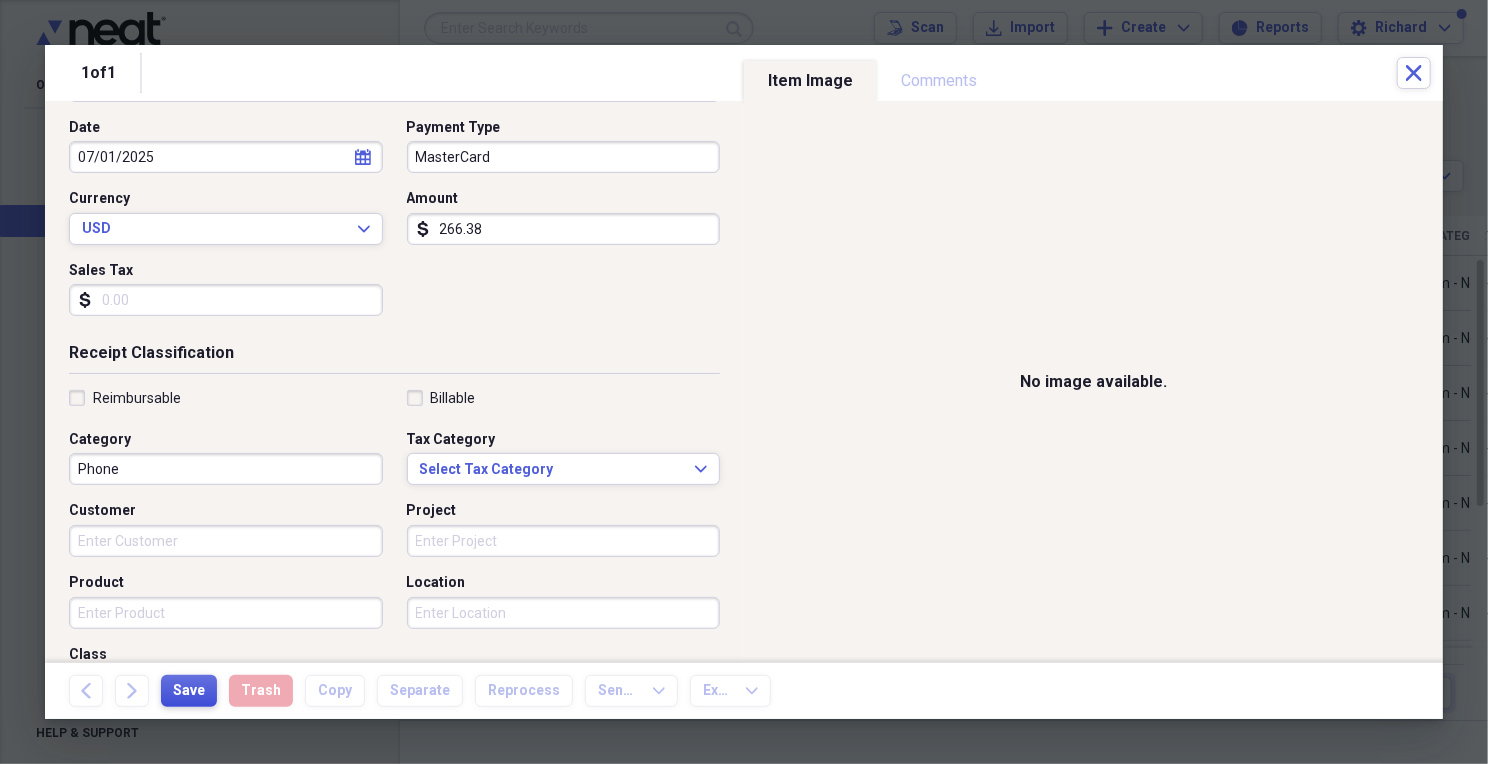 click on "Save" at bounding box center [189, 691] 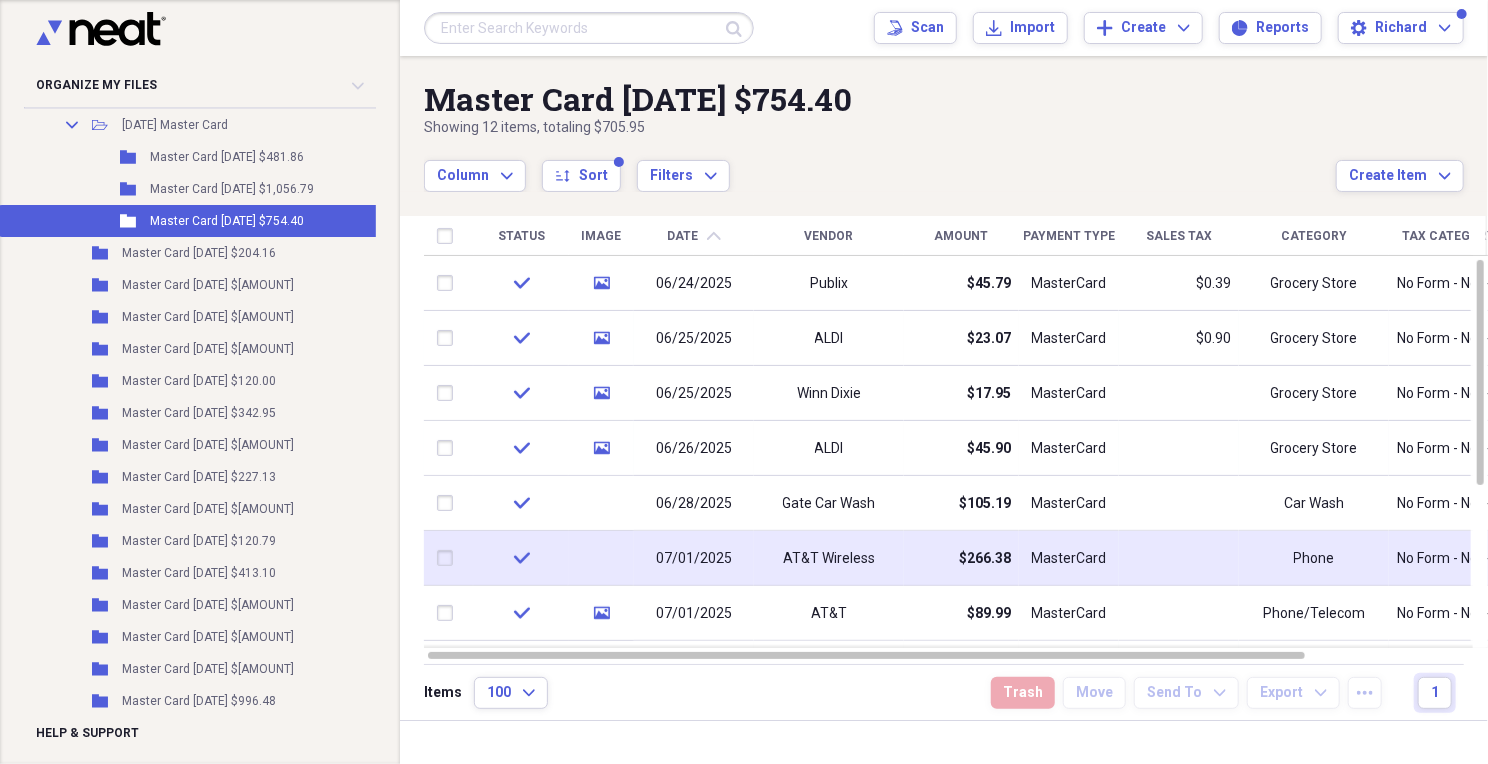 click on "AT&T Wireless" at bounding box center (829, 559) 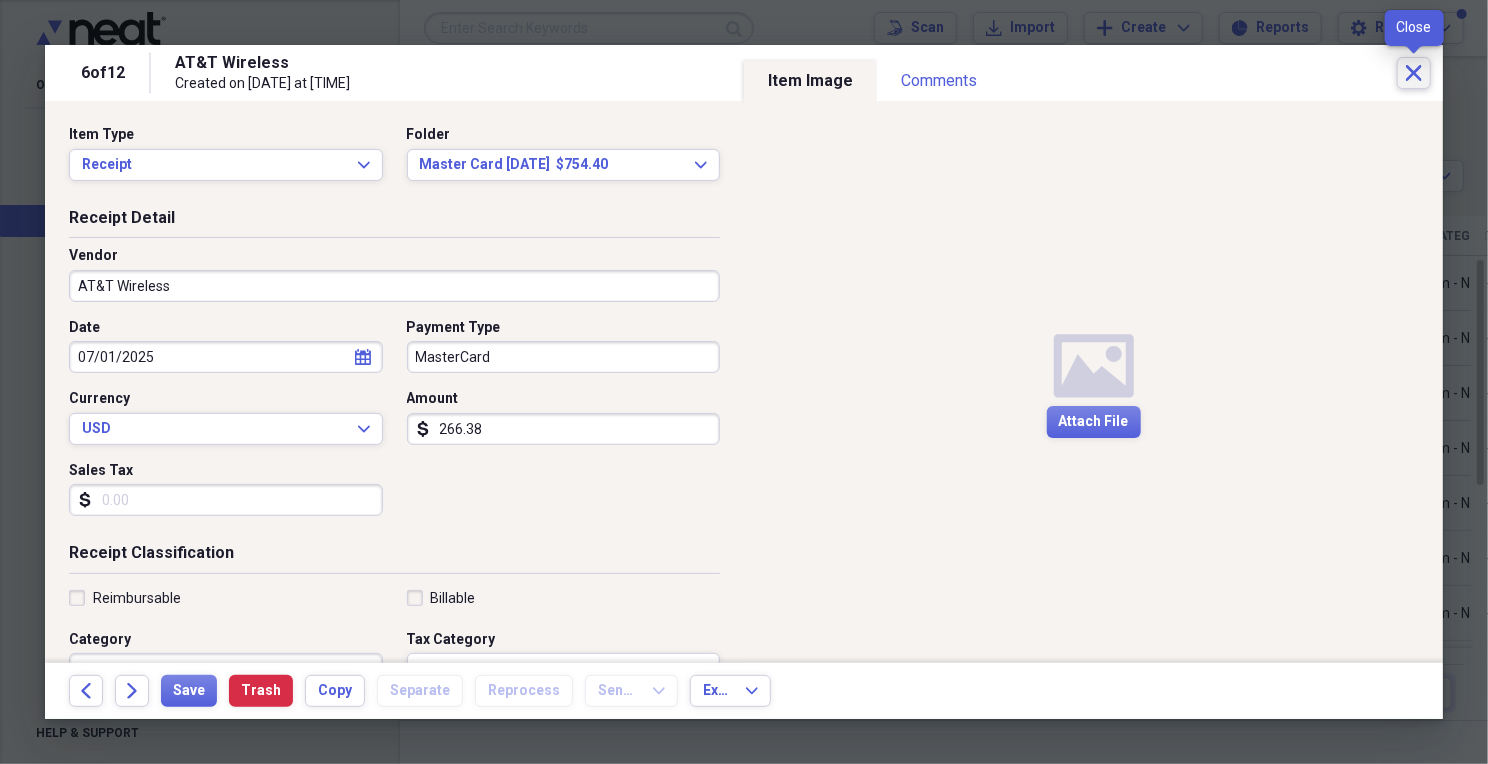 click on "Close" 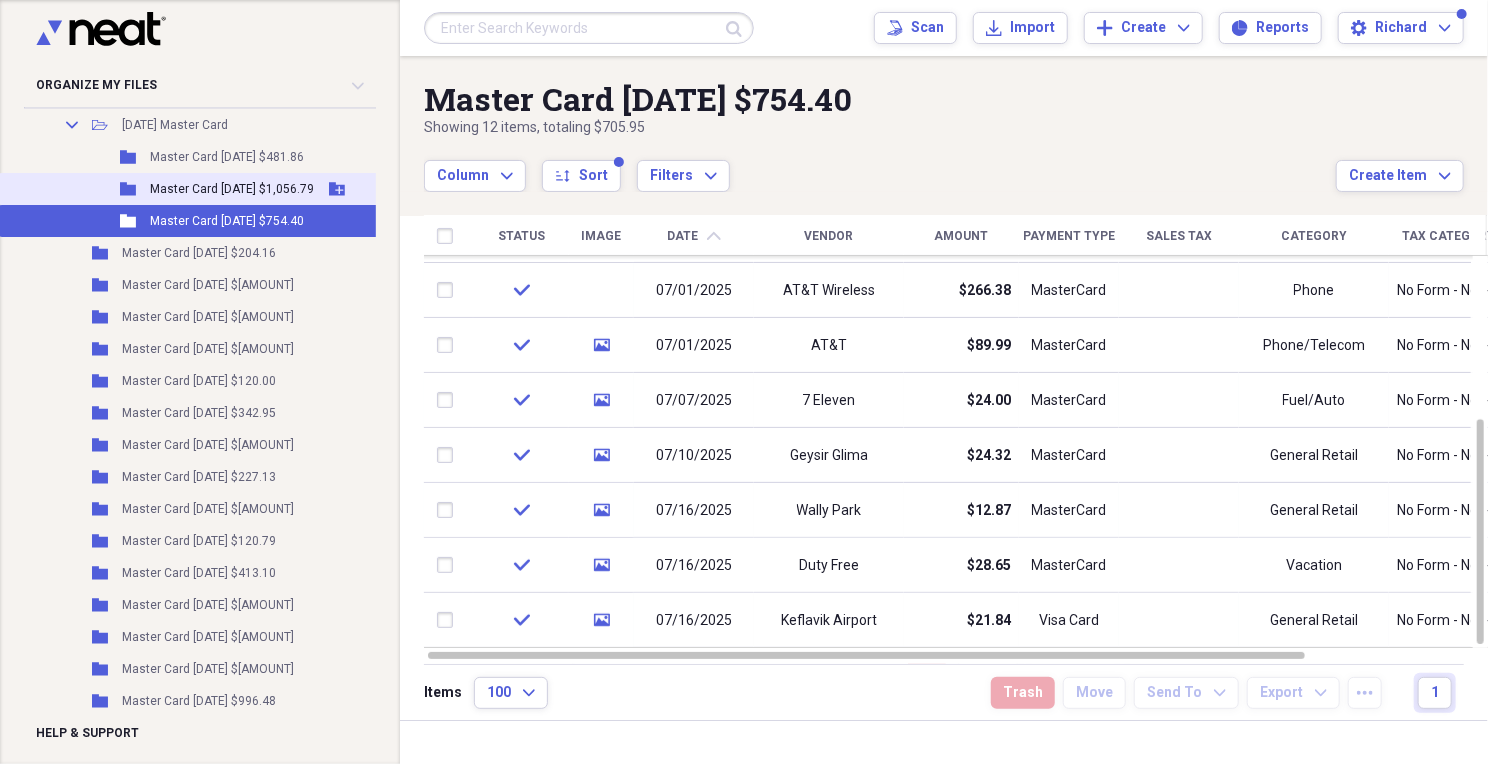 click on "Master Card [DATE]  $1,056.79" at bounding box center (232, 189) 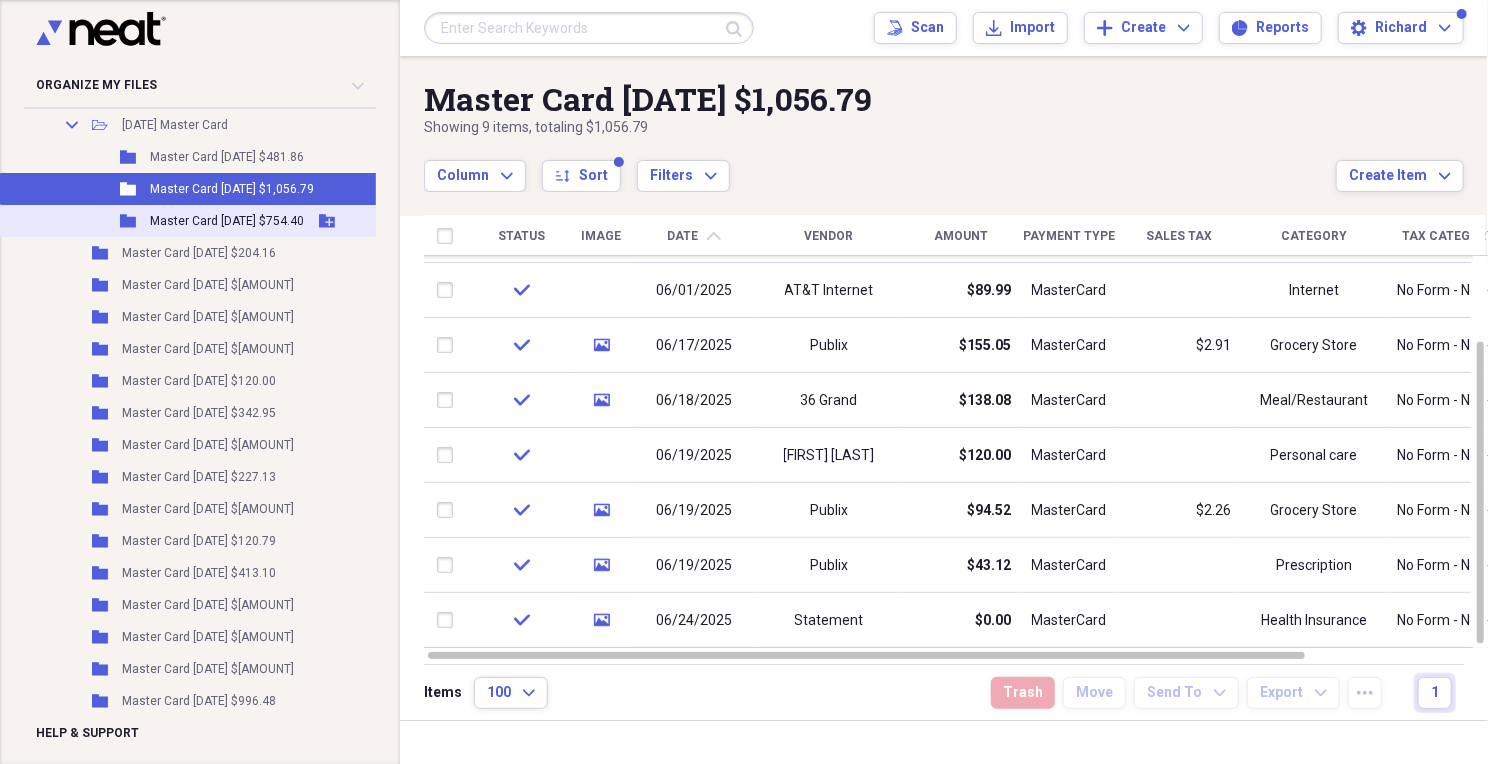 click on "Master Card [DATE]  $754.40" at bounding box center [227, 221] 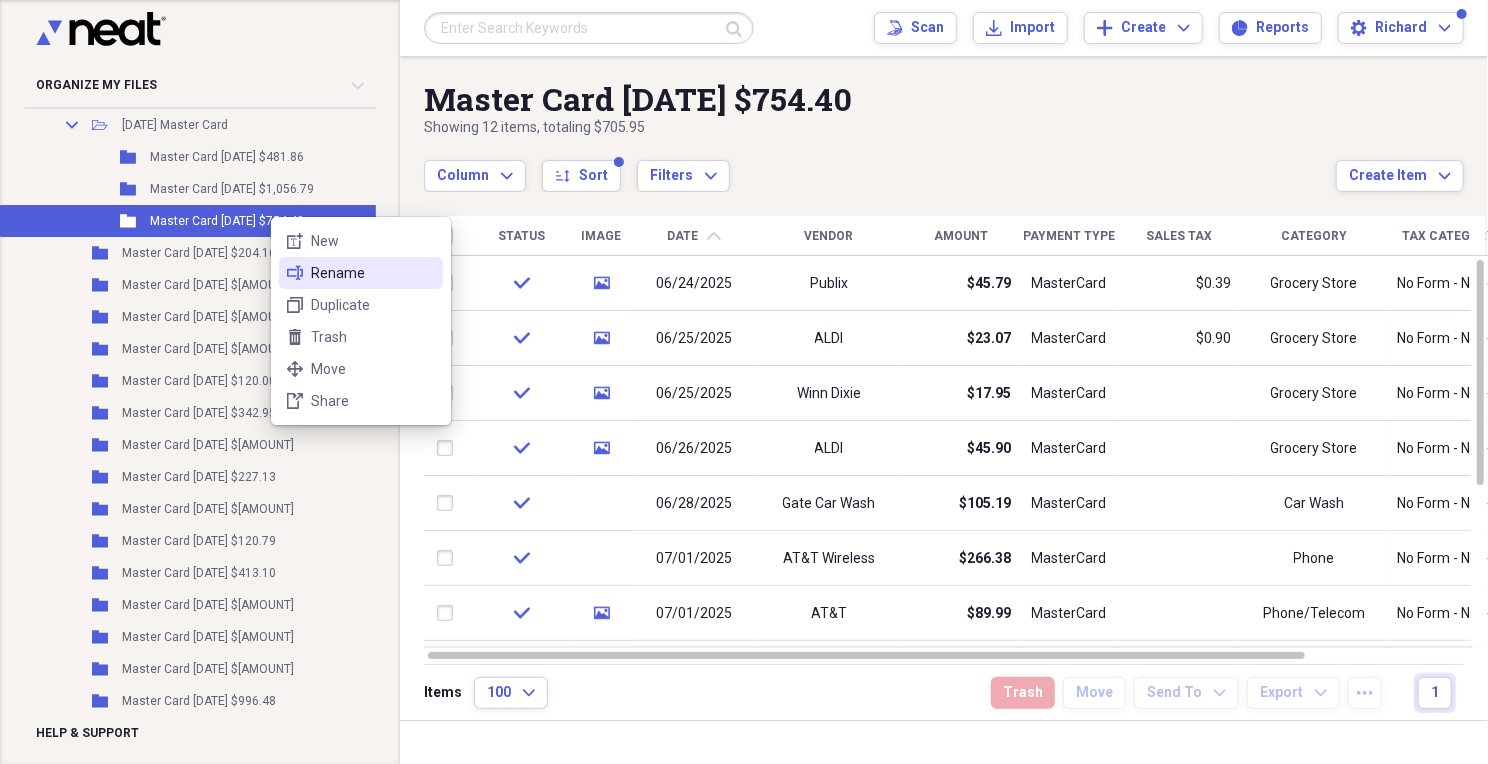 click on "Rename" at bounding box center [373, 273] 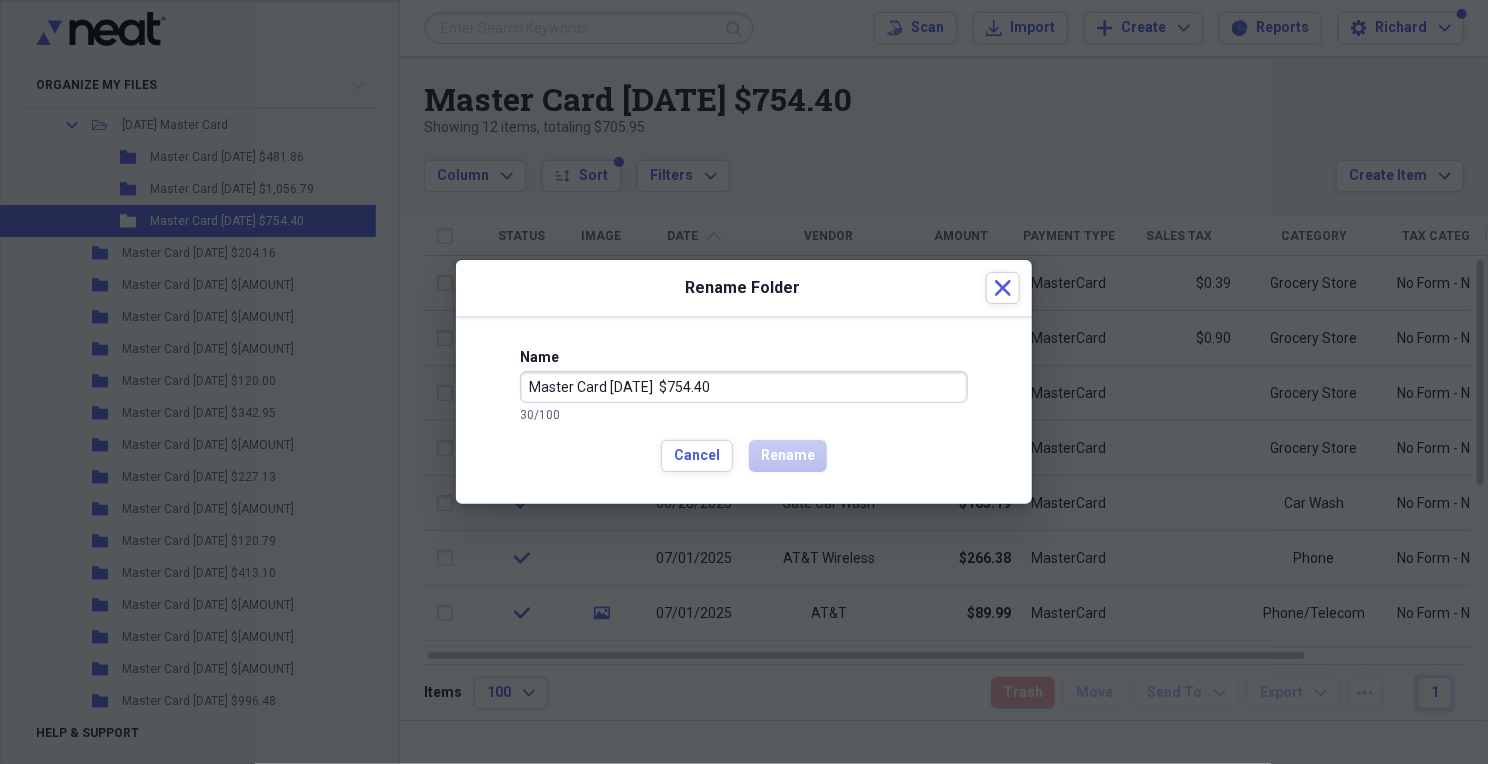 click on "Master Card [DATE]  $754.40" at bounding box center (744, 387) 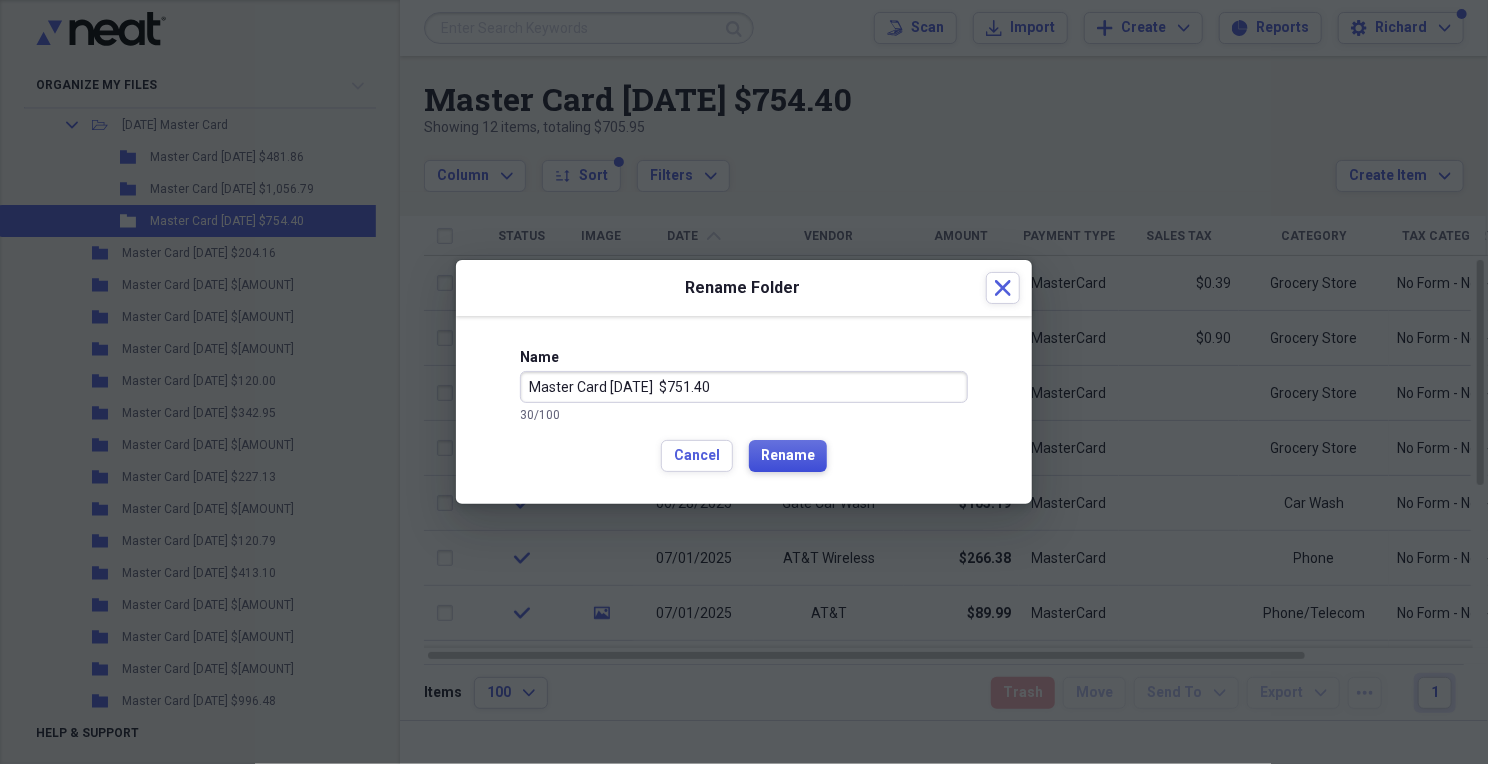type on "Master Card [DATE]  $751.40" 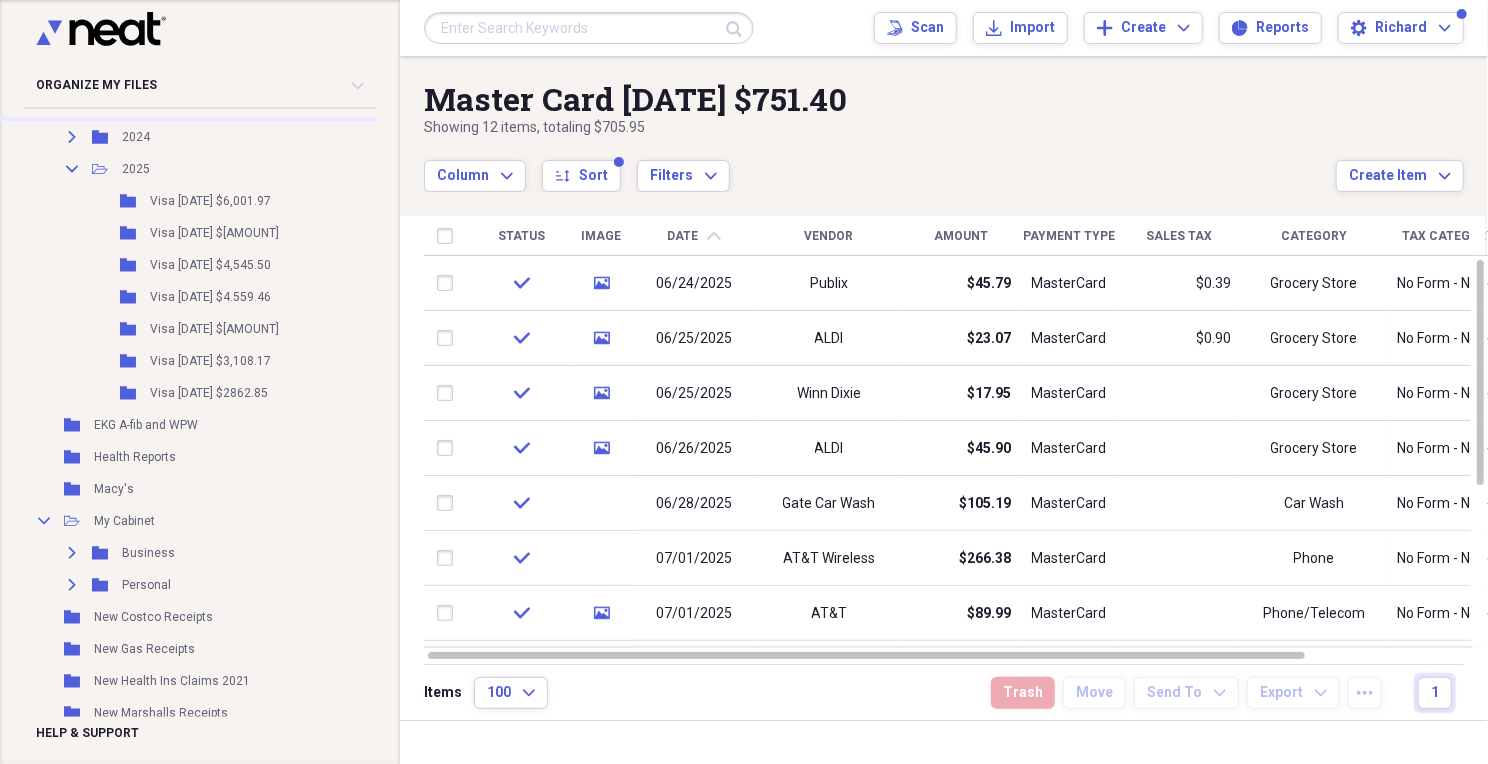 scroll, scrollTop: 1400, scrollLeft: 0, axis: vertical 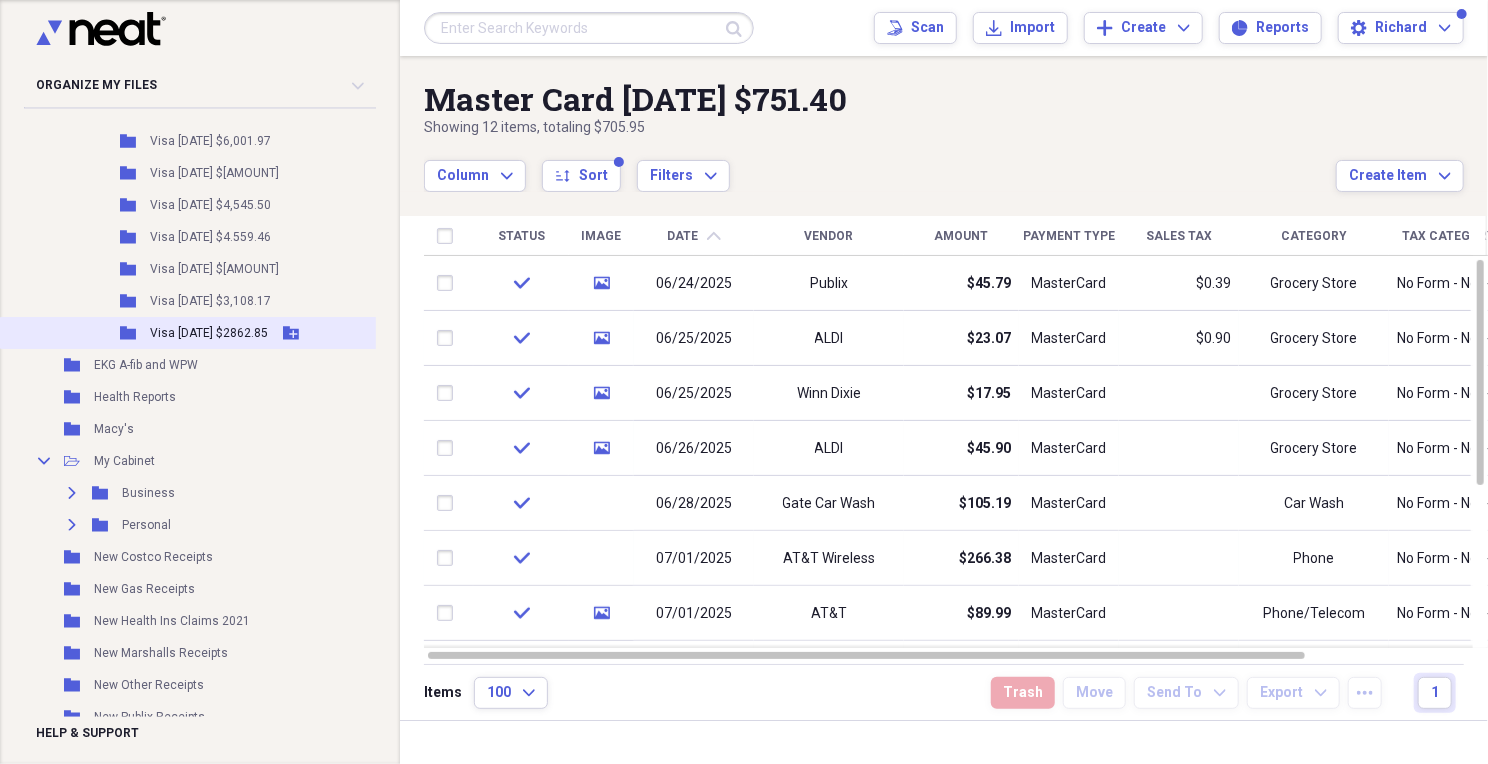 click on "Visa [DATE]  $2862.85" at bounding box center (209, 333) 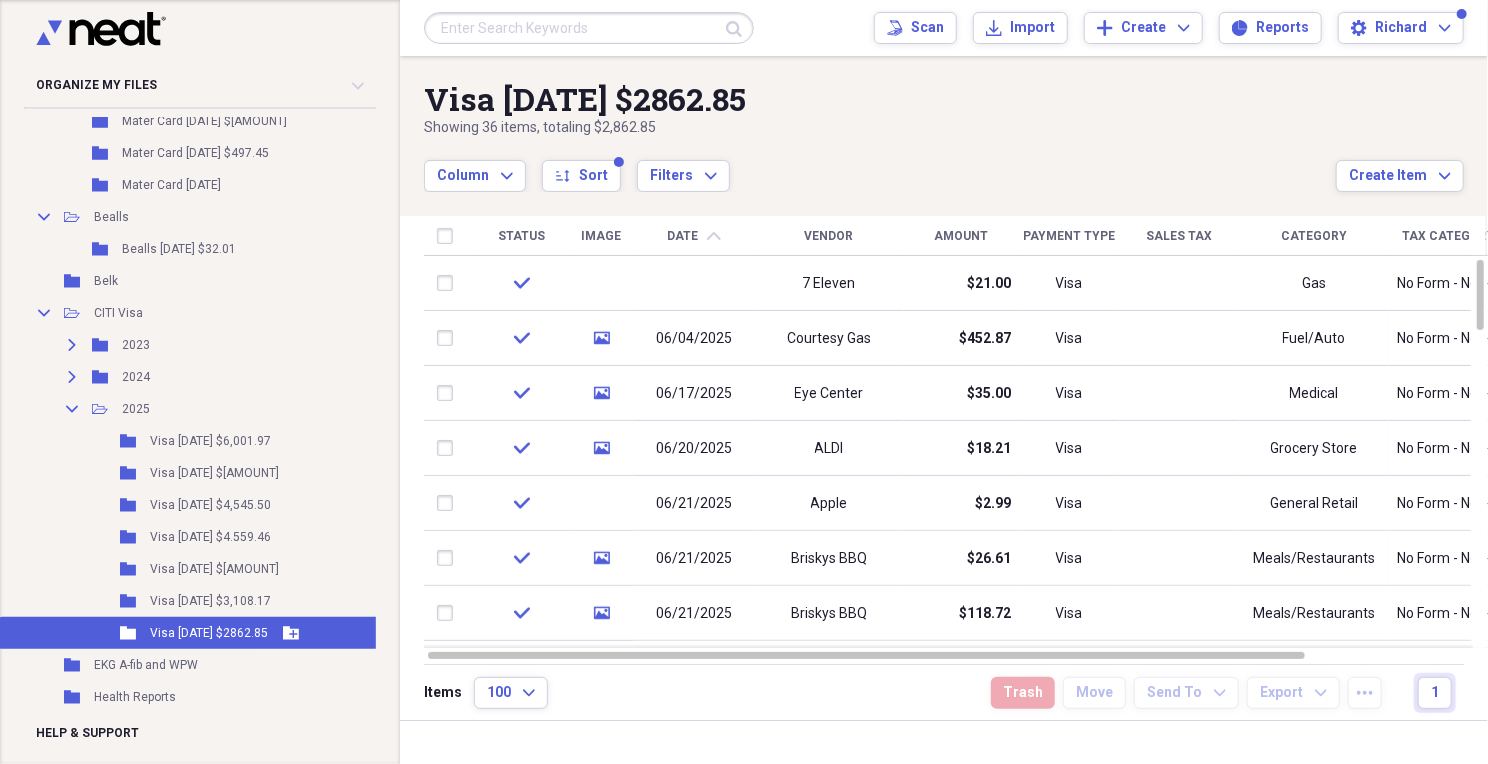 scroll, scrollTop: 1000, scrollLeft: 0, axis: vertical 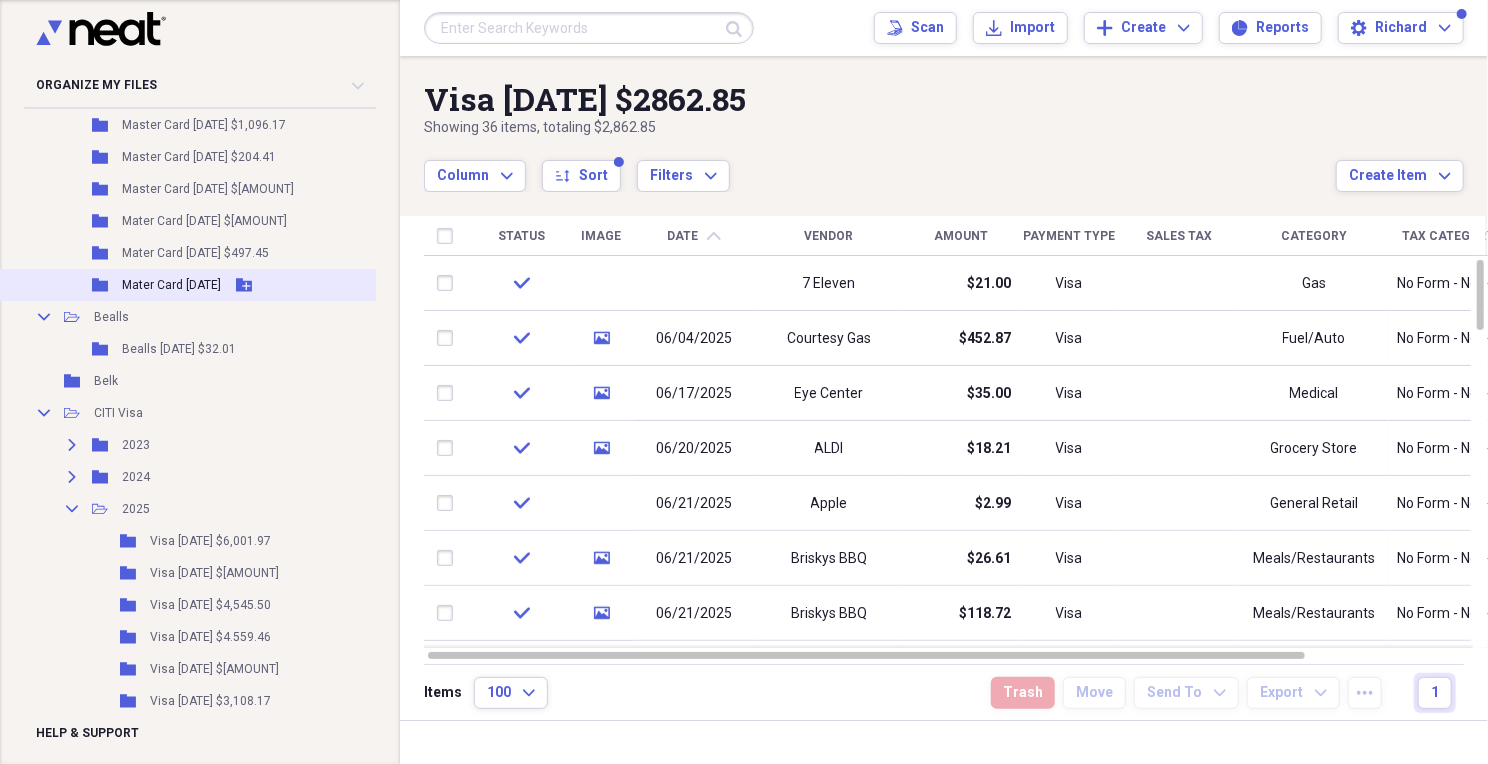 click on "Mater Card [DATE]" at bounding box center [171, 285] 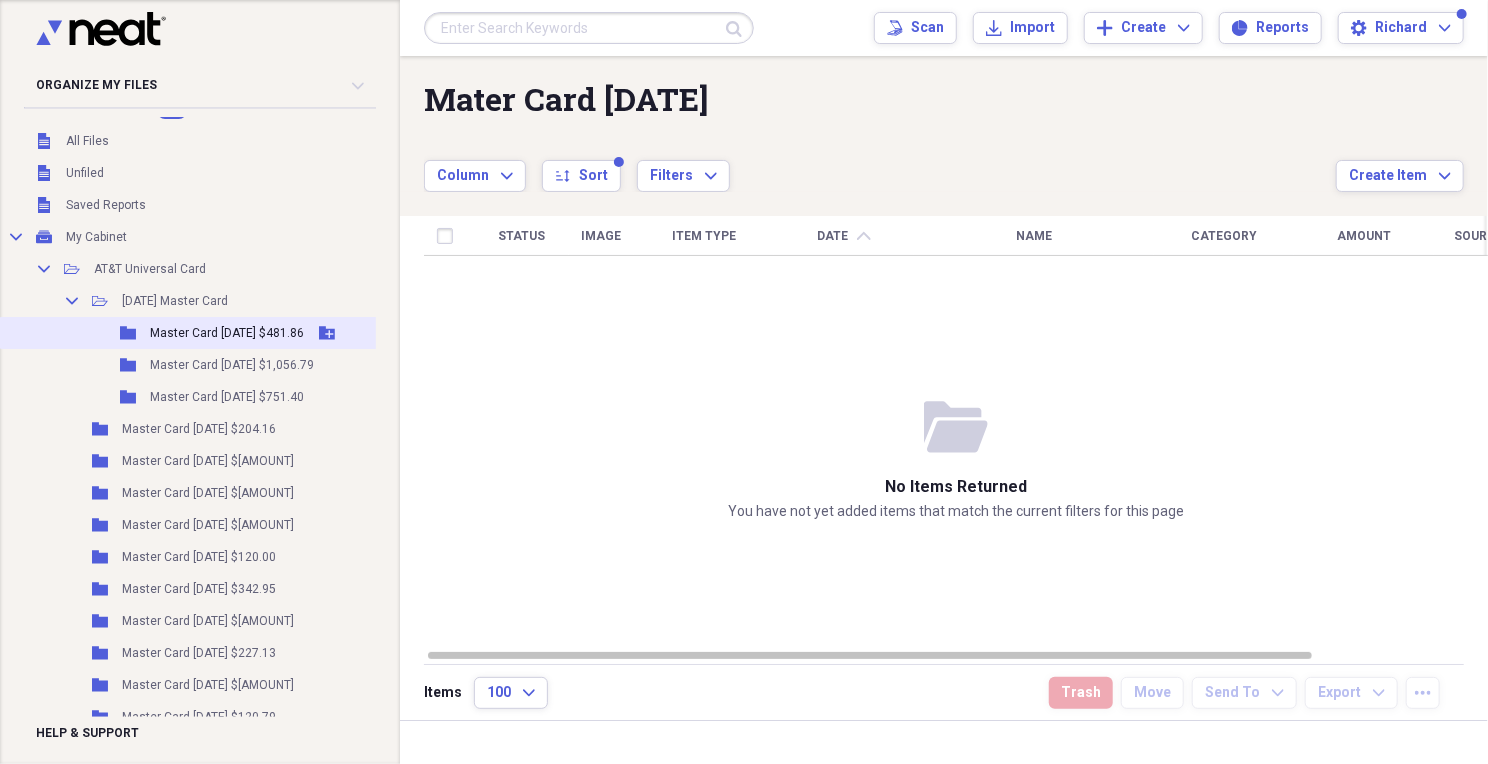 scroll, scrollTop: 0, scrollLeft: 0, axis: both 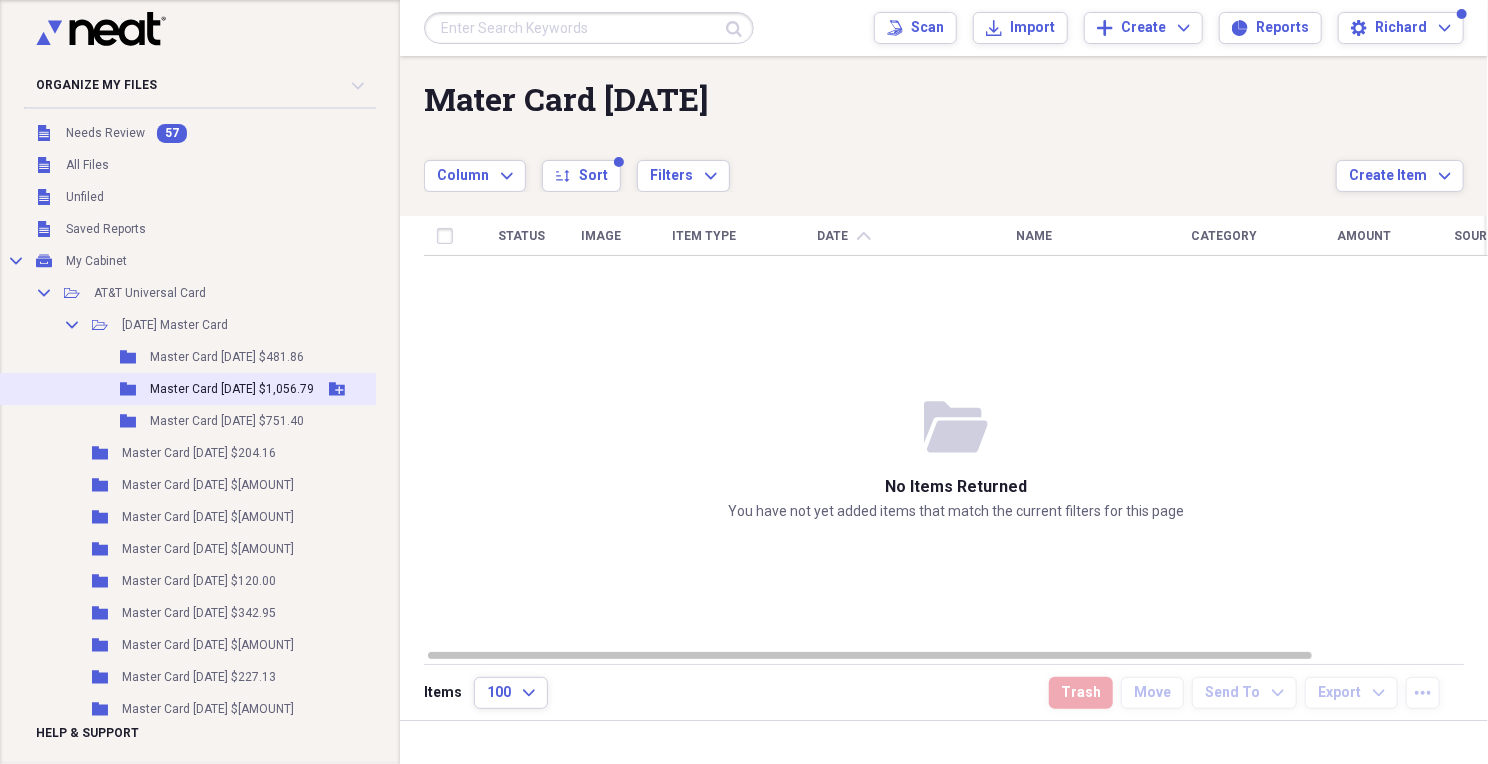 click on "Master Card [DATE]  $1,056.79" at bounding box center (232, 389) 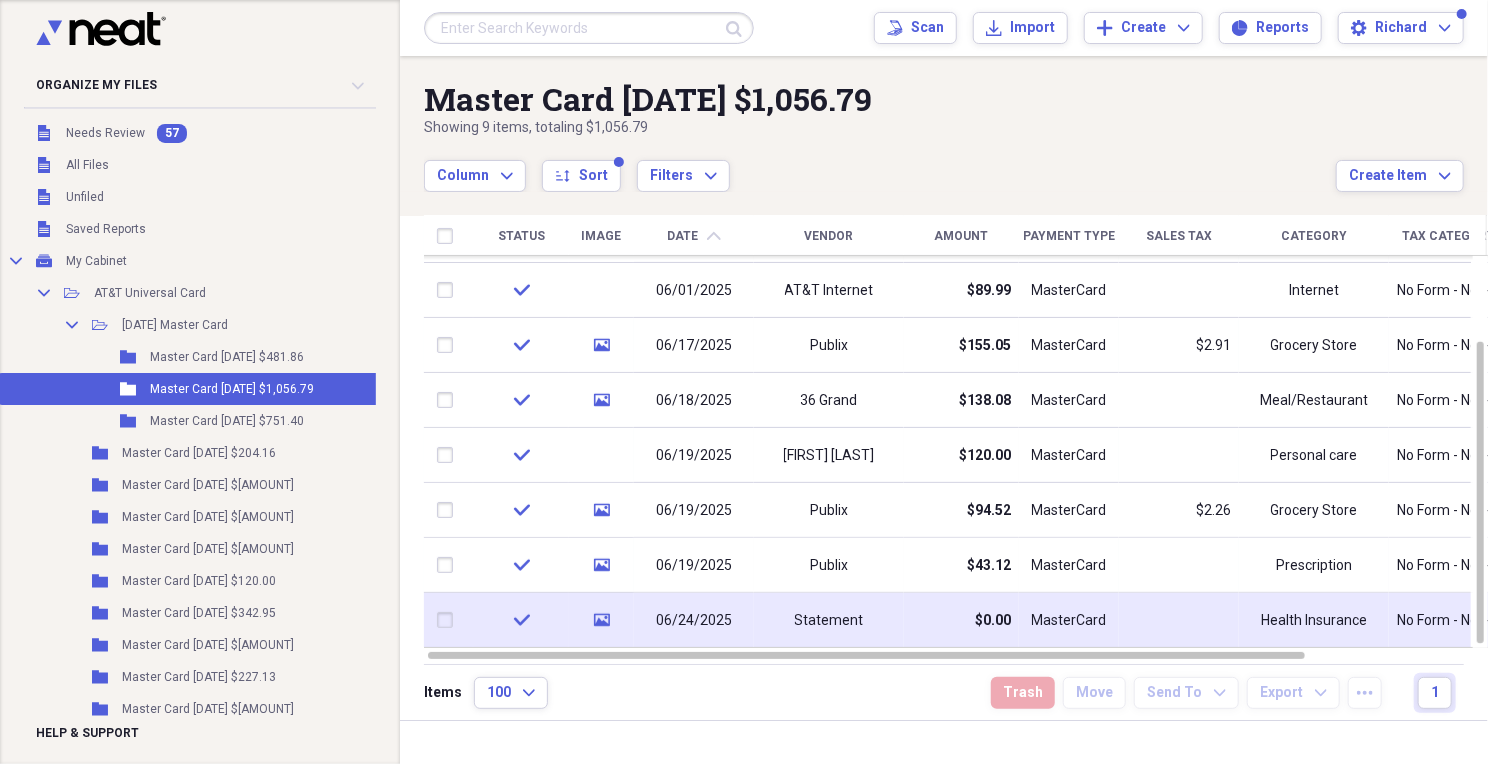 click on "Statement" at bounding box center [829, 621] 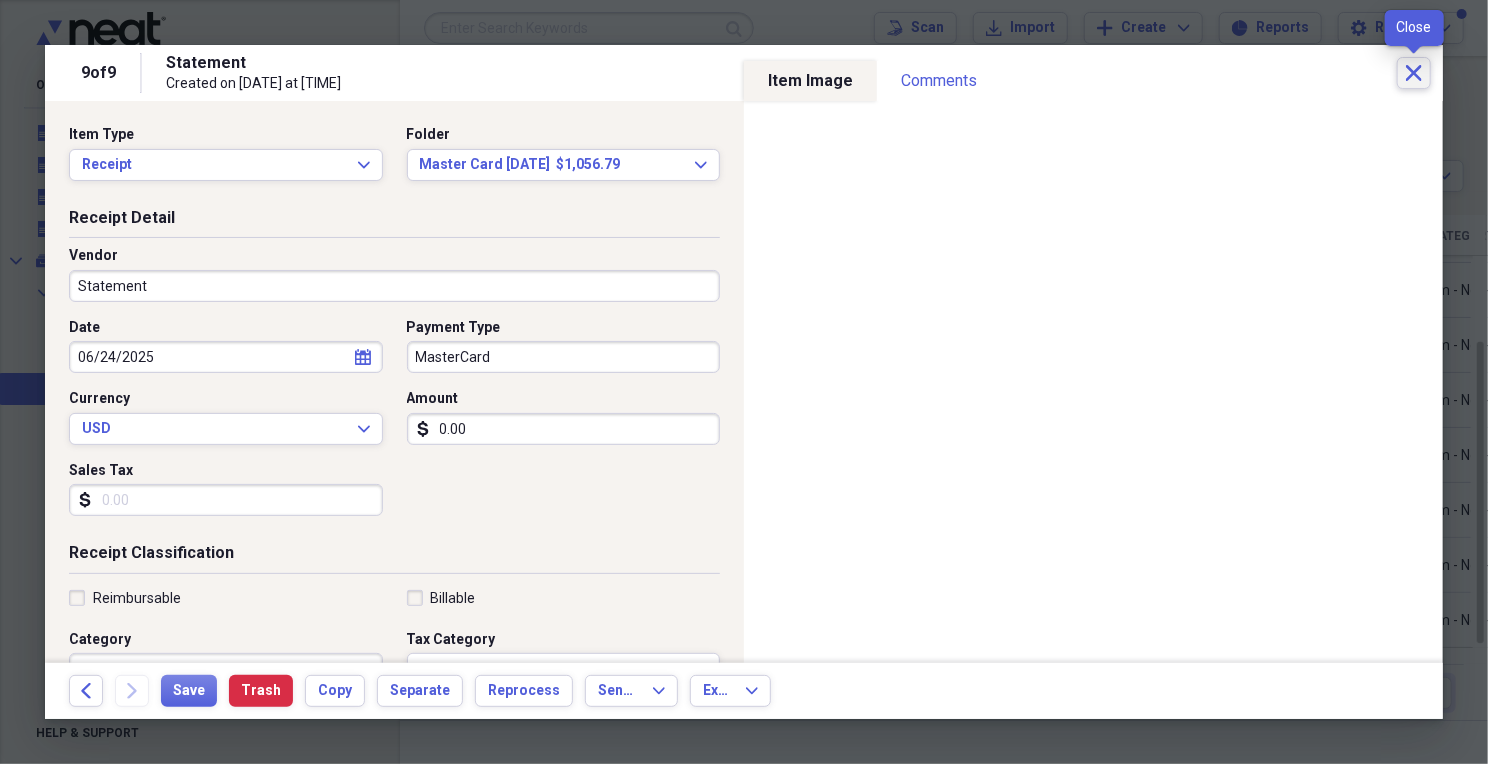 click 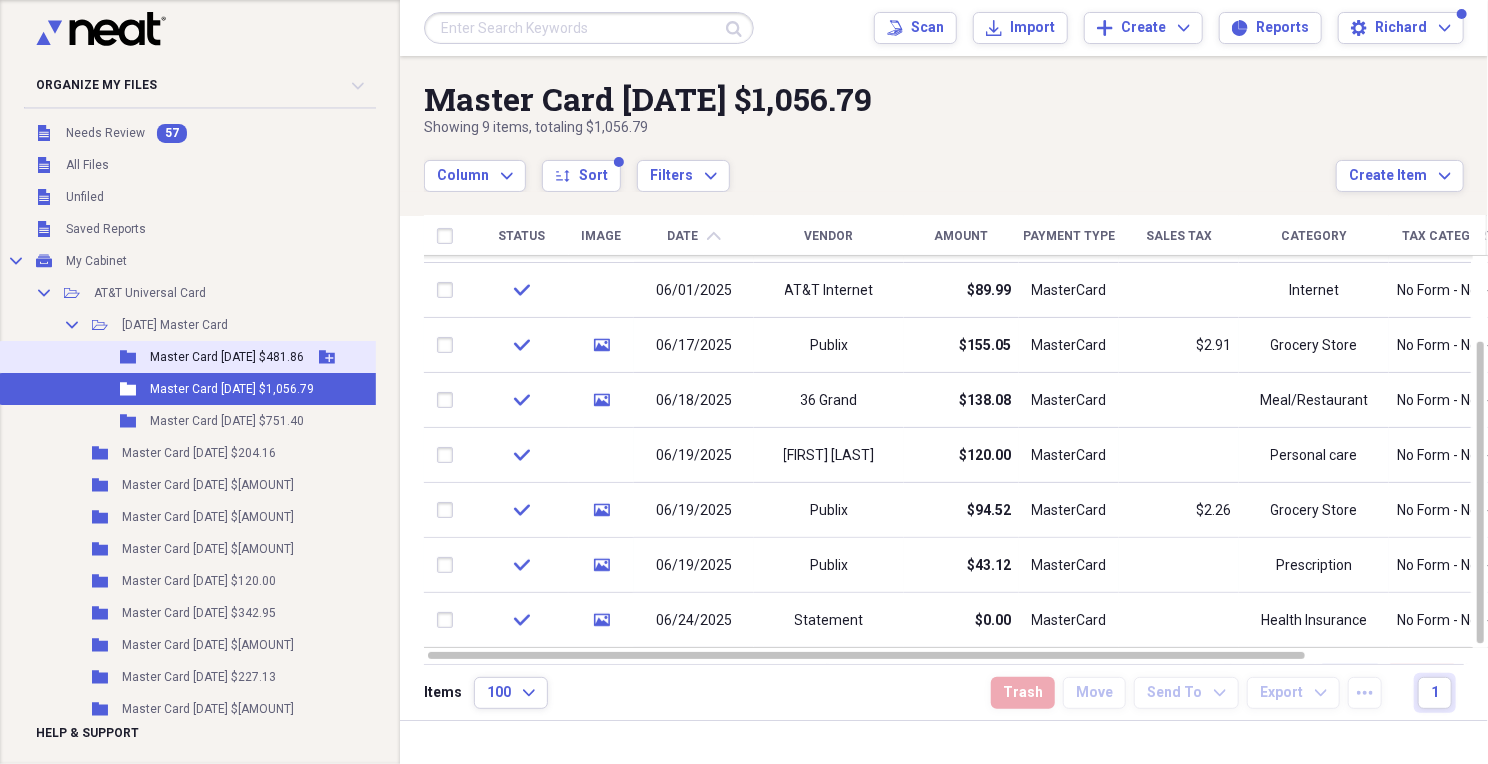 click on "Master Card [DATE]  $481.86" at bounding box center [227, 357] 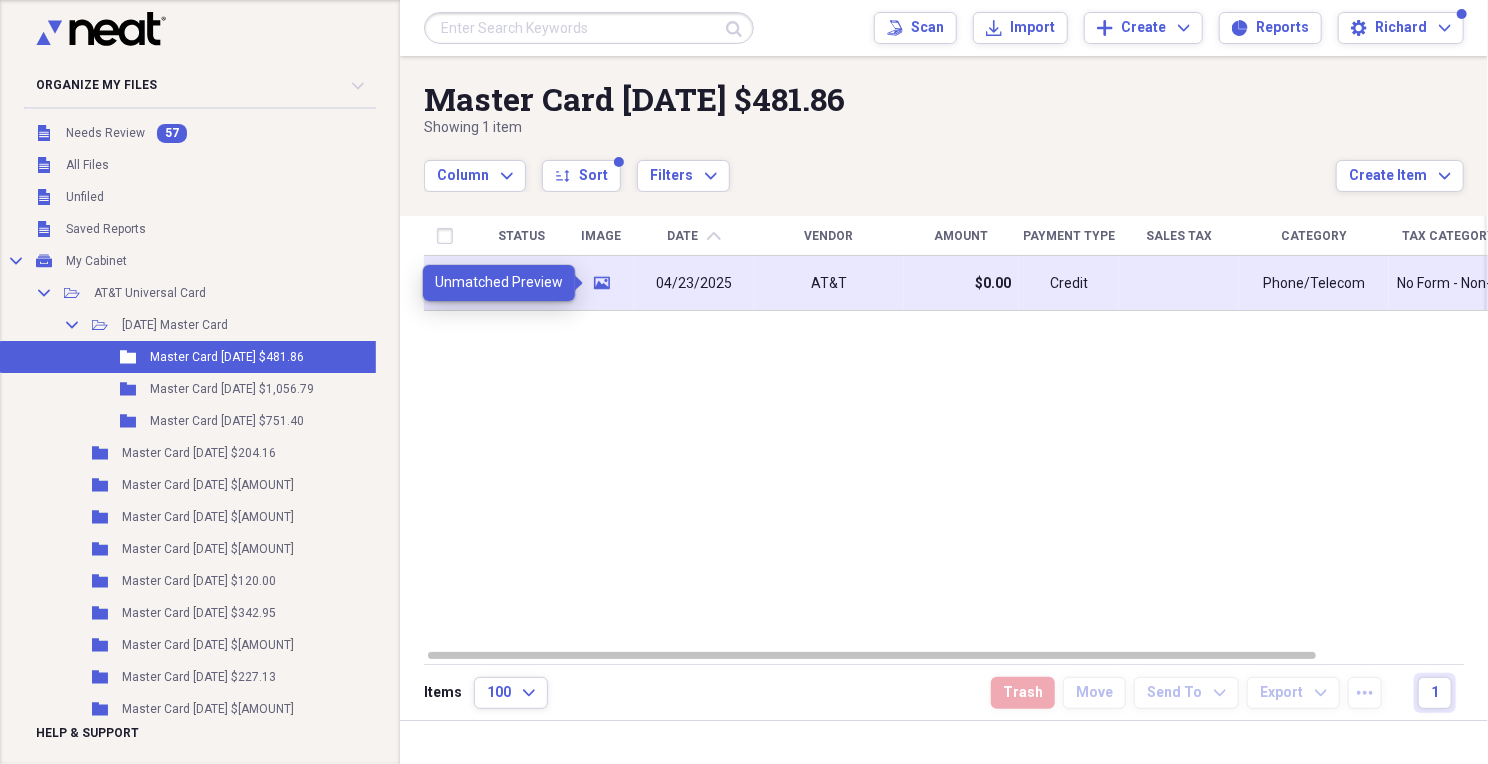 click on "media" 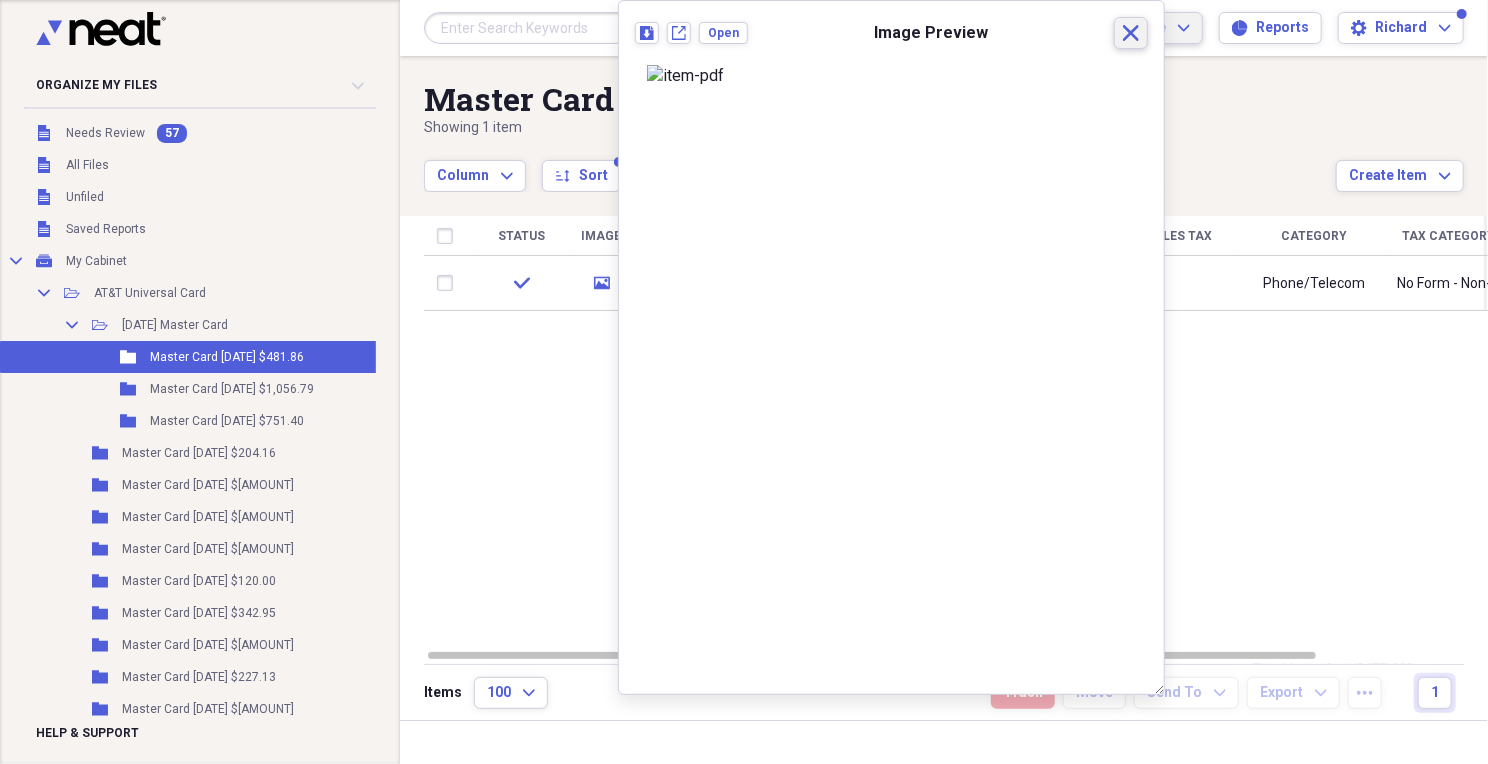 click on "Close" 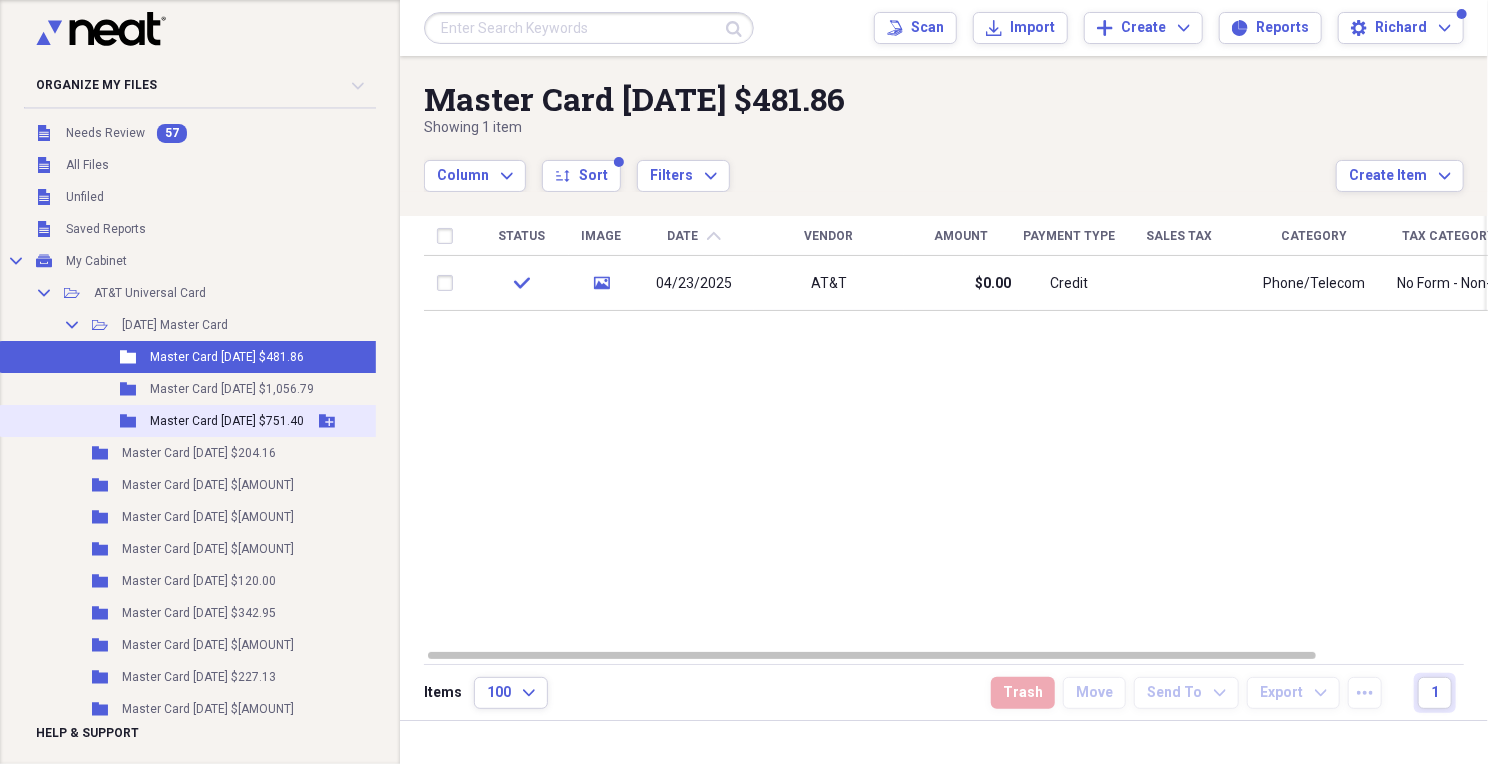 click on "Master Card [DATE]  $751.40" at bounding box center [227, 421] 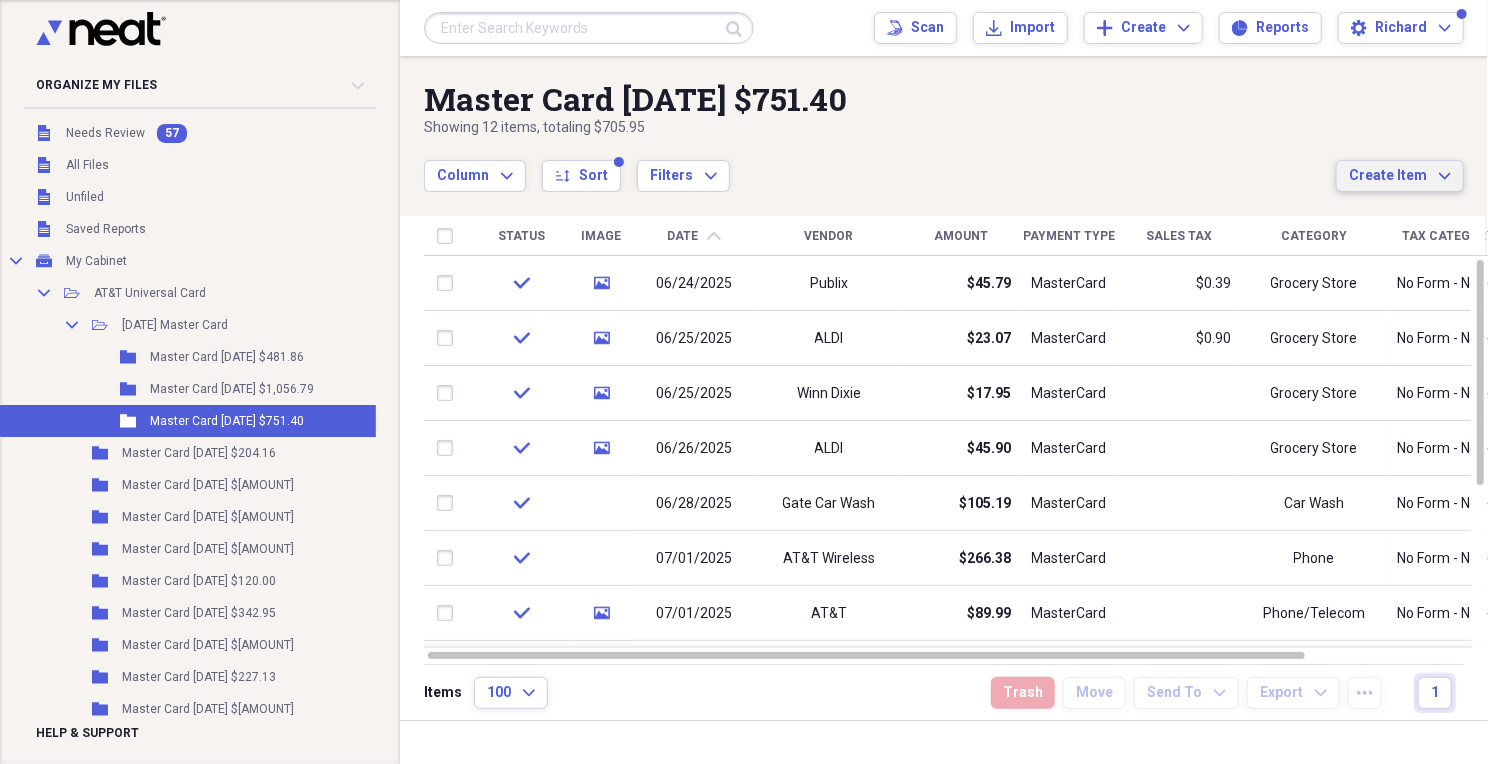click on "Expand" 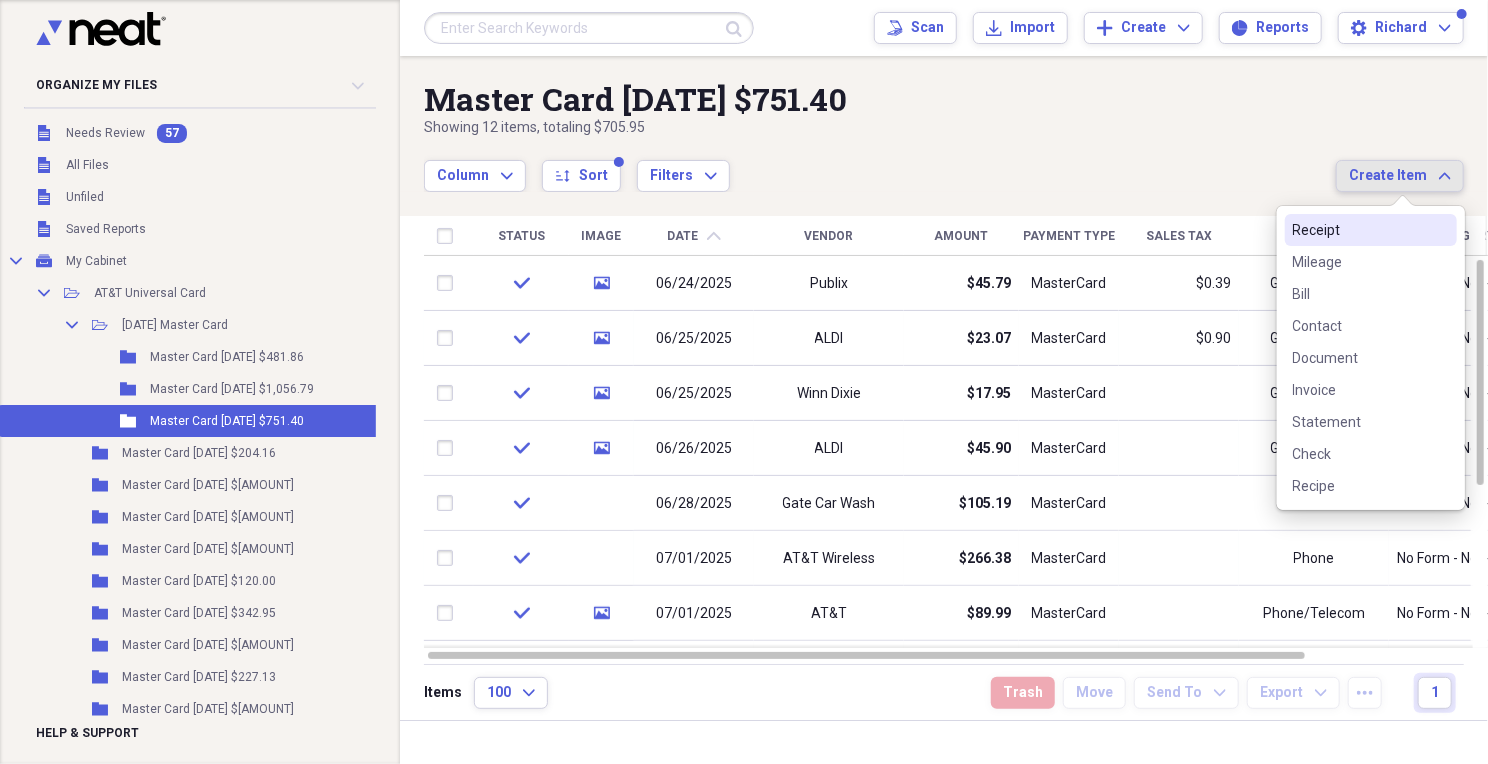 click on "Receipt" at bounding box center [1359, 230] 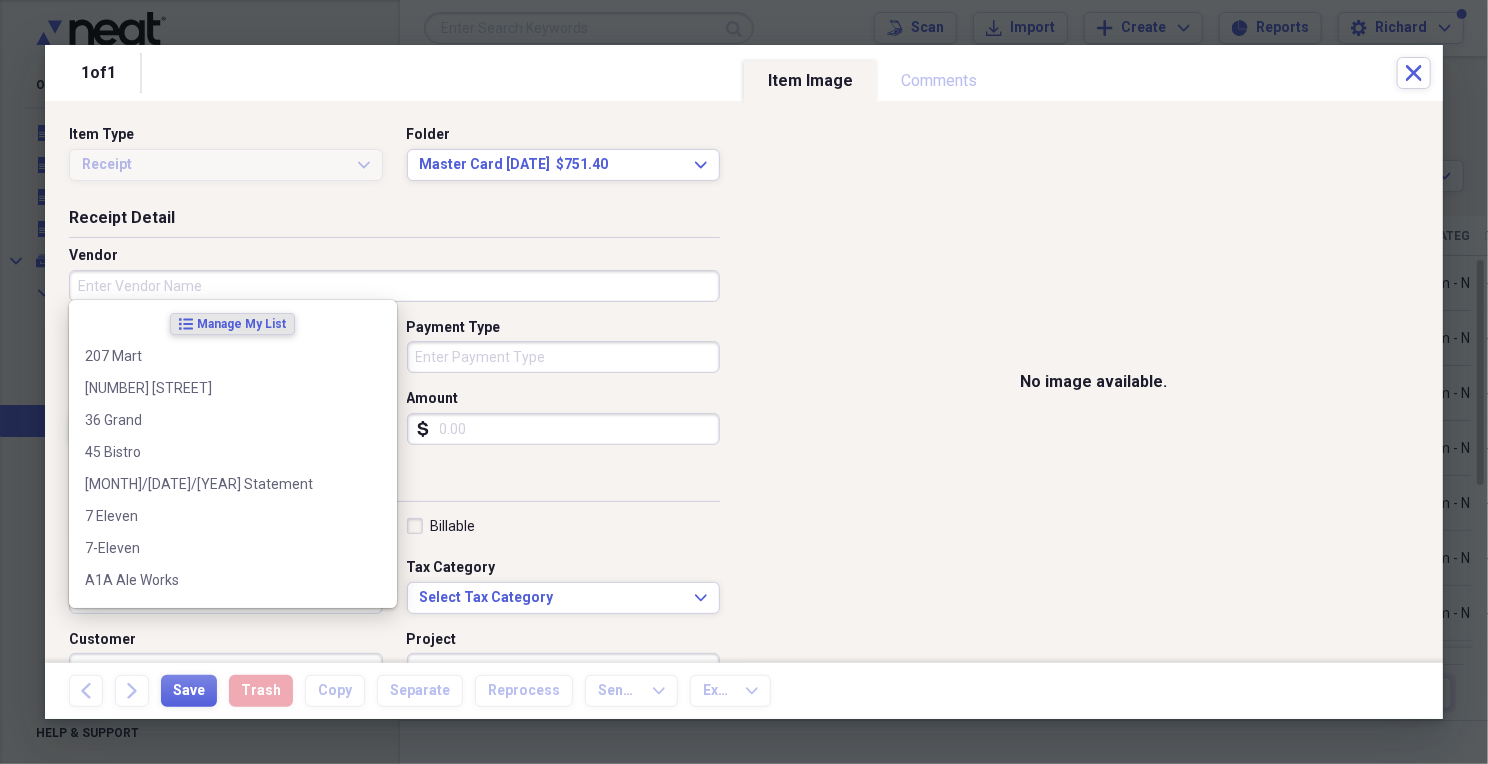 drag, startPoint x: 85, startPoint y: 280, endPoint x: 76, endPoint y: 275, distance: 10.29563 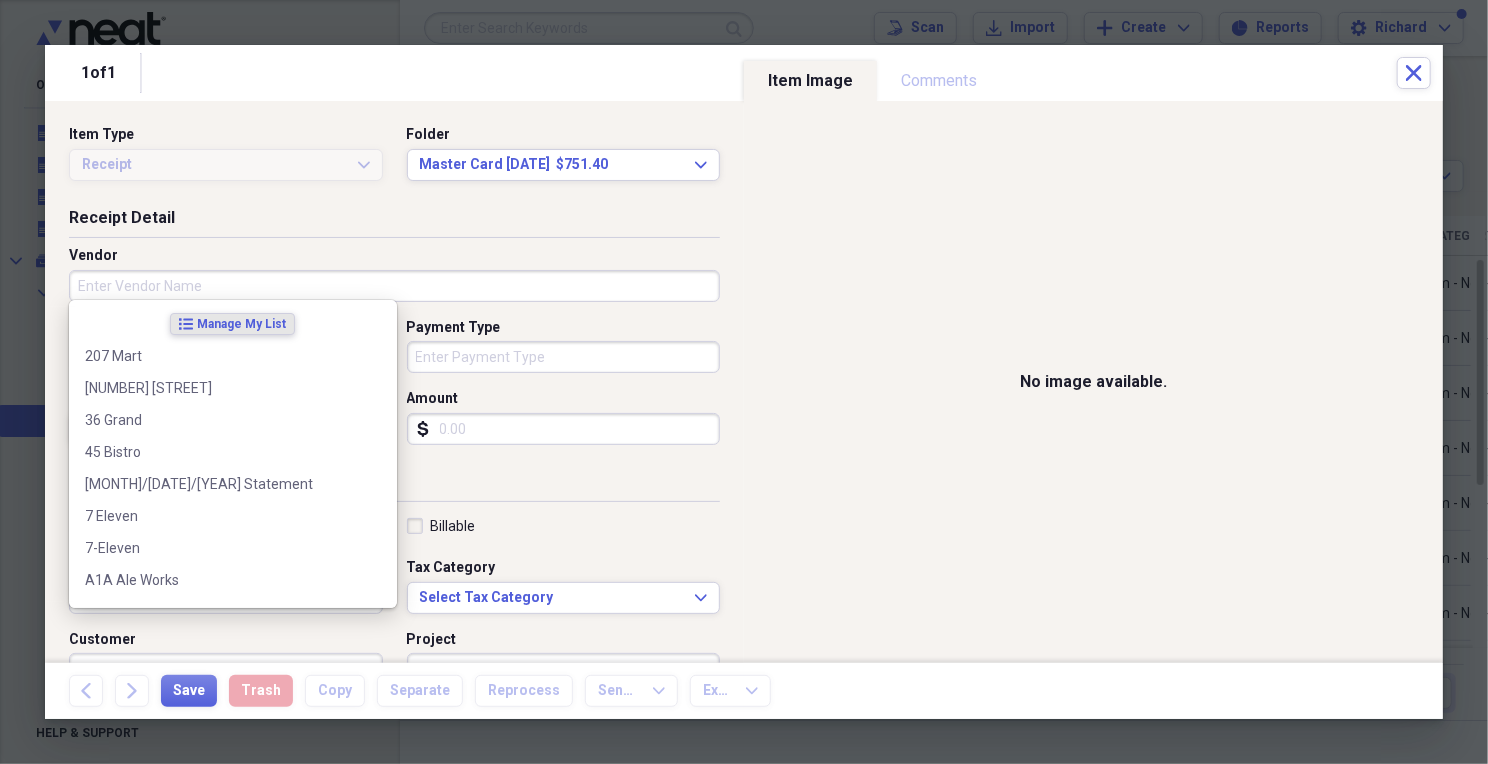click on "Vendor" at bounding box center [394, 286] 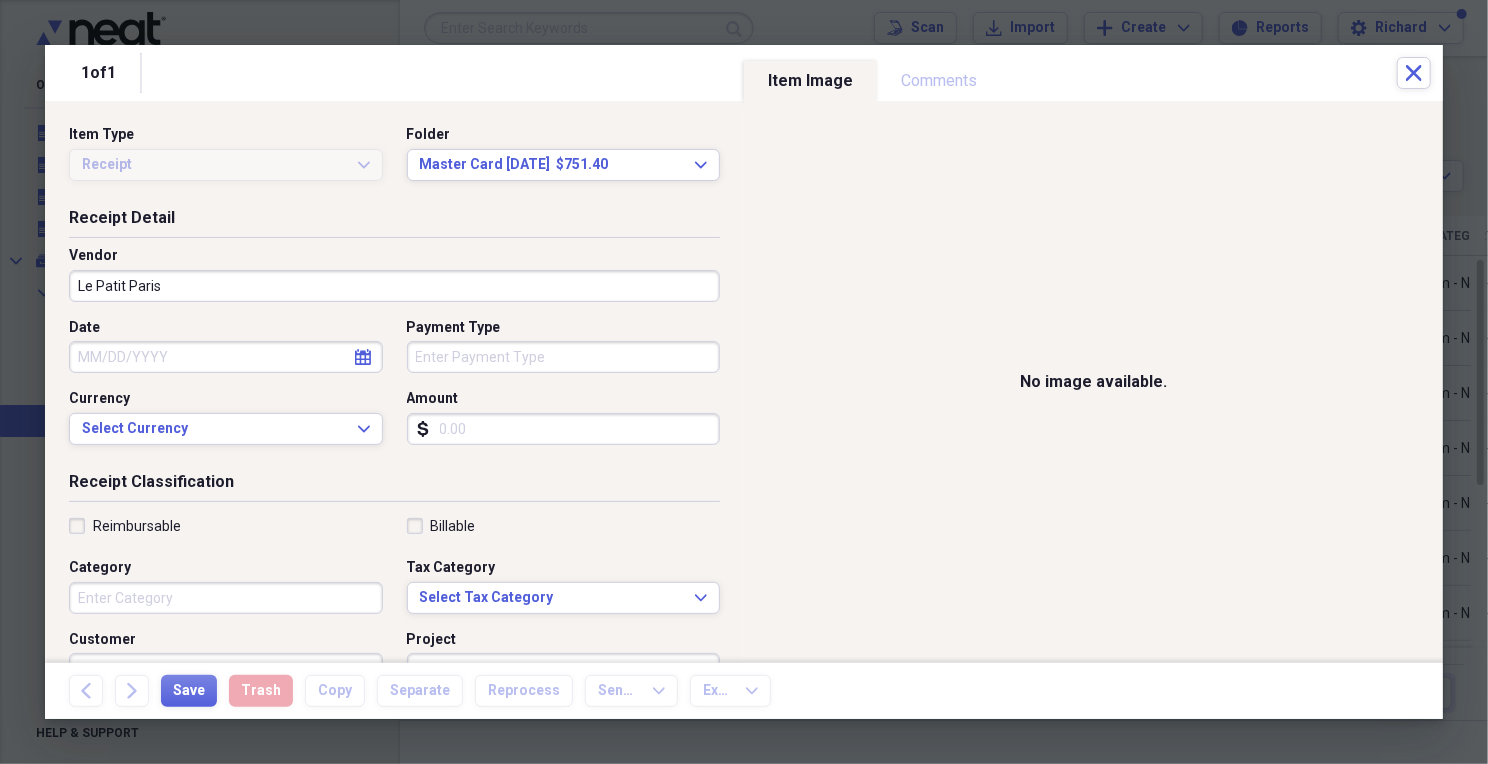 type on "Le Patit Paris" 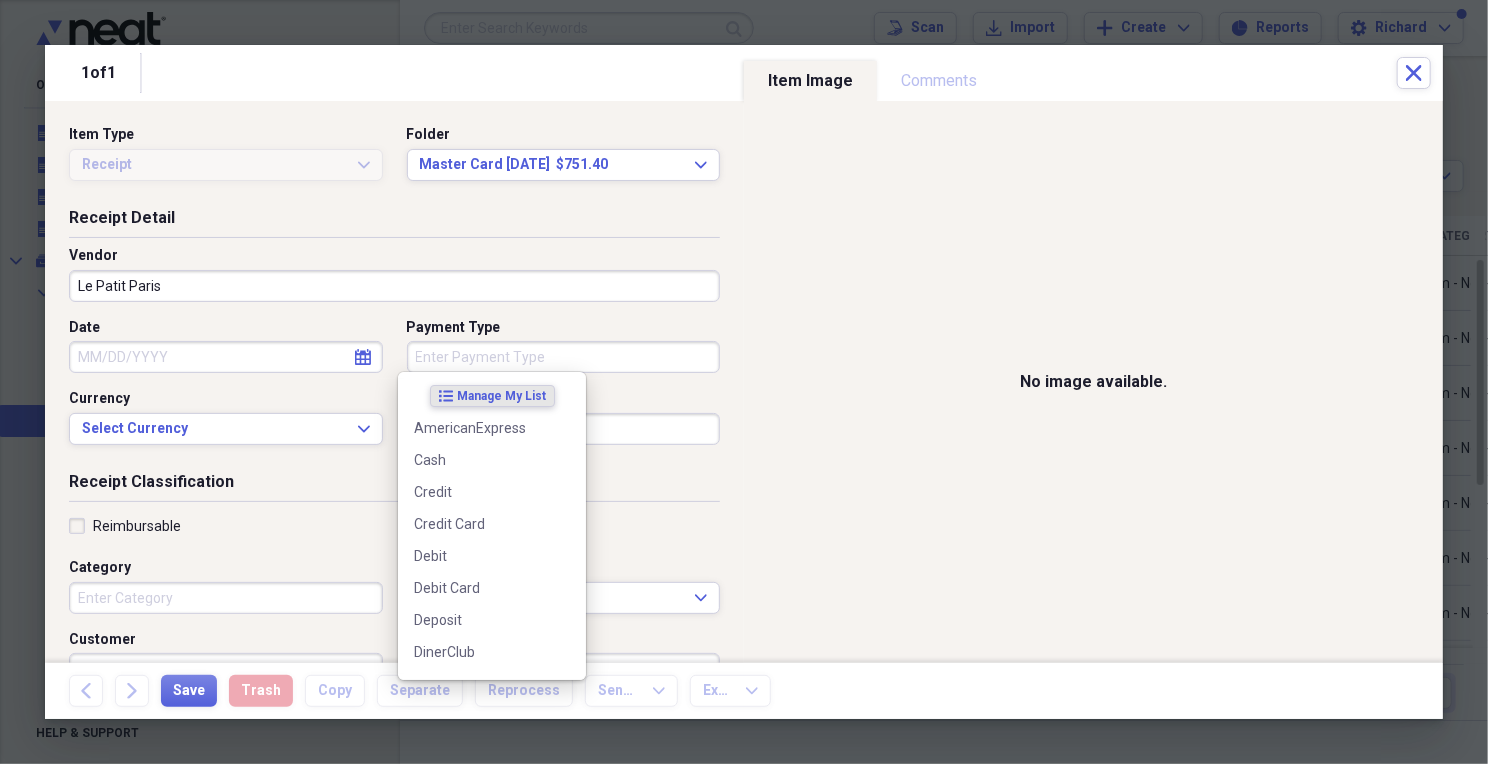 click on "Payment Type" at bounding box center [564, 357] 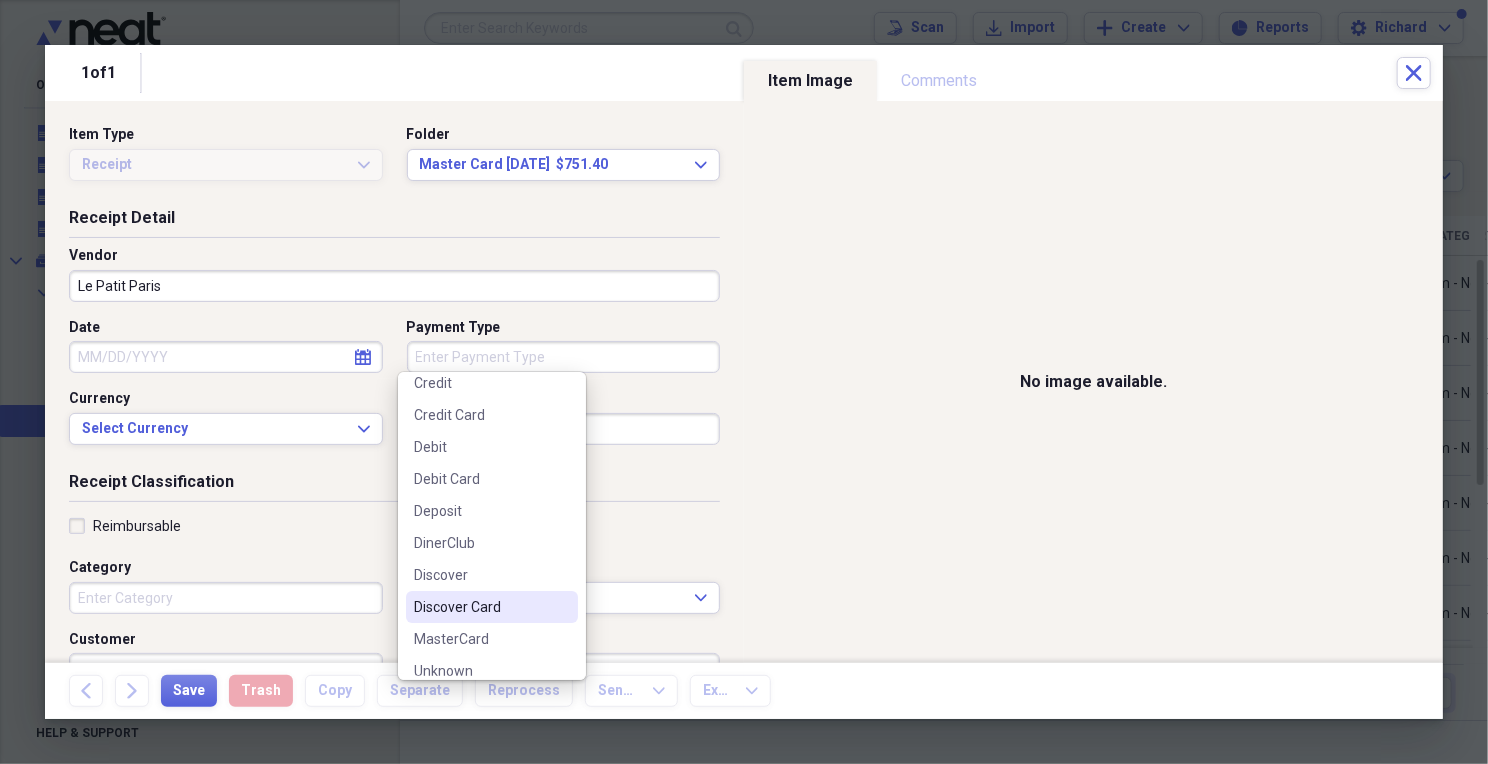 scroll, scrollTop: 187, scrollLeft: 0, axis: vertical 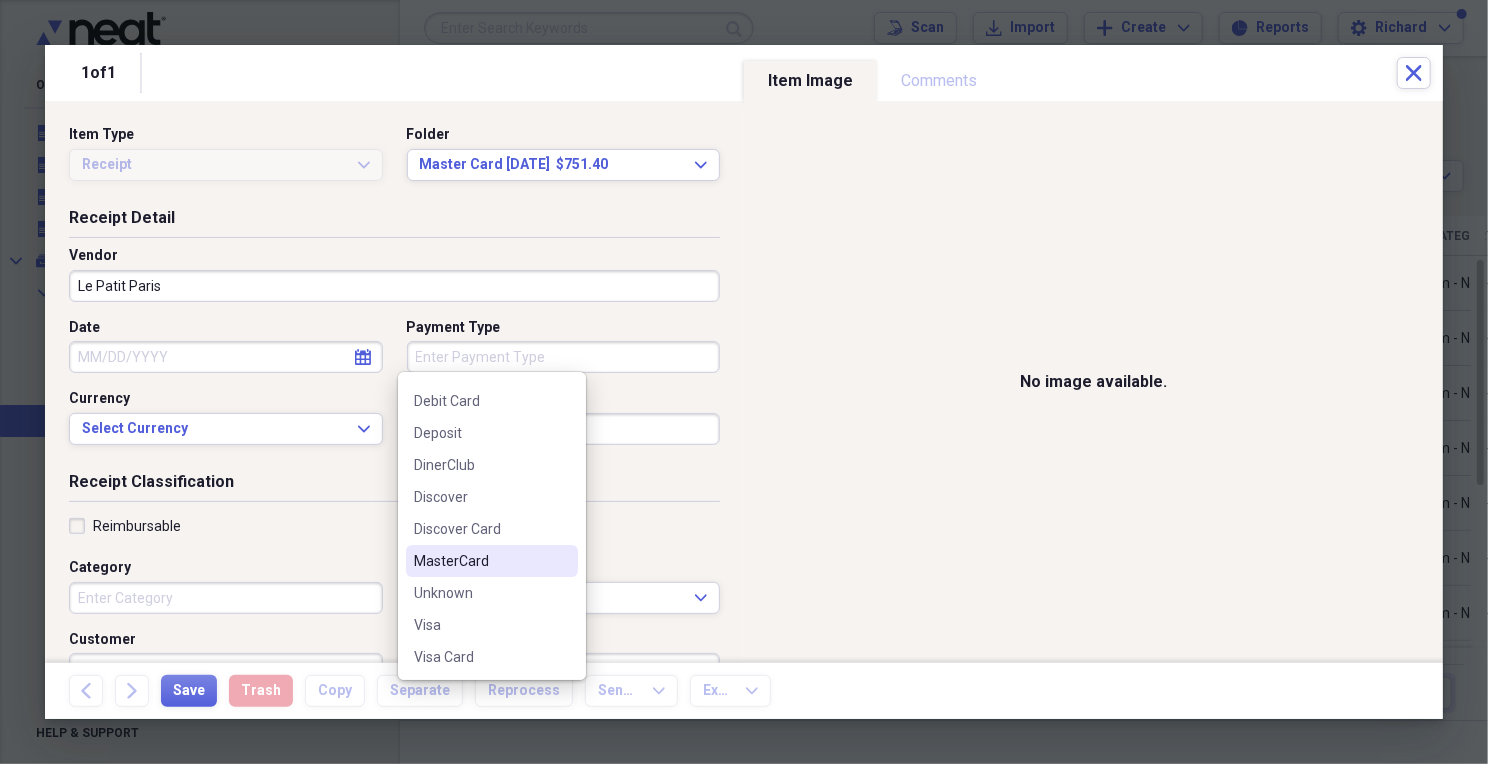 click on "MasterCard" at bounding box center (480, 561) 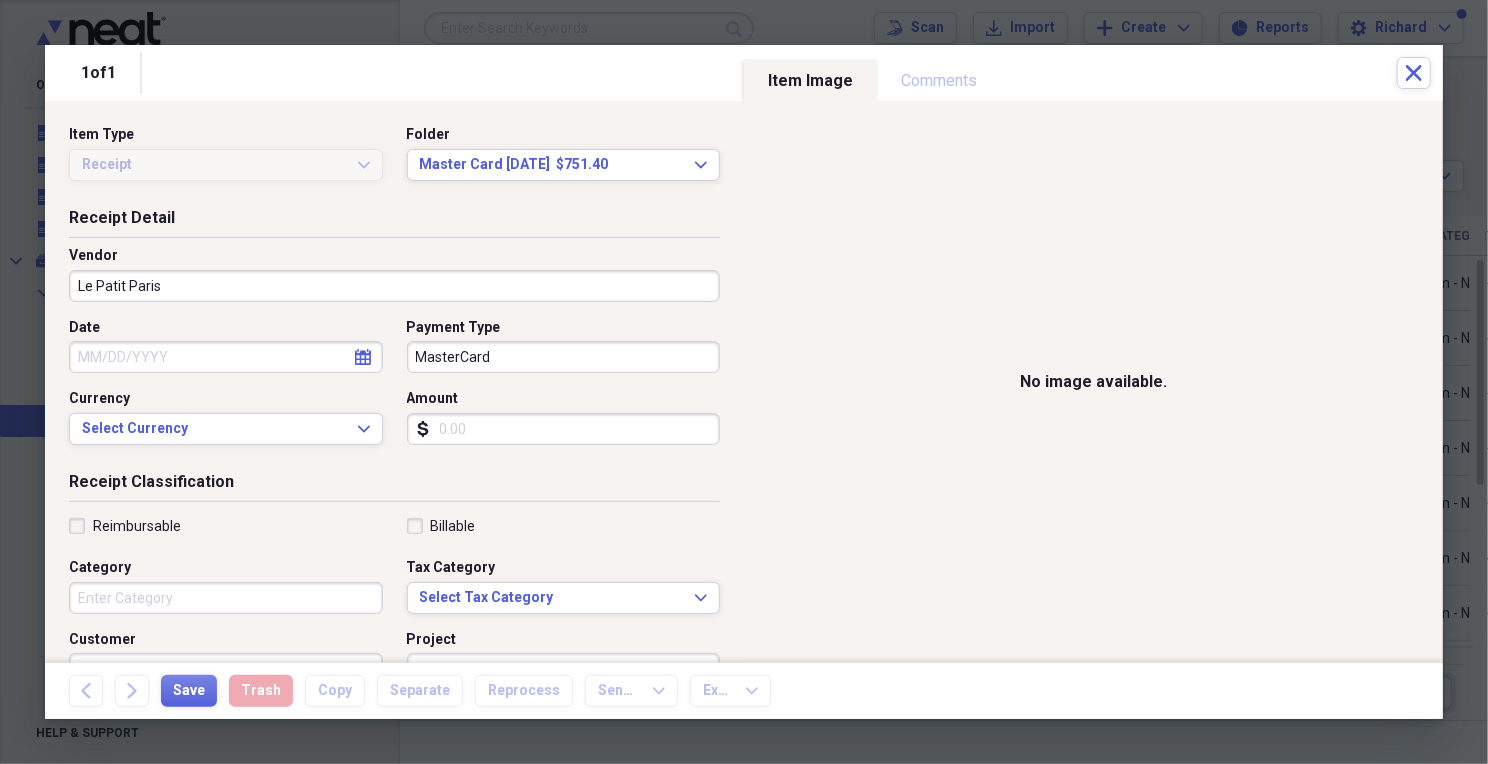 click 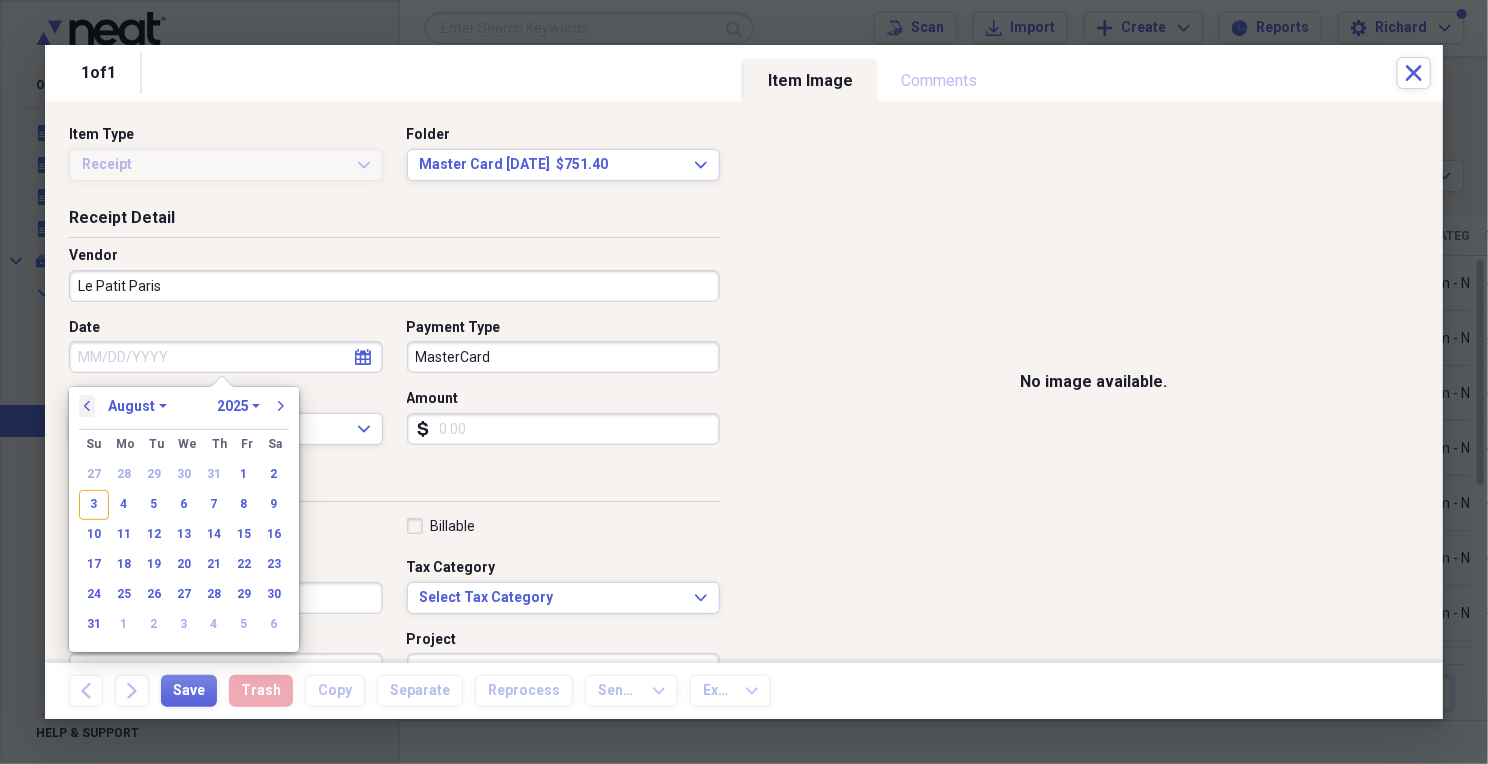click on "previous" at bounding box center (87, 406) 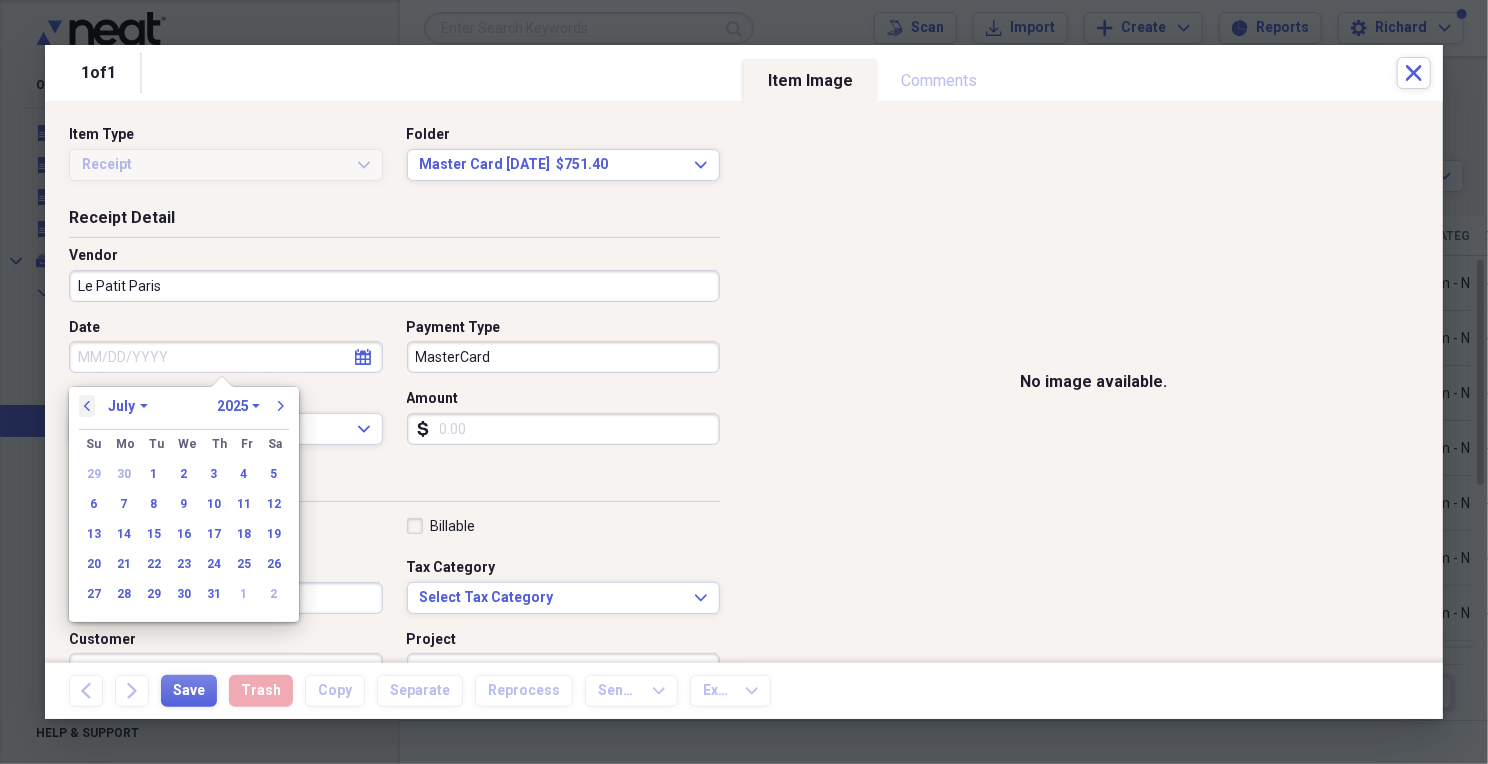 click on "previous" at bounding box center [87, 406] 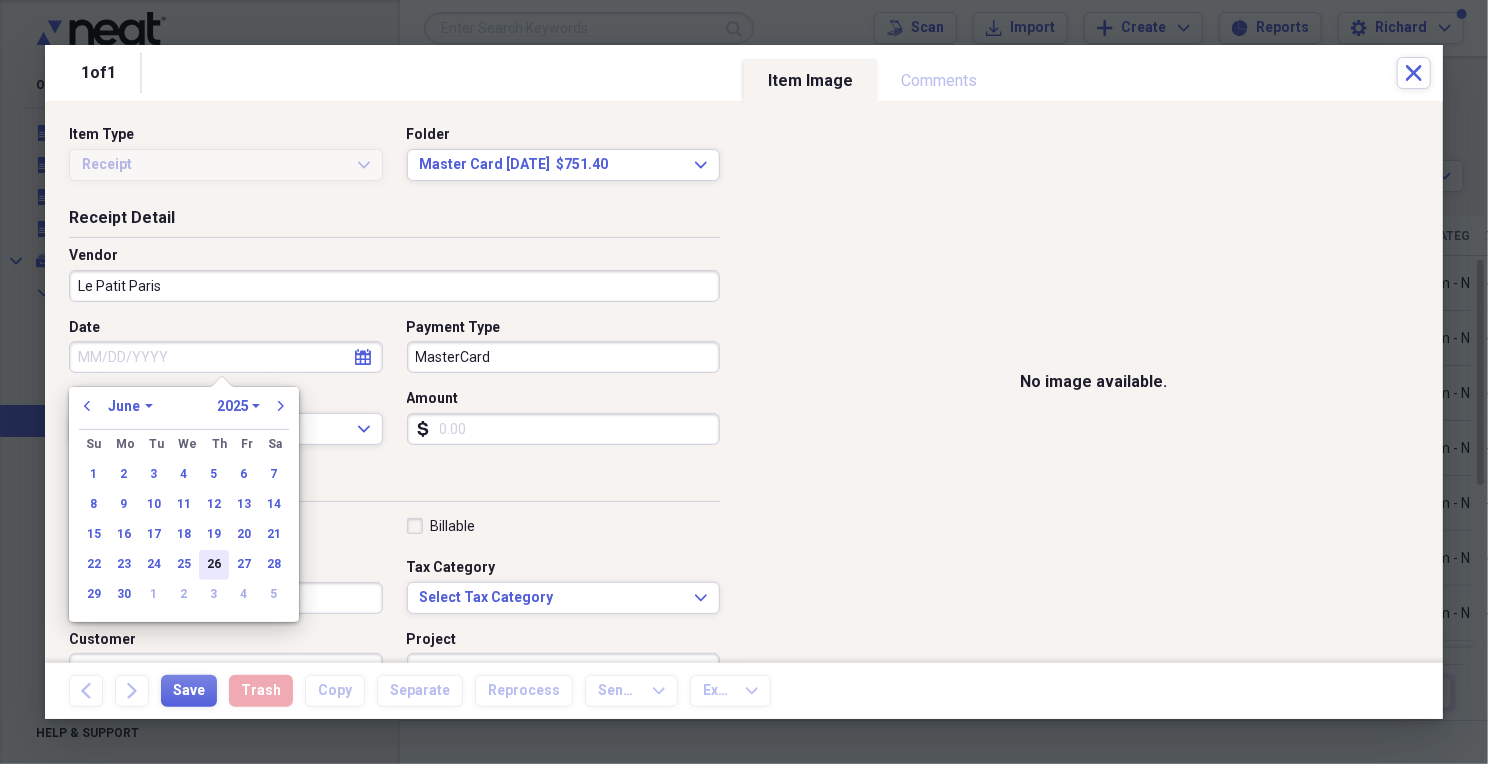 click on "26" at bounding box center [214, 565] 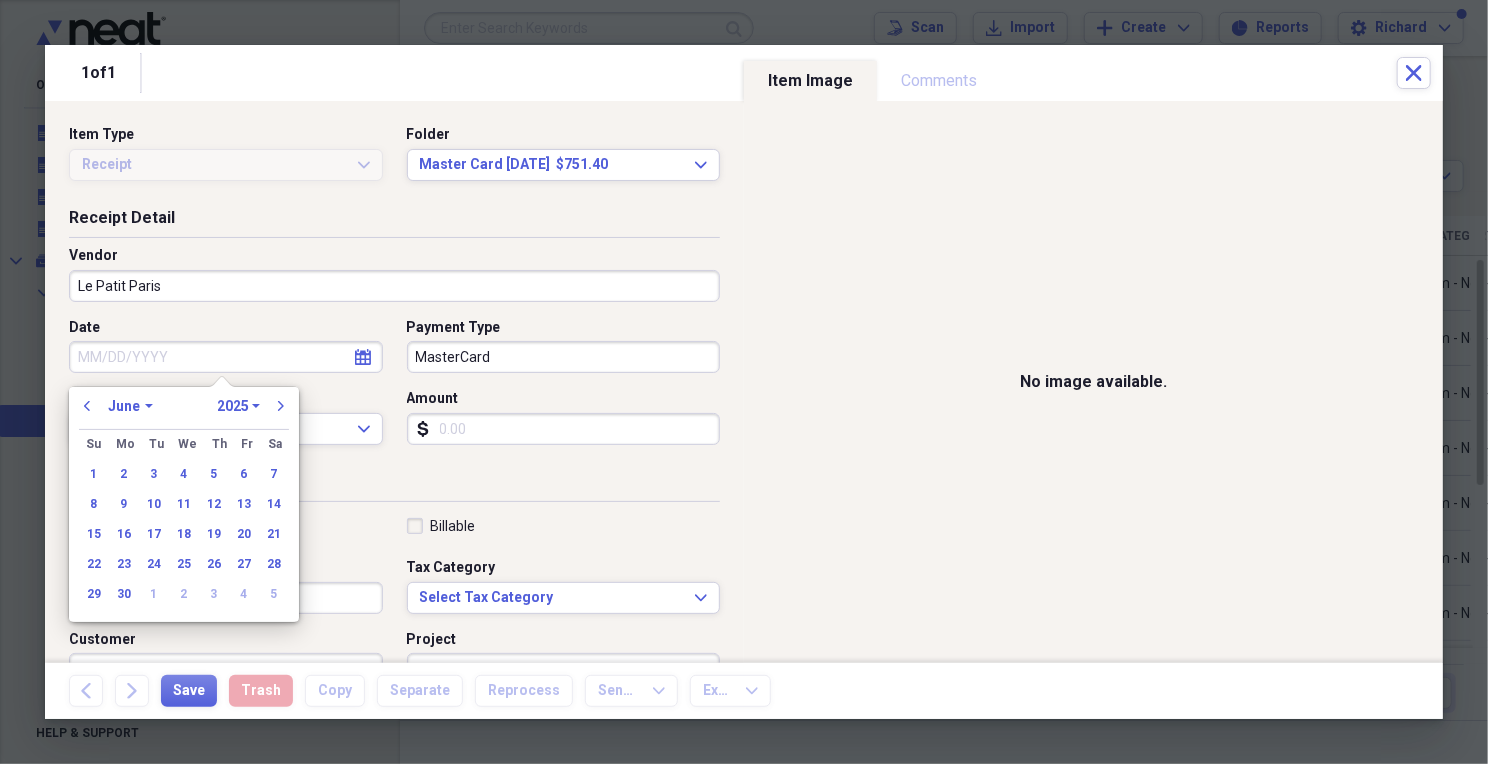 type on "06/26/2025" 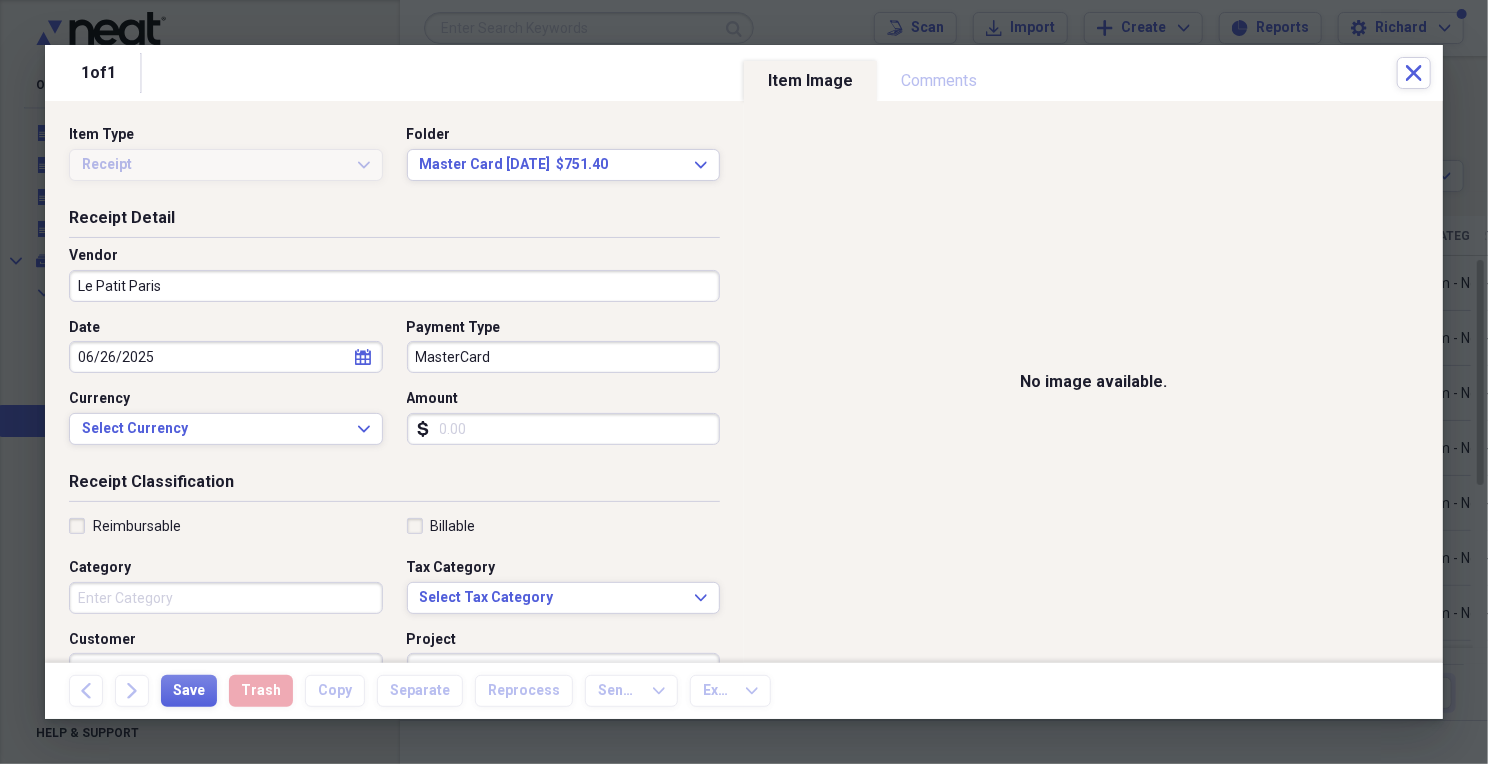 click on "Amount" at bounding box center (564, 429) 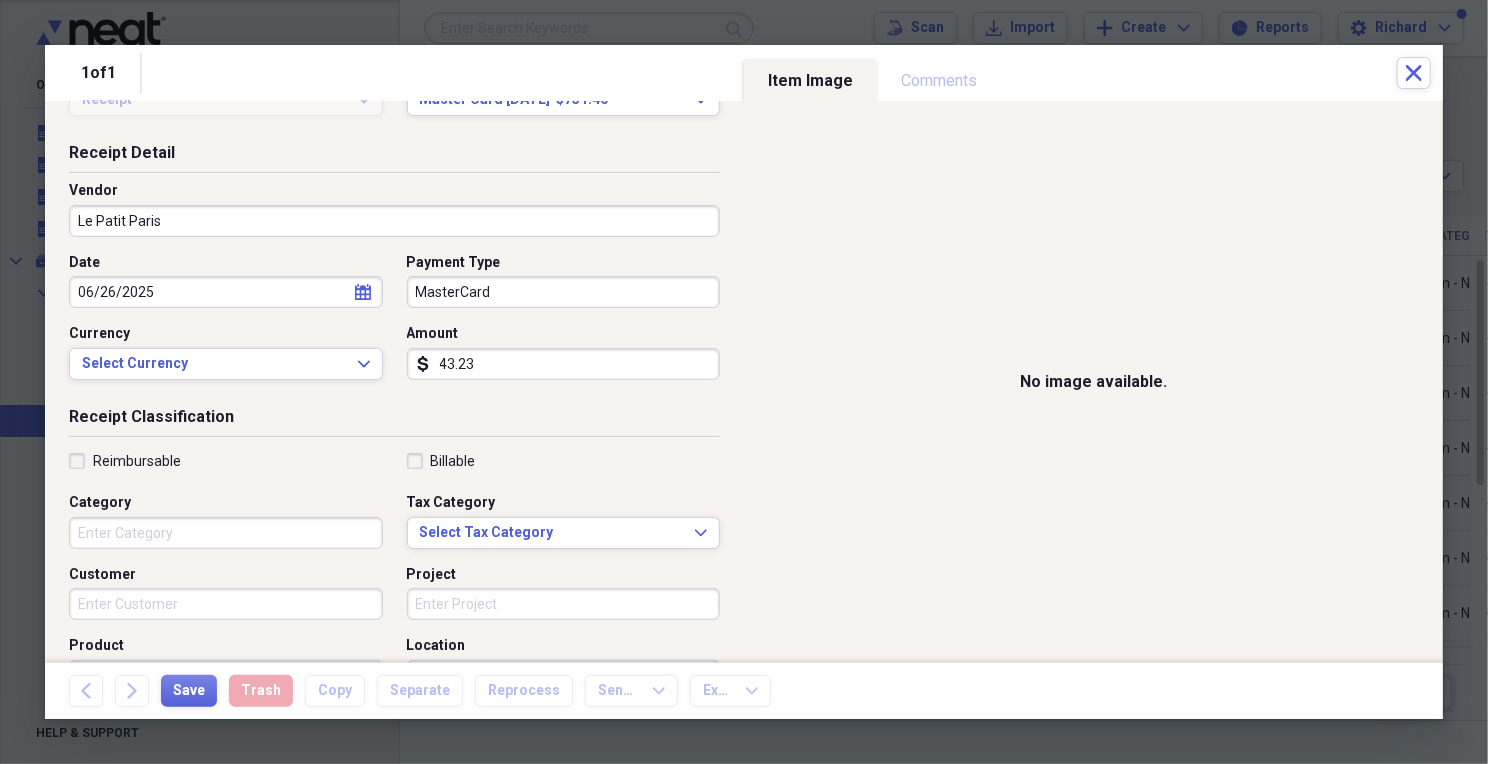 scroll, scrollTop: 100, scrollLeft: 0, axis: vertical 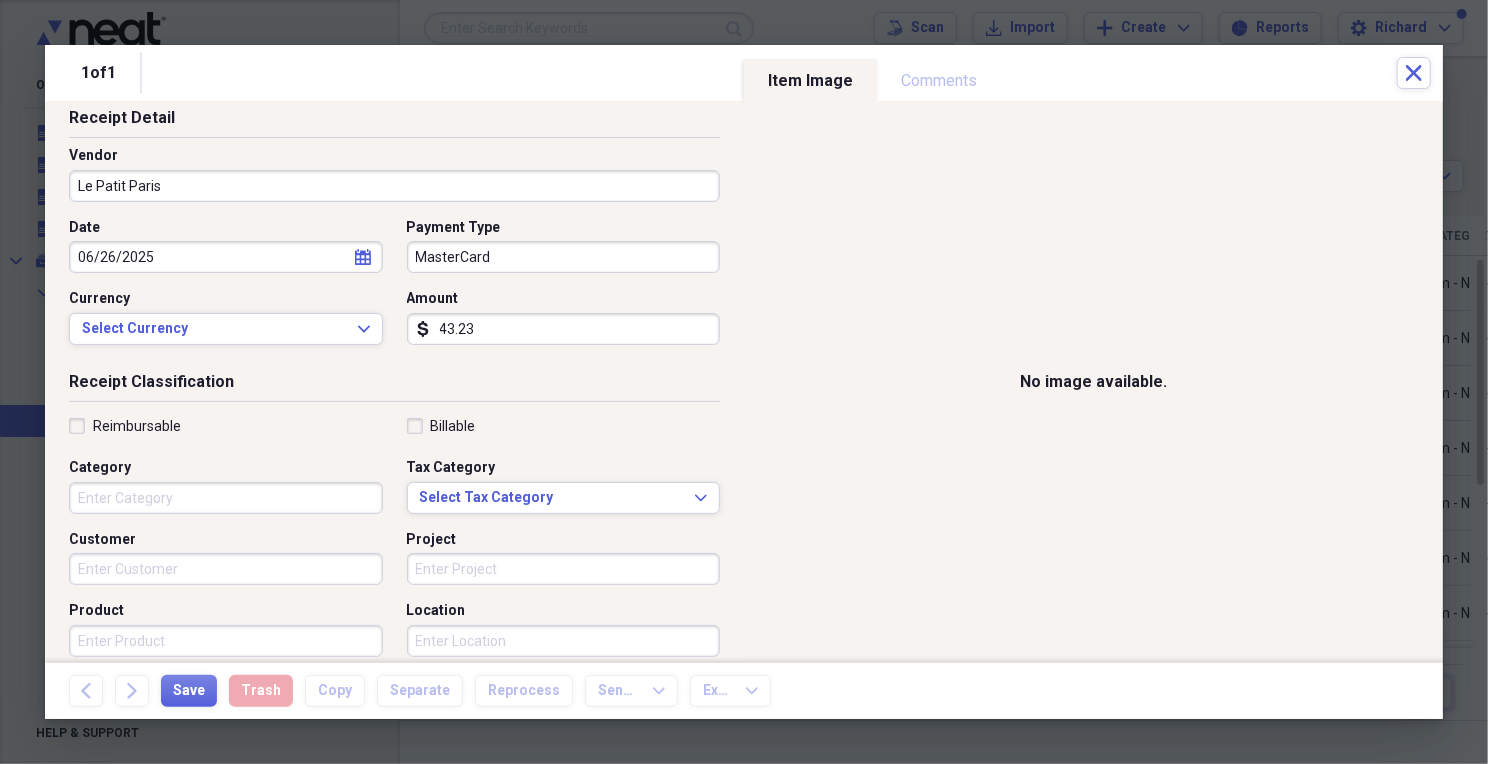 type on "43.23" 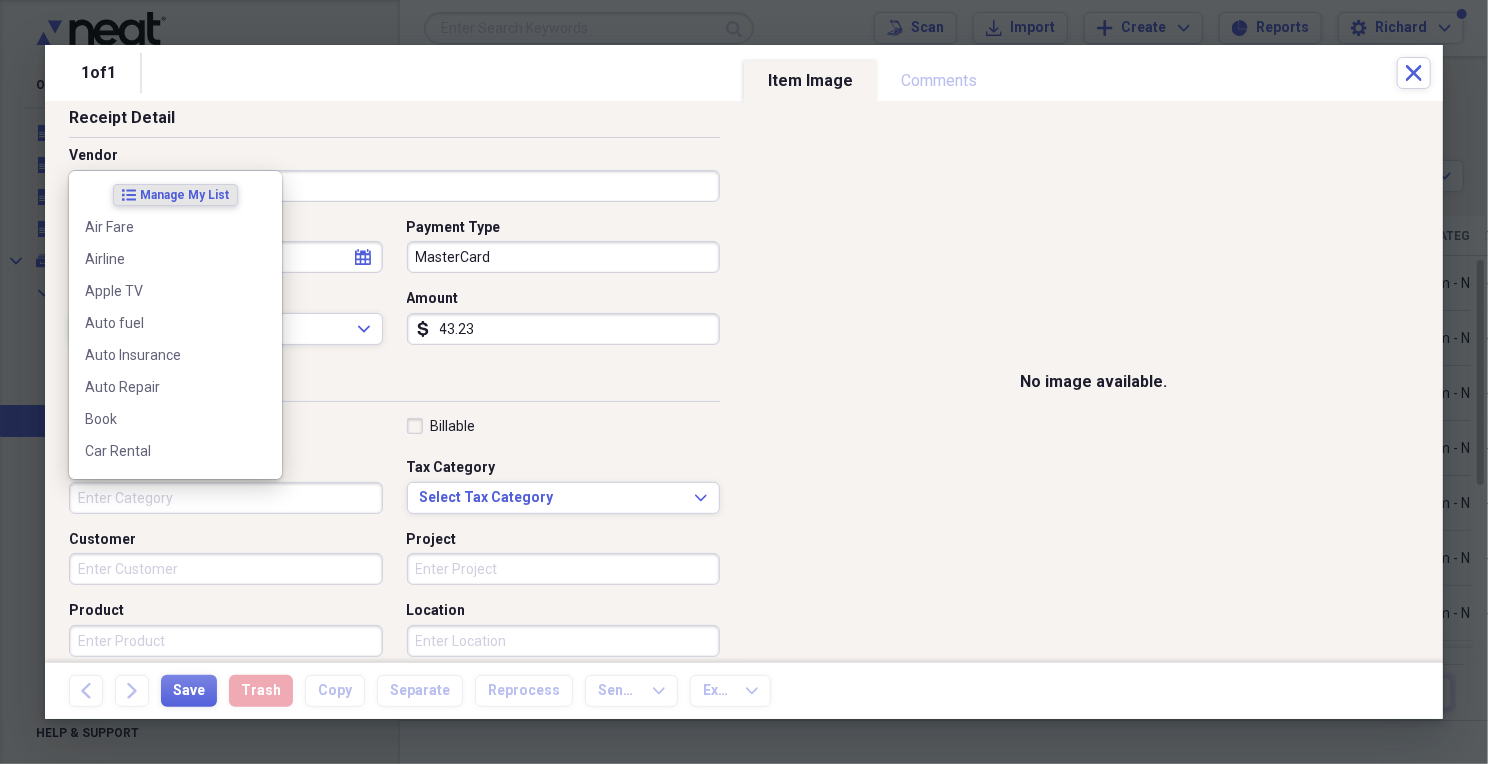 click on "Category" at bounding box center [226, 498] 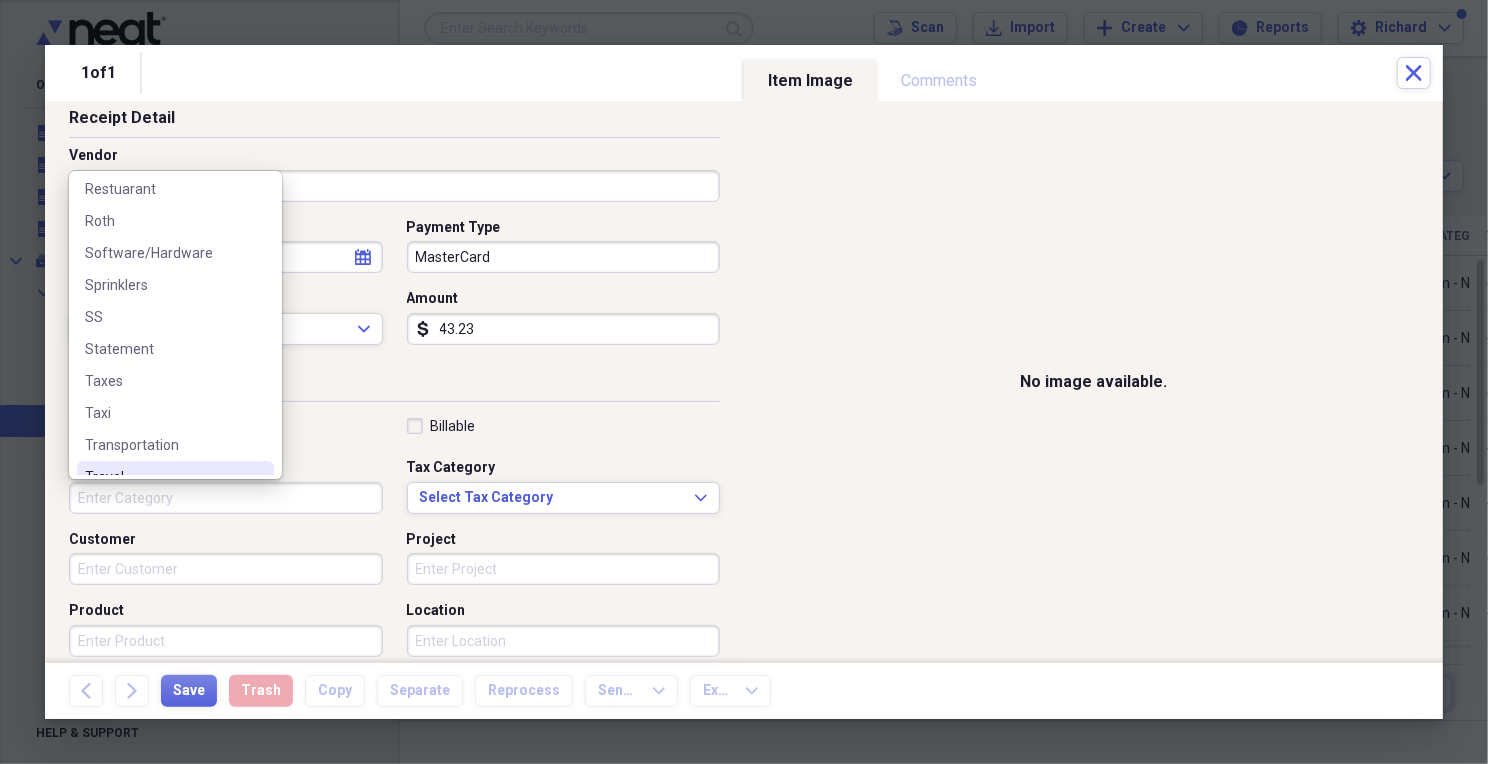 scroll, scrollTop: 2200, scrollLeft: 0, axis: vertical 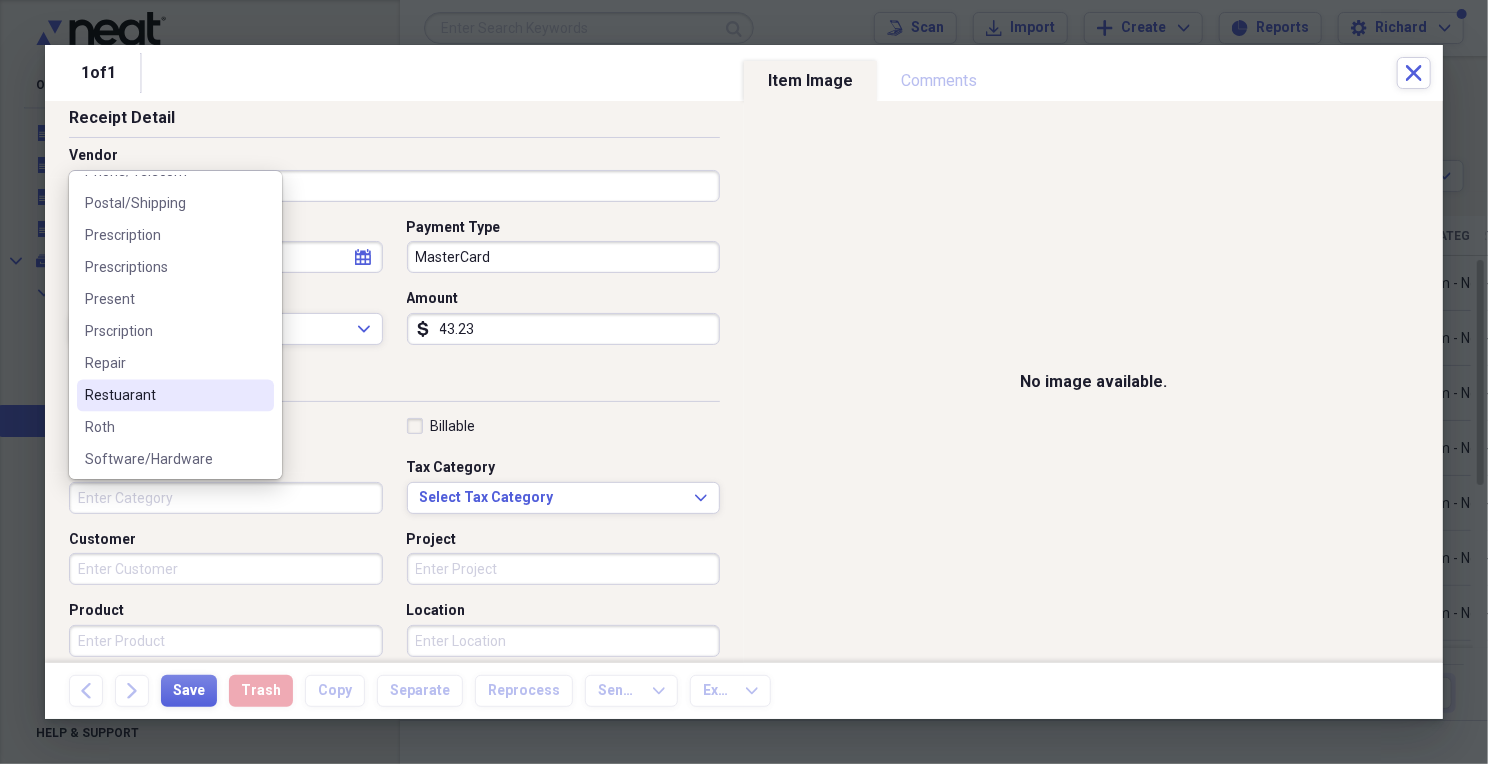 click on "Restuarant" at bounding box center [163, 395] 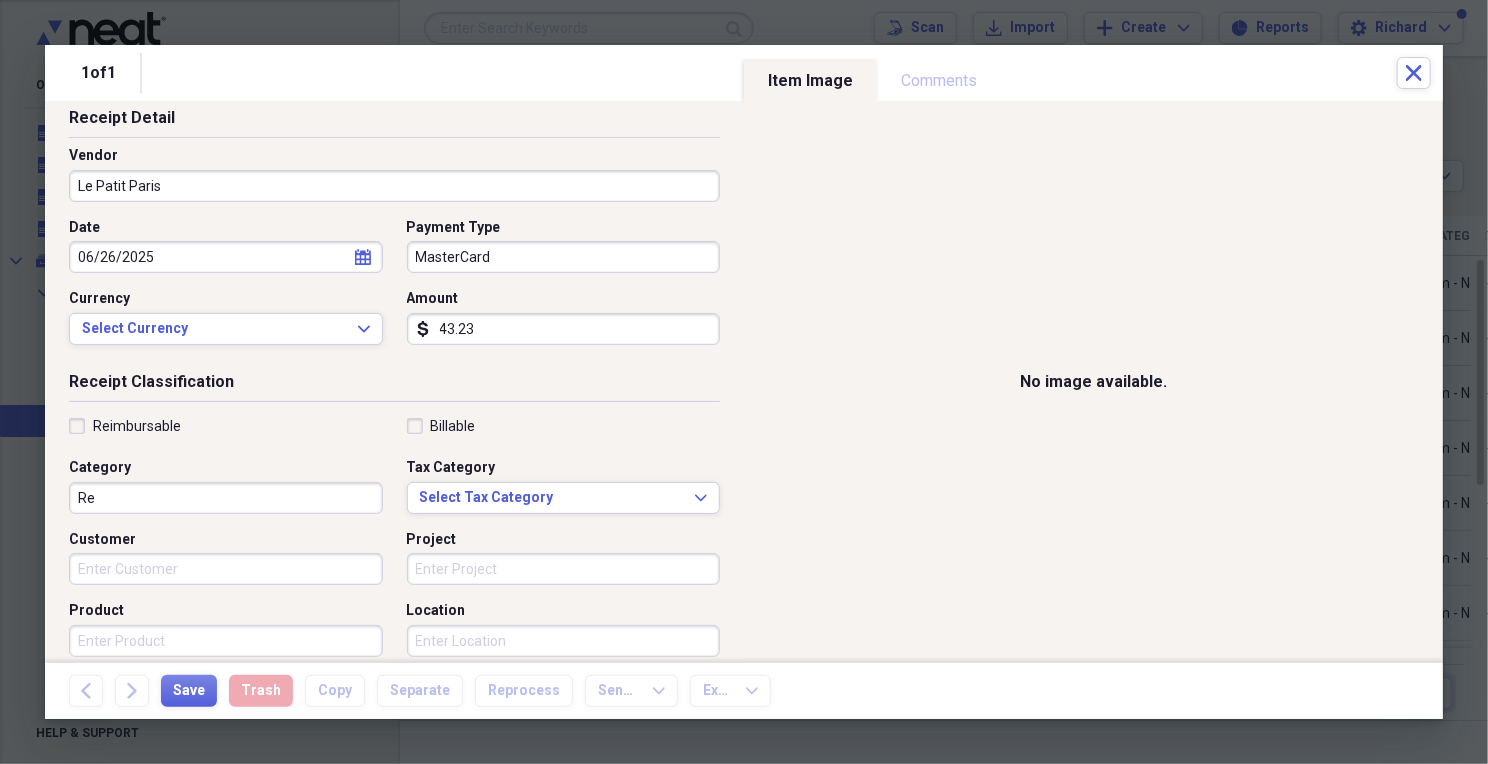 type on "R" 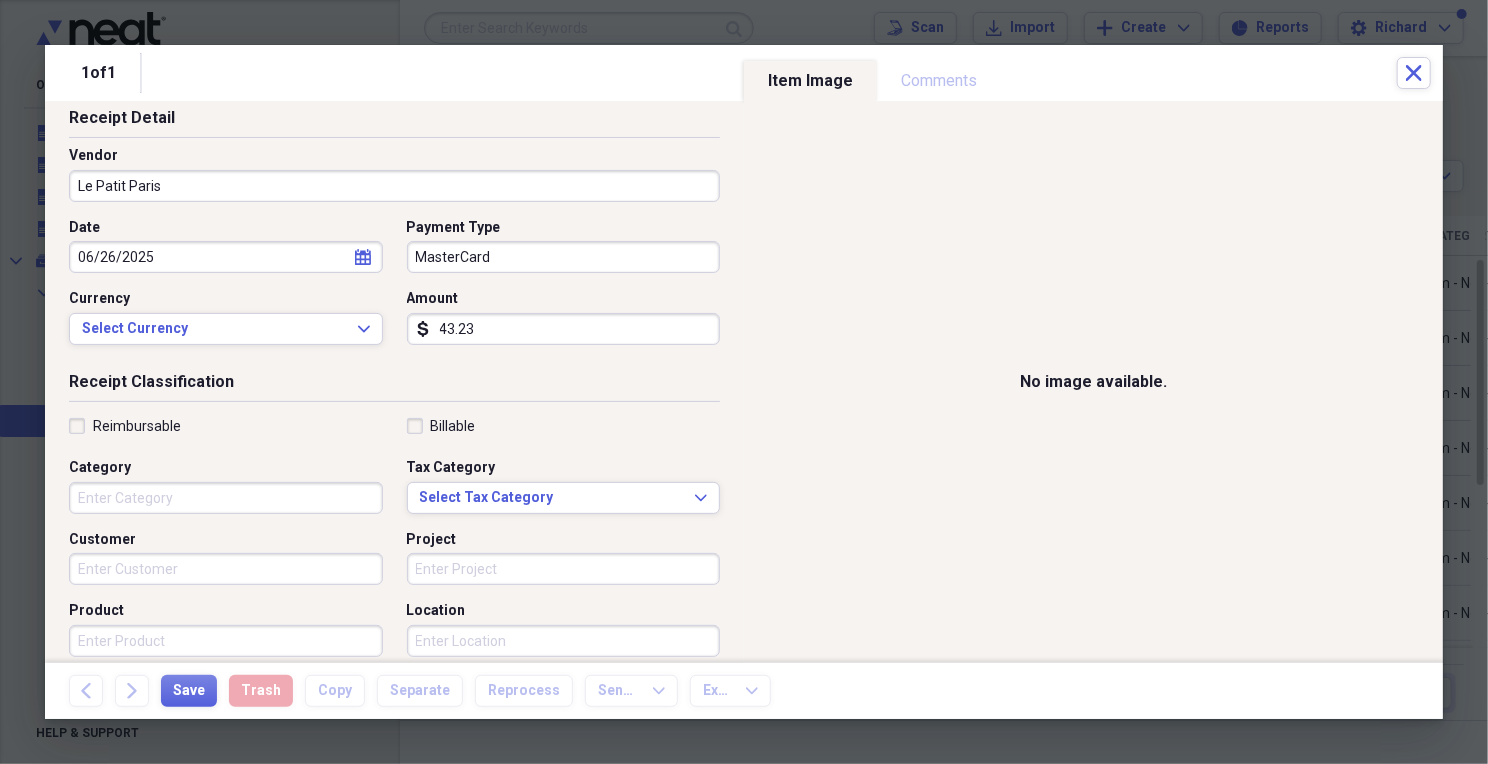 click on "Category" at bounding box center (226, 498) 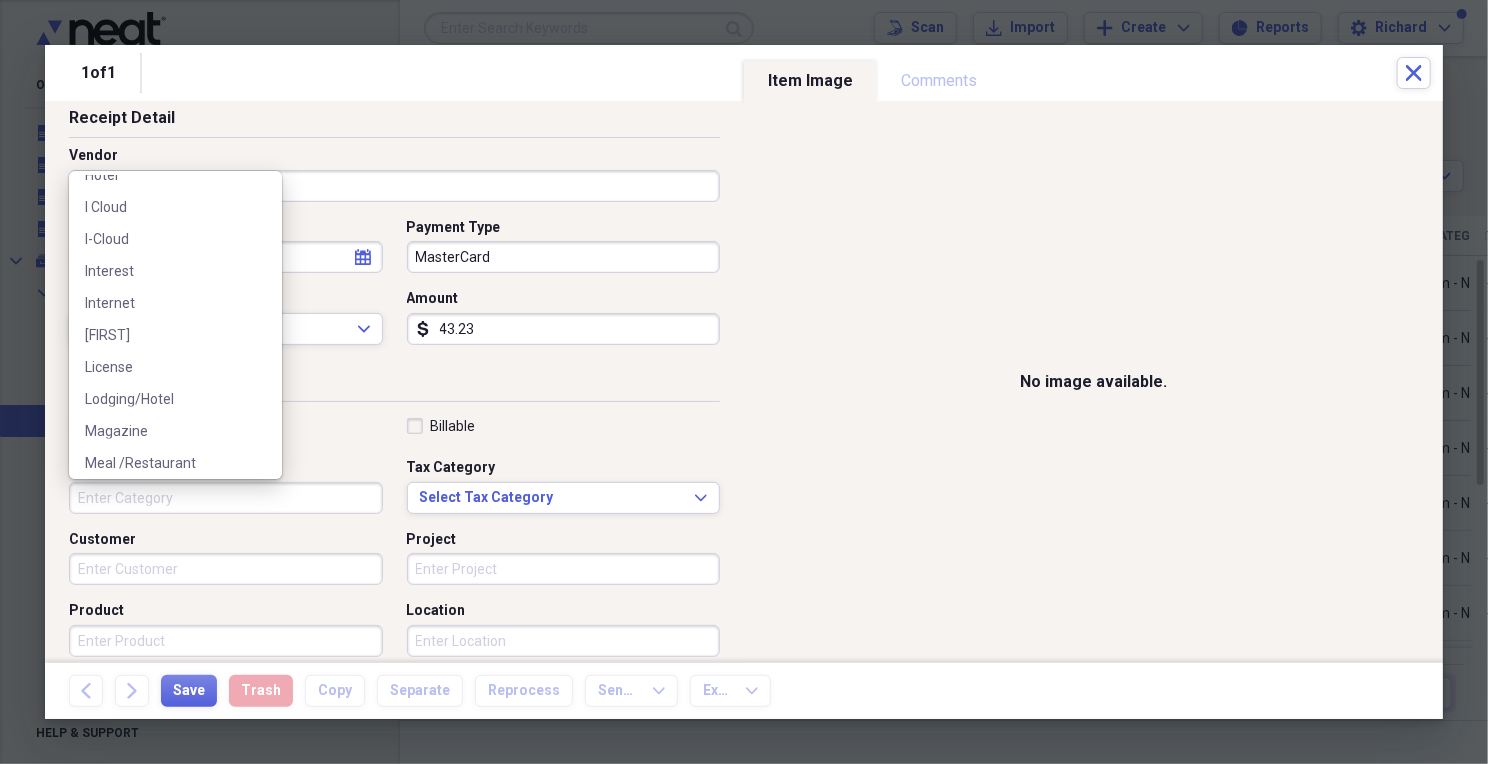 scroll, scrollTop: 1500, scrollLeft: 0, axis: vertical 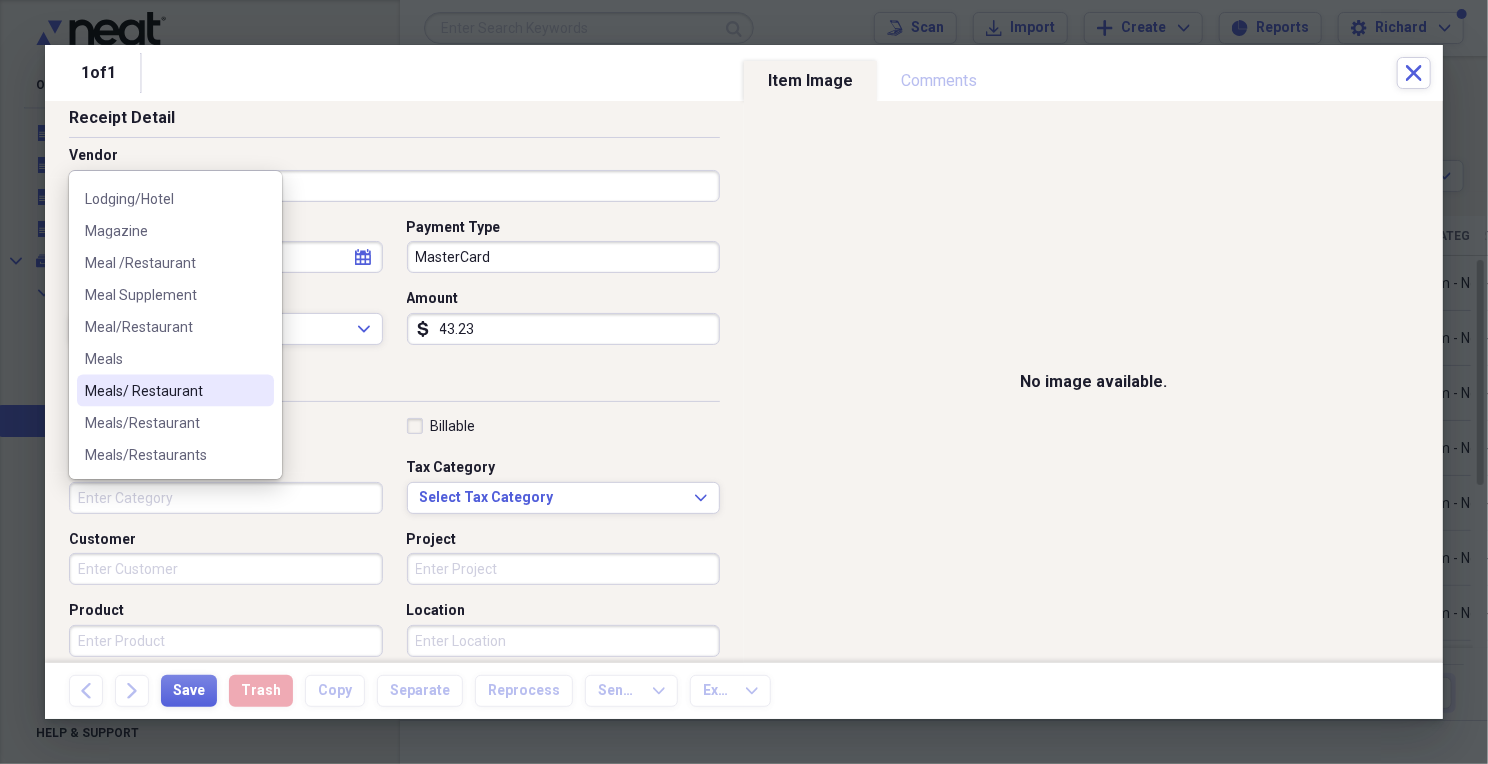 click on "Meals/ Restaurant" at bounding box center [163, 391] 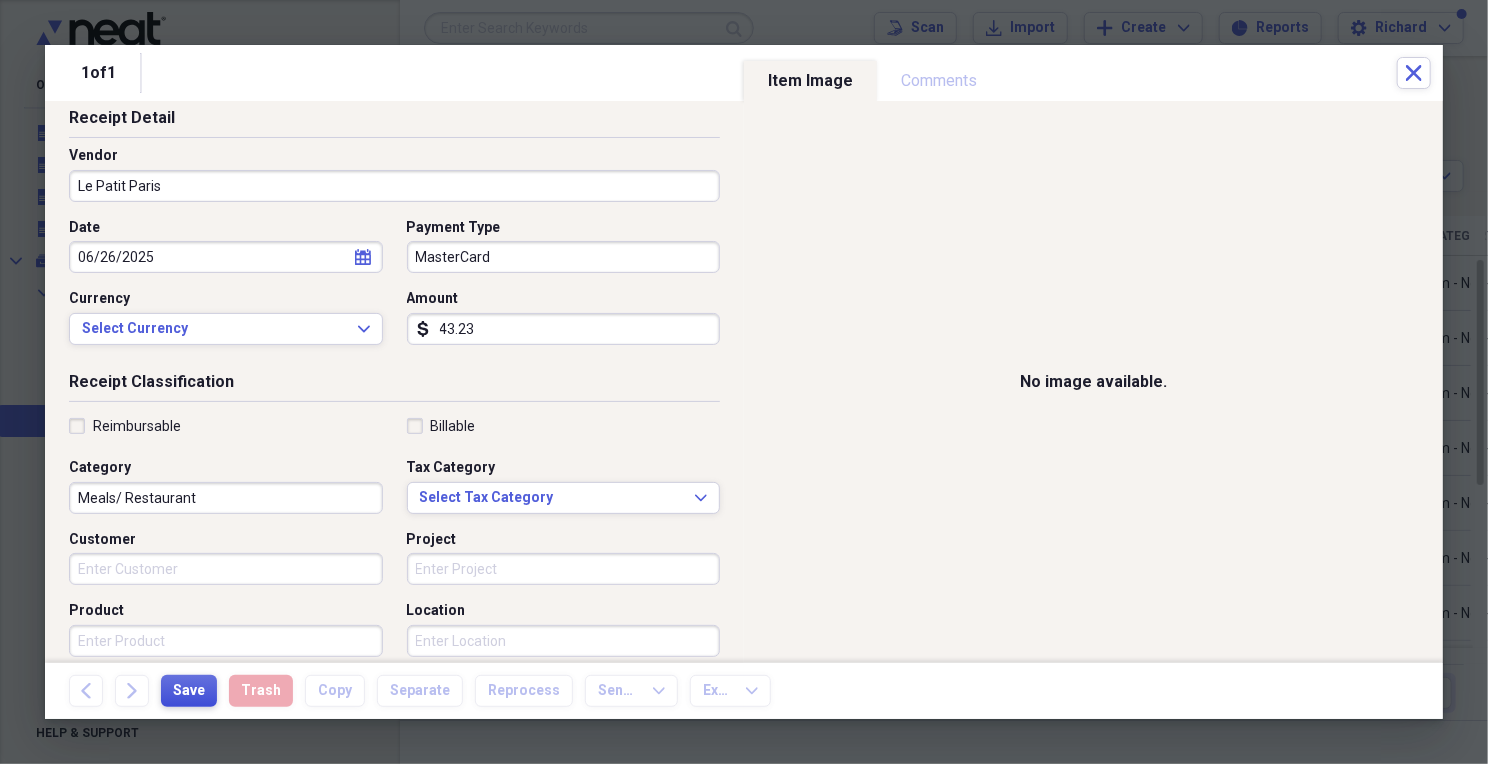 click on "Save" at bounding box center [189, 691] 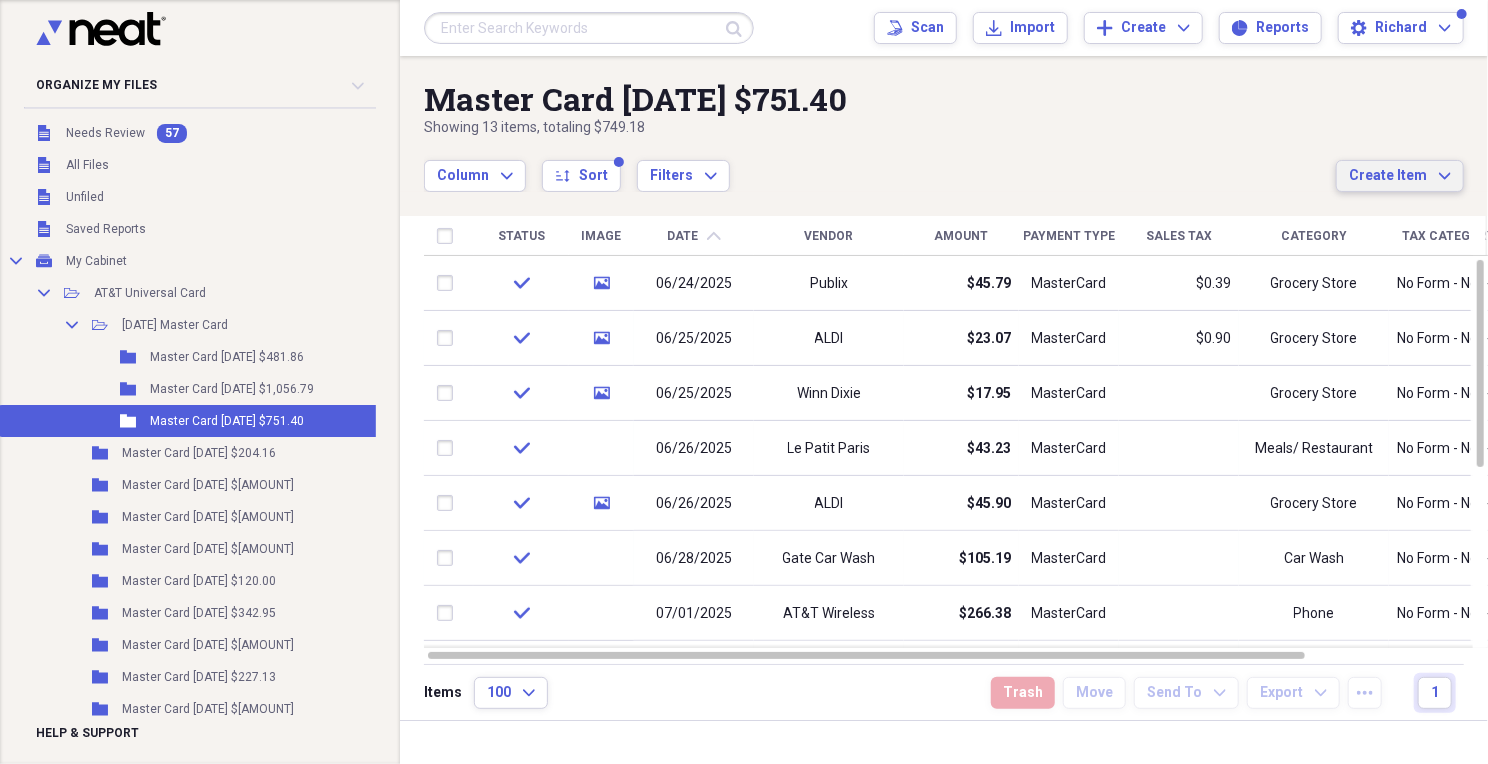 click on "Expand" 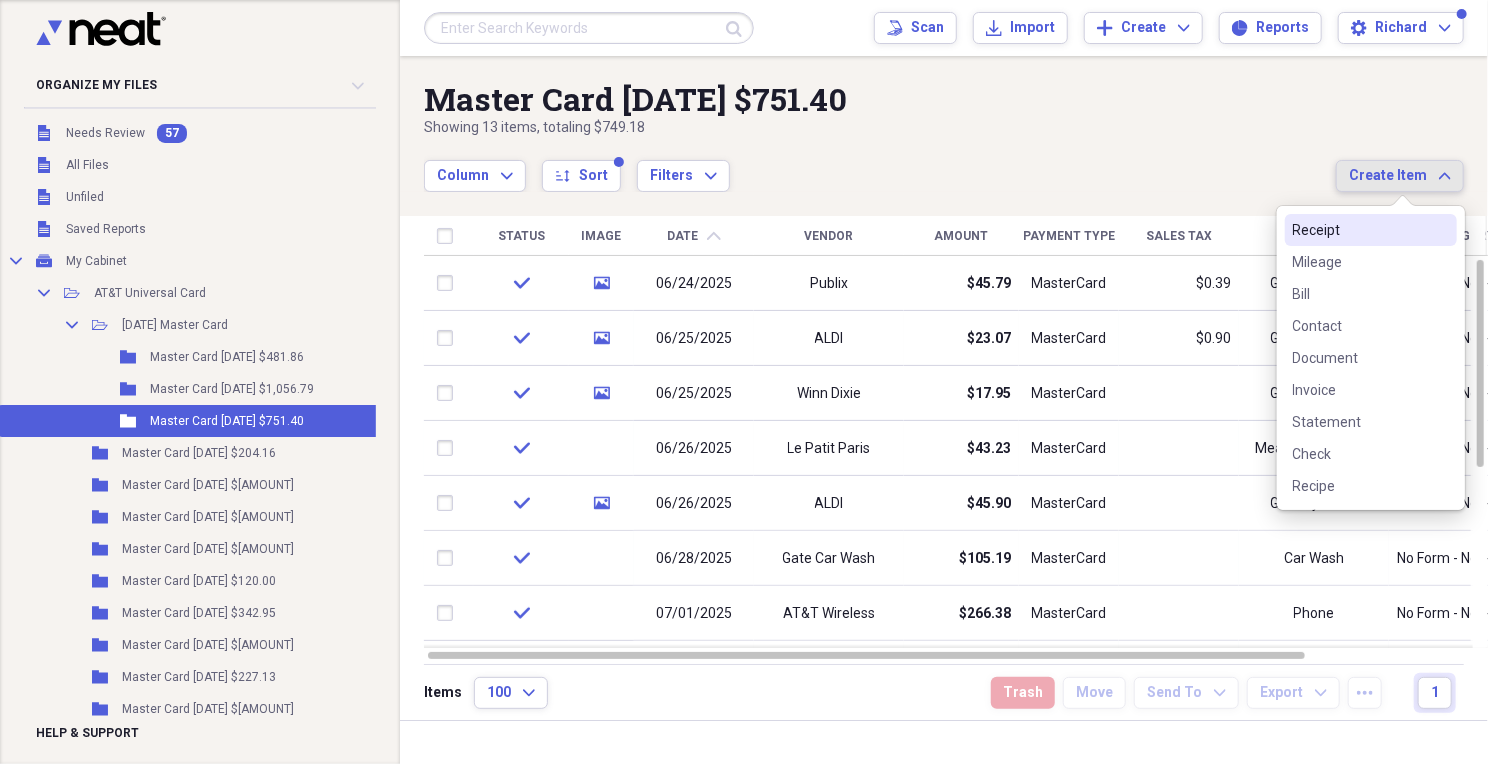 click on "Receipt" at bounding box center [1359, 230] 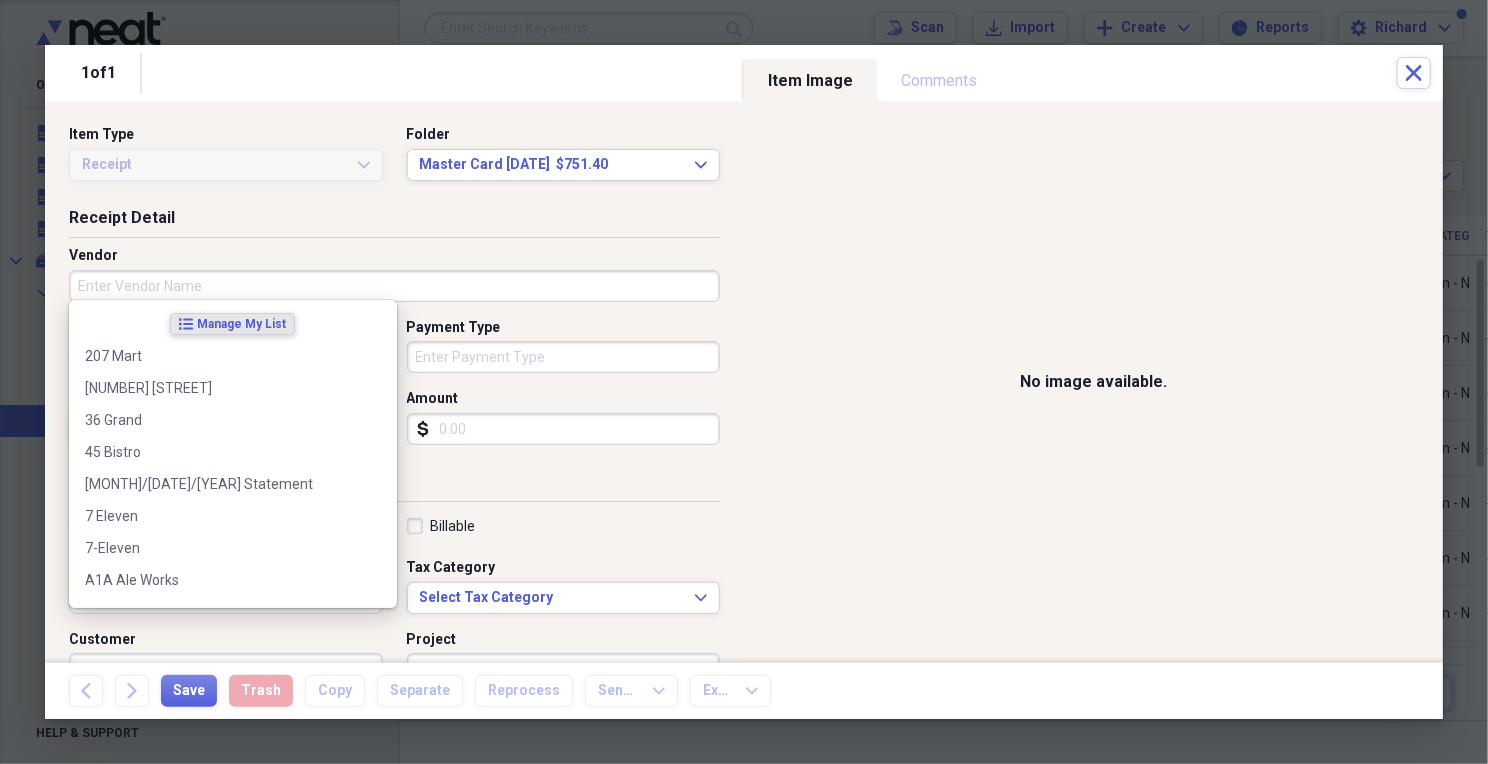 click on "Vendor" at bounding box center [394, 286] 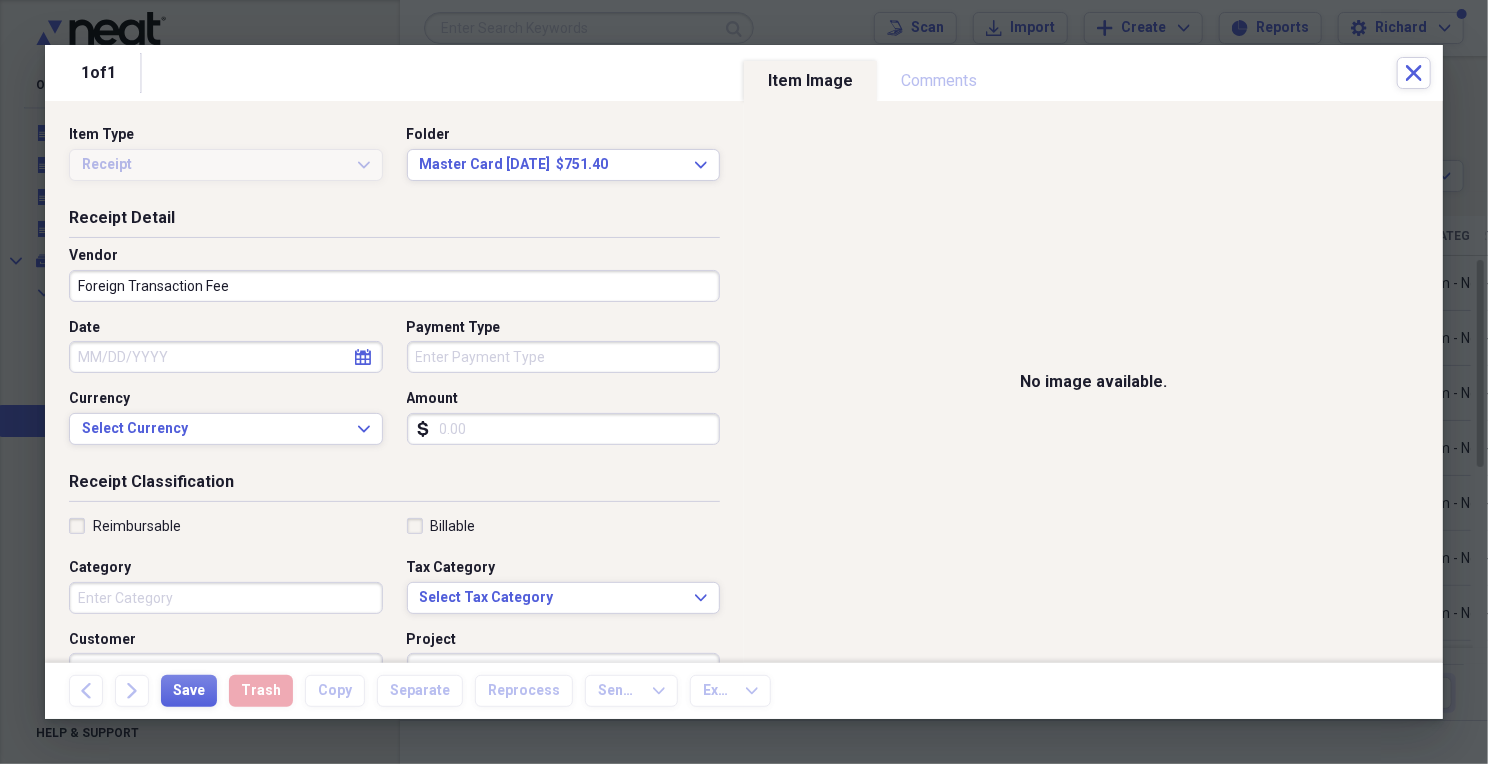 type on "Foreign Transaction Fee" 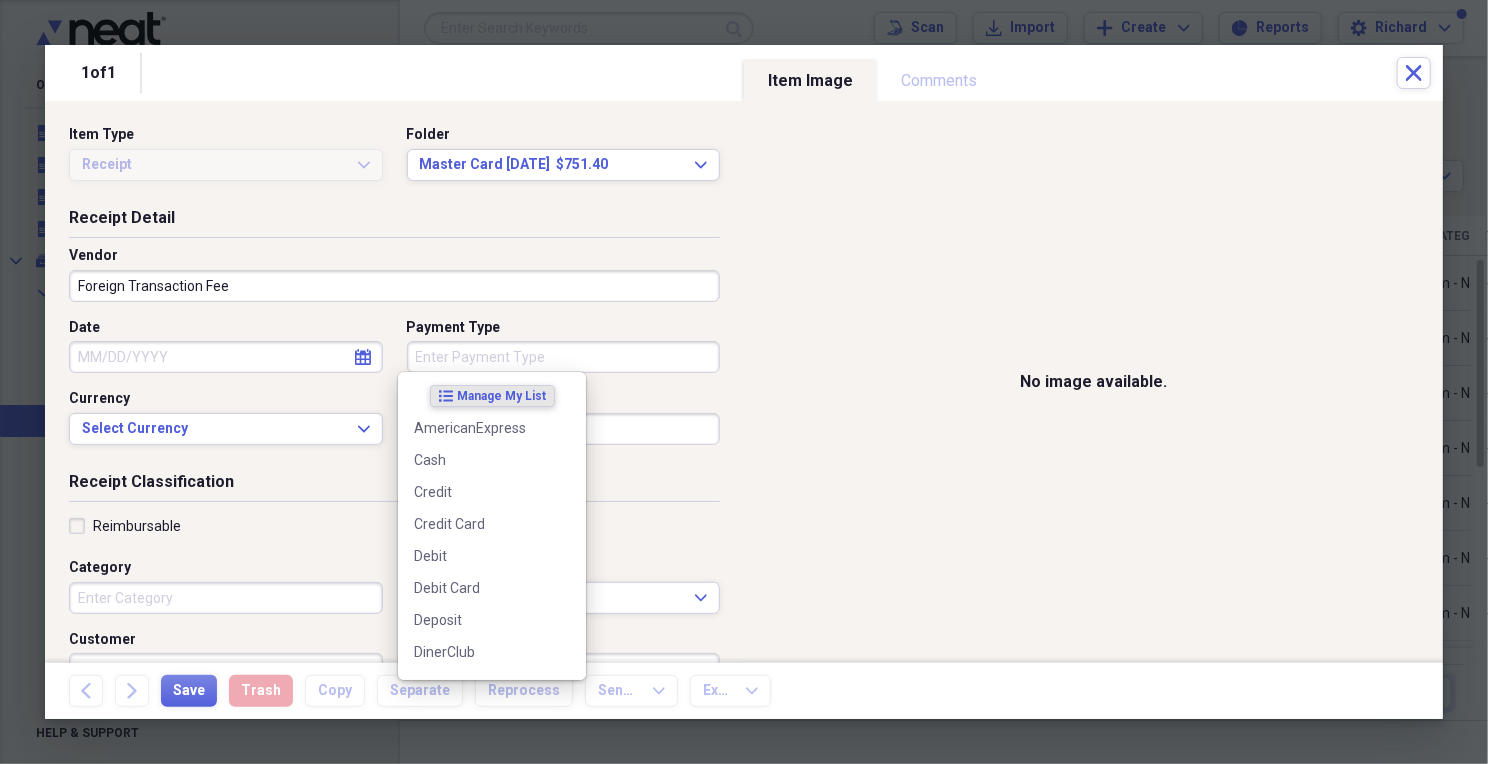 click on "Payment Type" at bounding box center [564, 357] 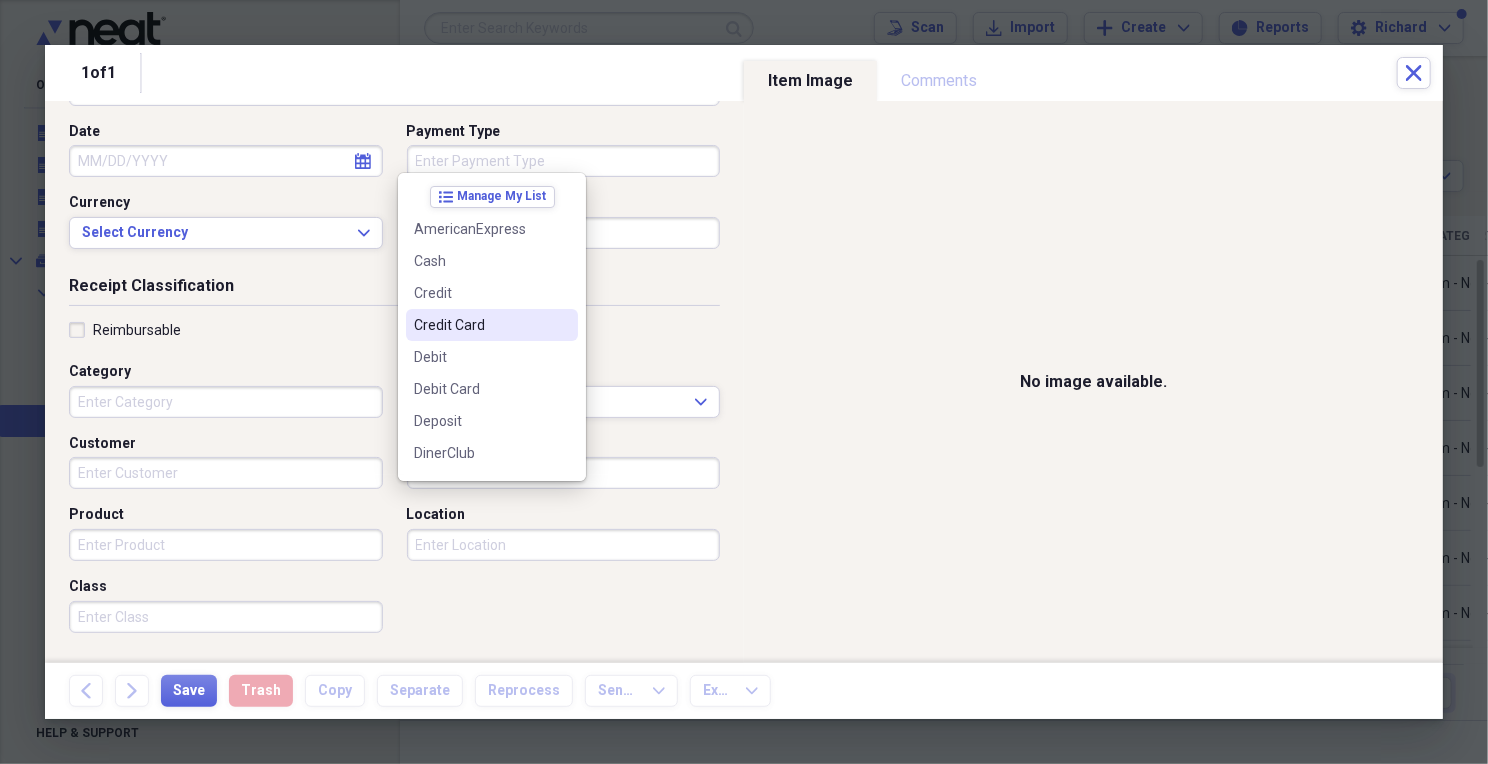 scroll, scrollTop: 200, scrollLeft: 0, axis: vertical 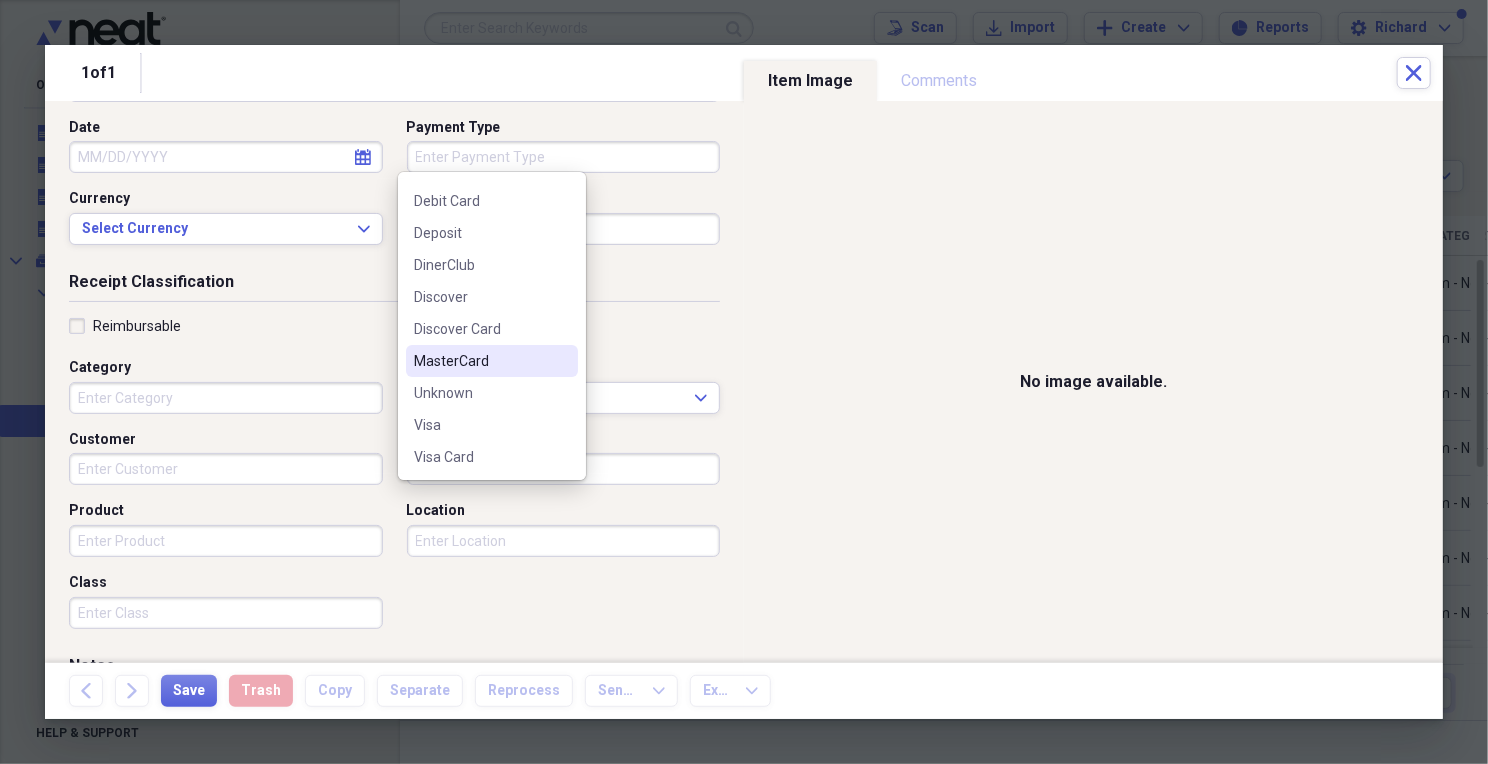 click on "MasterCard" at bounding box center [480, 361] 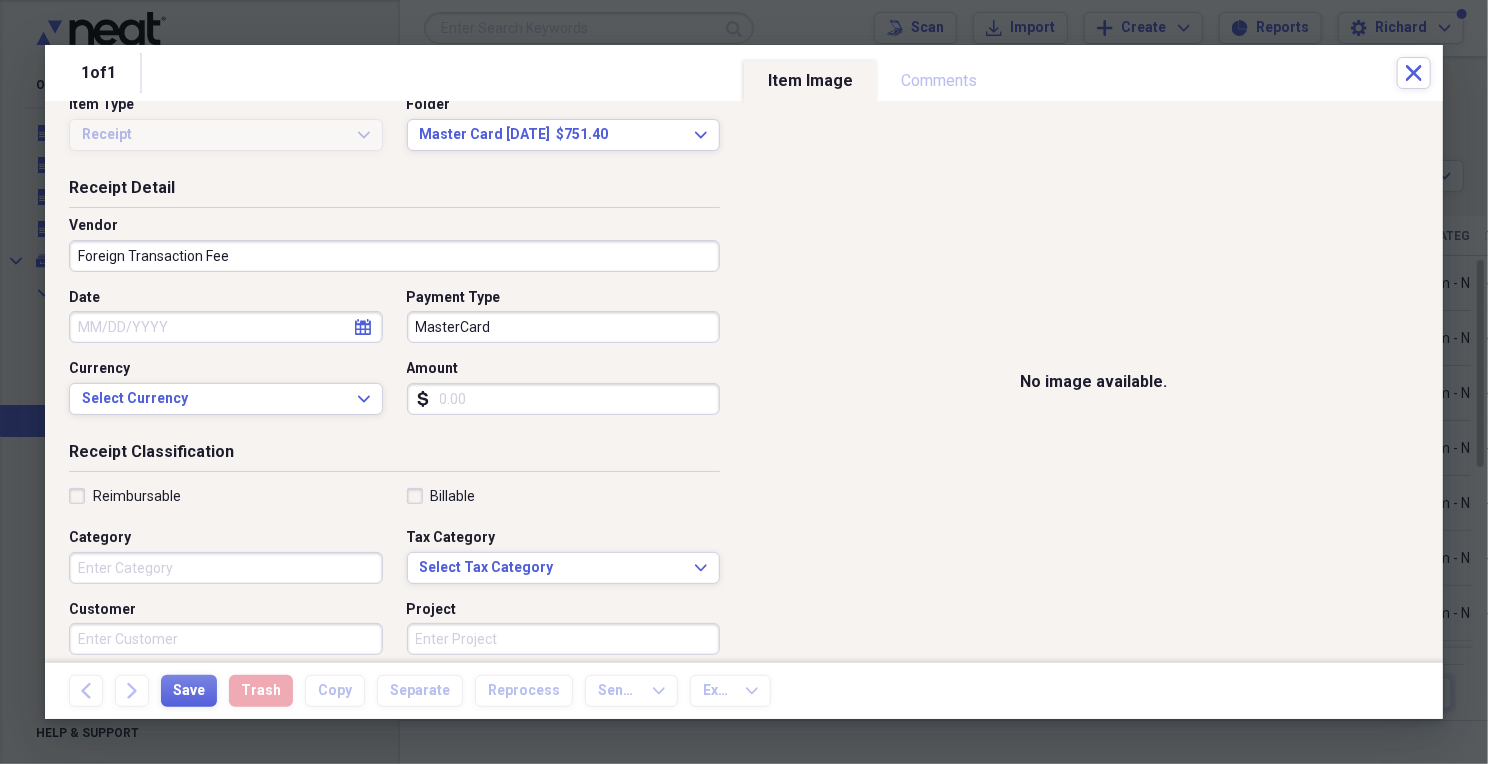 scroll, scrollTop: 0, scrollLeft: 0, axis: both 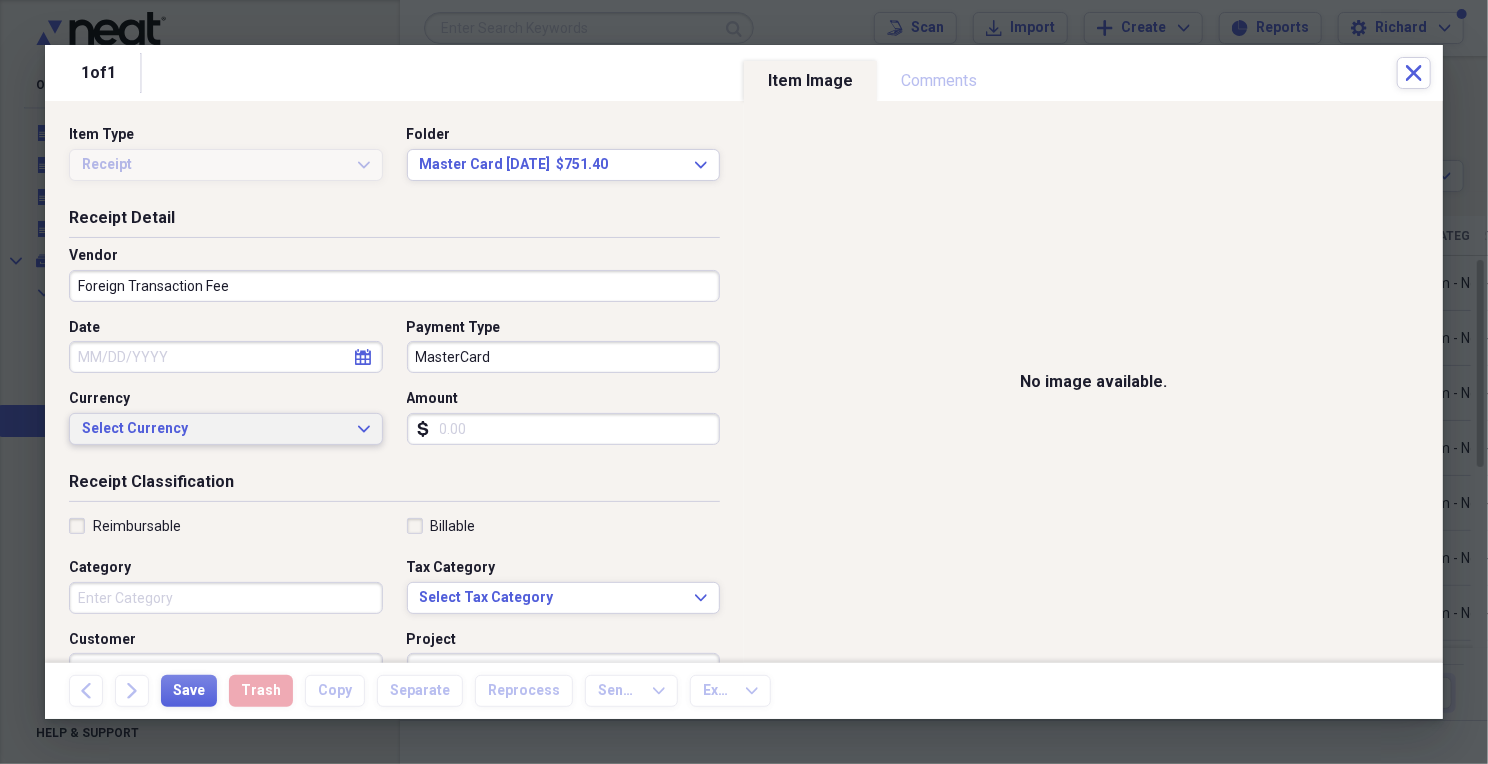 click on "Select Currency Expand" at bounding box center (226, 429) 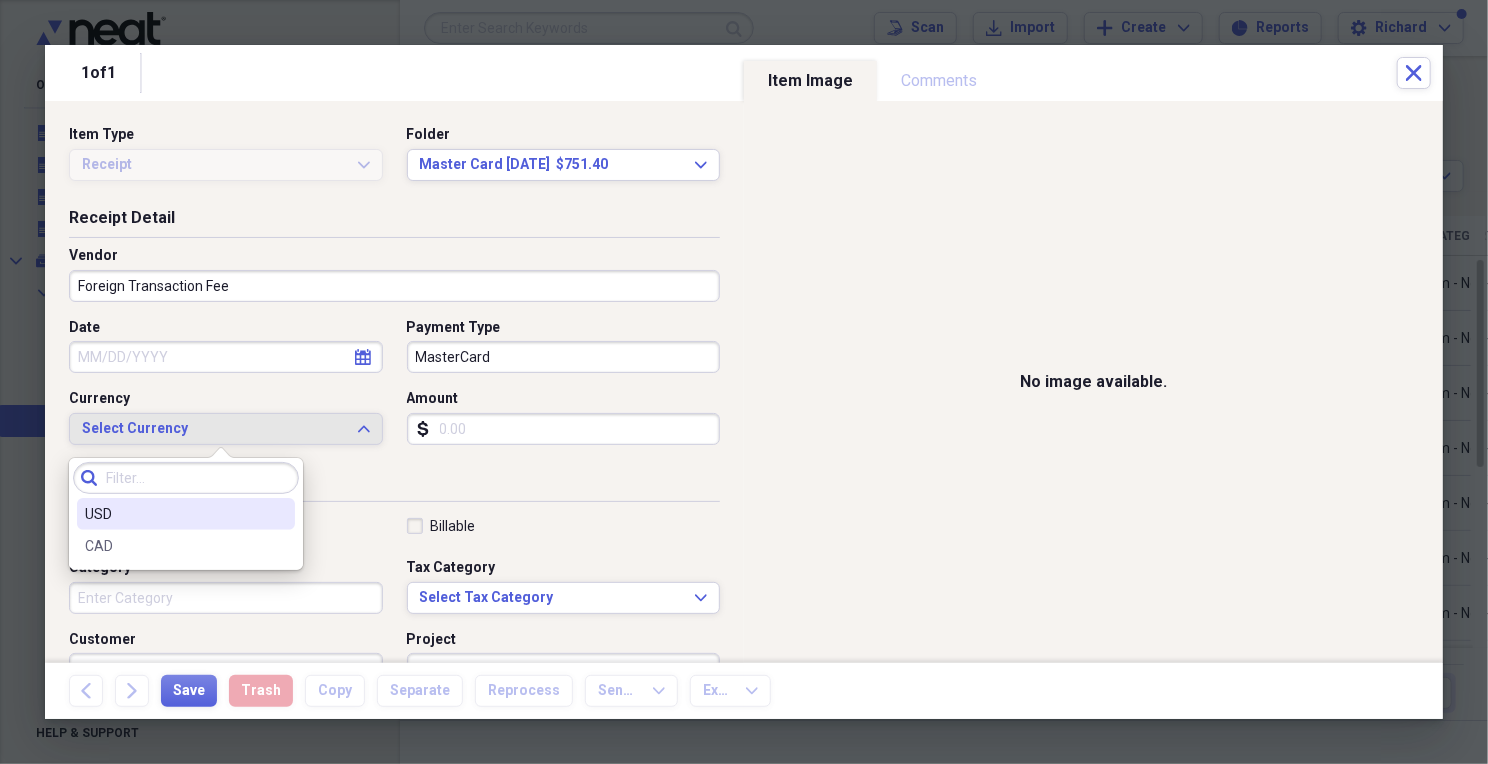 click on "USD" at bounding box center [174, 514] 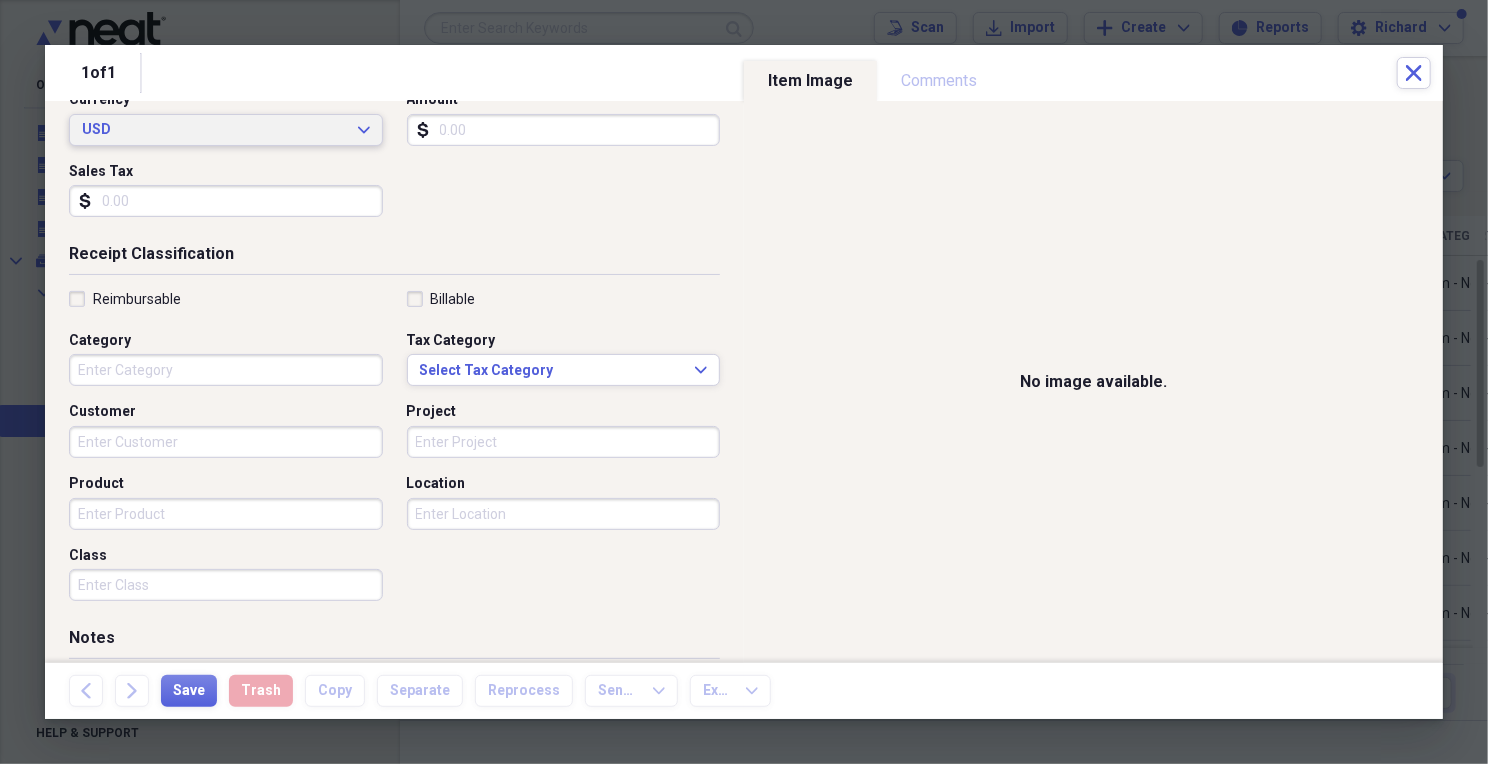 scroll, scrollTop: 300, scrollLeft: 0, axis: vertical 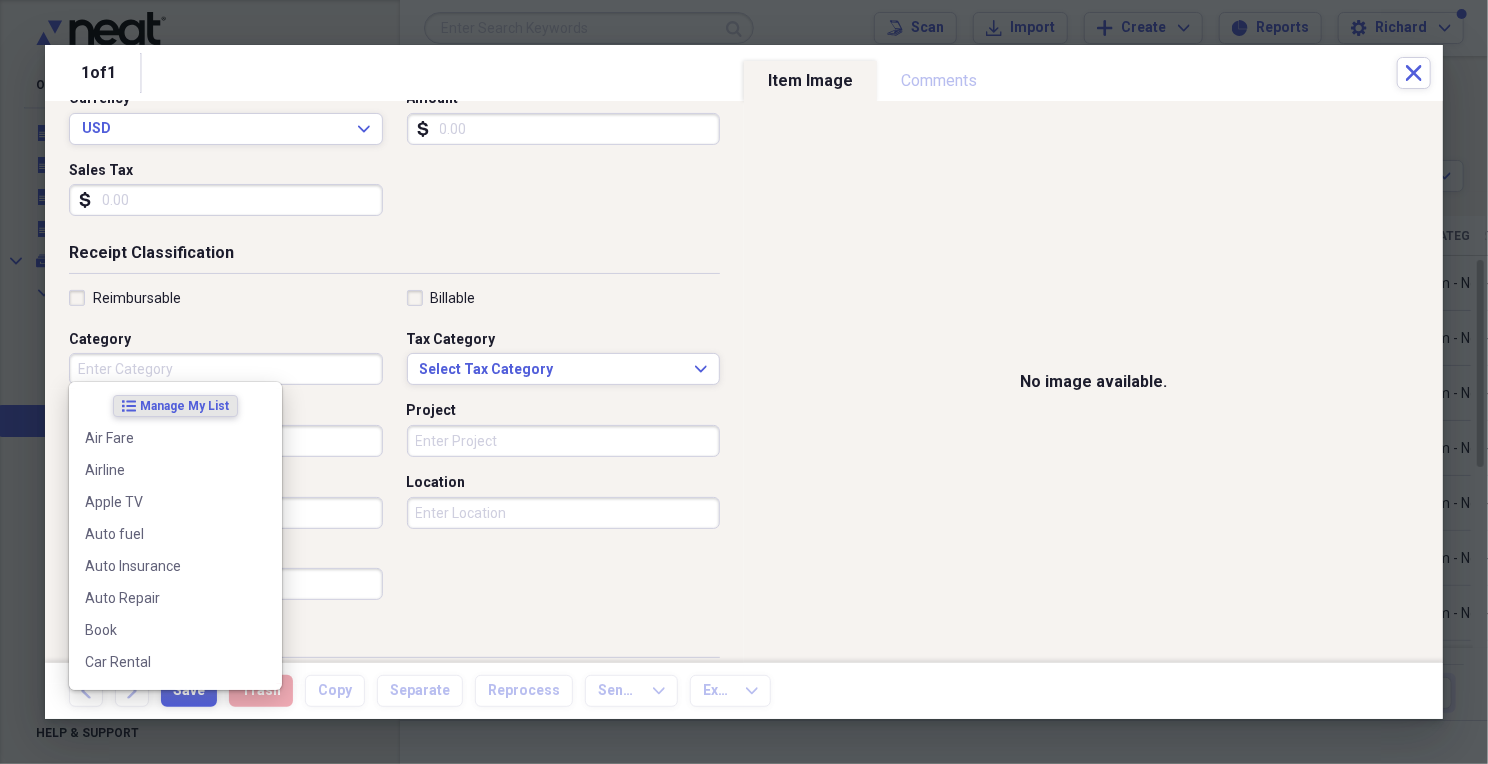 click on "Category" at bounding box center [226, 369] 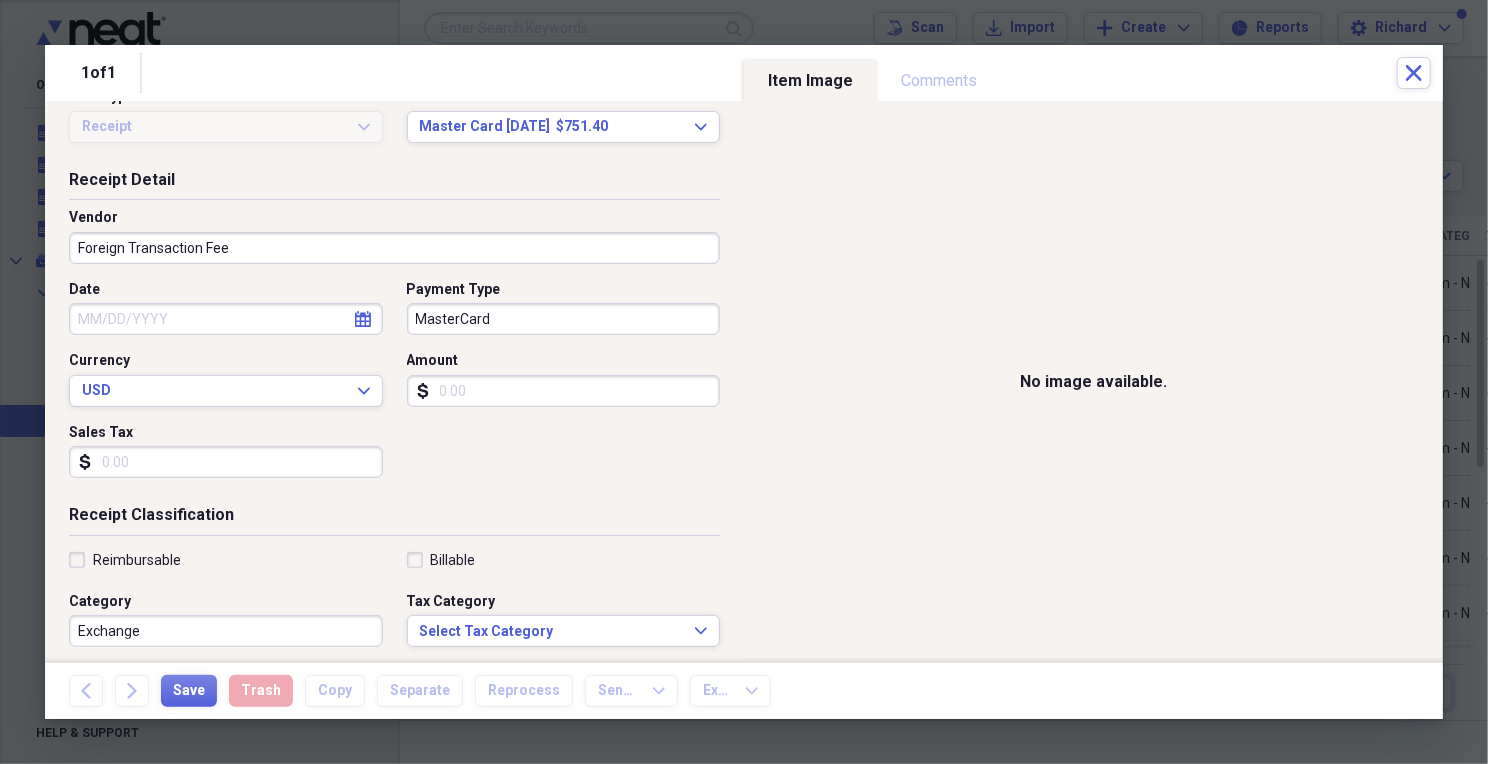scroll, scrollTop: 0, scrollLeft: 0, axis: both 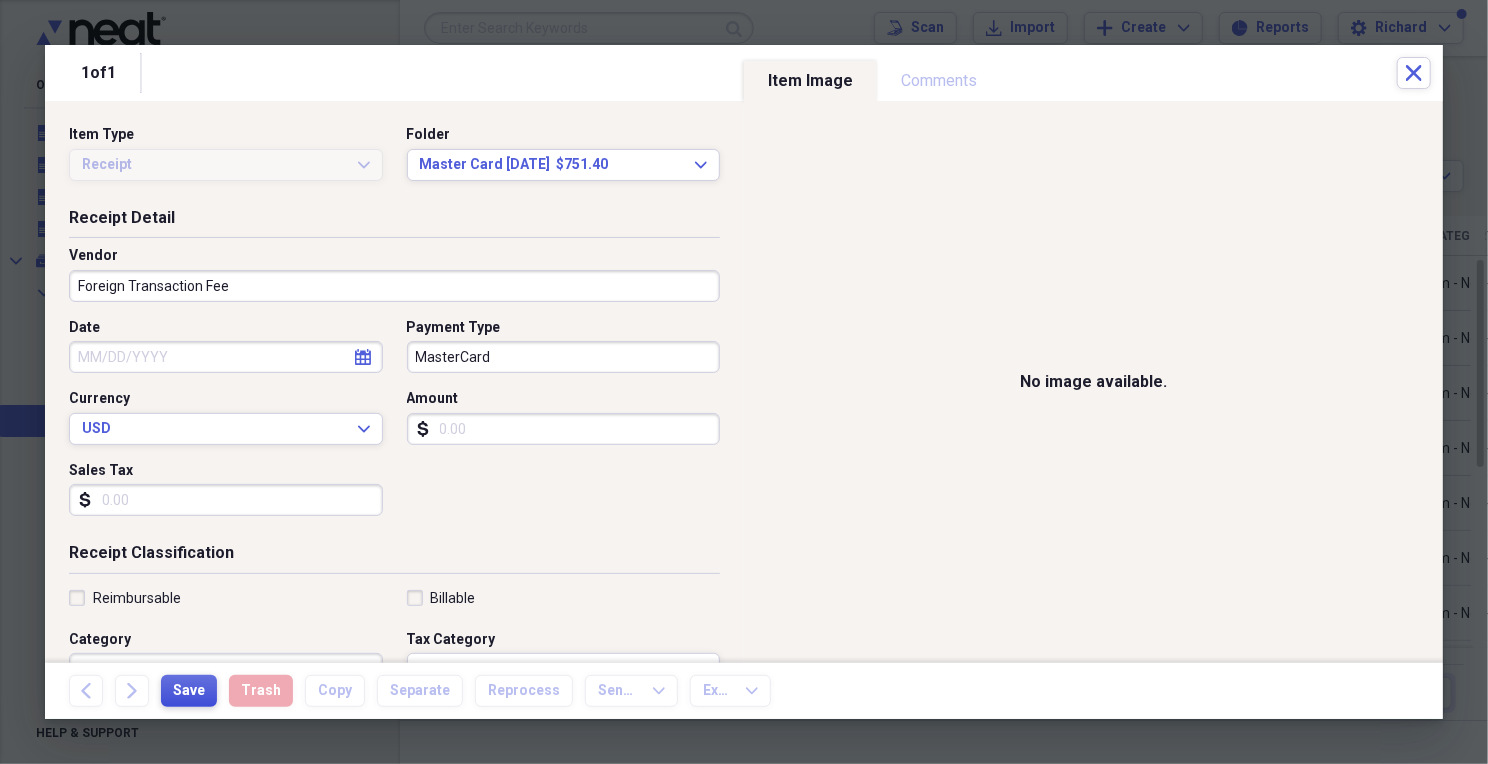 type on "Exchange" 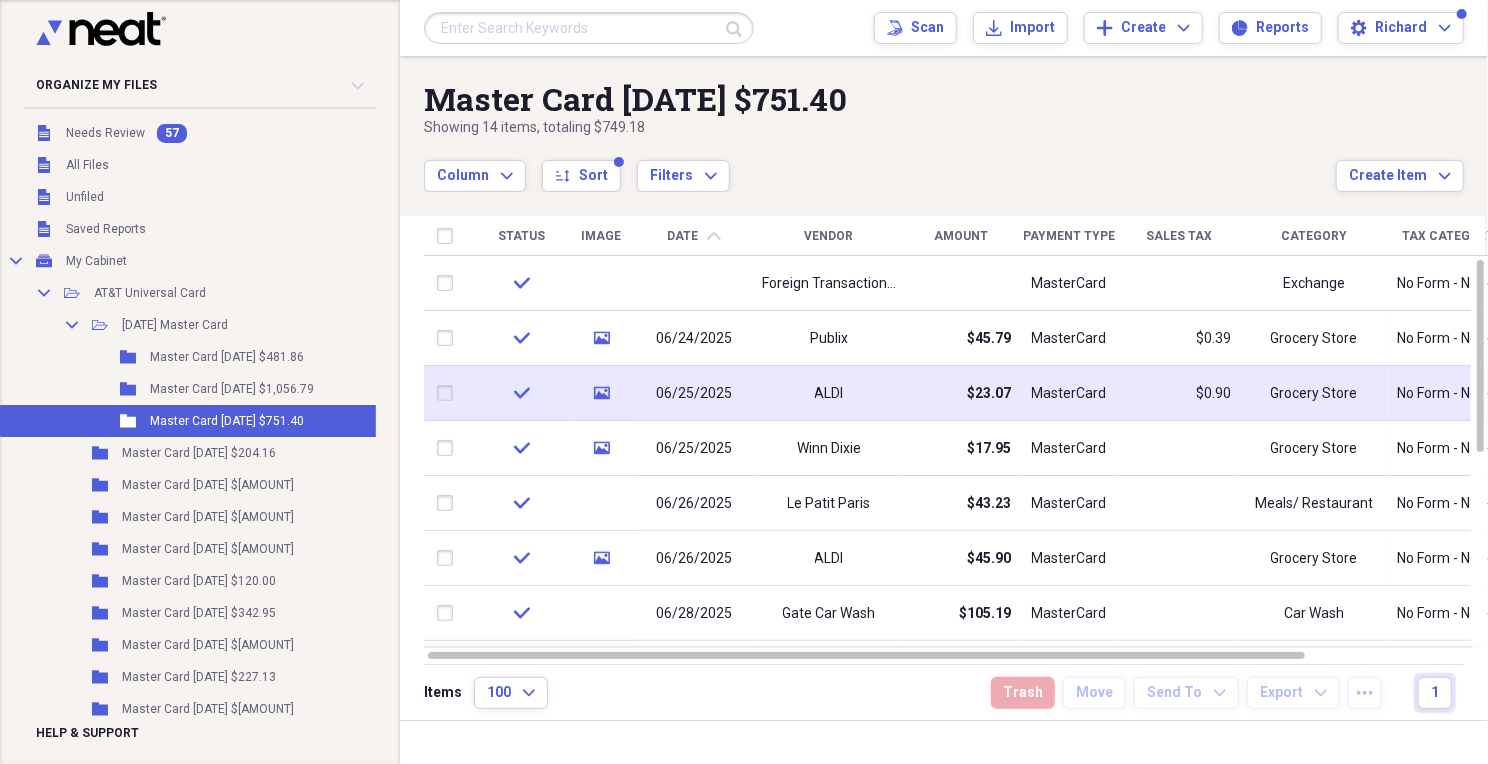 drag, startPoint x: 420, startPoint y: 393, endPoint x: 425, endPoint y: 407, distance: 14.866069 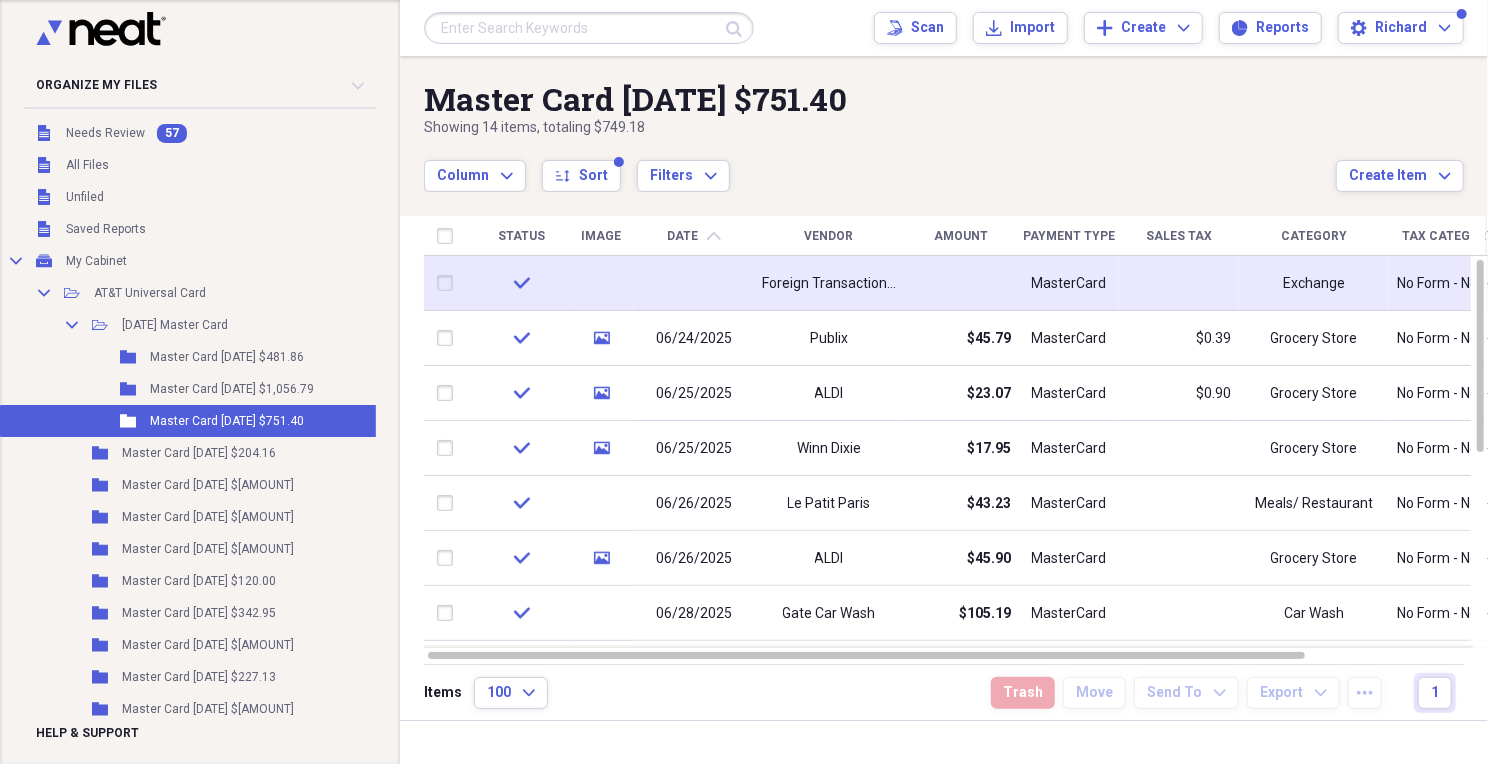 click on "Foreign Transaction Fee" at bounding box center [829, 284] 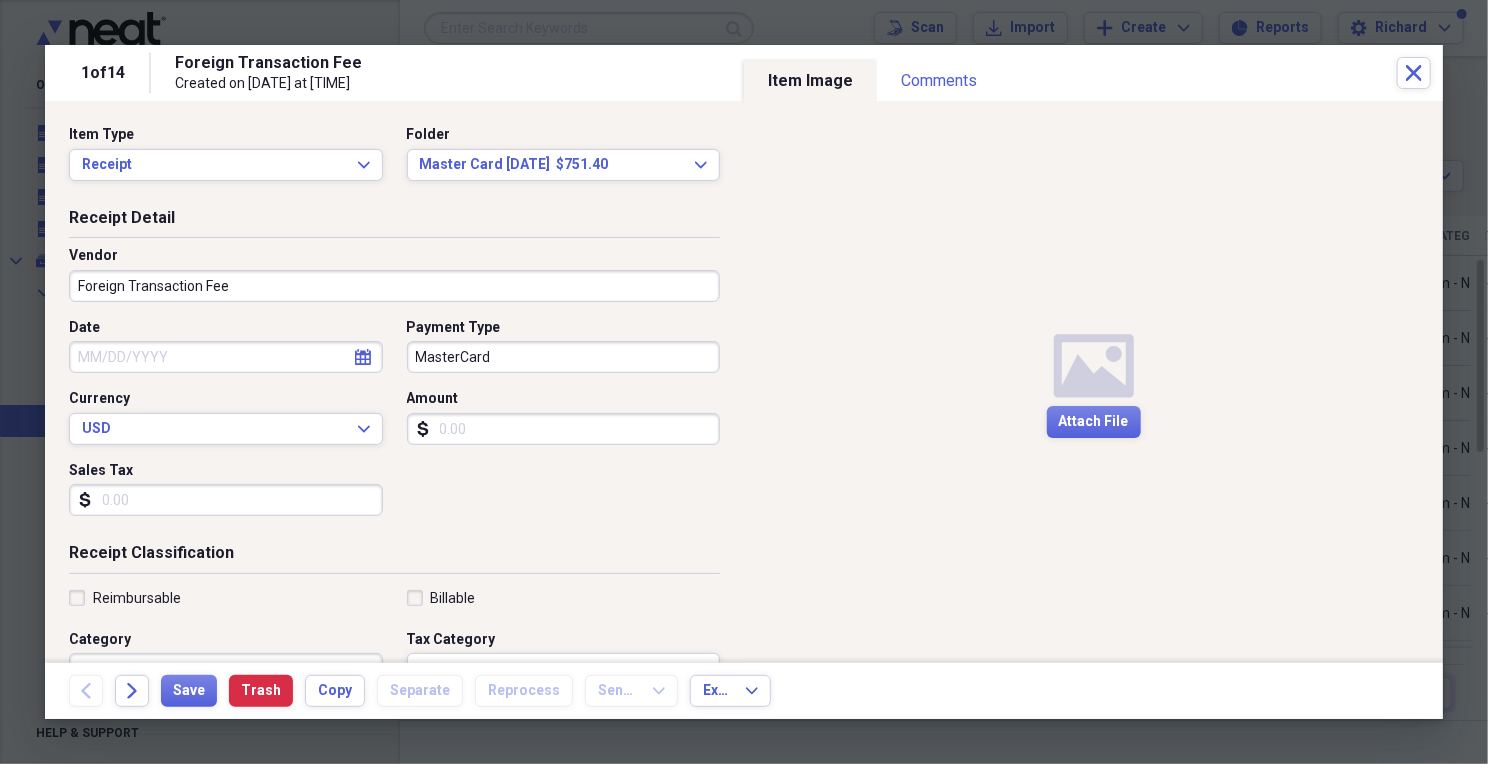 click on "Amount" at bounding box center (564, 429) 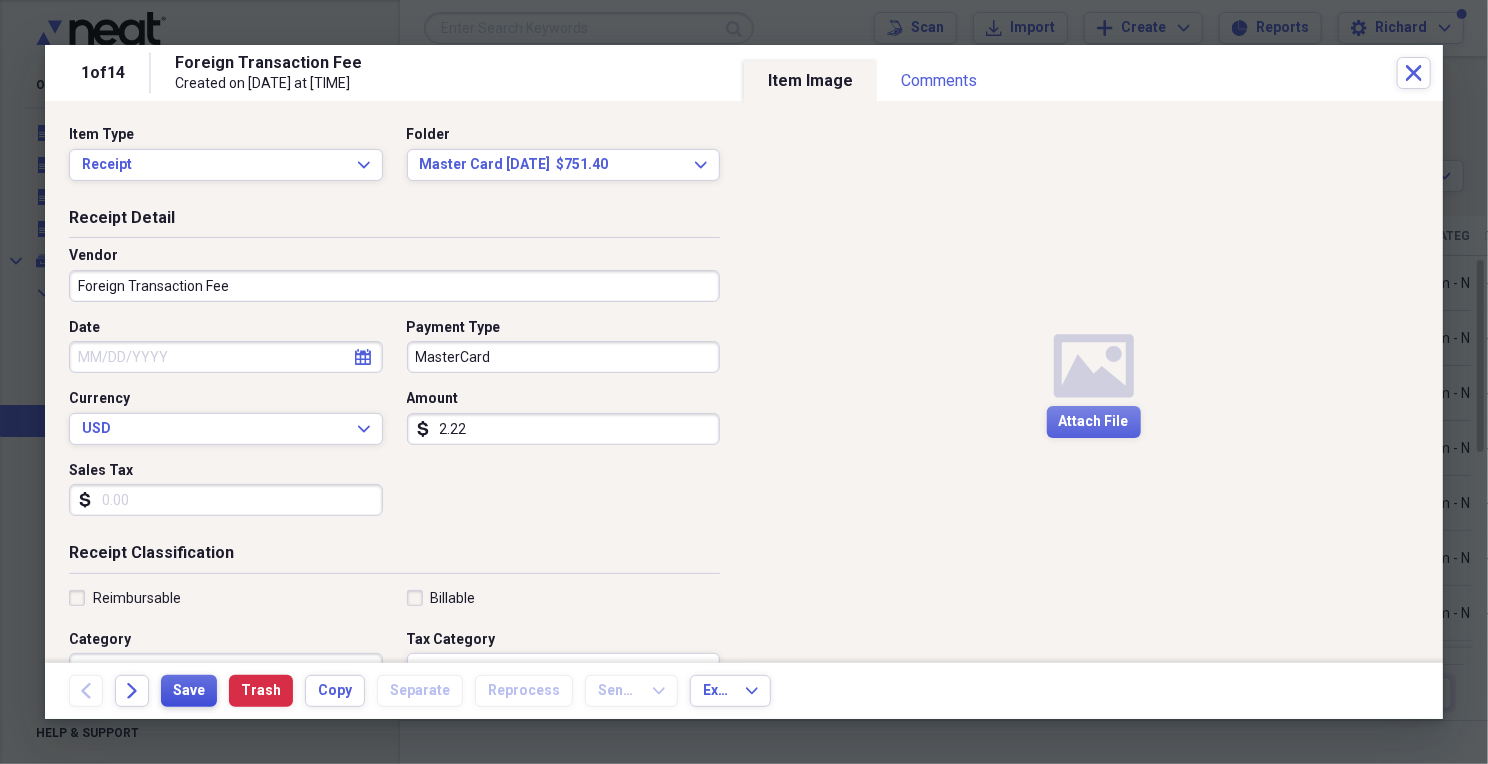 type on "2.22" 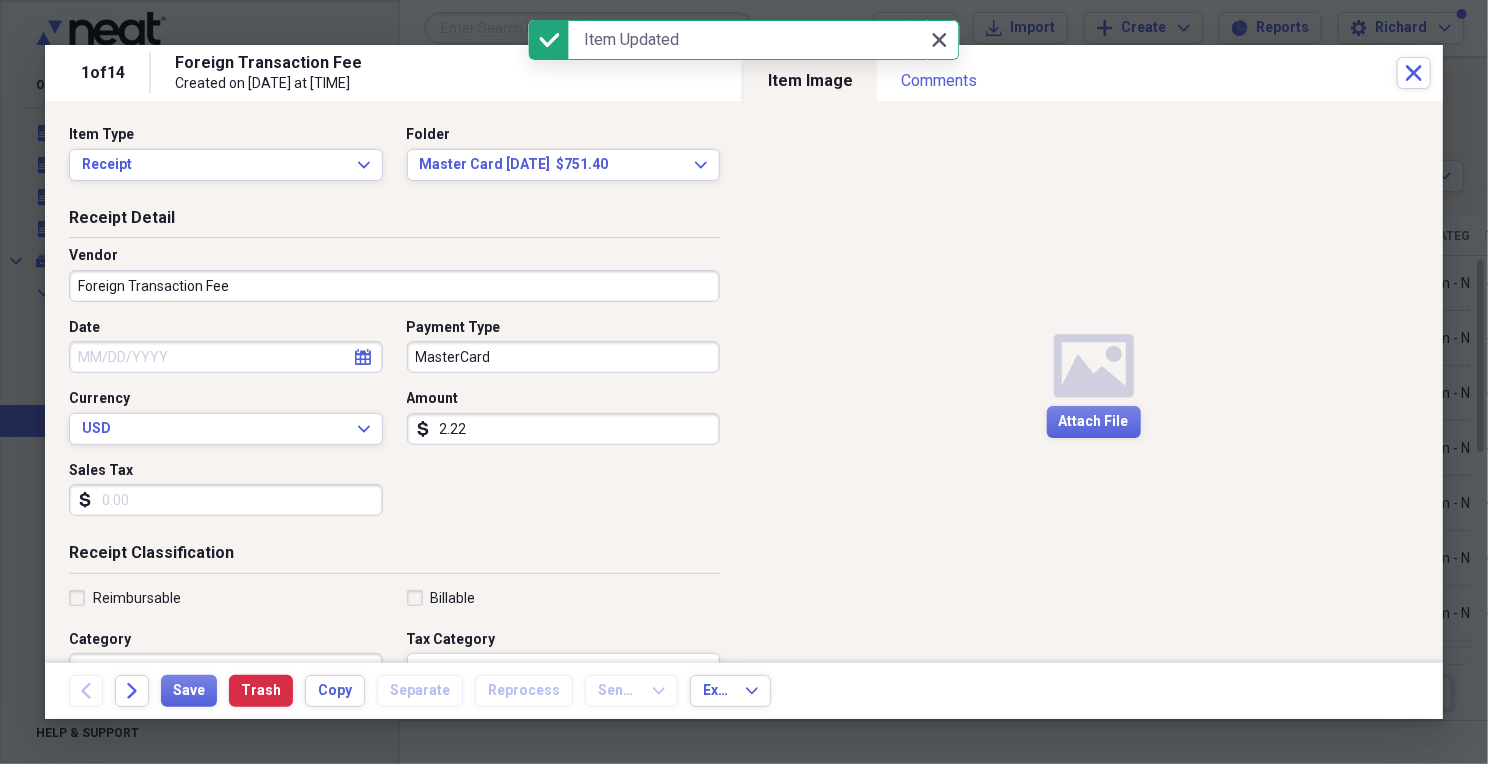 click 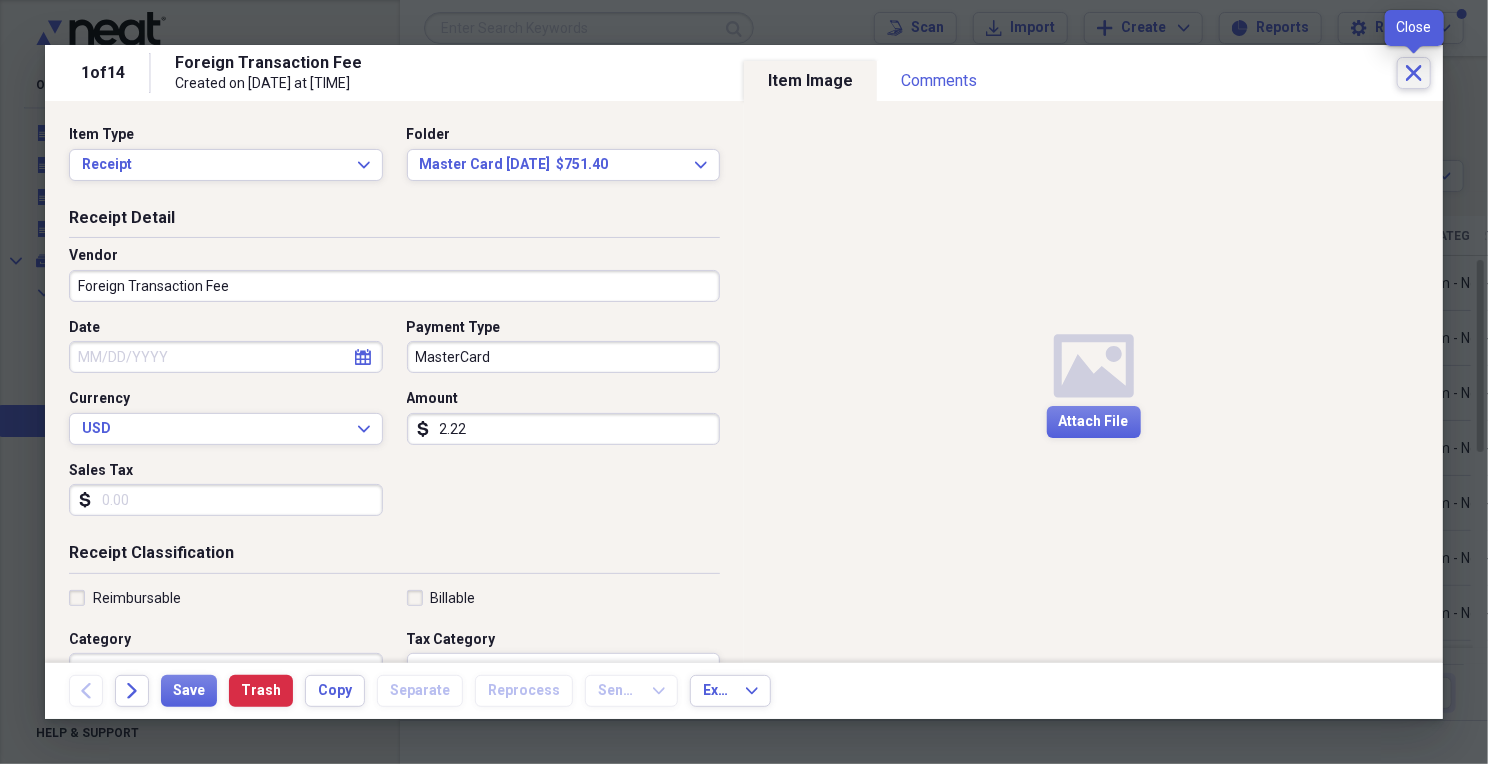 click 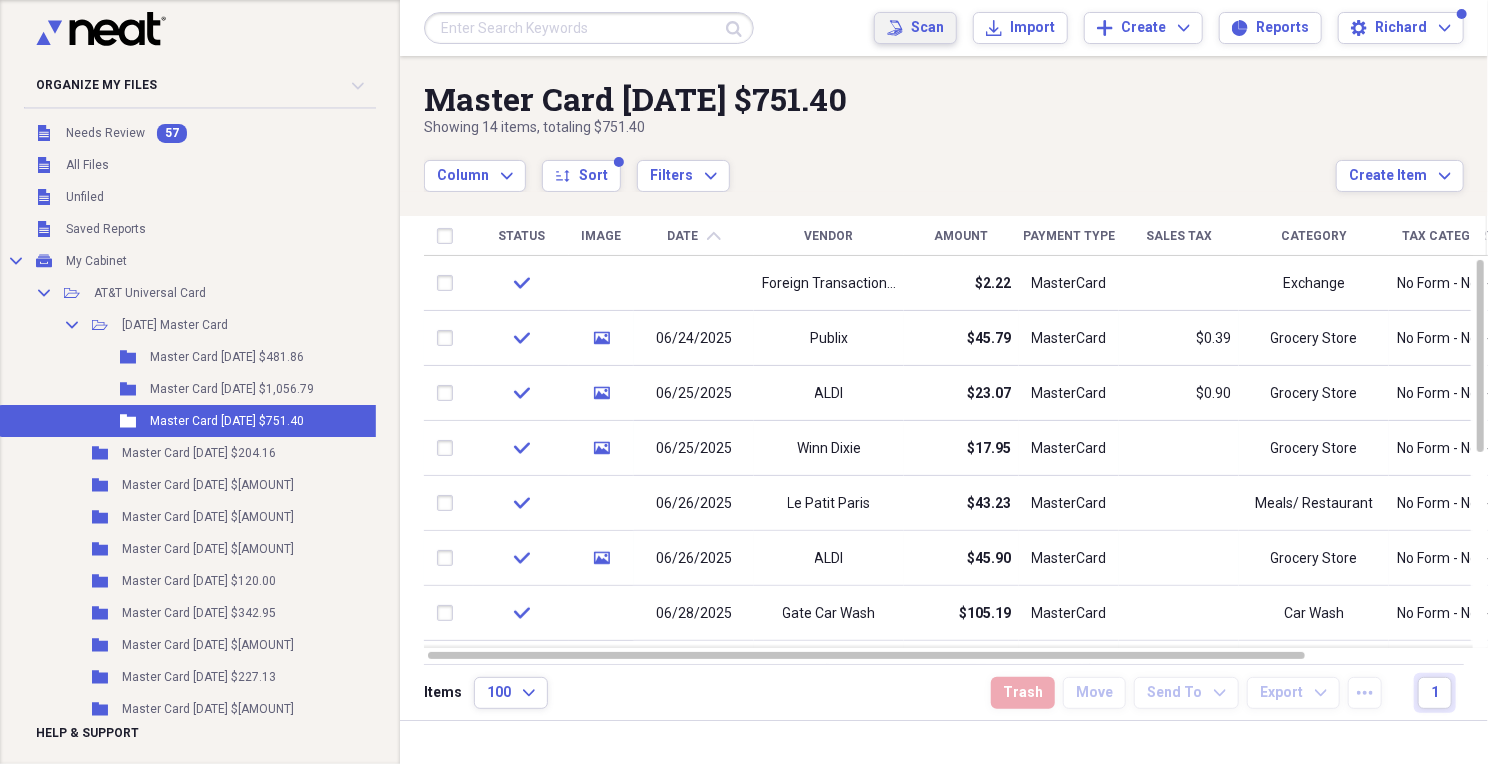 click on "Scan" at bounding box center (927, 28) 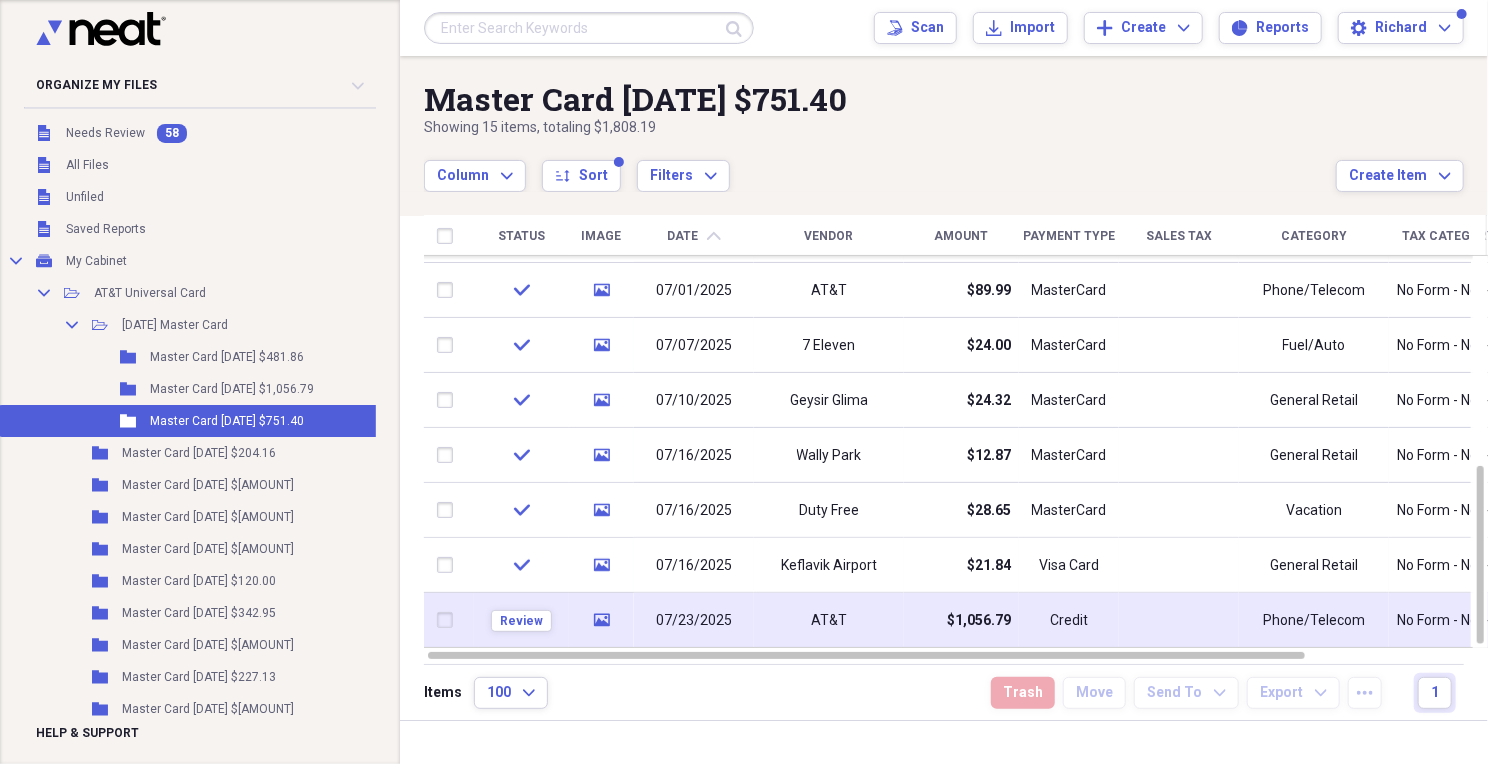 click on "Review" at bounding box center [521, 620] 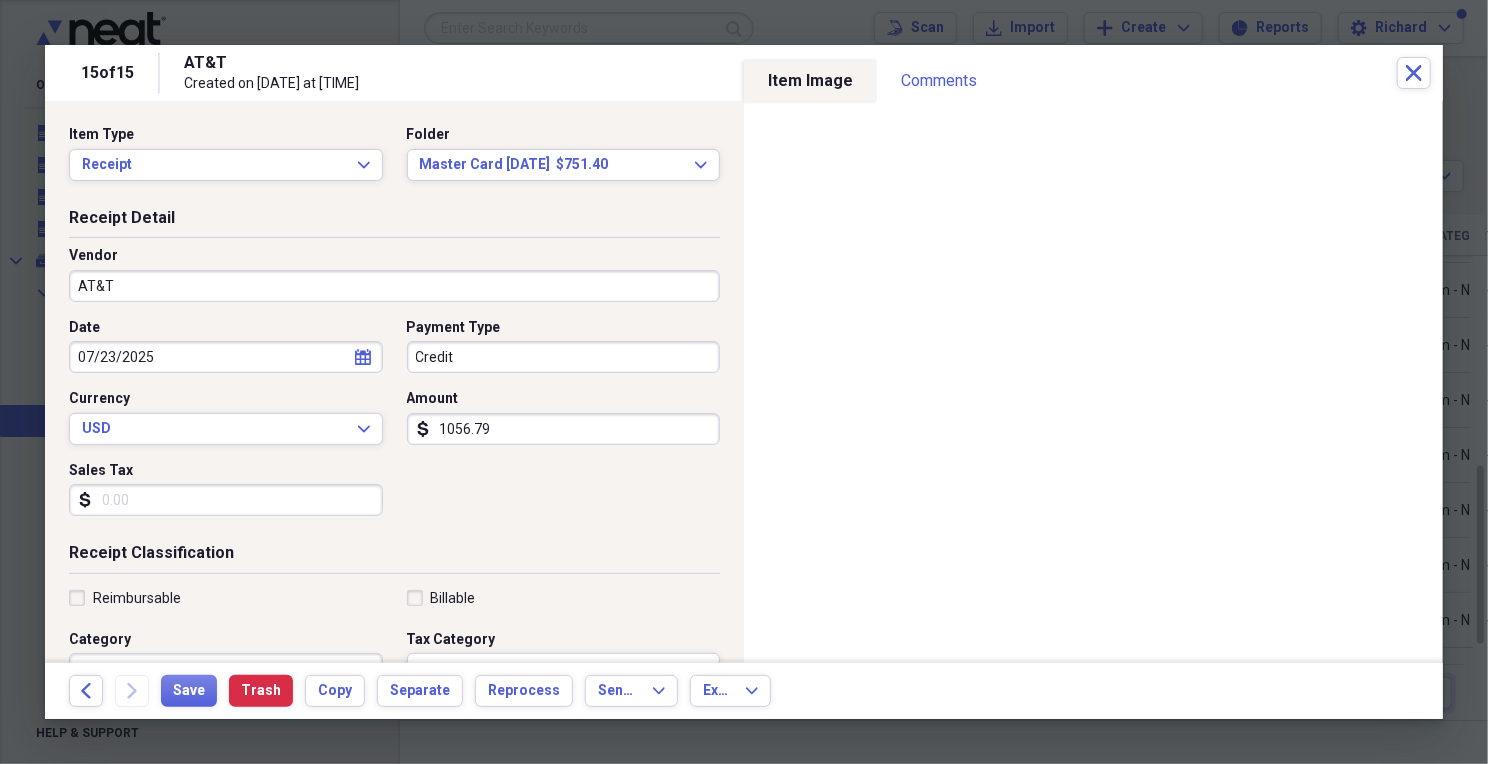 click on "1056.79" at bounding box center [564, 429] 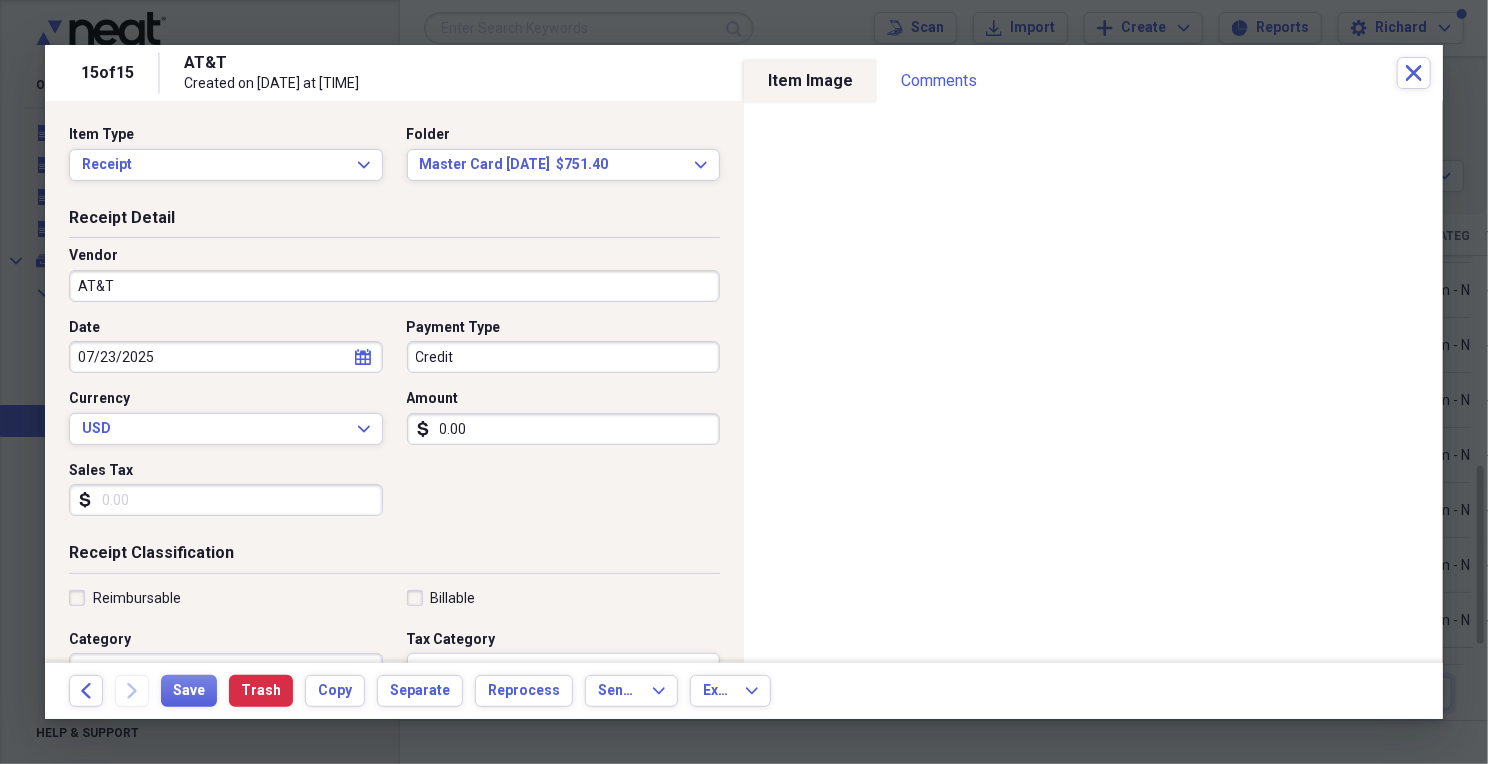 type on "0.00" 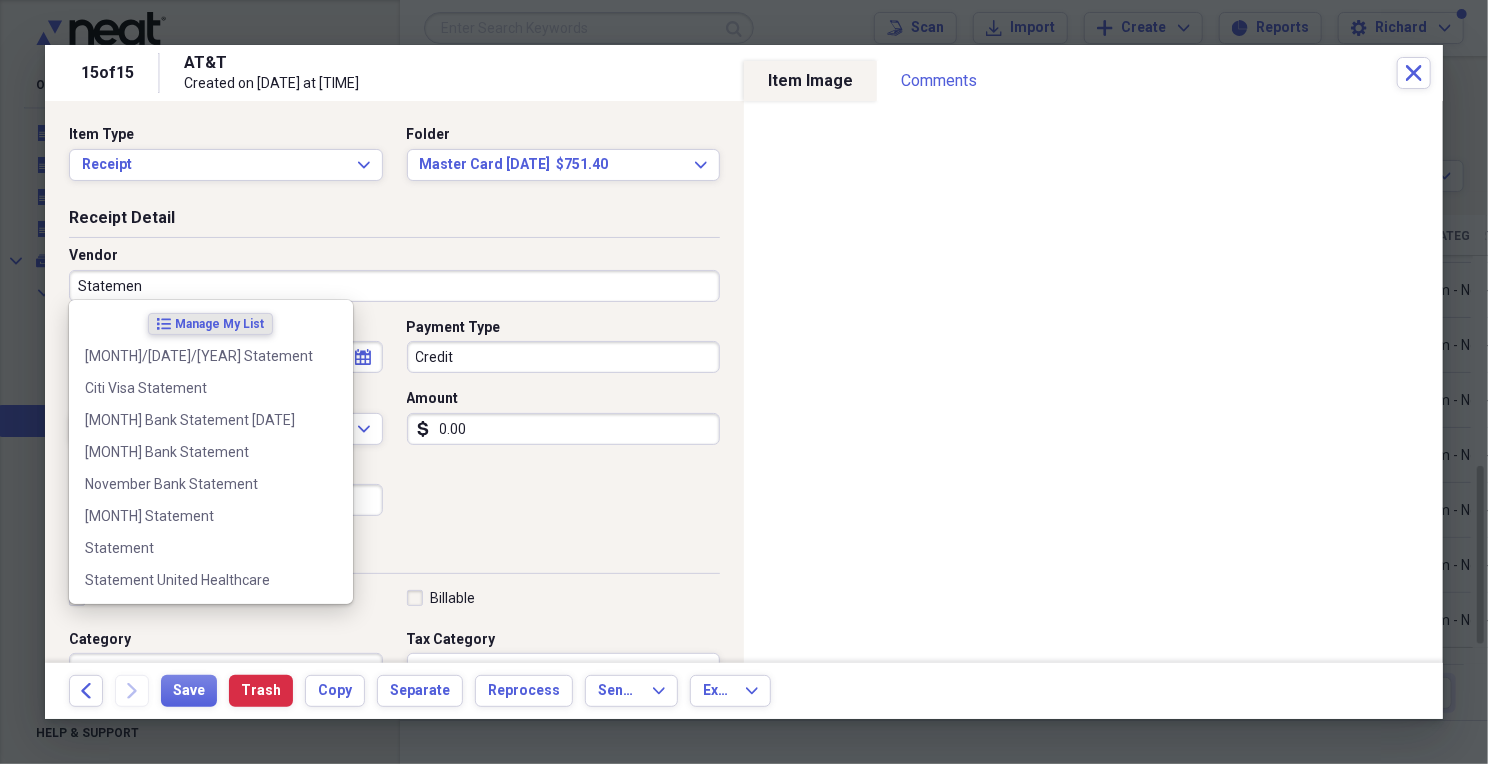 type on "Statement" 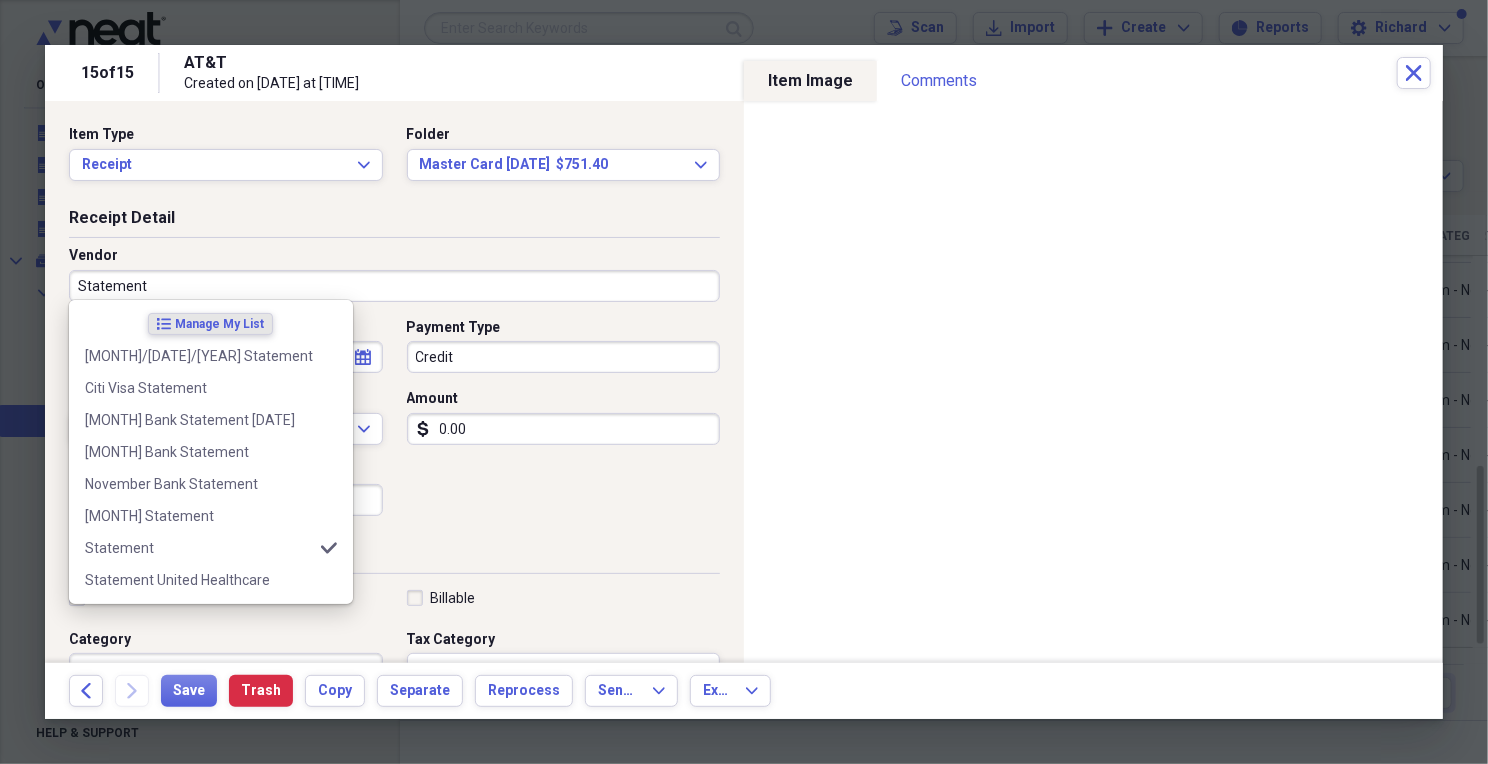 type on "Health Insurance" 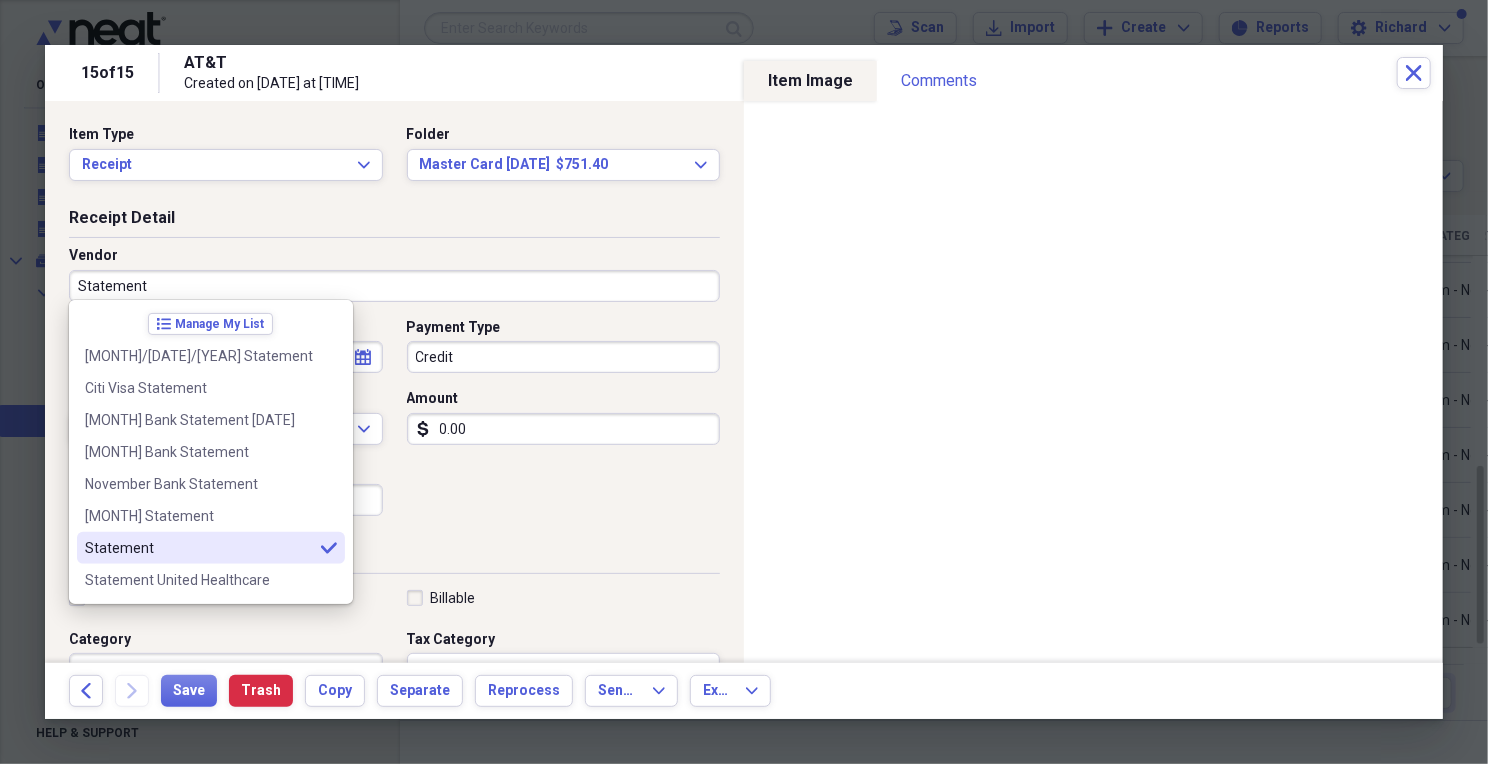 type on "Statement" 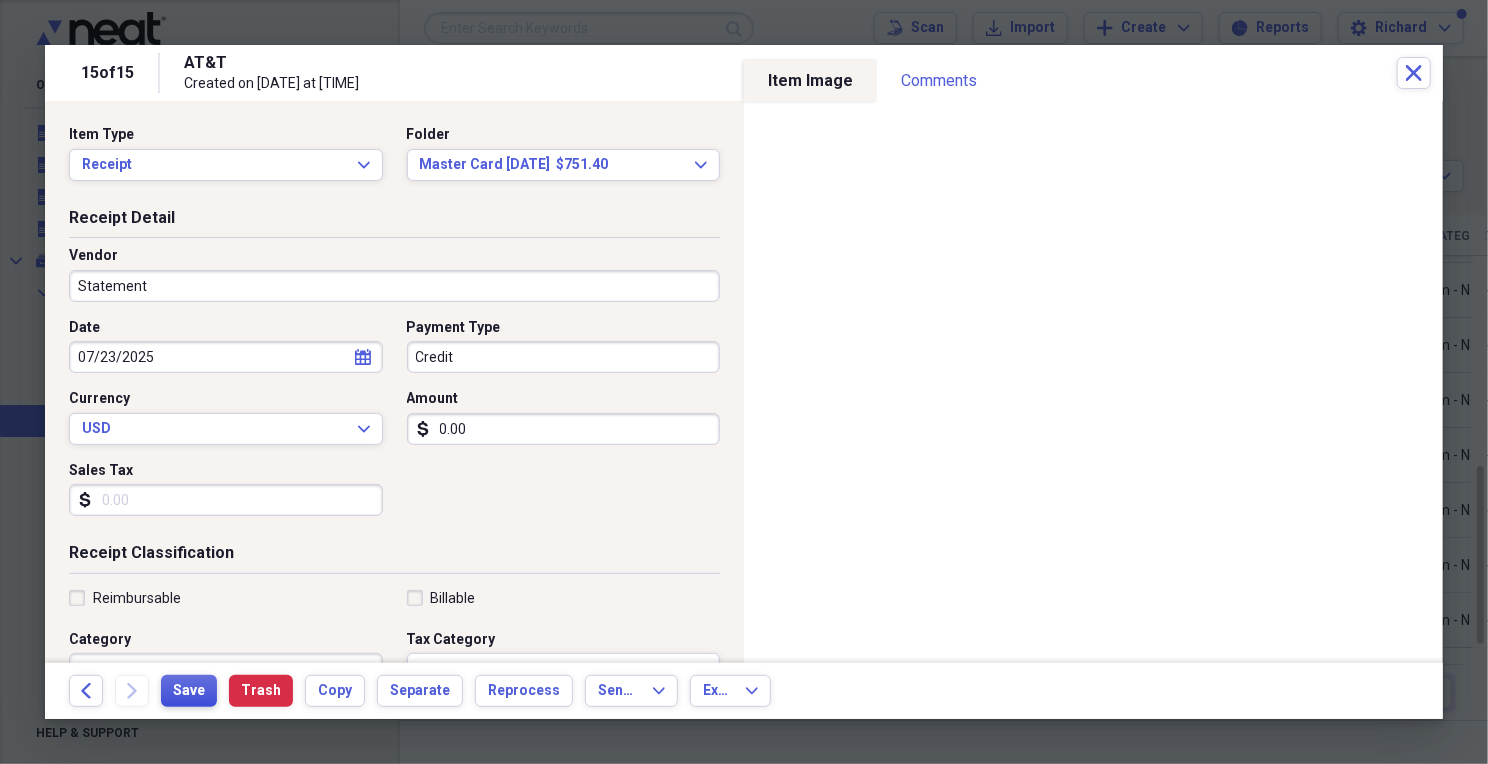 click on "Save" at bounding box center [189, 691] 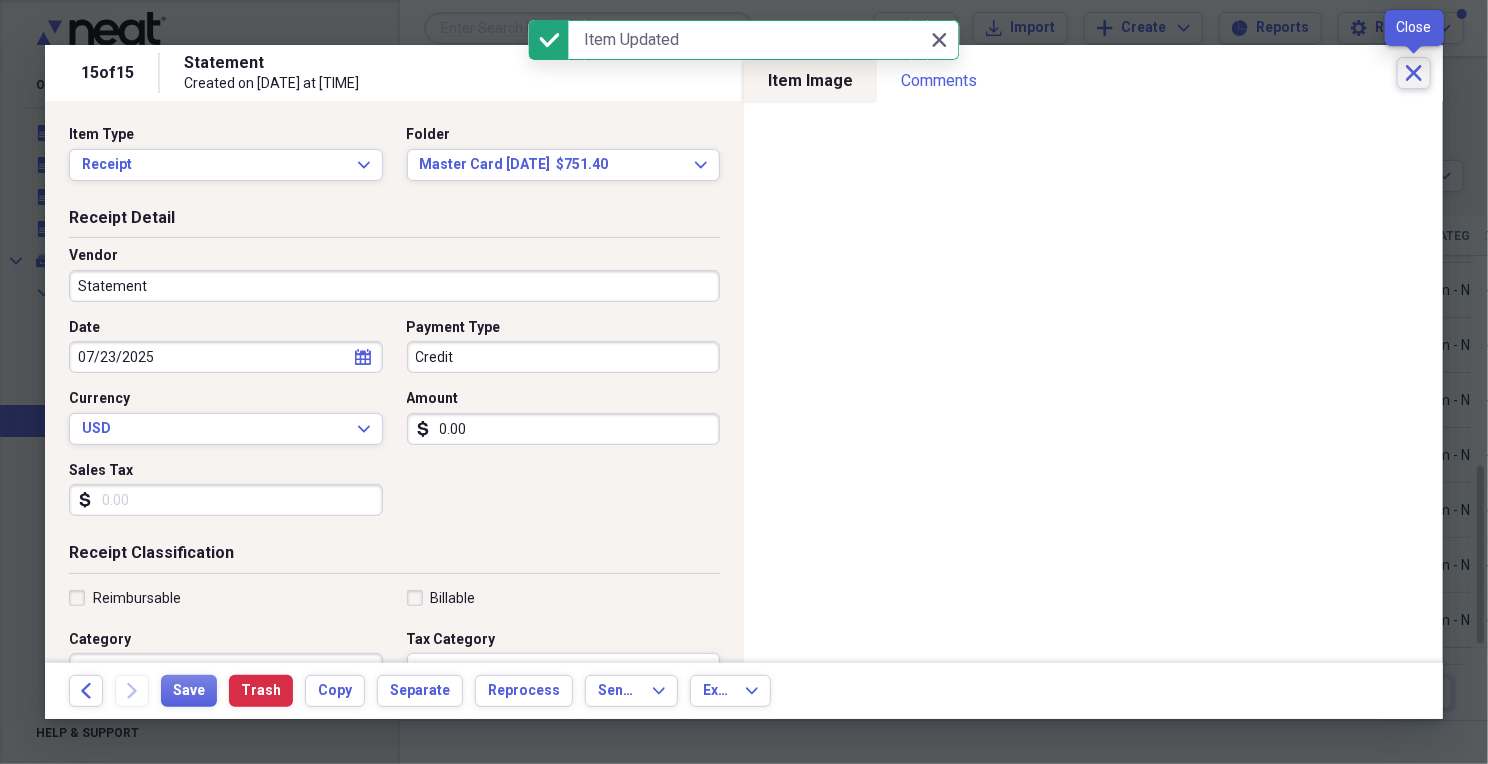 click 